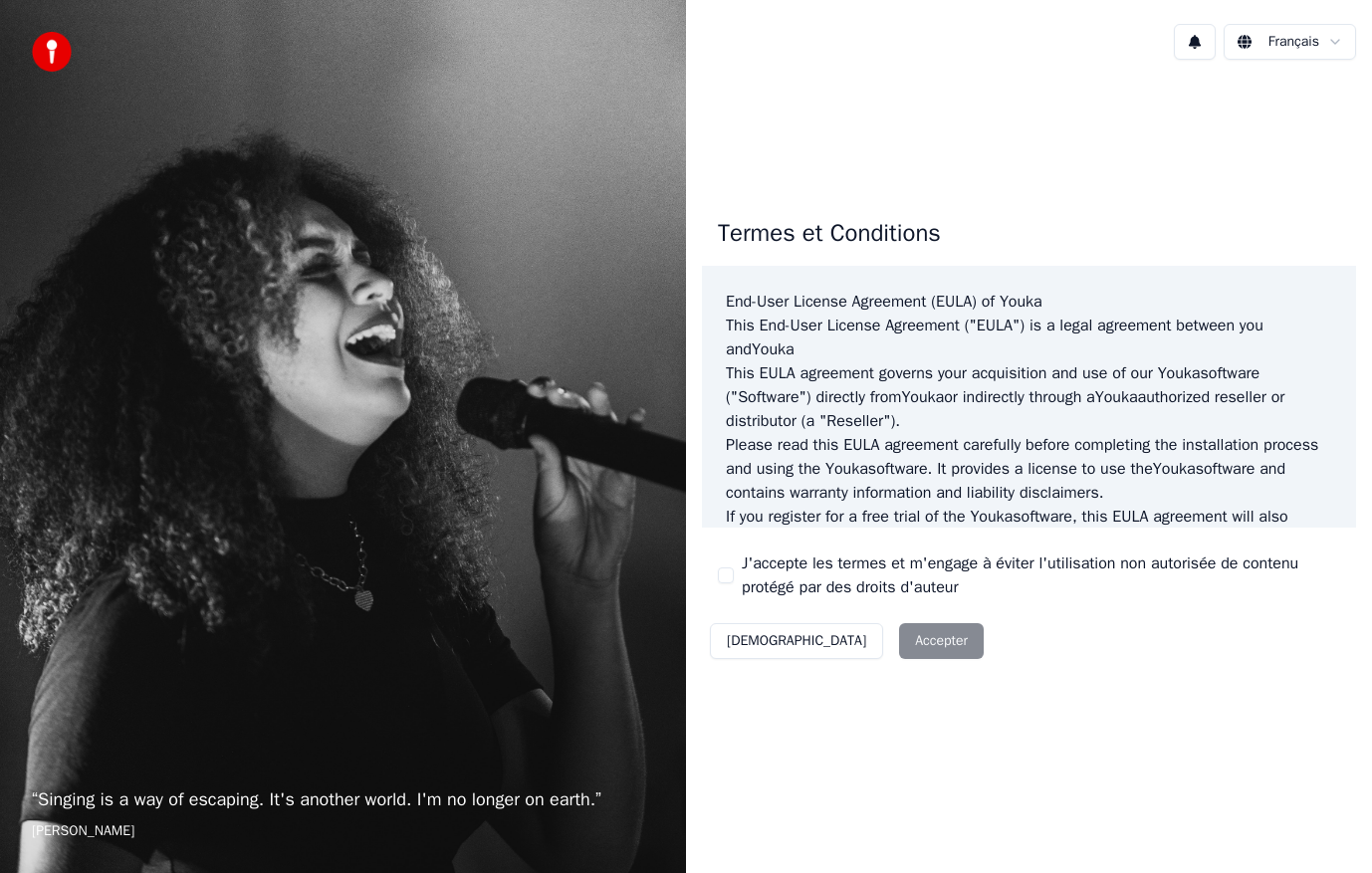 scroll, scrollTop: 0, scrollLeft: 0, axis: both 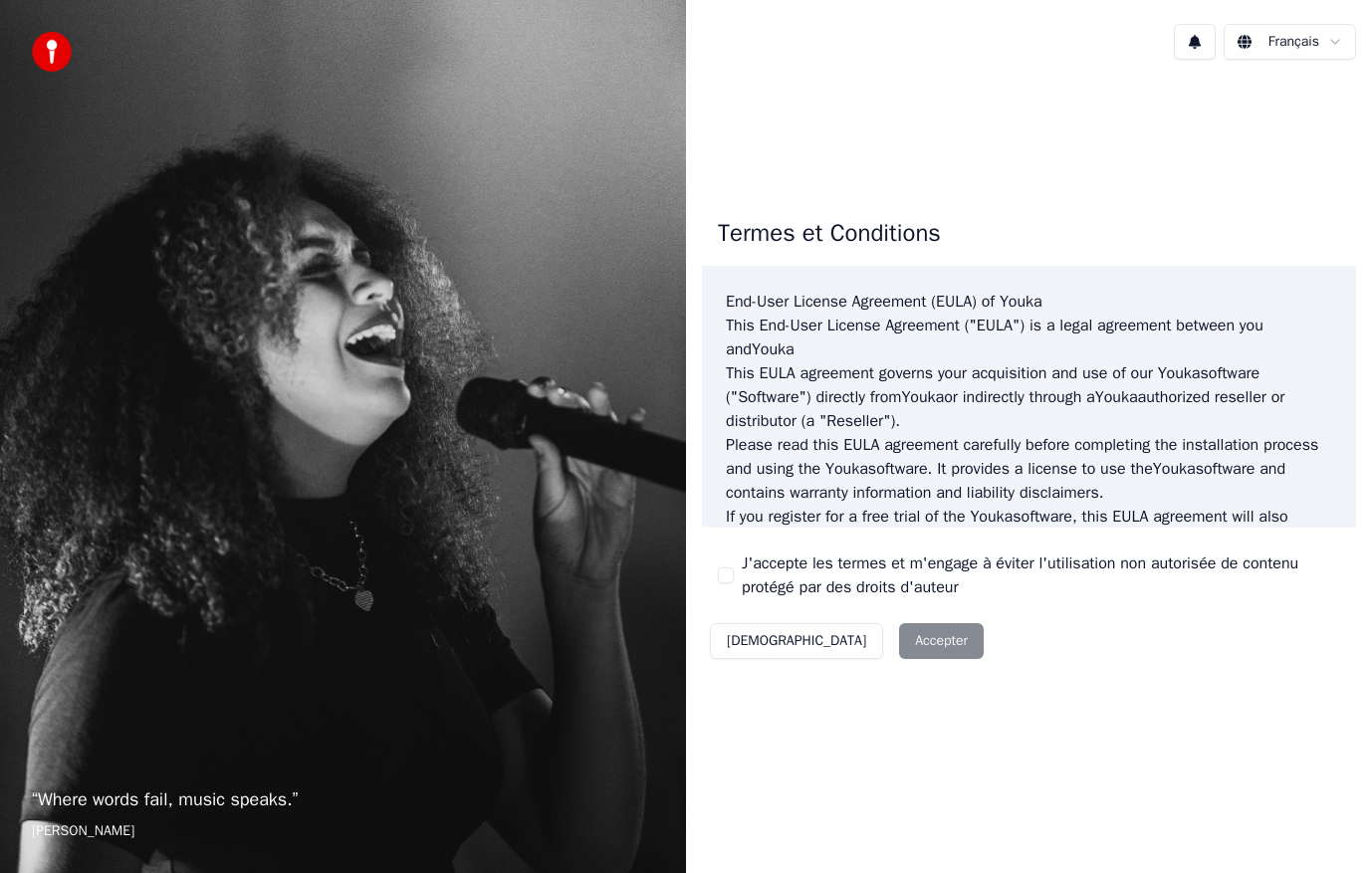 click on "Décliner Accepter" at bounding box center (846, 641) 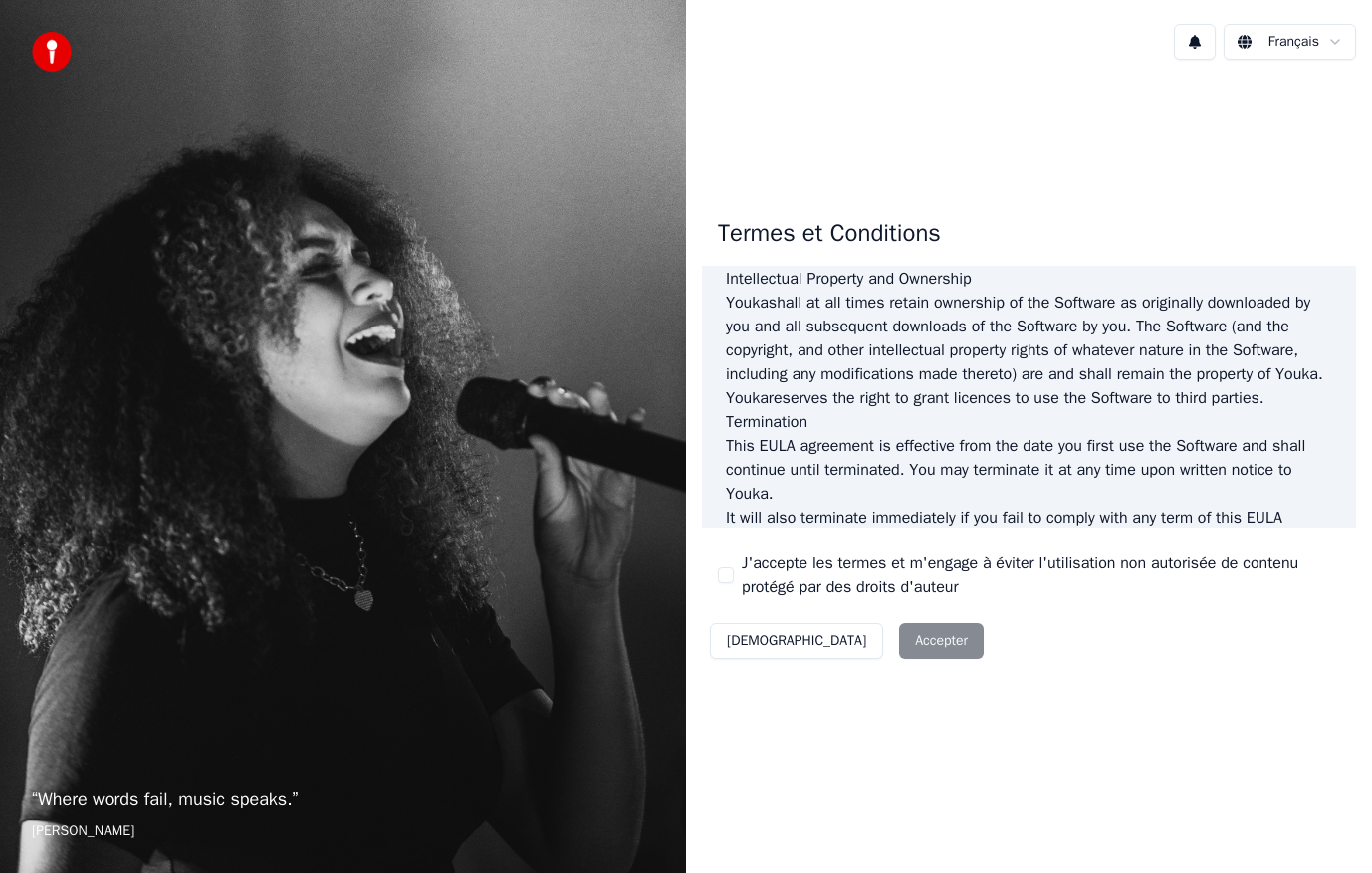 scroll, scrollTop: 1315, scrollLeft: 0, axis: vertical 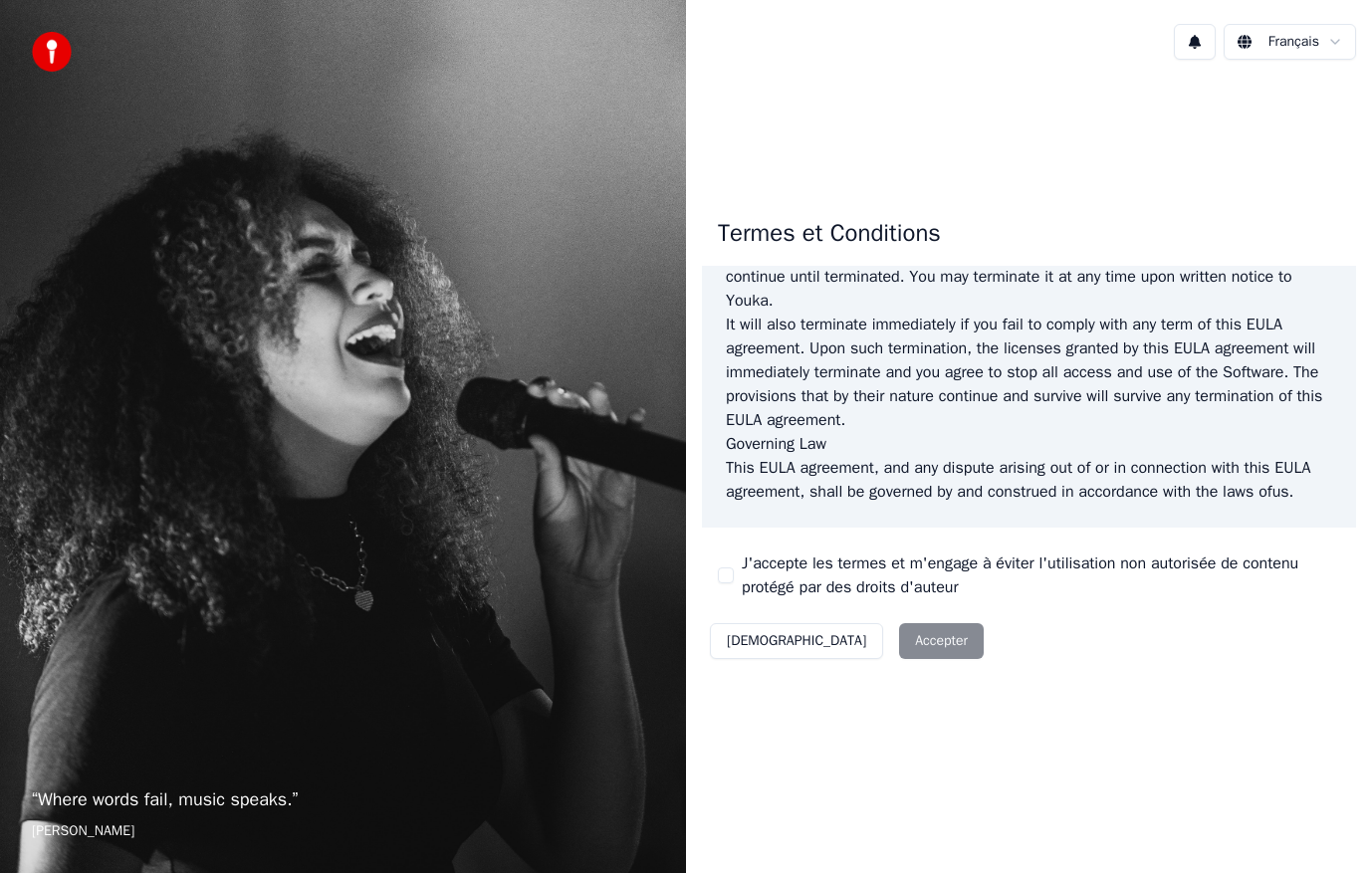 click on "Décliner Accepter" at bounding box center [846, 641] 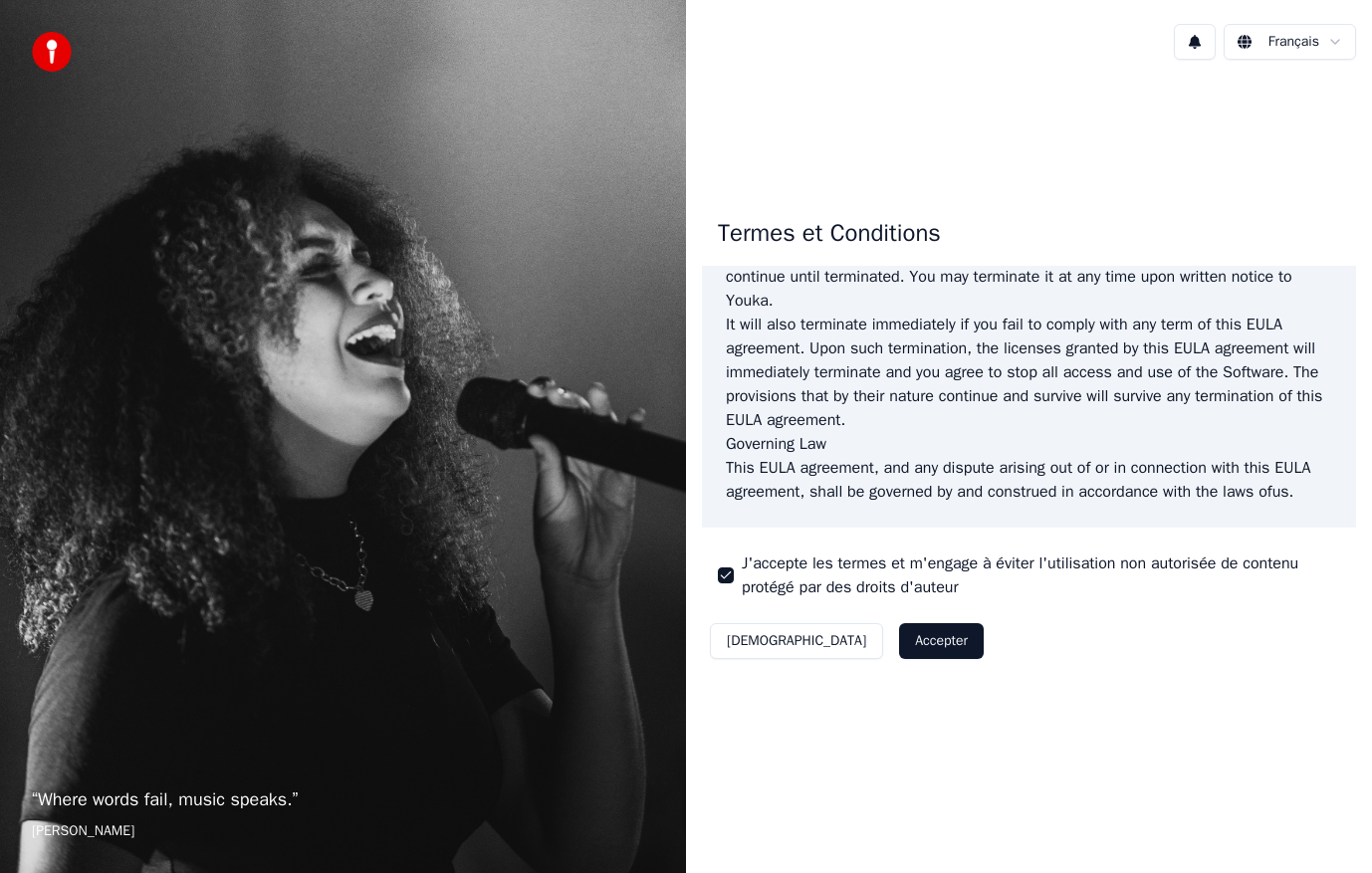 click on "Accepter" at bounding box center [941, 641] 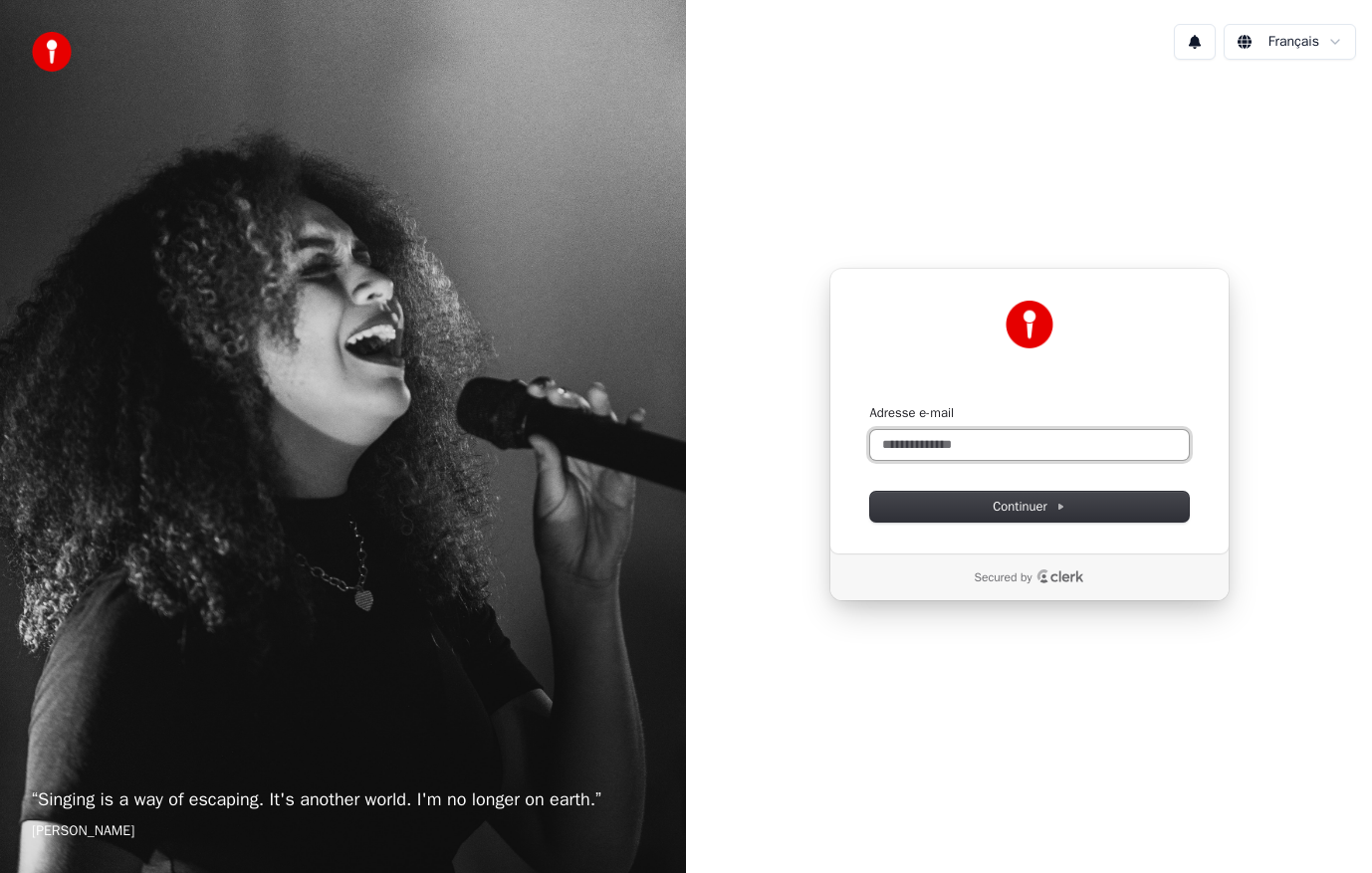 click on "Adresse e-mail" at bounding box center [1029, 445] 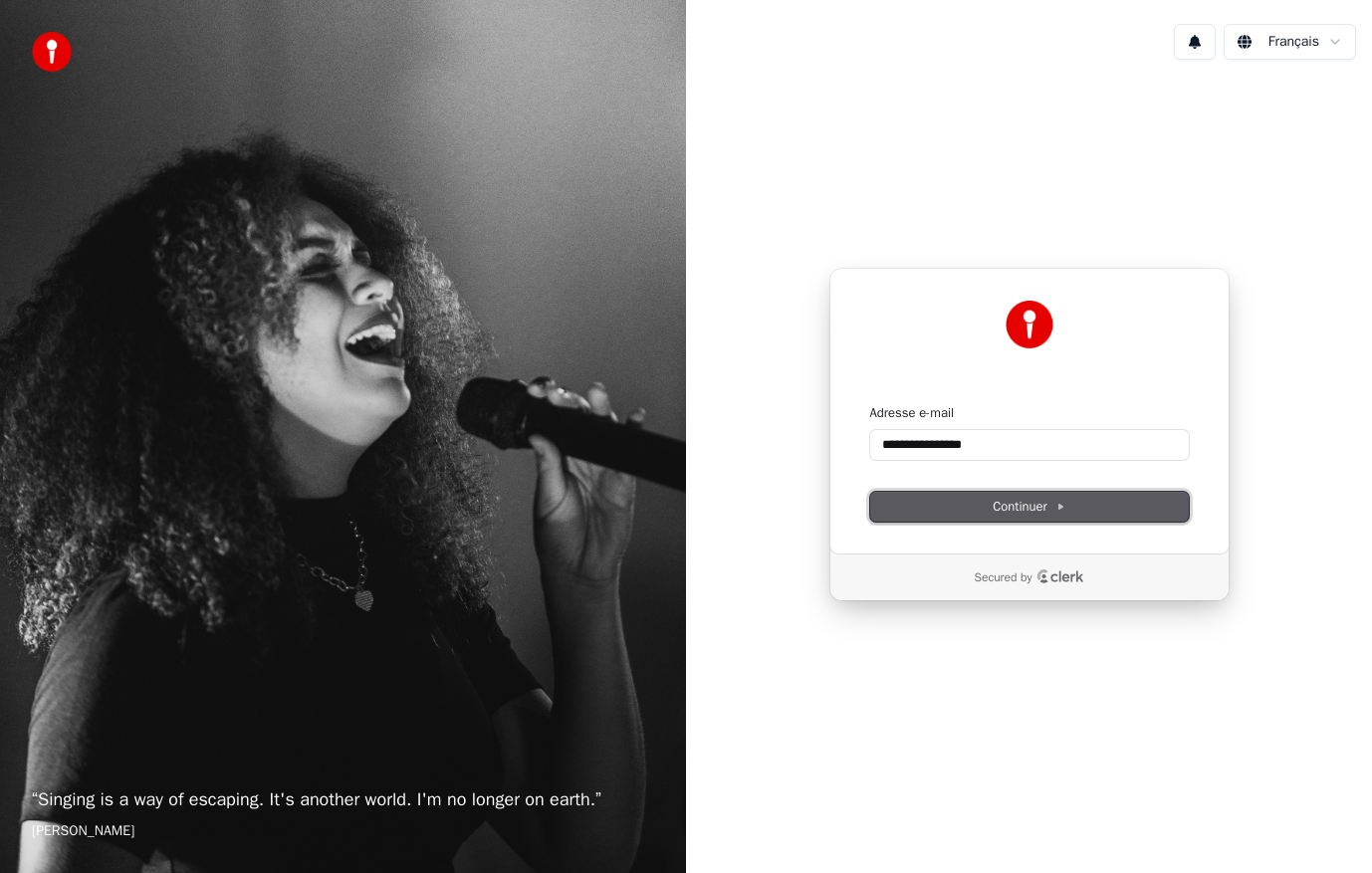 click on "Continuer" at bounding box center [1029, 507] 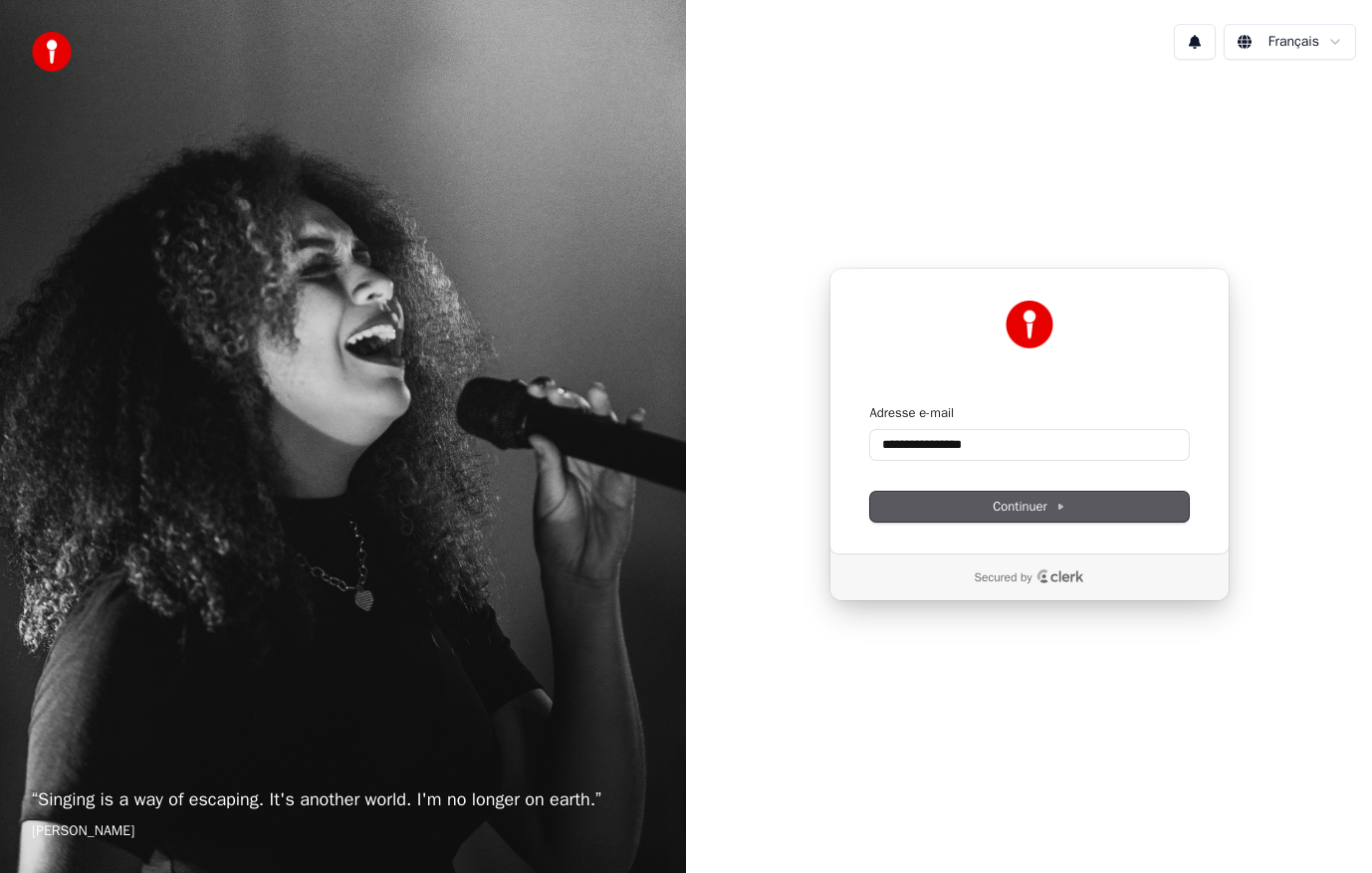 type on "**********" 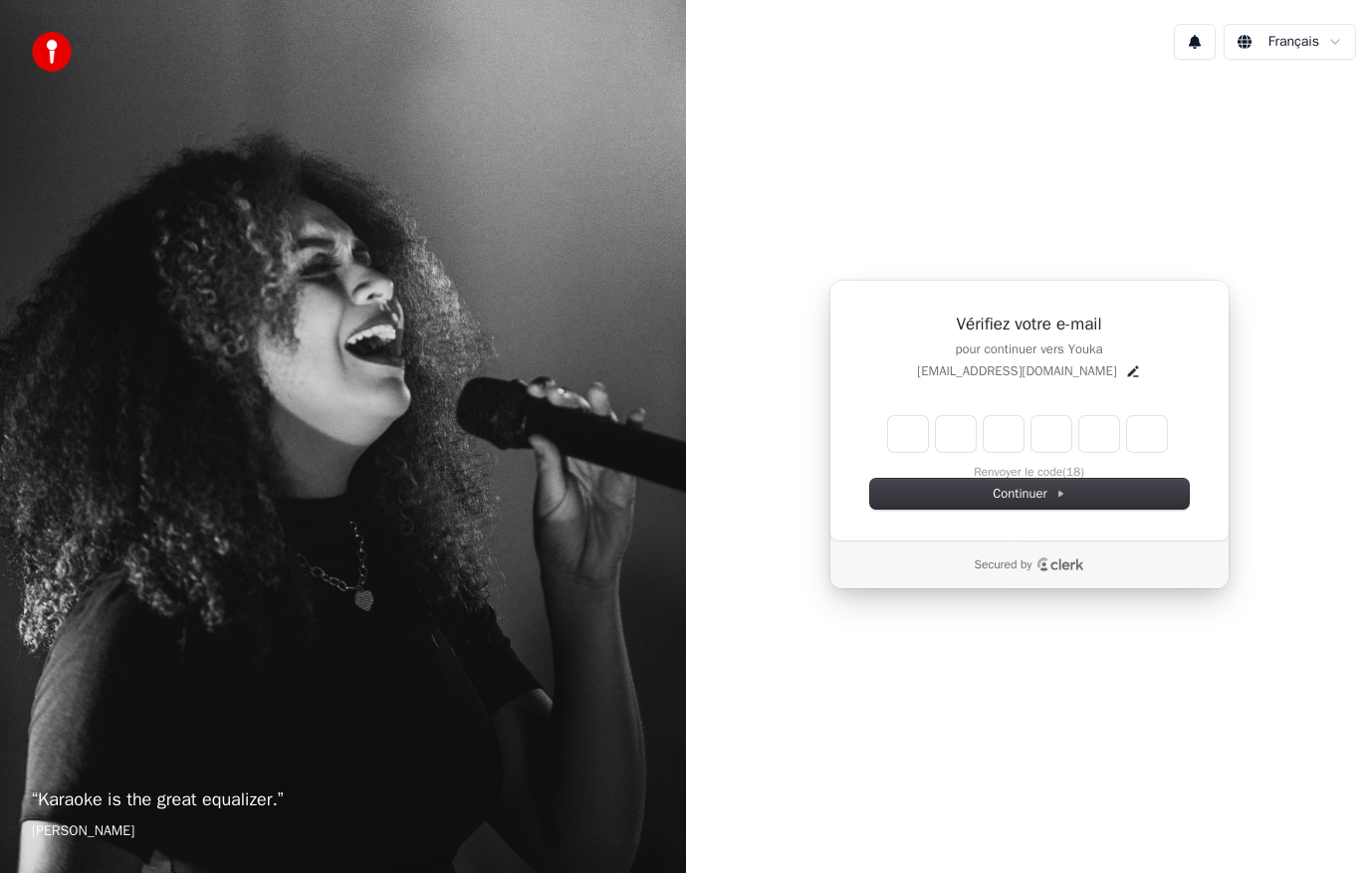 type on "*" 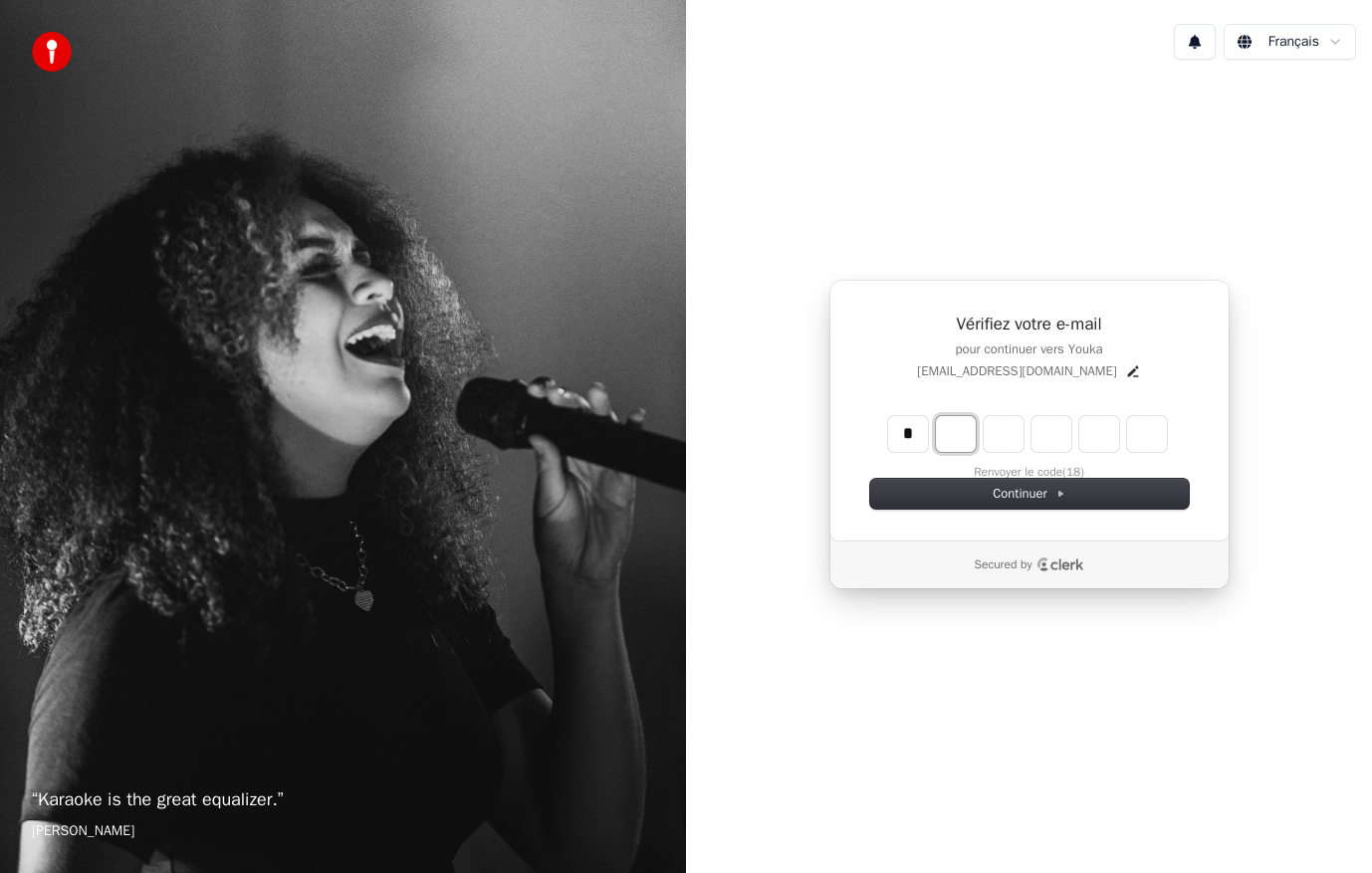 type on "*" 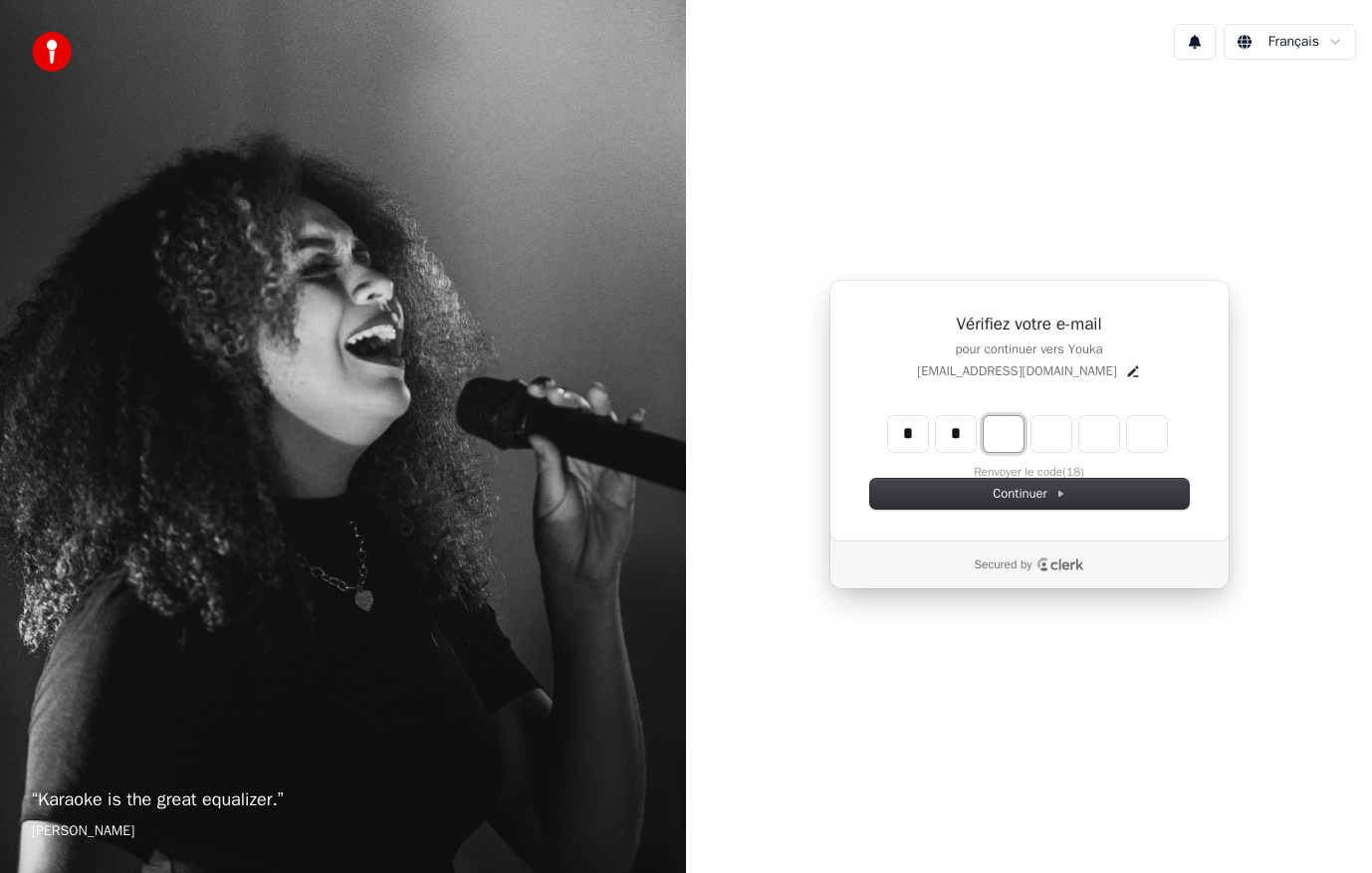 type on "**" 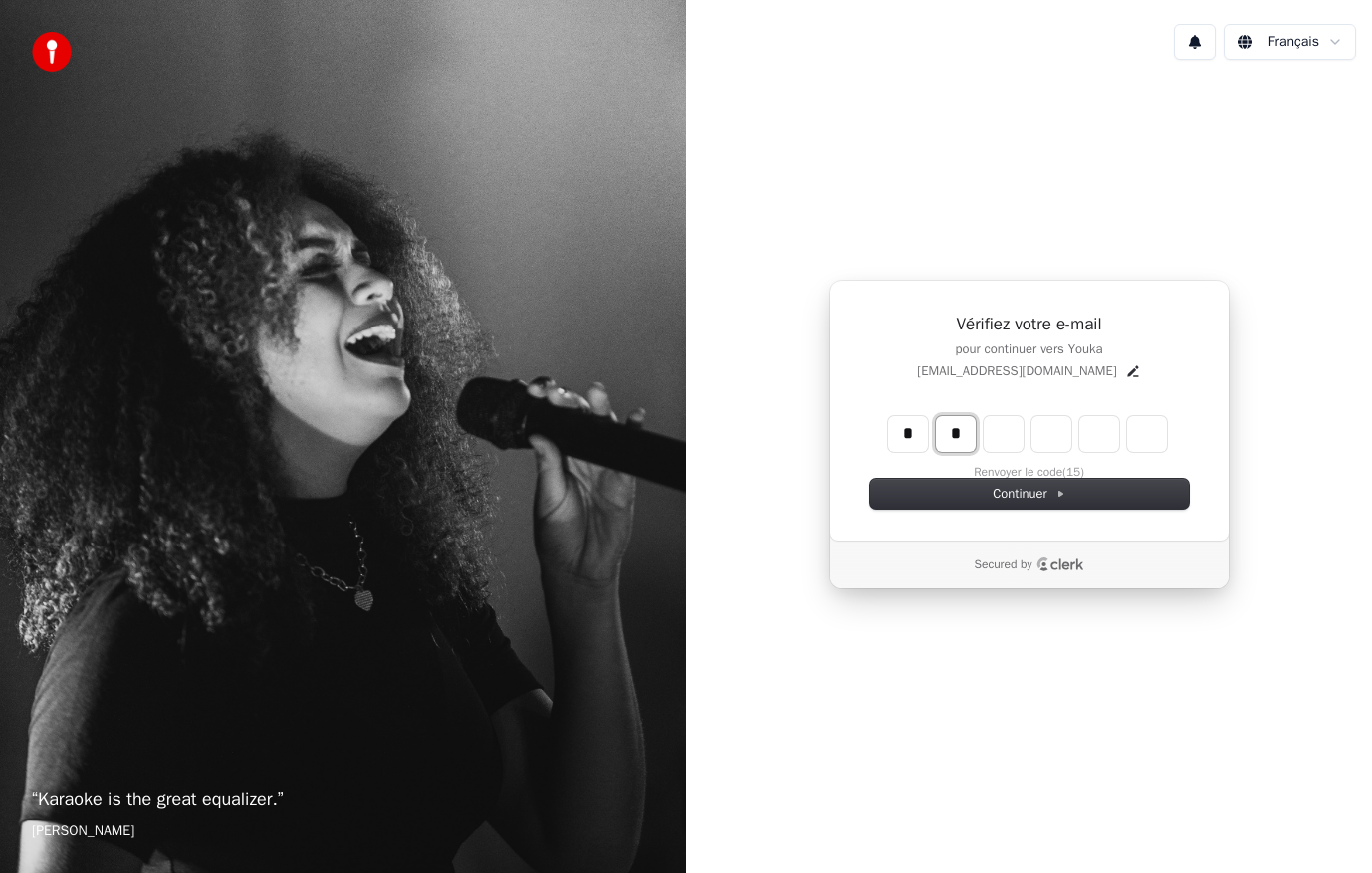 type on "*" 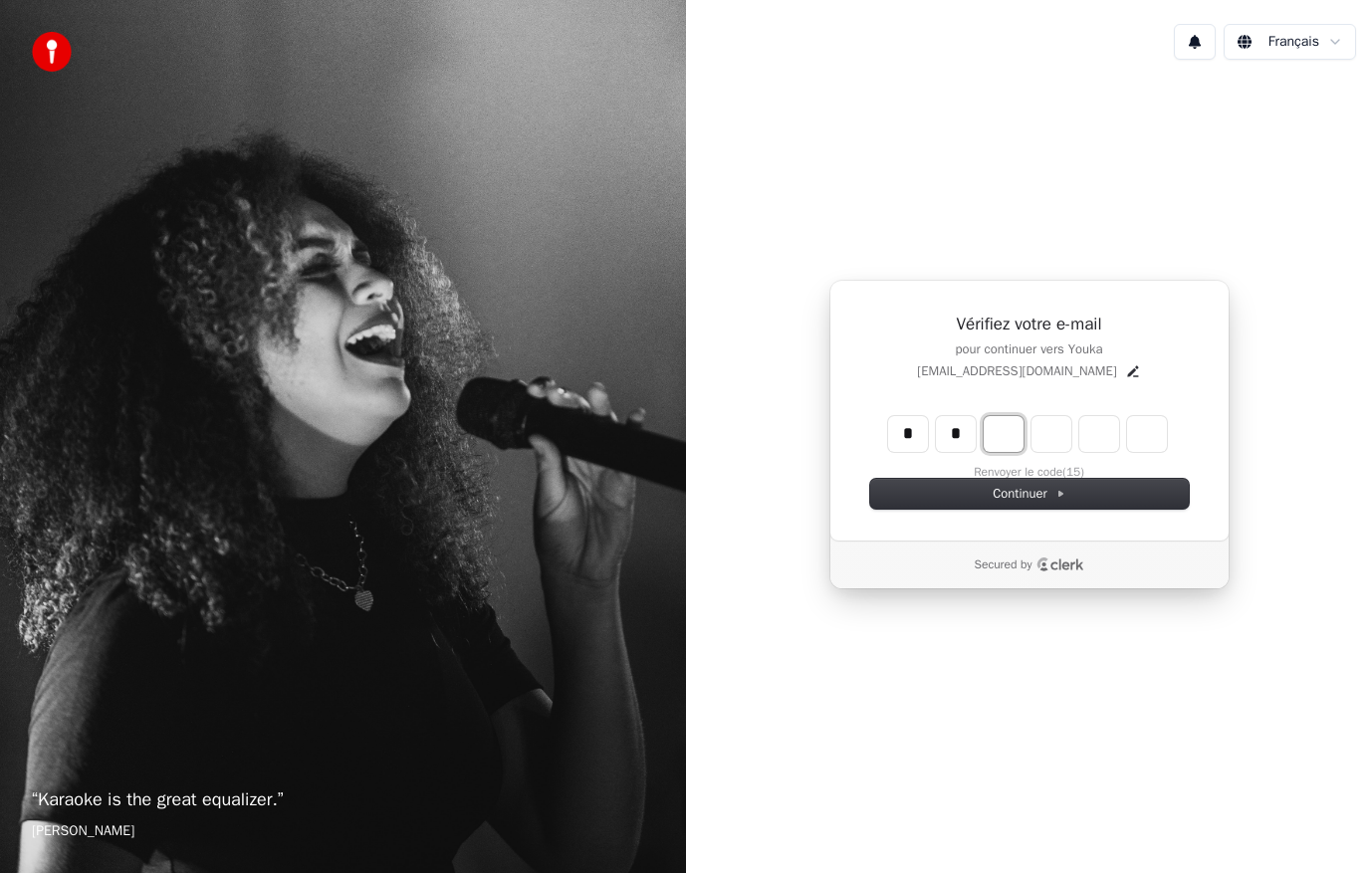 type on "**" 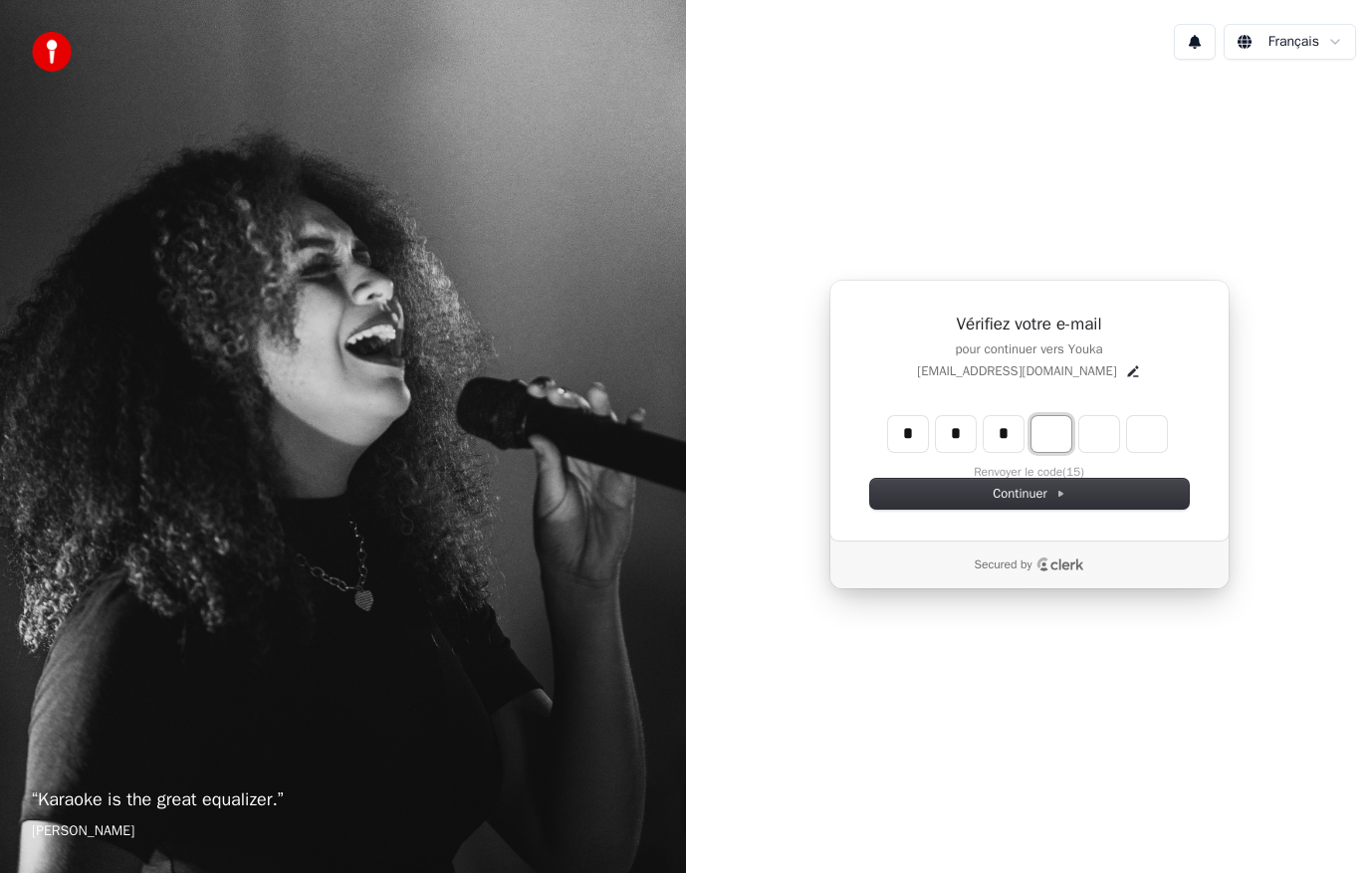 type on "***" 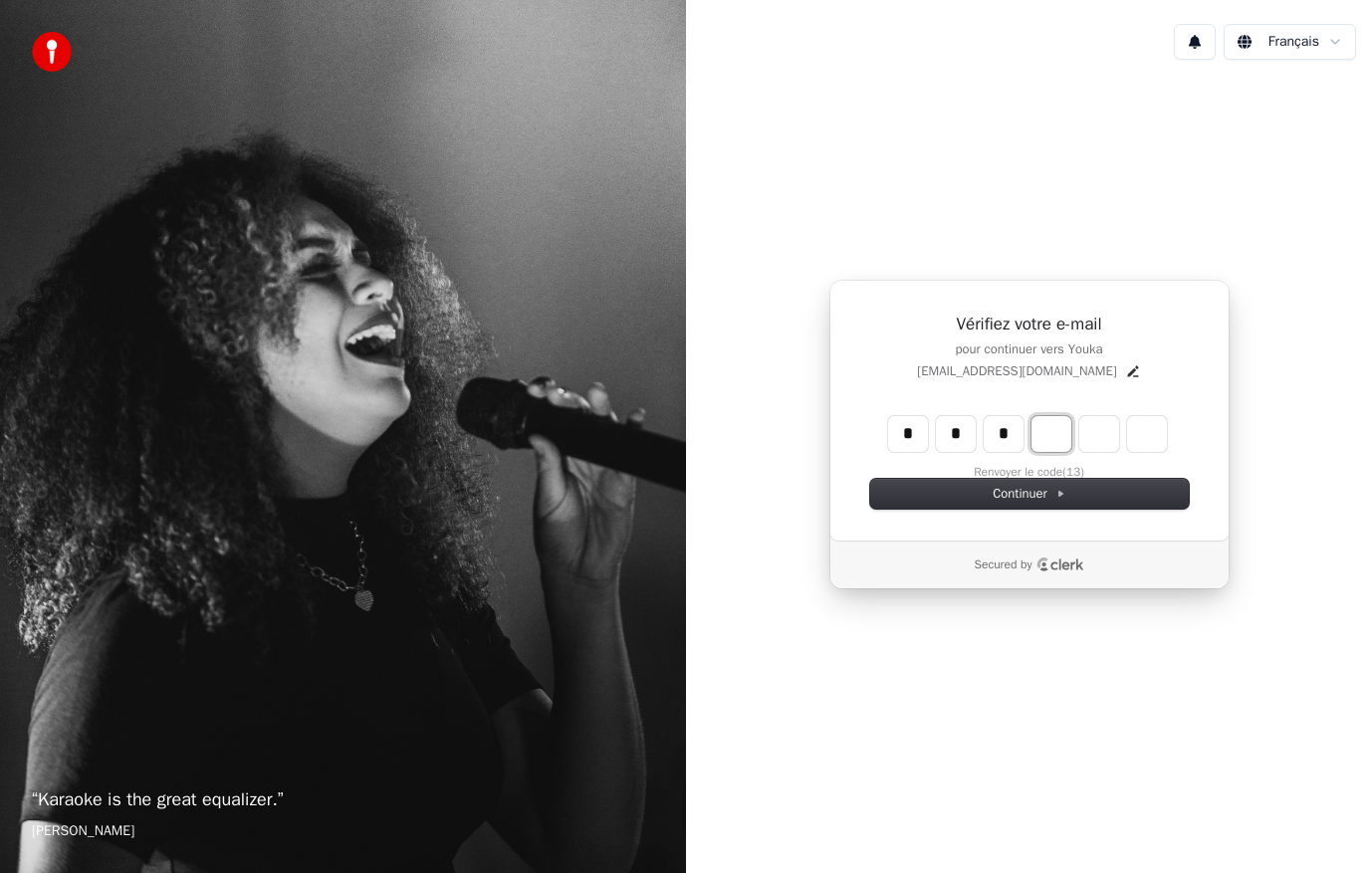 type on "*" 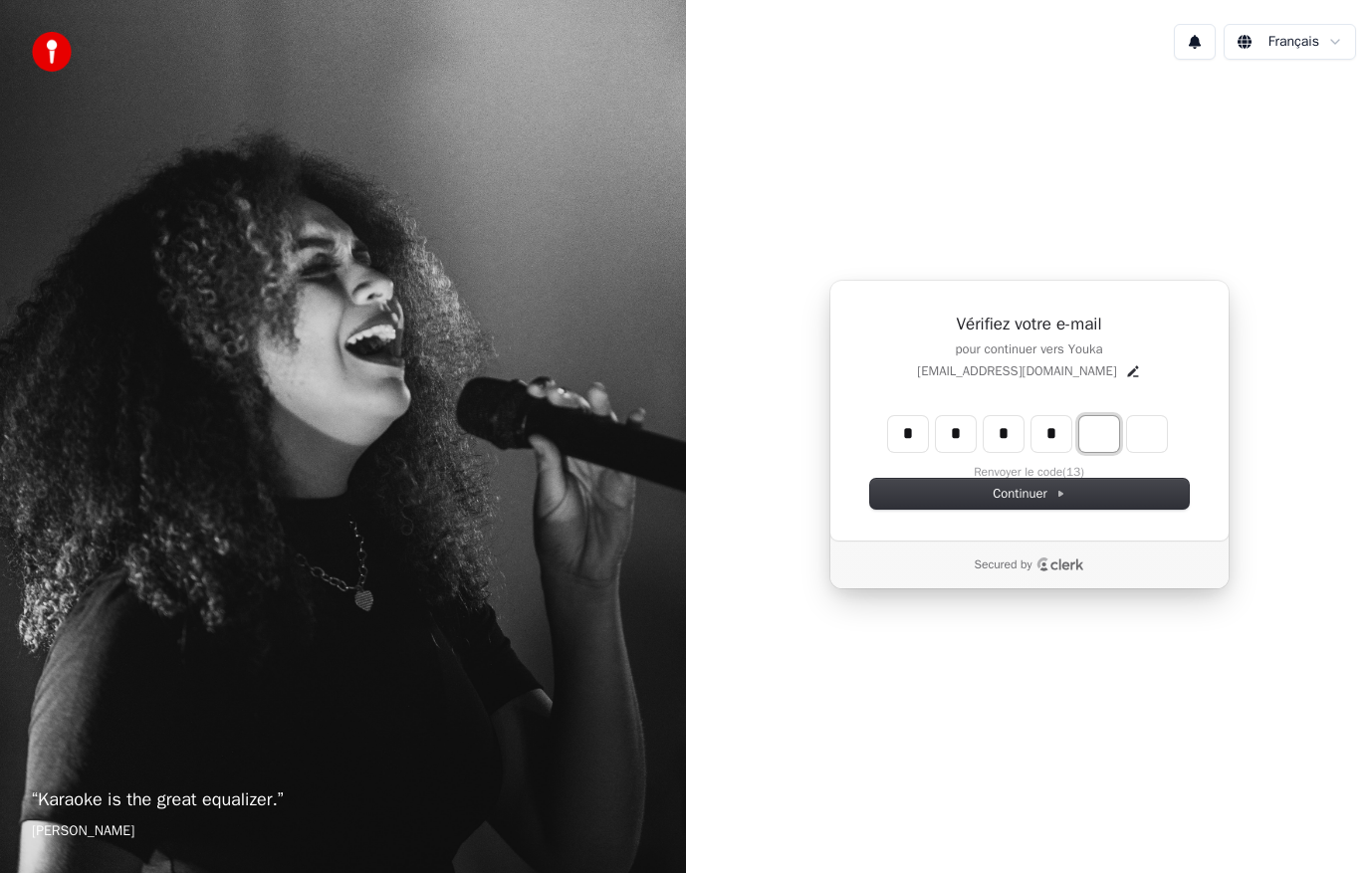 type on "****" 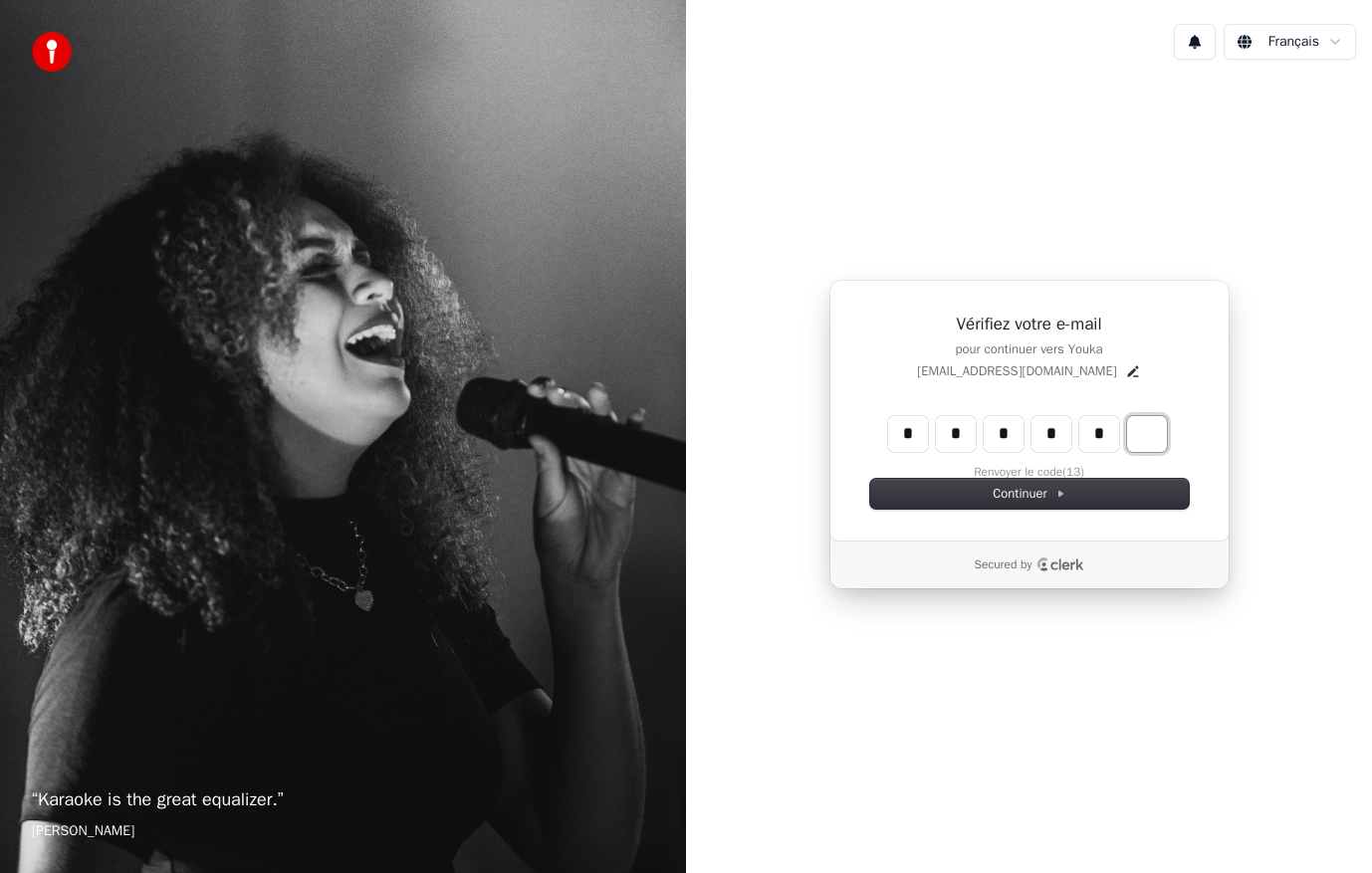 type on "******" 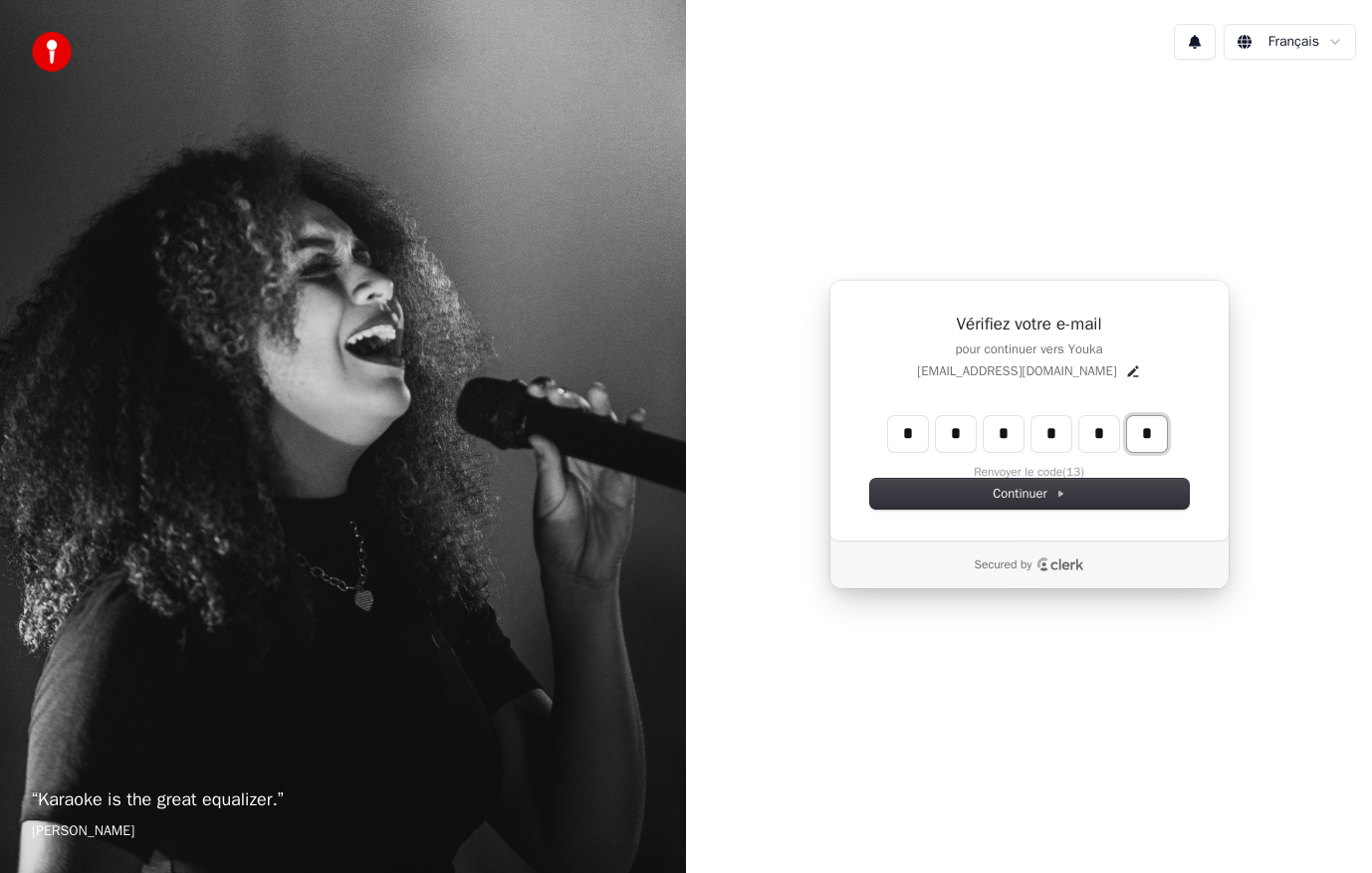 type on "*" 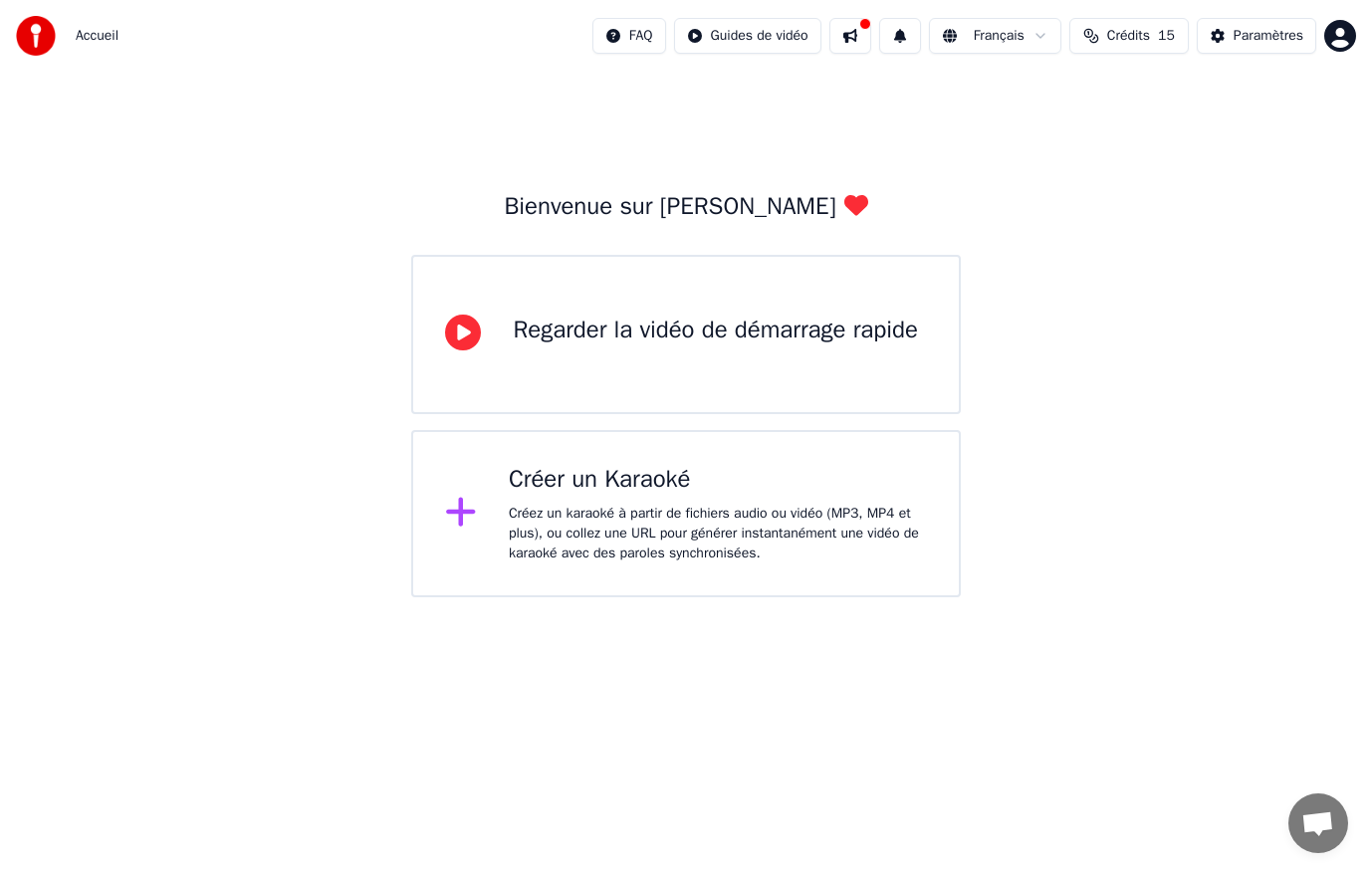 click 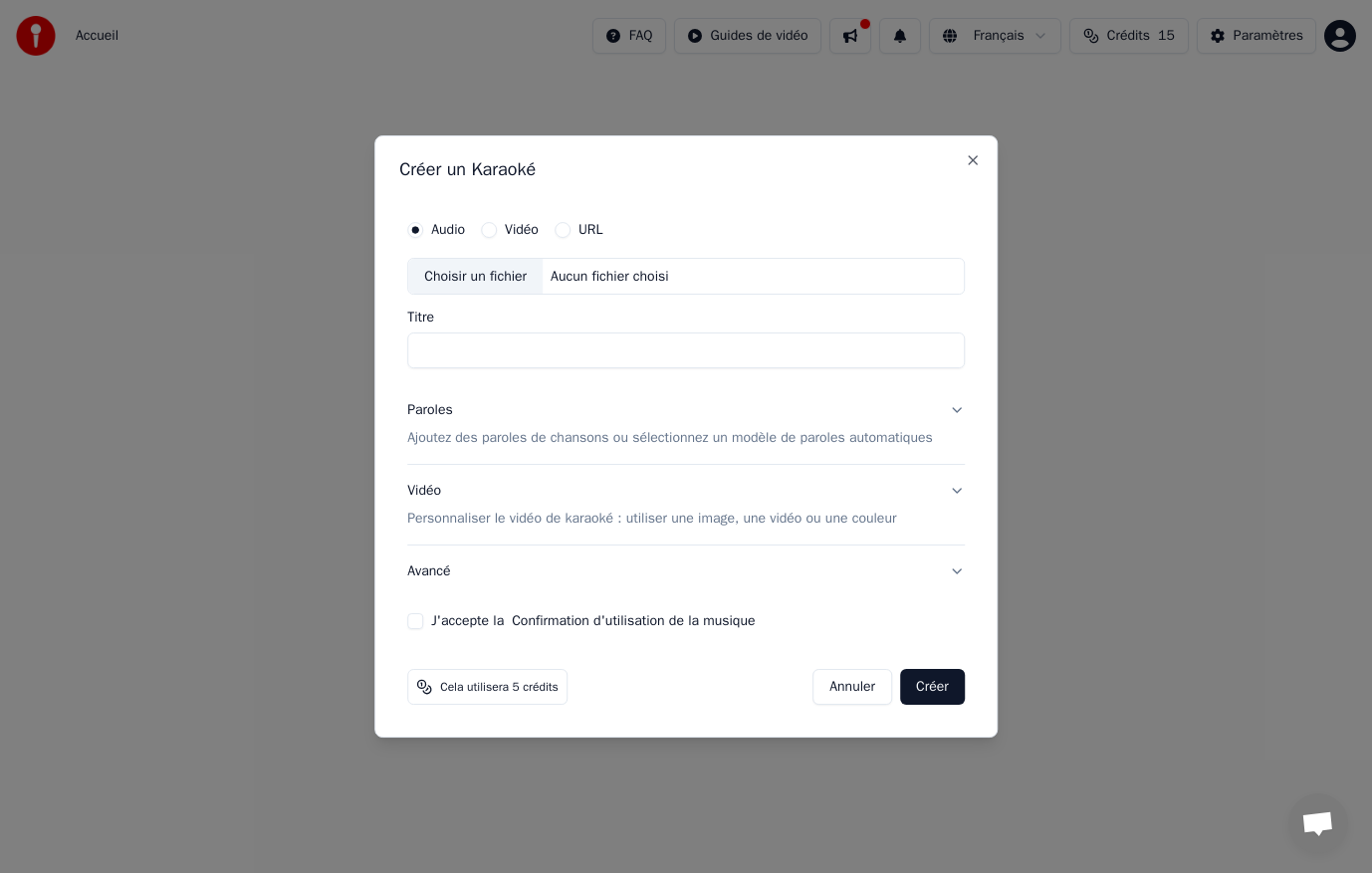 click on "Avancé" at bounding box center [686, 571] 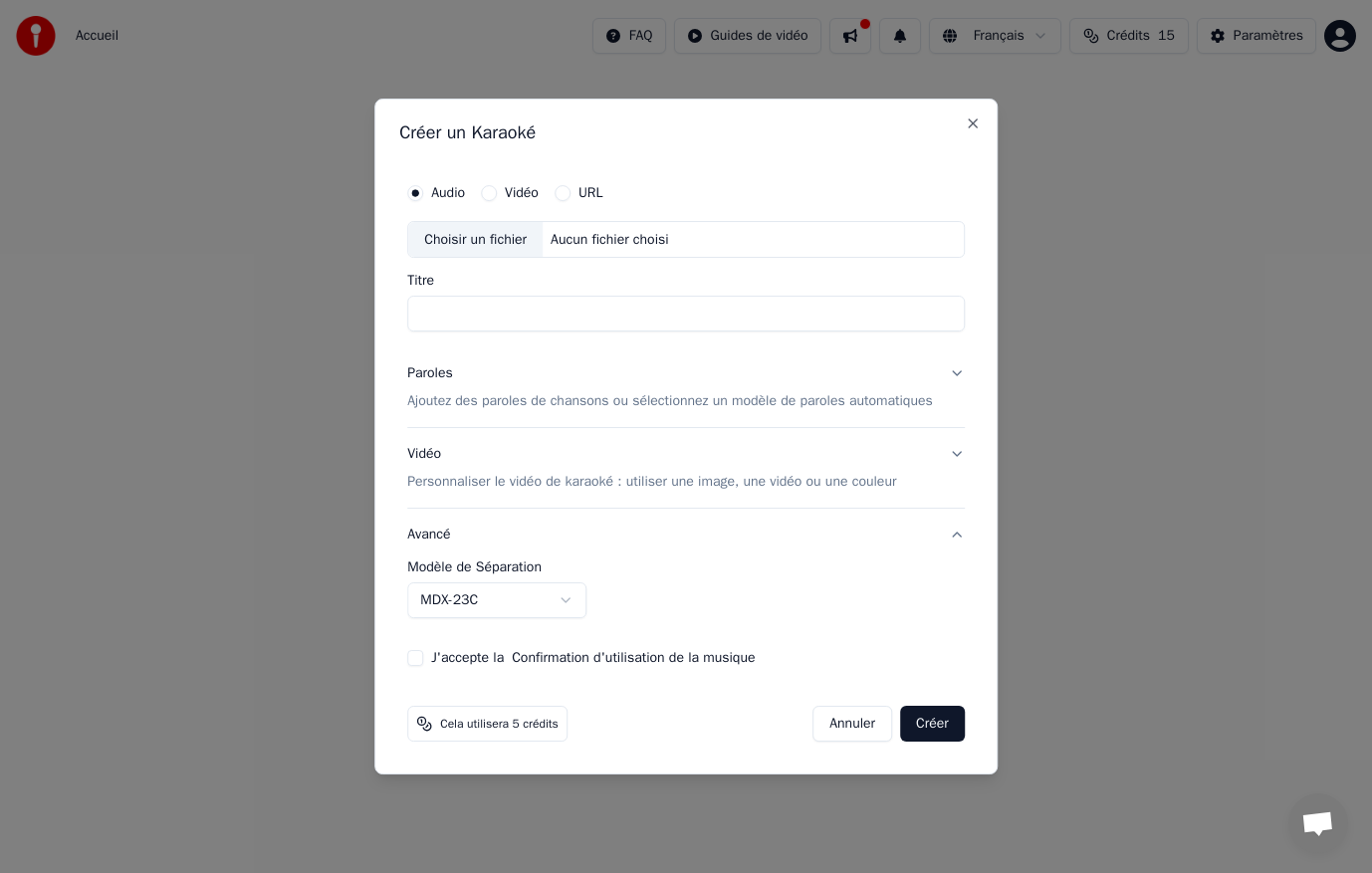 click on "**********" at bounding box center [686, 597] 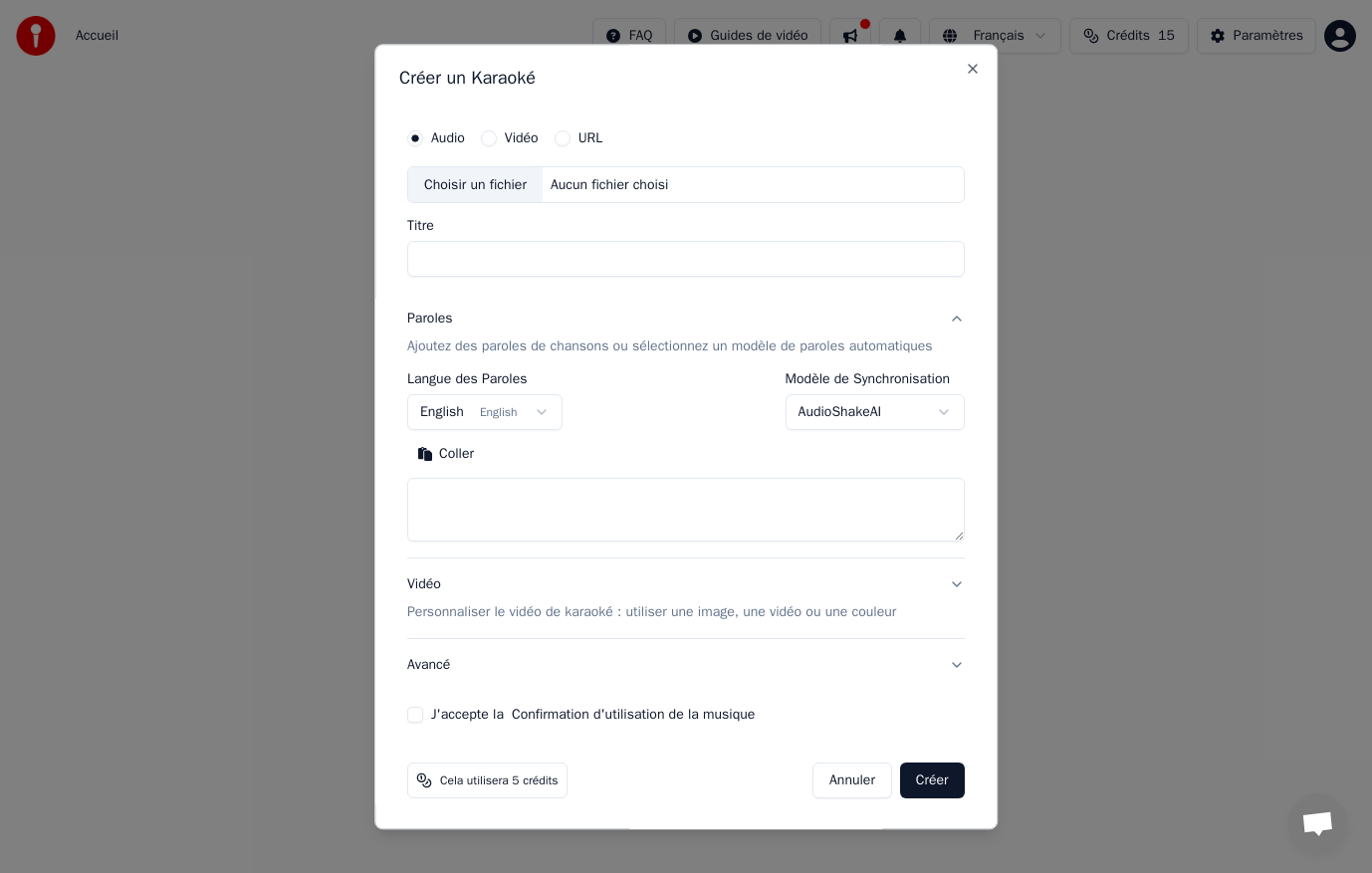 click on "**********" at bounding box center [686, 299] 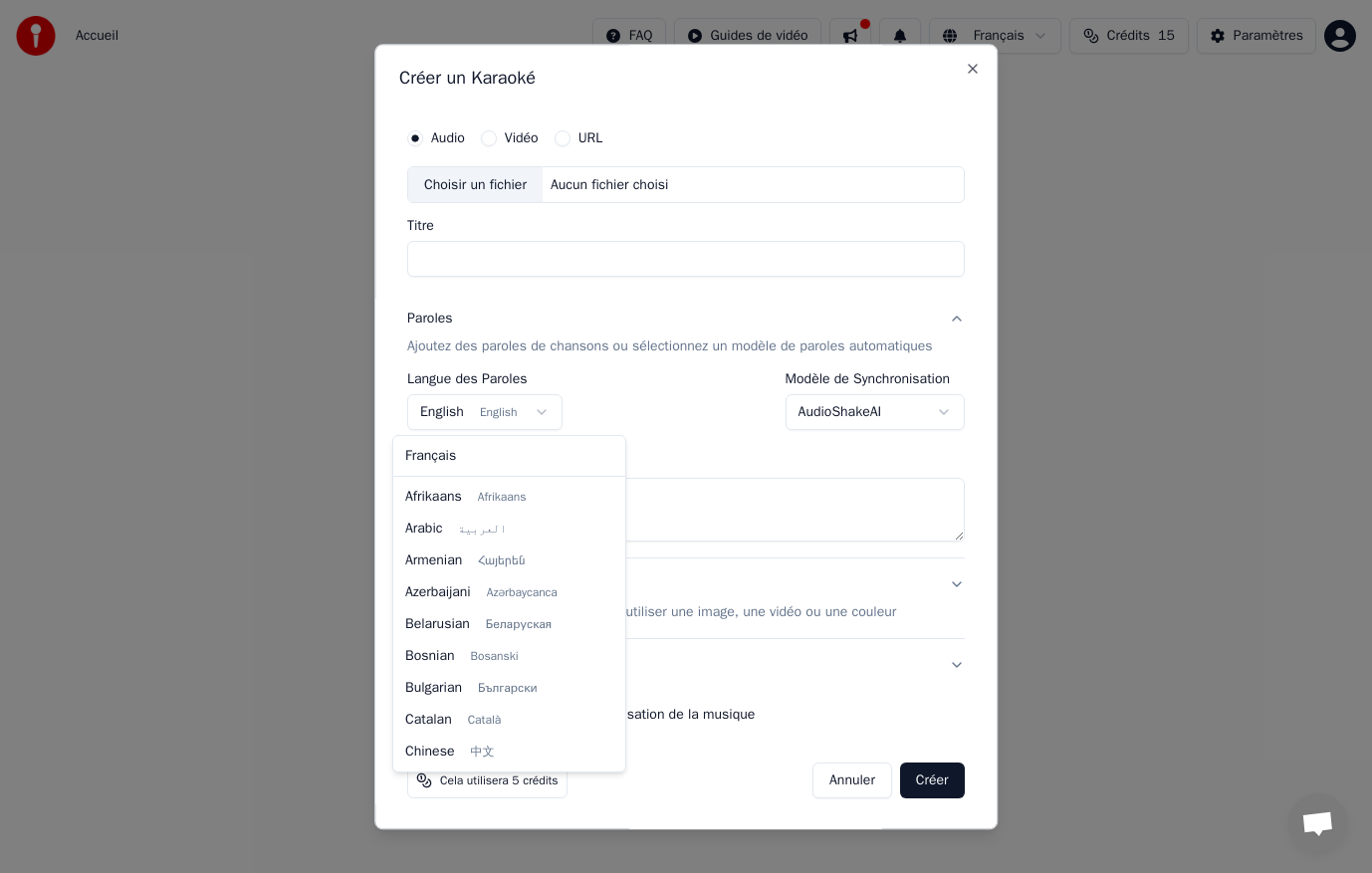 scroll, scrollTop: 159, scrollLeft: 0, axis: vertical 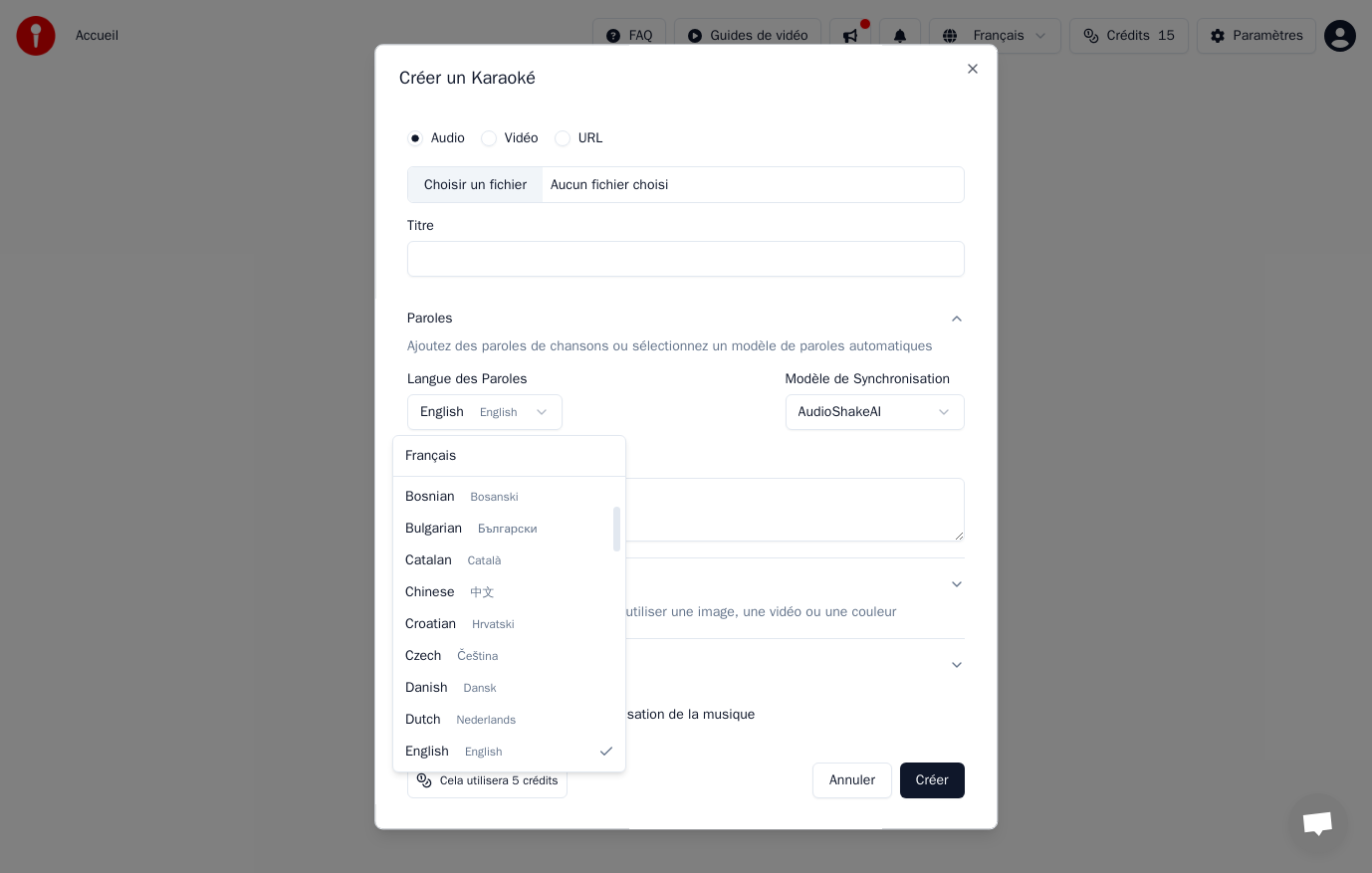 select on "**" 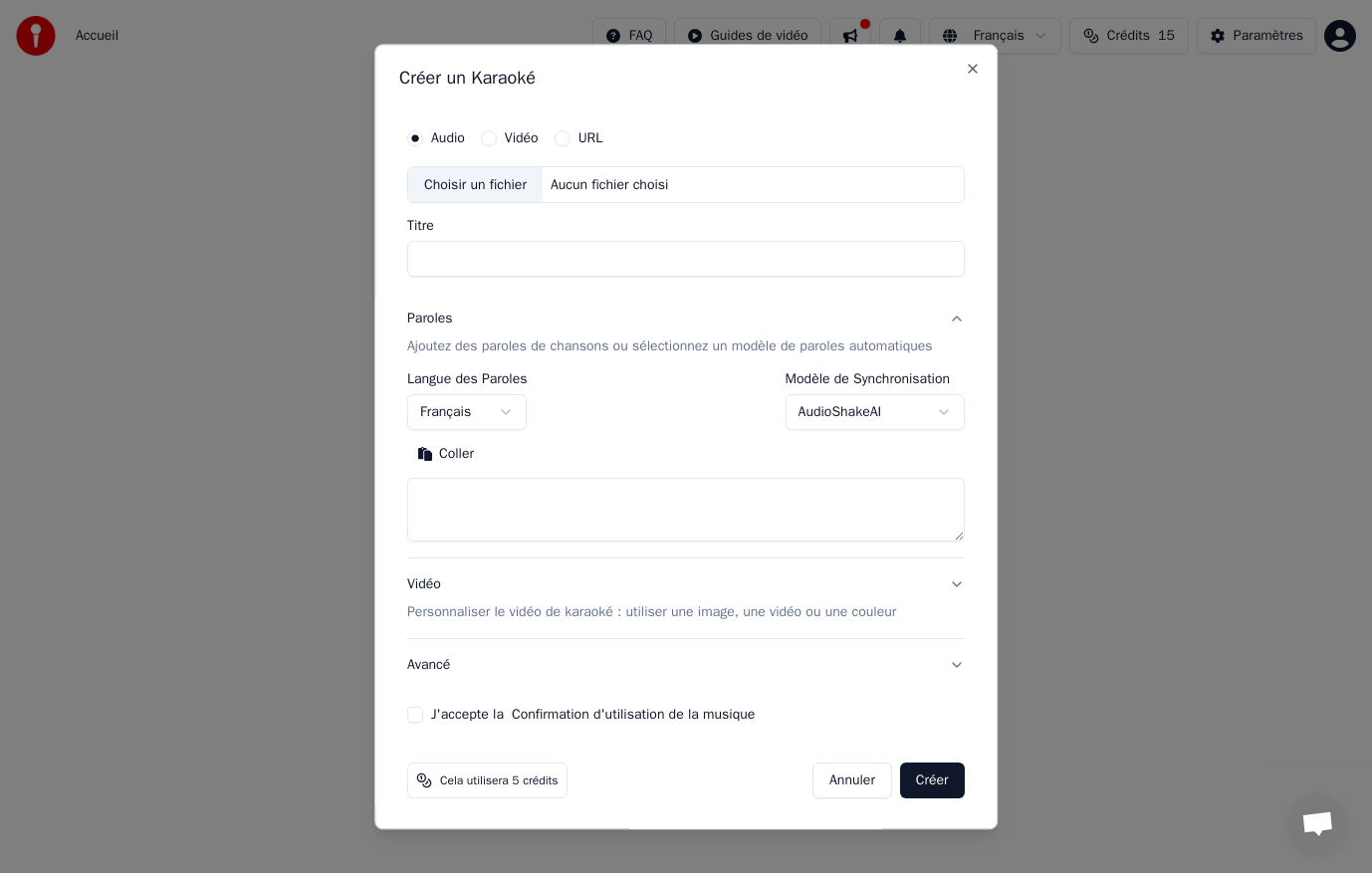 click on "Coller" at bounding box center (445, 455) 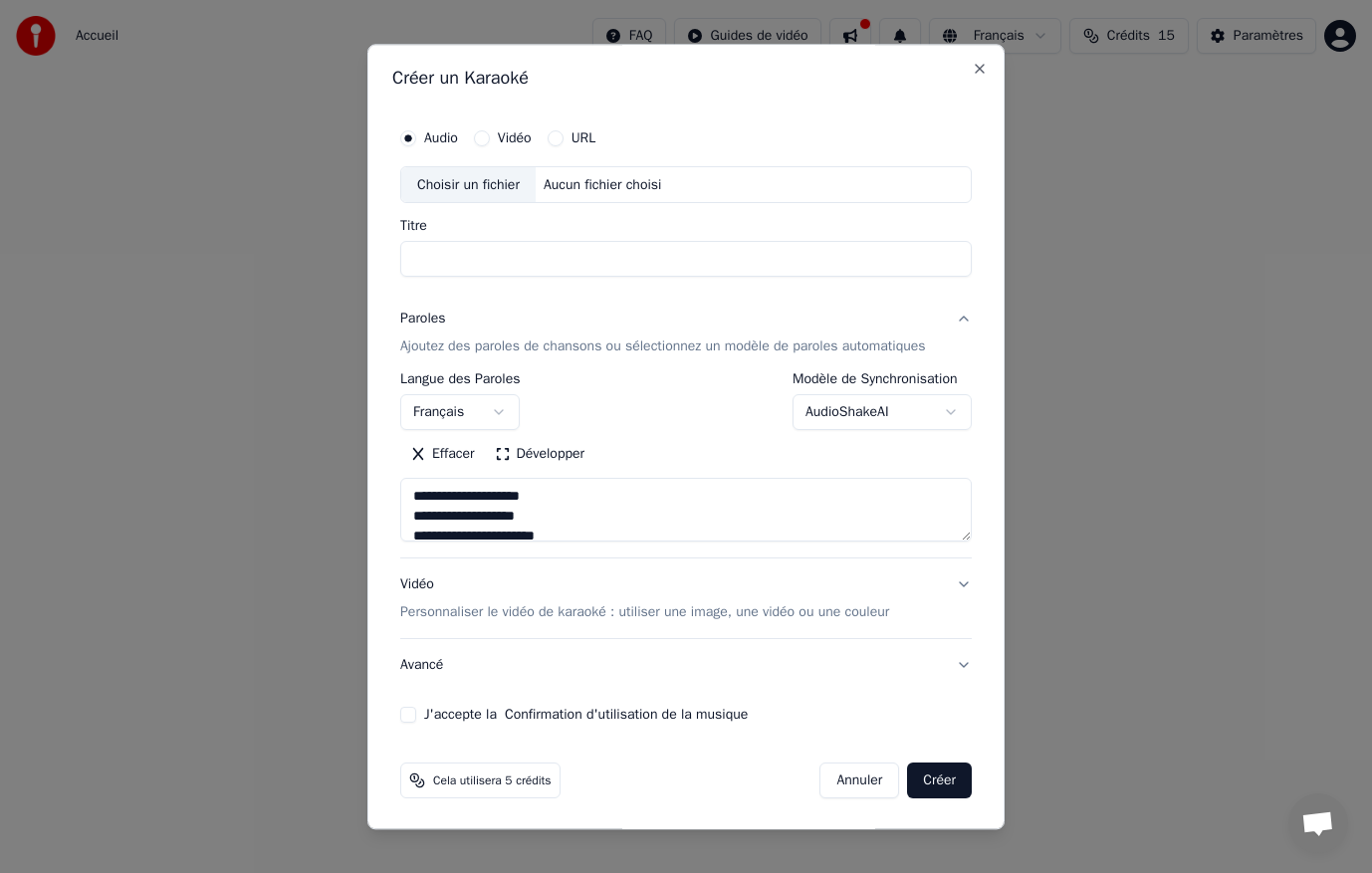 scroll, scrollTop: 2, scrollLeft: 0, axis: vertical 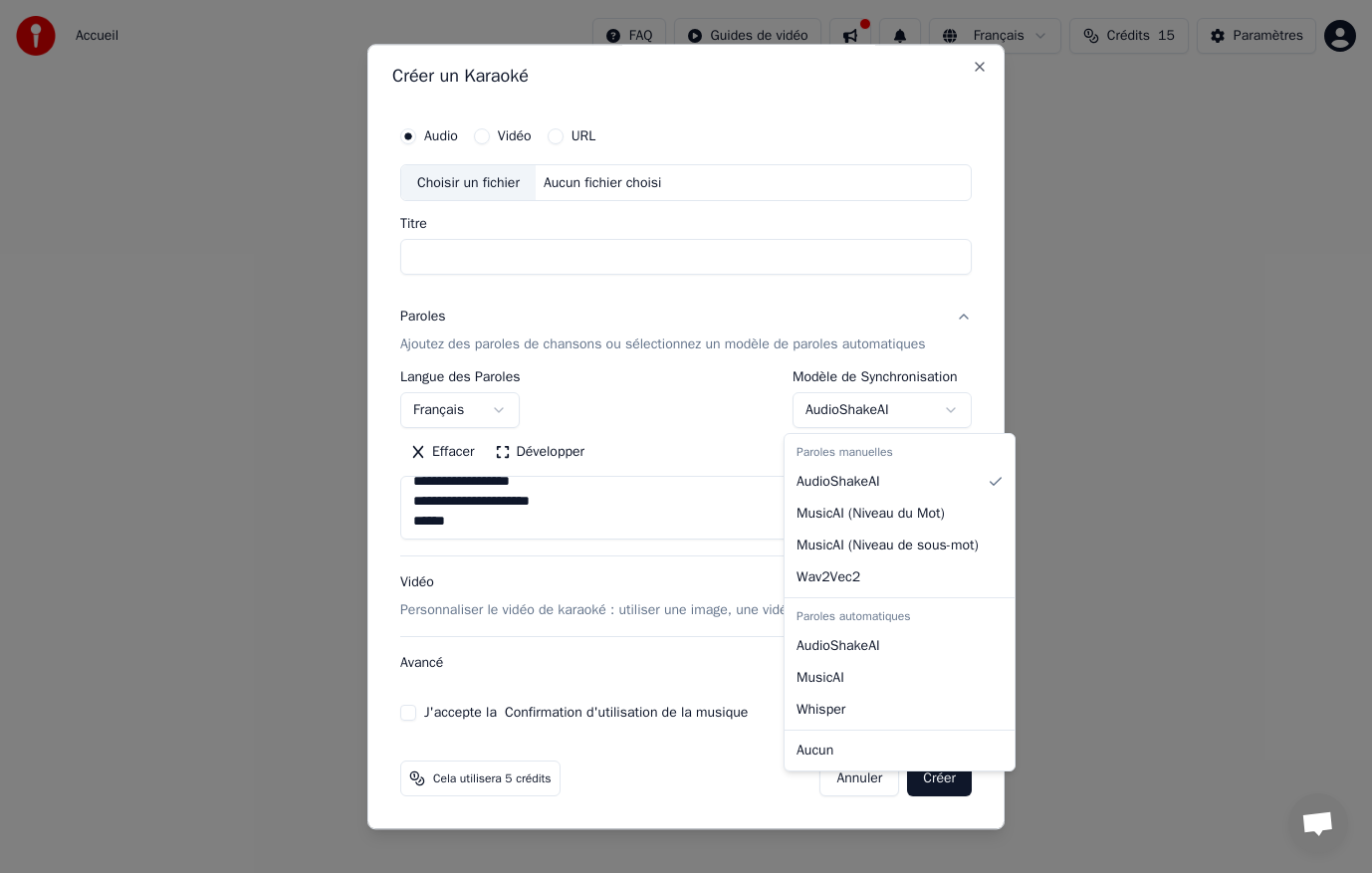 click on "**********" at bounding box center (686, 299) 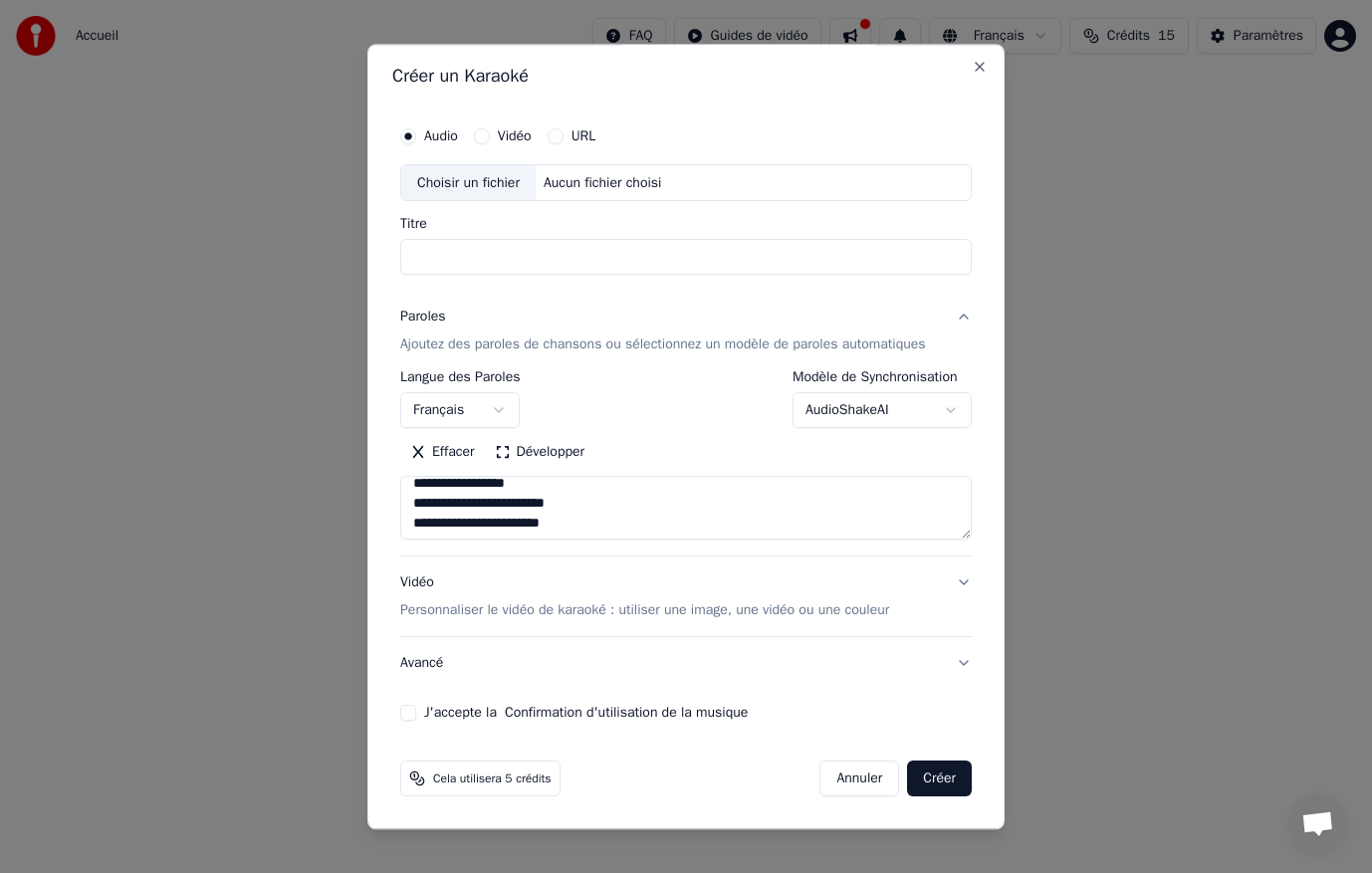 scroll, scrollTop: 431, scrollLeft: 0, axis: vertical 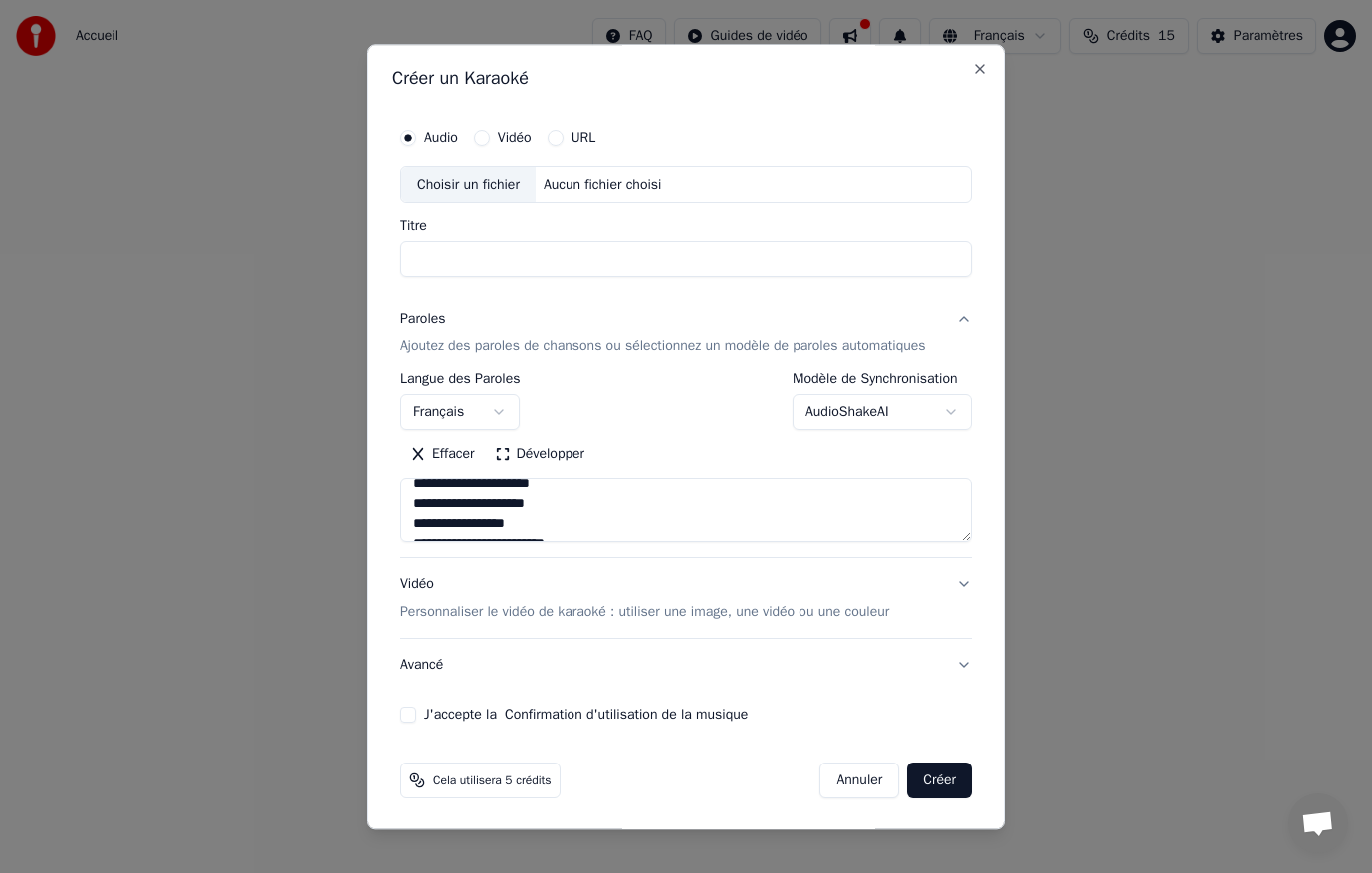 click on "Choisir un fichier" at bounding box center [468, 185] 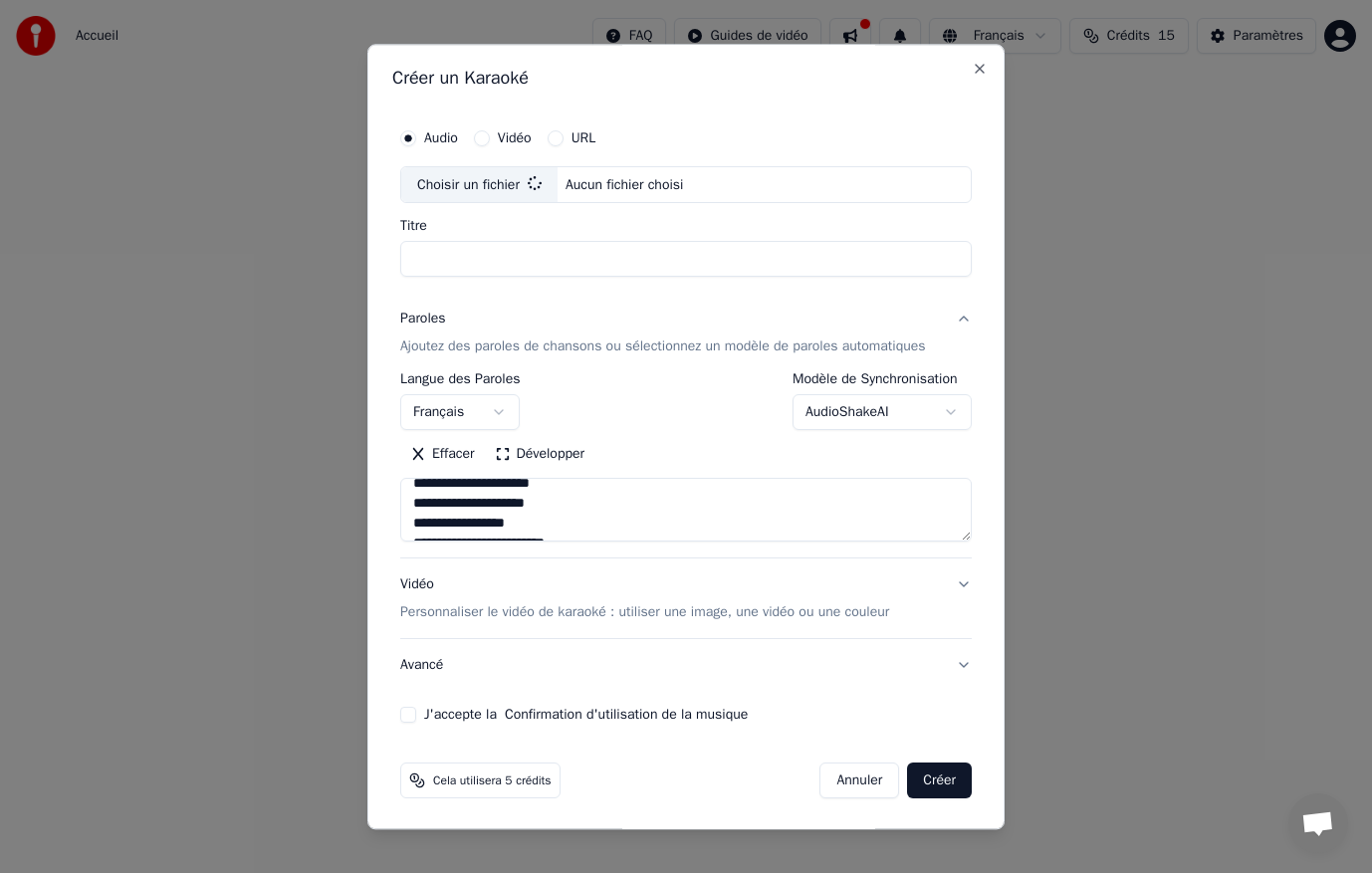 type on "**********" 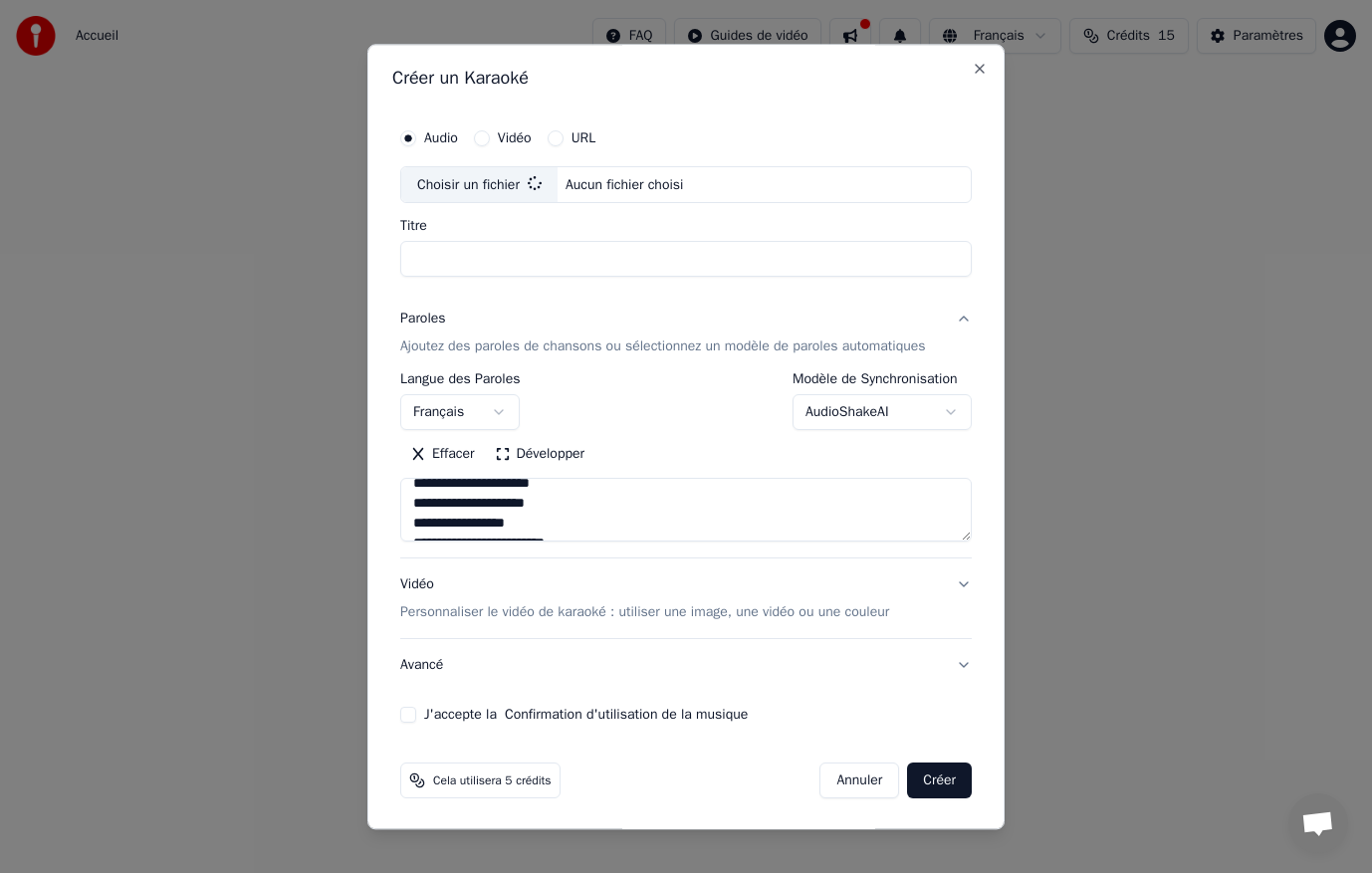 type on "**********" 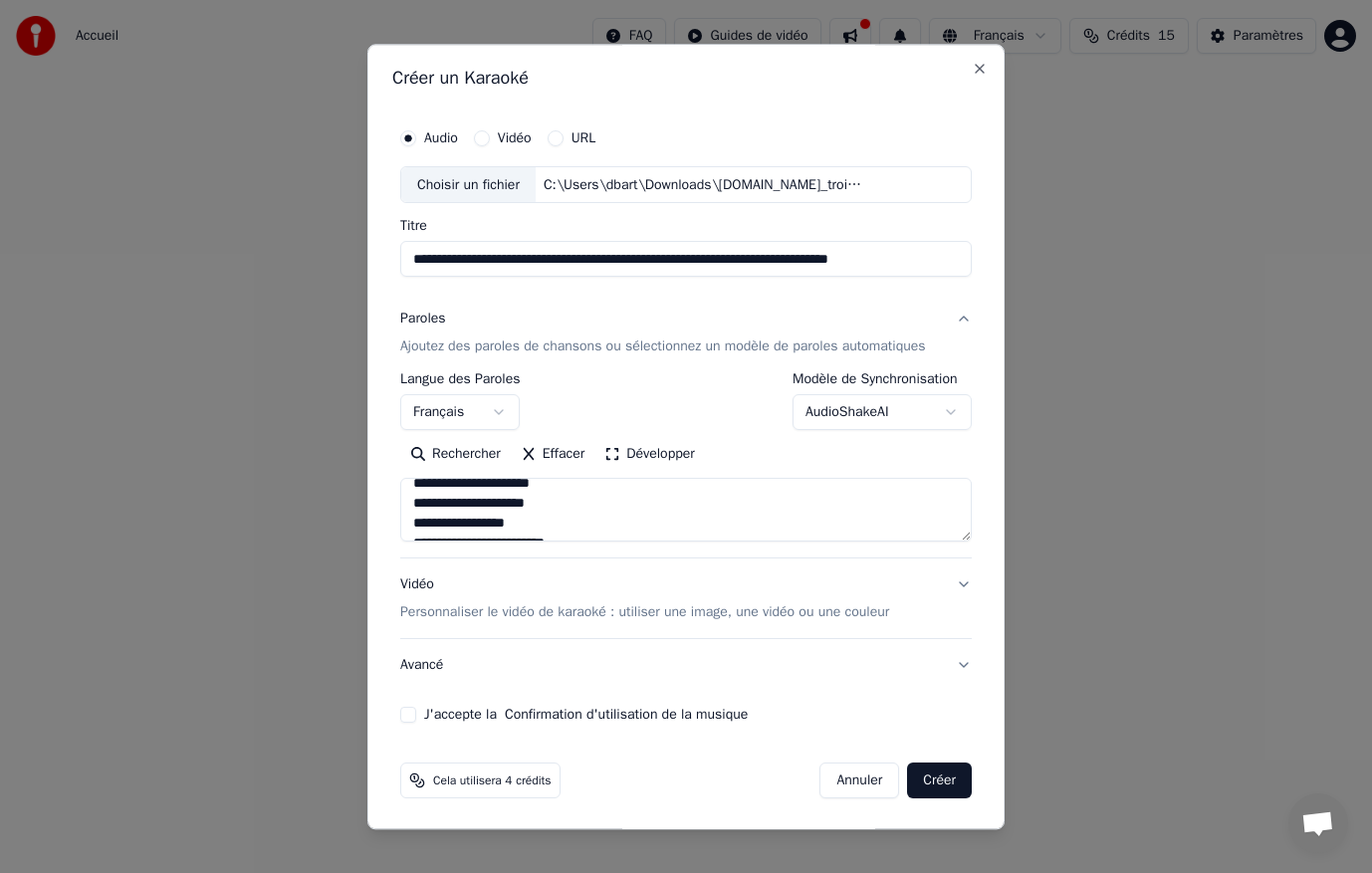 click on "Rechercher Effacer Développer" at bounding box center [686, 455] 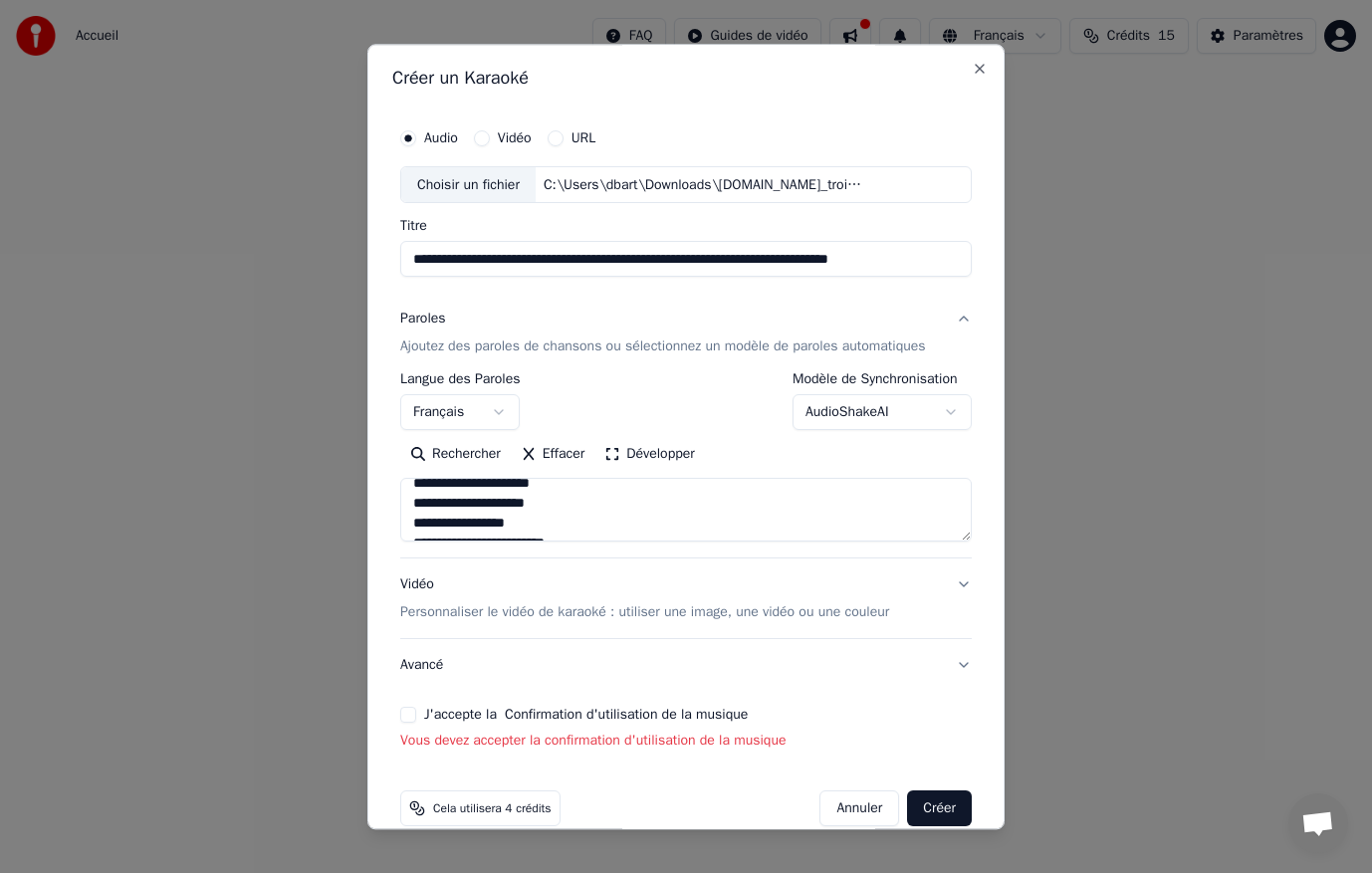 click on "J'accepte la   Confirmation d'utilisation de la musique" at bounding box center [408, 716] 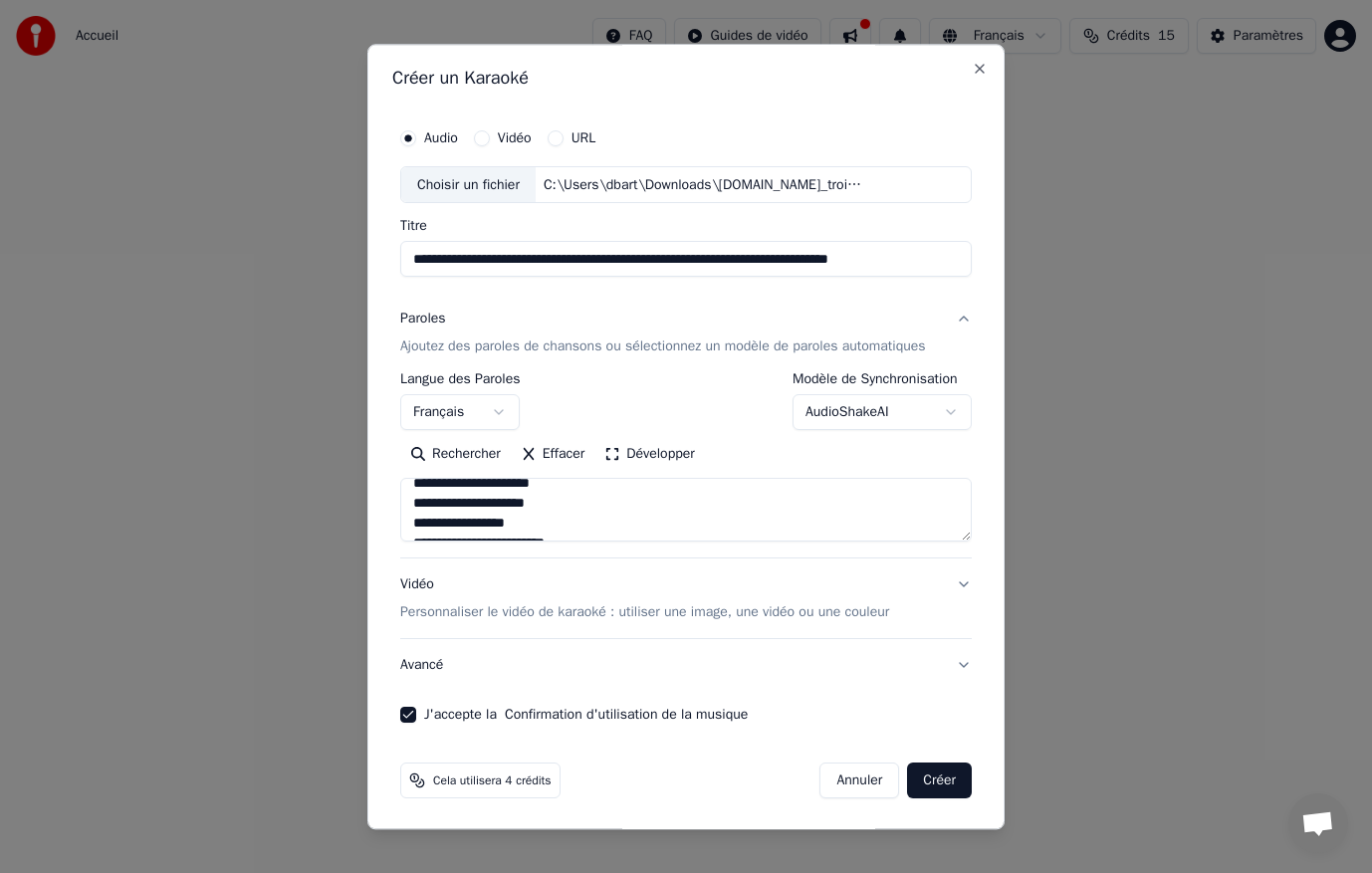 click on "Créer" at bounding box center (939, 781) 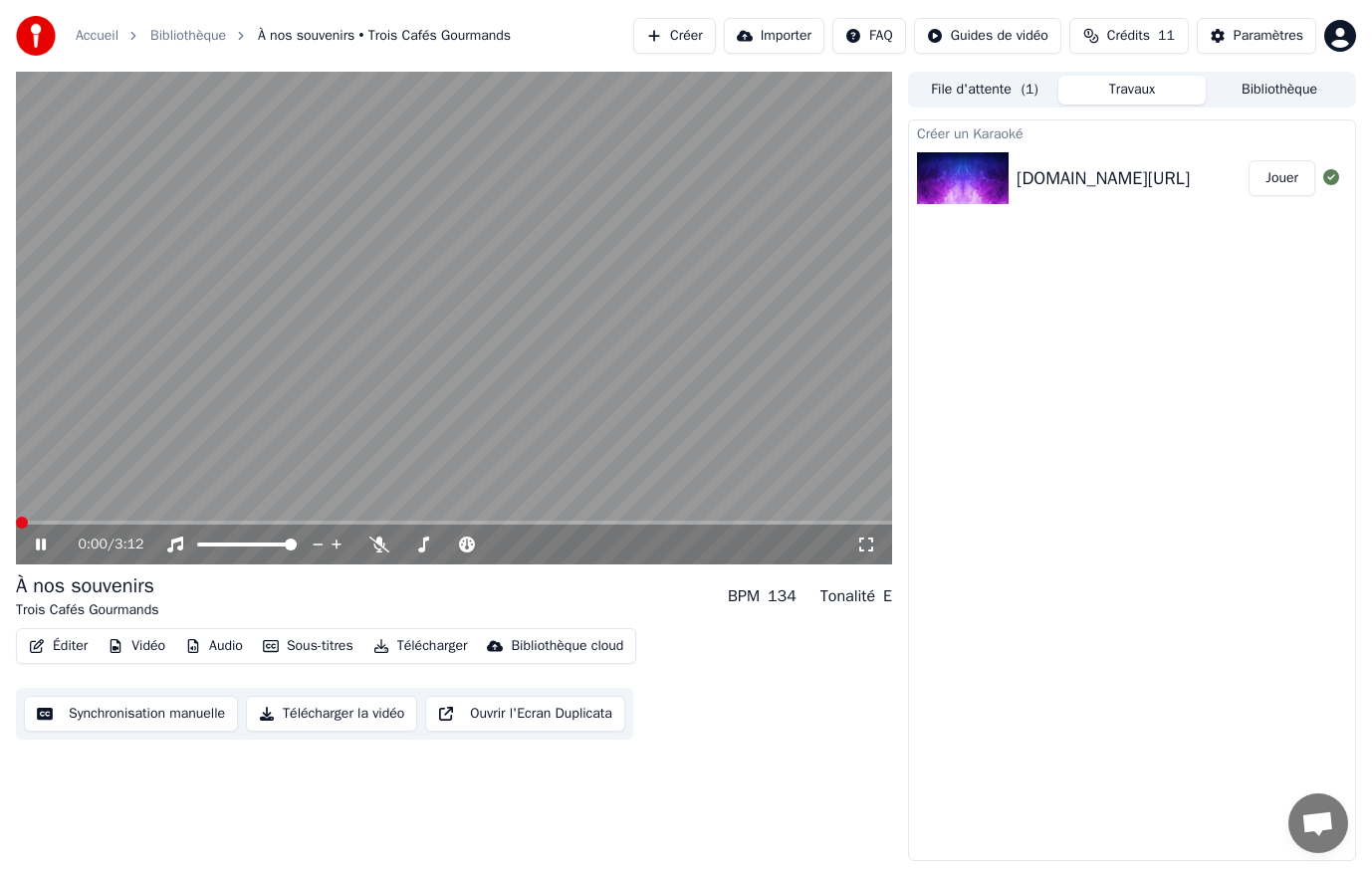 click at bounding box center (22, 523) 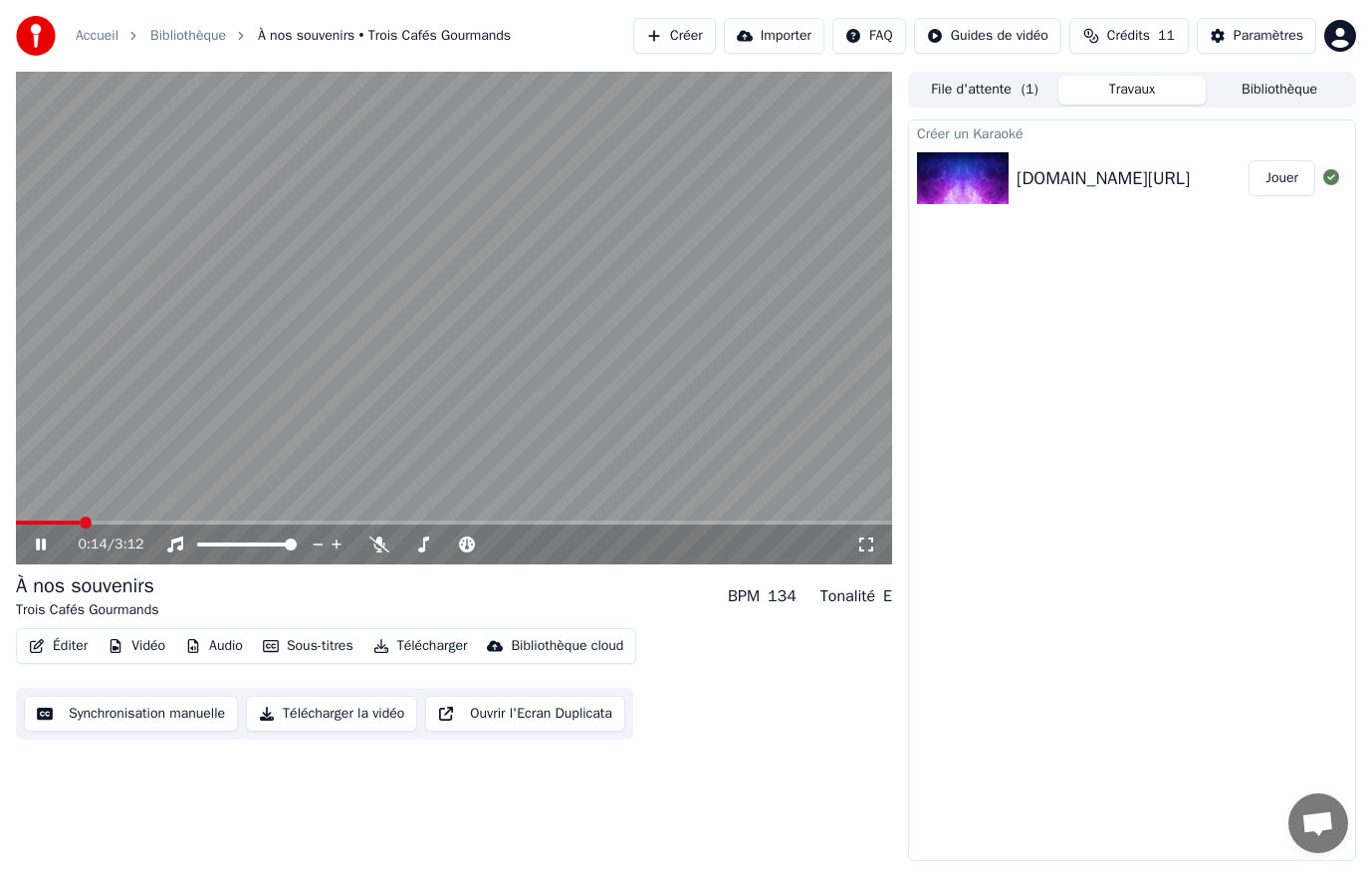 click at bounding box center (454, 318) 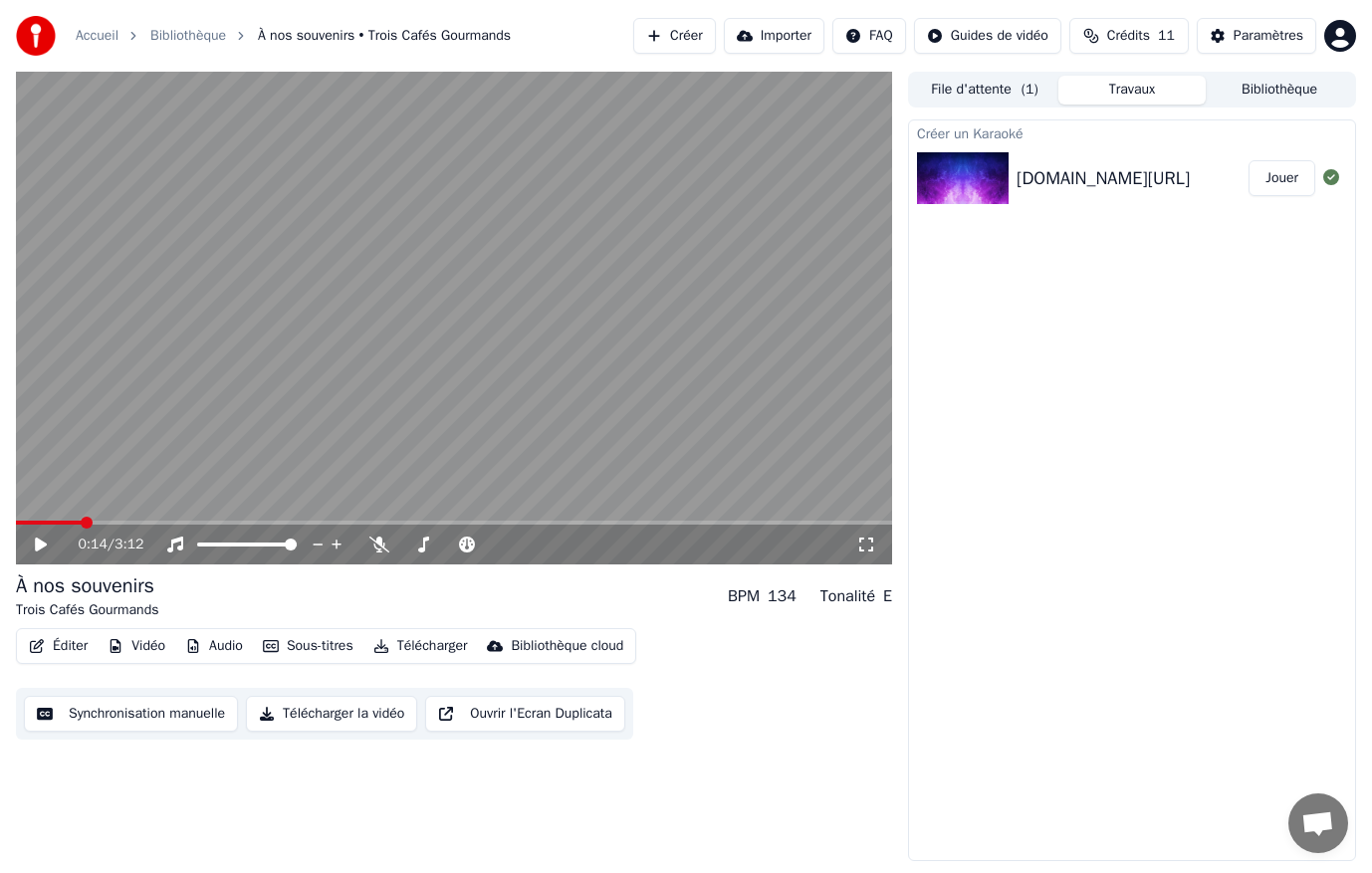 click 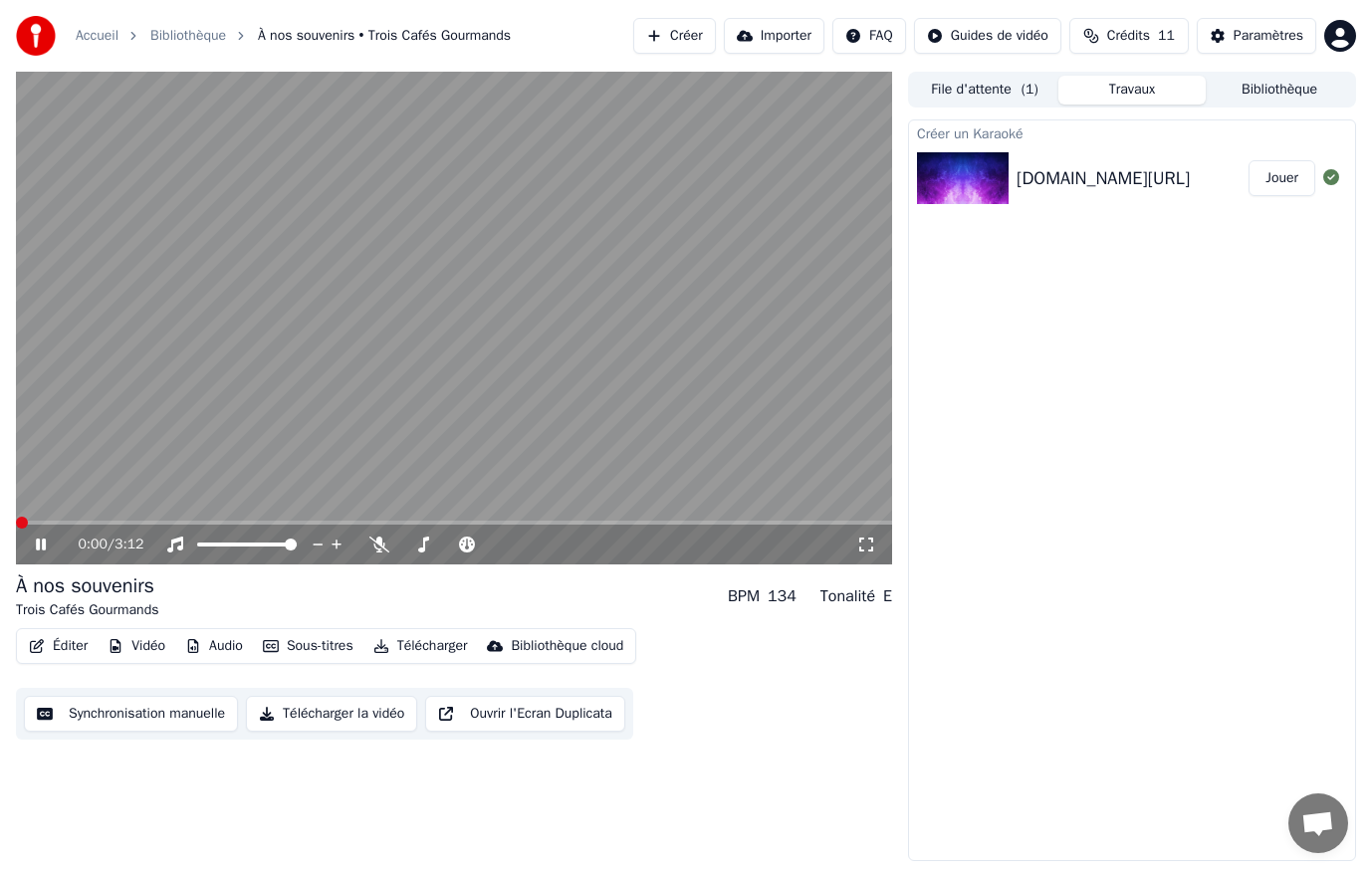 click at bounding box center [22, 523] 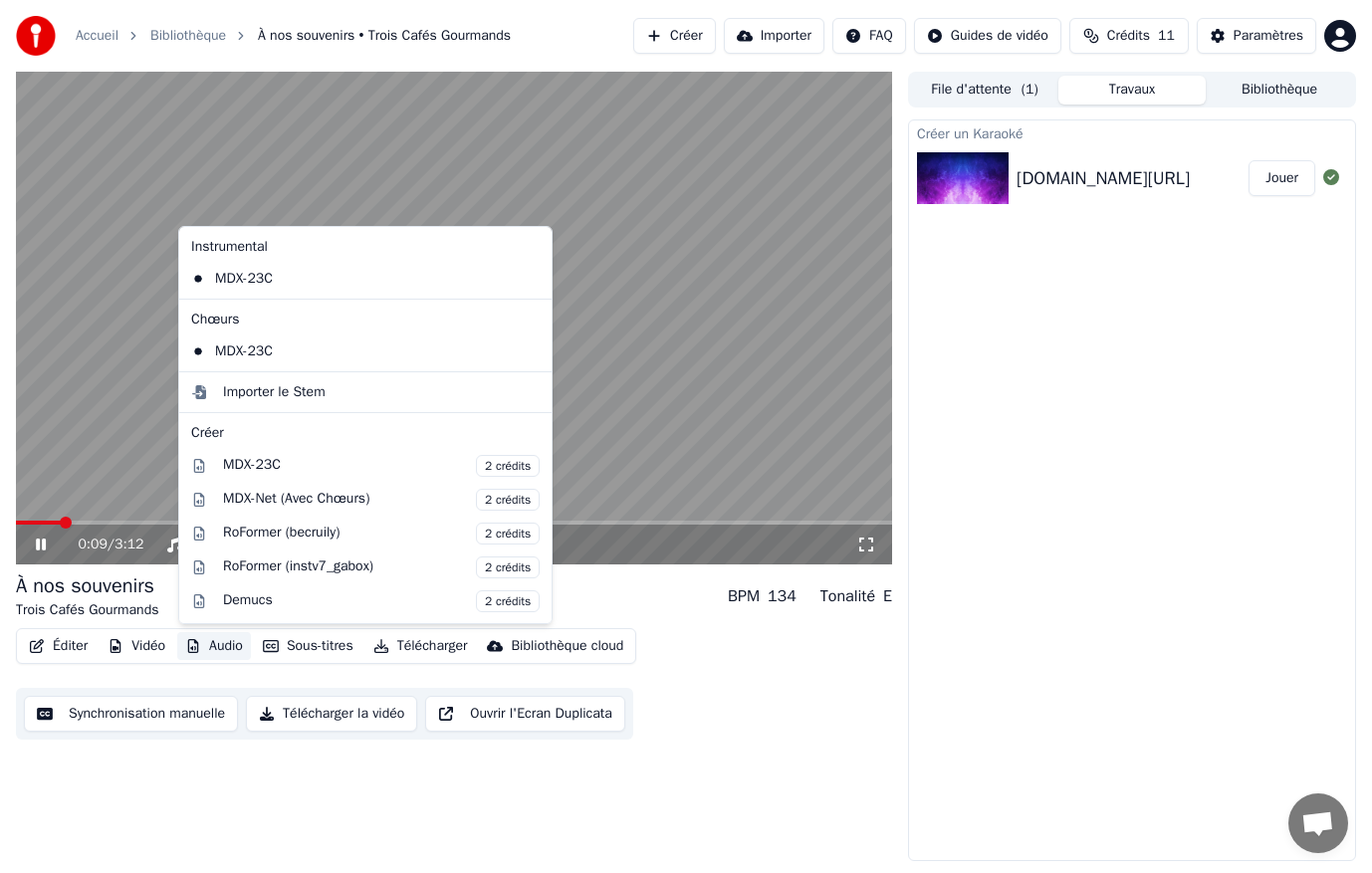 click on "Audio" at bounding box center [214, 646] 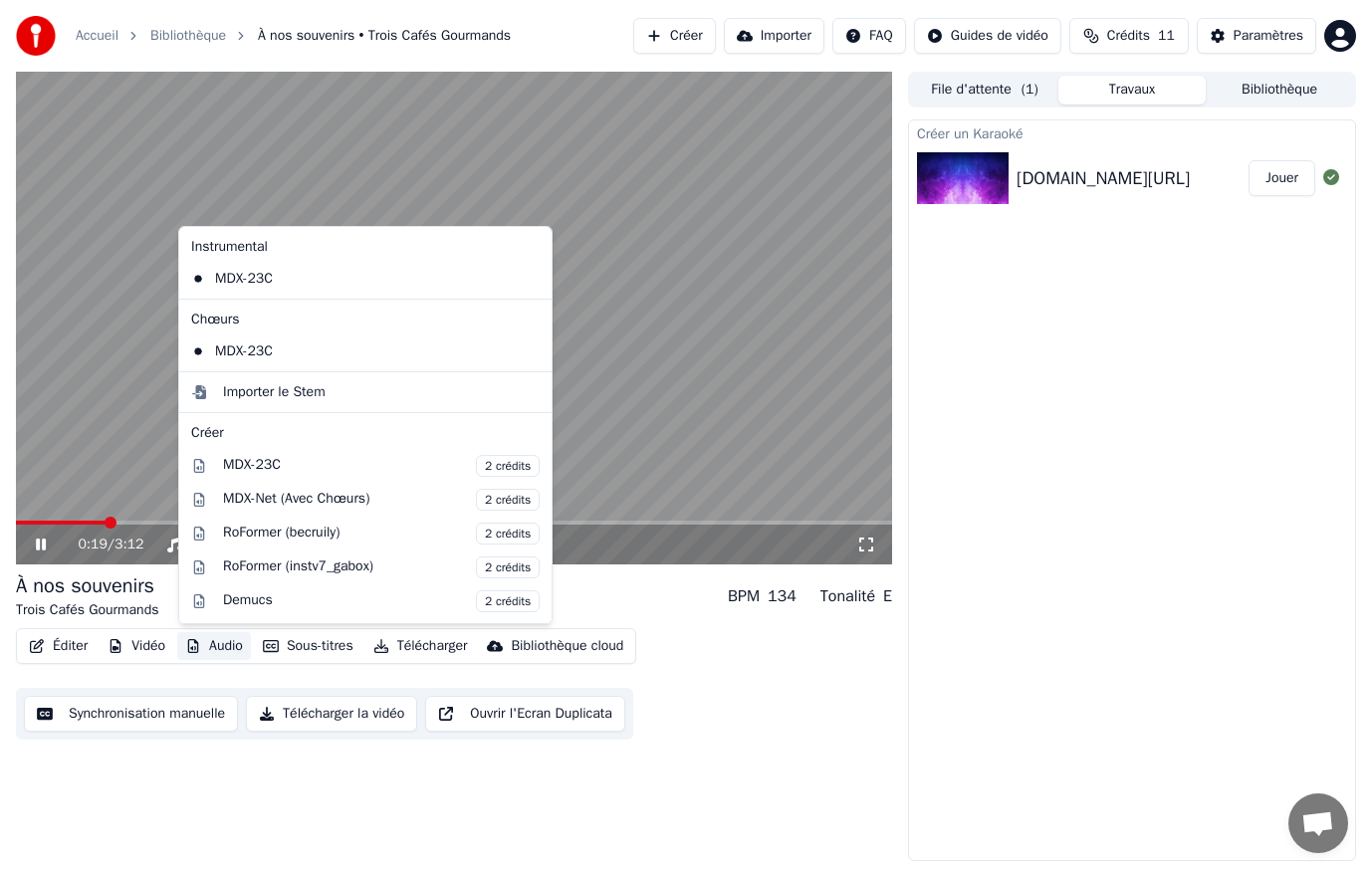 click at bounding box center [454, 318] 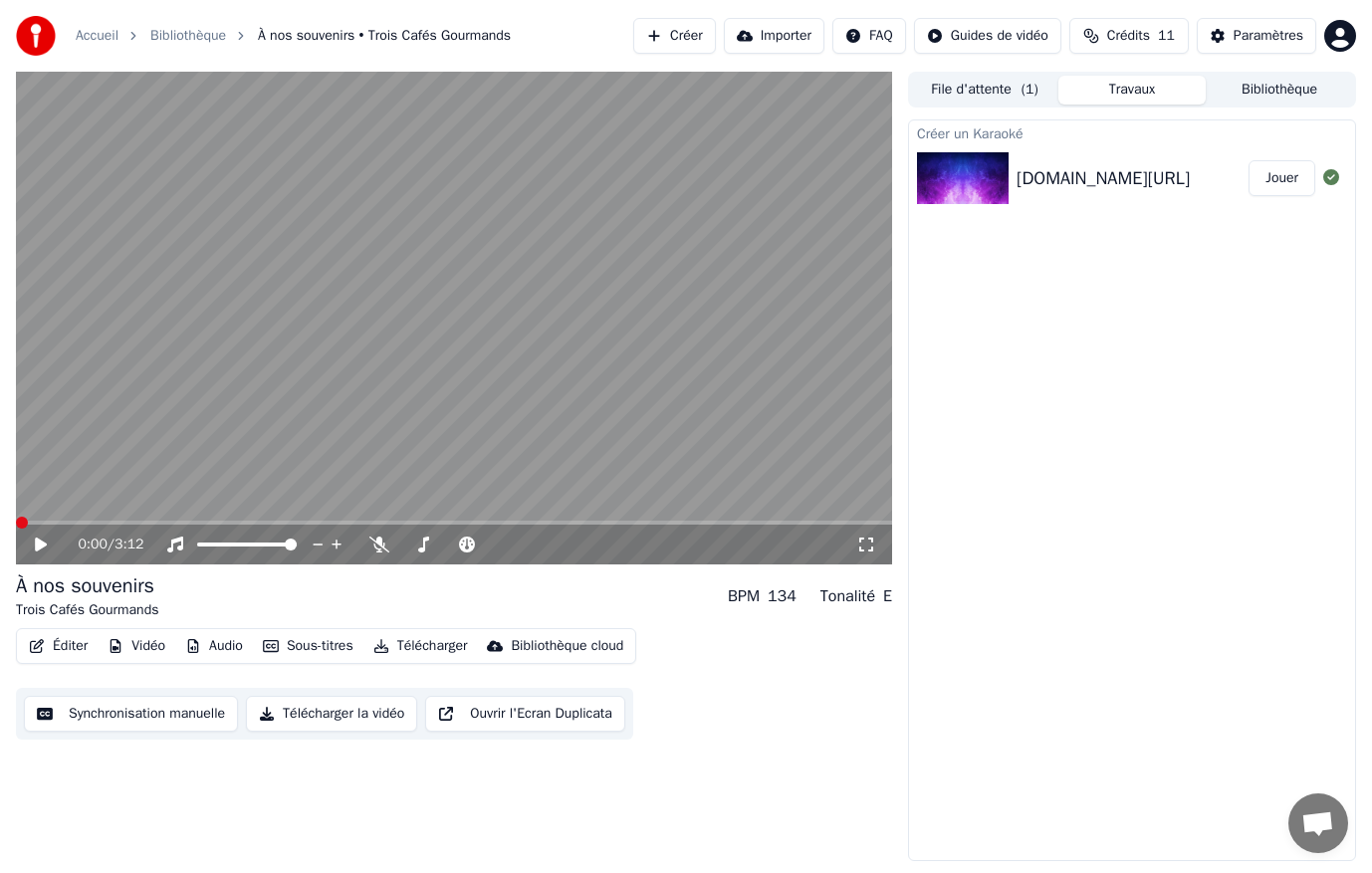 click at bounding box center (16, 523) 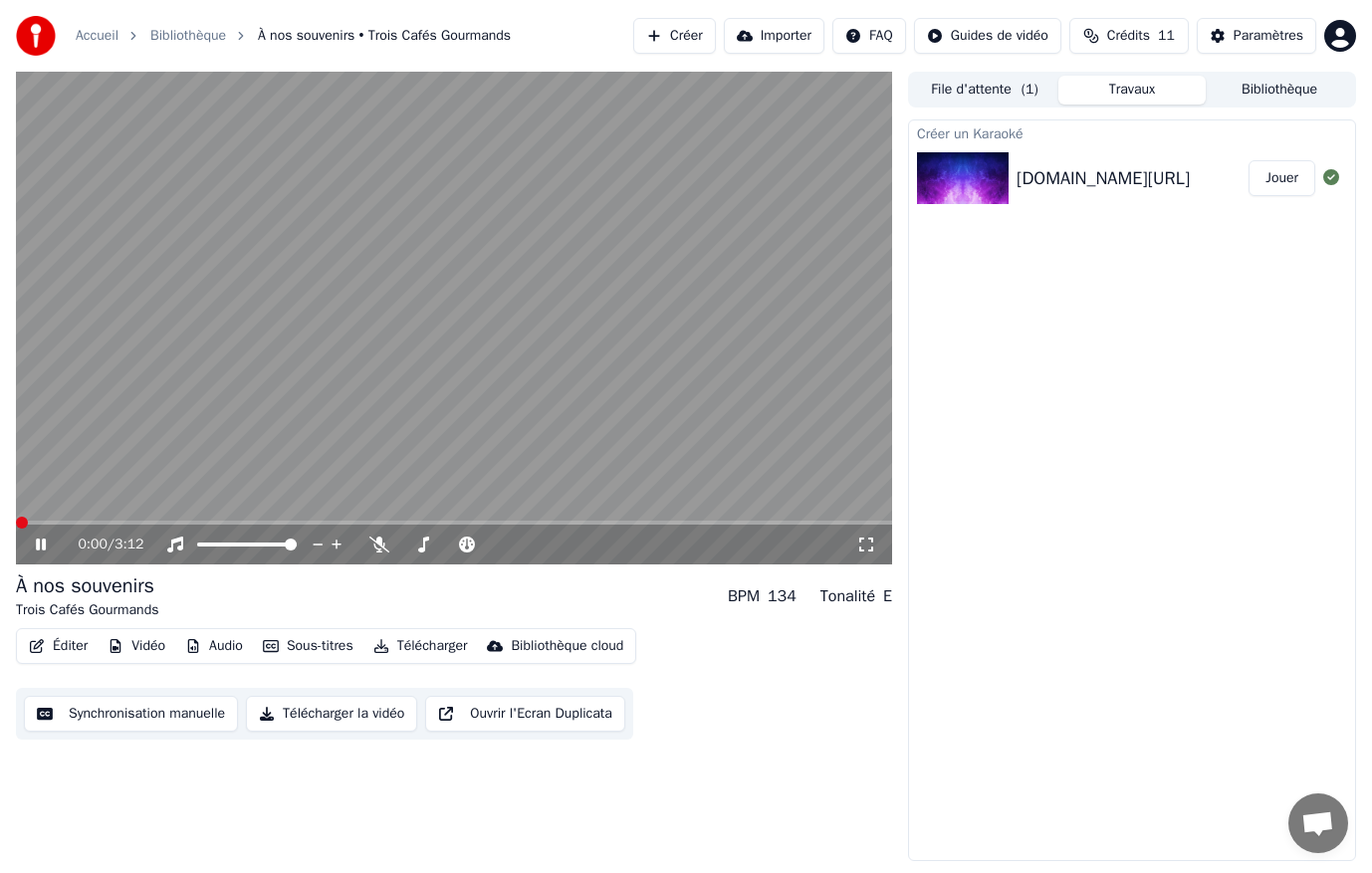 click at bounding box center [22, 523] 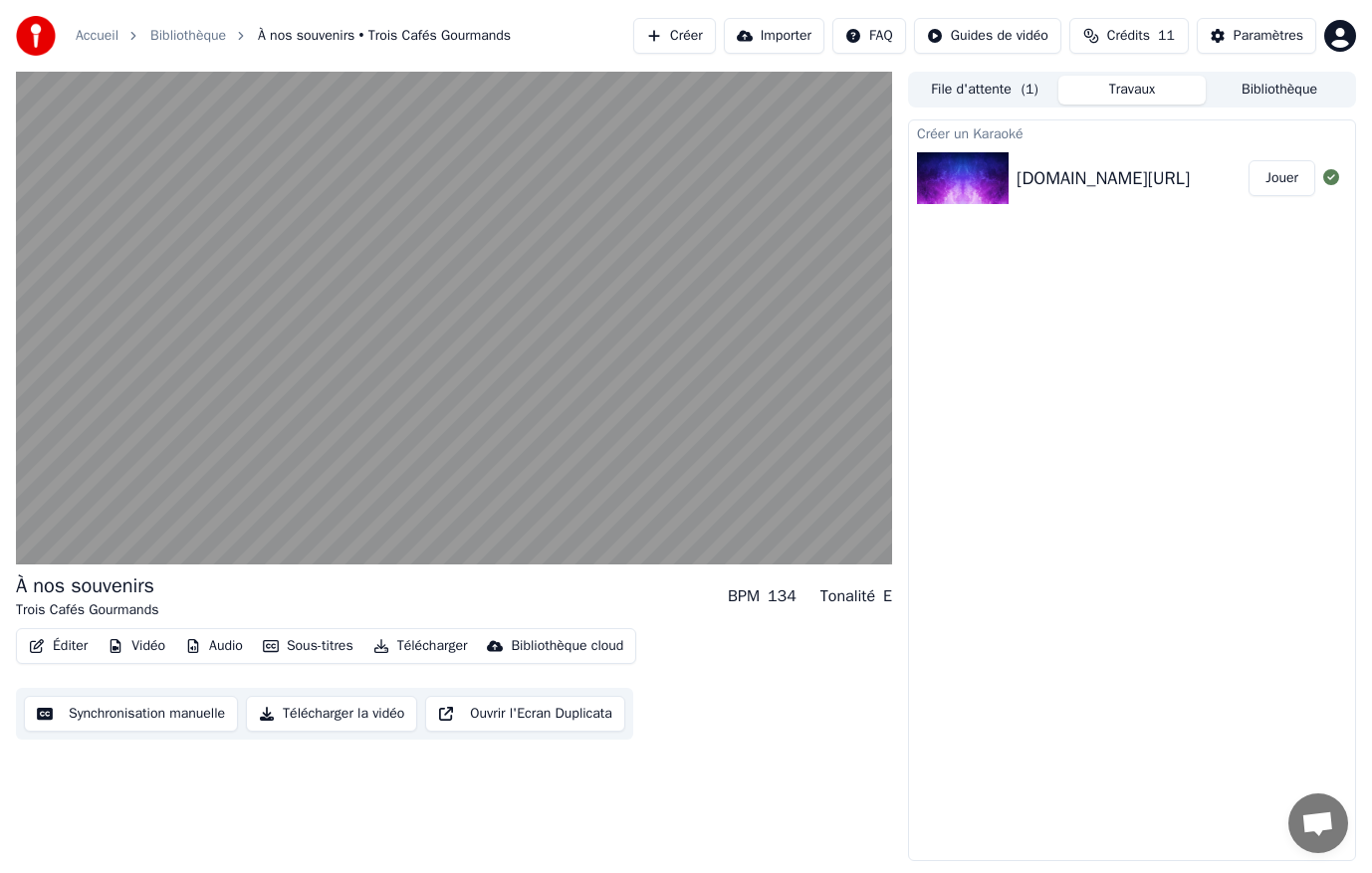 click on "Synchronisation manuelle" at bounding box center [130, 714] 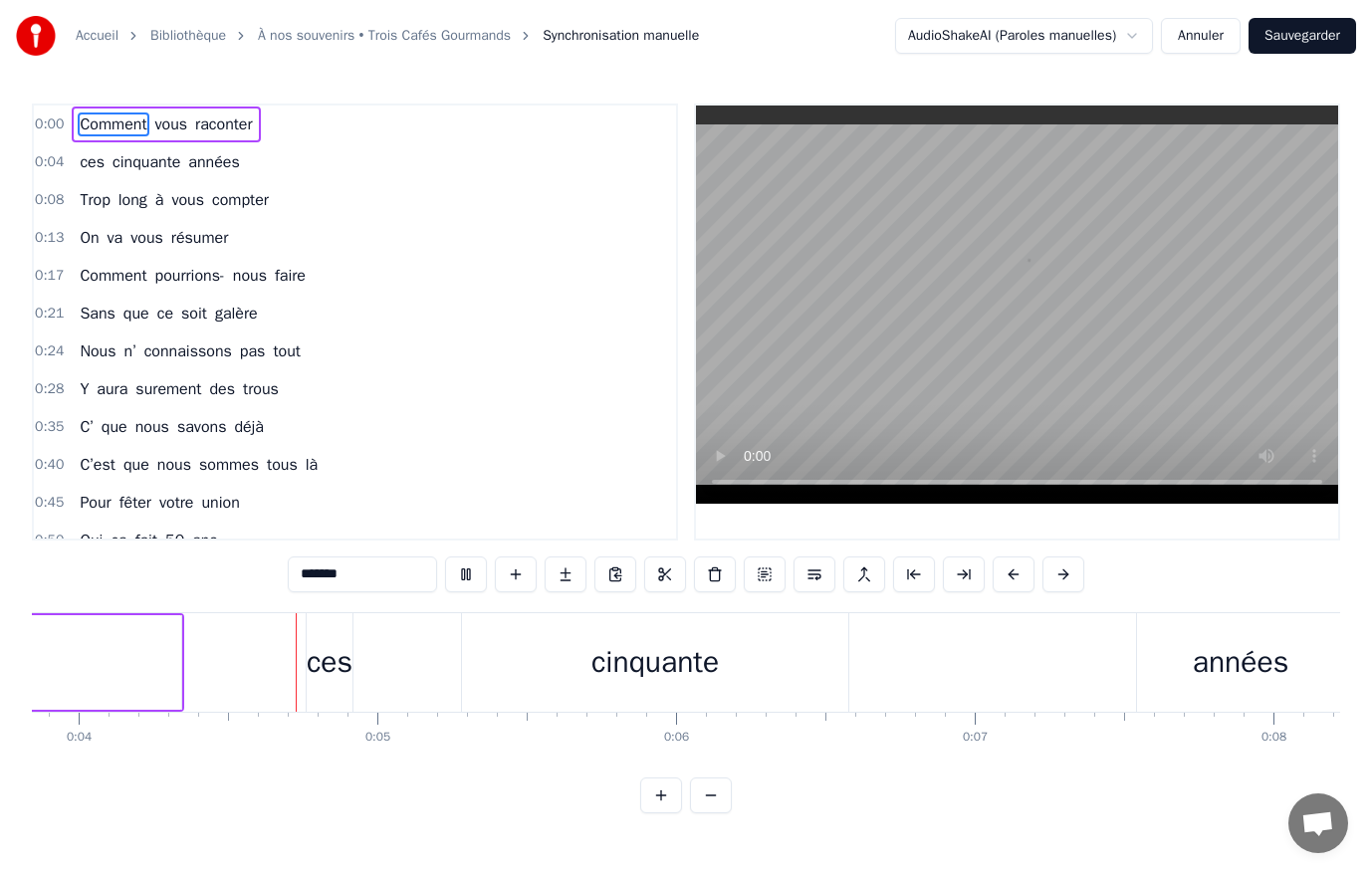 scroll, scrollTop: 0, scrollLeft: 1149, axis: horizontal 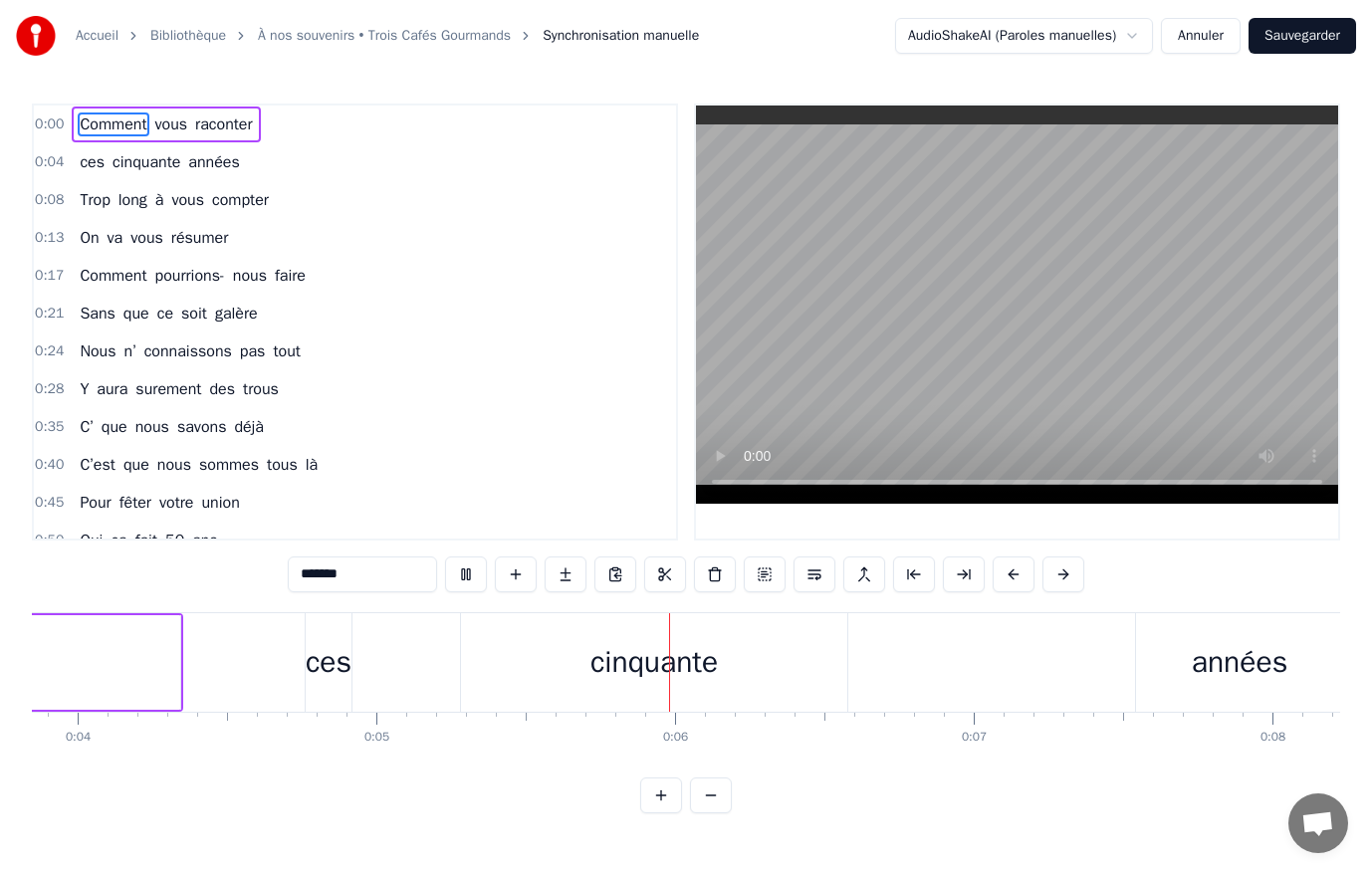 click at bounding box center (1017, 305) 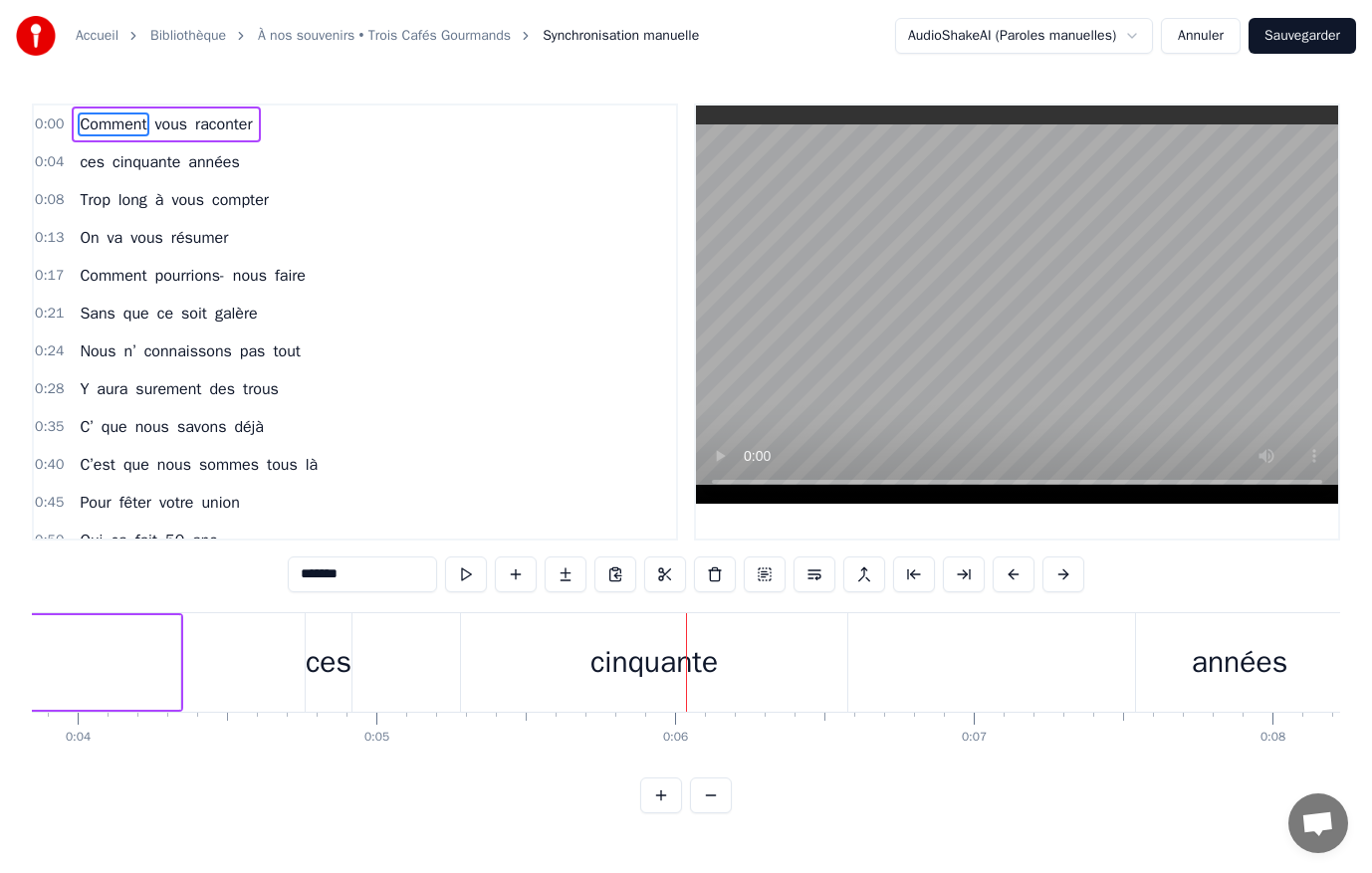 click on "Comment vous raconter ces cinquante années Trop long à vous compter On va vous résumer Comment pourrions- nous faire Sans que ce soit galère Nous n’ connaissons pas tout Y aura surement des trous C’ que nous savons déjà C’est que nous sommes tous là Pour fêter votre union Oui ça fait 50 ans Et tout a commencé Dunkerque pour vous situer Un regard échangé Et tout a découlé Le 3 aout 75 Il s’passe un truc de dingue Vous vous êtes dit oui Et ce pour toute la vie Le premier nid douillé Au [STREET_ADDRESS] êtes dev’nus parents Et ce pour très longtemps Et vint la construction De vot’ première maison Et un troisième enfant Fait son apparition Et là ça en fait trois Plus que le choix du roi On va s’arreter la On a plus d’debarras ….. Après des mutations On a changé d’maison Nous voilà parisiens On continu l’chemin J’avoue tous chamboulé Mais" at bounding box center [27597, 662] 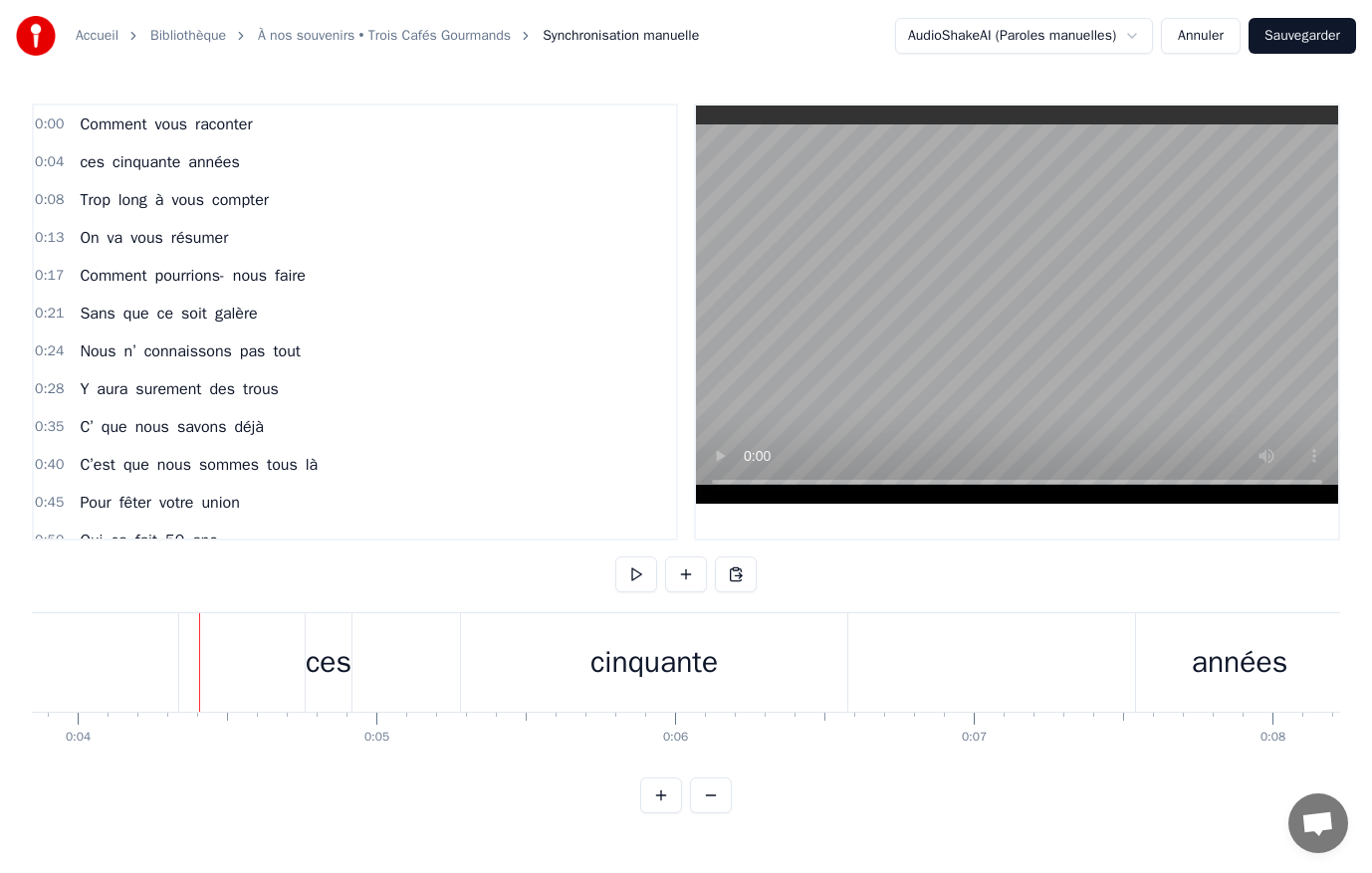 click on "Comment vous raconter ces cinquante années Trop long à vous compter On va vous résumer Comment pourrions- nous faire Sans que ce soit galère Nous n’ connaissons pas tout Y aura surement des trous C’ que nous savons déjà C’est que nous sommes tous là Pour fêter votre union Oui ça fait 50 ans Et tout a commencé Dunkerque pour vous situer Un regard échangé Et tout a découlé Le 3 aout 75 Il s’passe un truc de dingue Vous vous êtes dit oui Et ce pour toute la vie Le premier nid douillé Au [STREET_ADDRESS] êtes dev’nus parents Et ce pour très longtemps Et vint la construction De vot’ première maison Et un troisième enfant Fait son apparition Et là ça en fait trois Plus que le choix du roi On va s’arreter la On a plus d’debarras ….. Après des mutations On a changé d’maison Nous voilà parisiens On continu l’chemin J’avoue tous chamboulé Mais" at bounding box center [27597, 662] 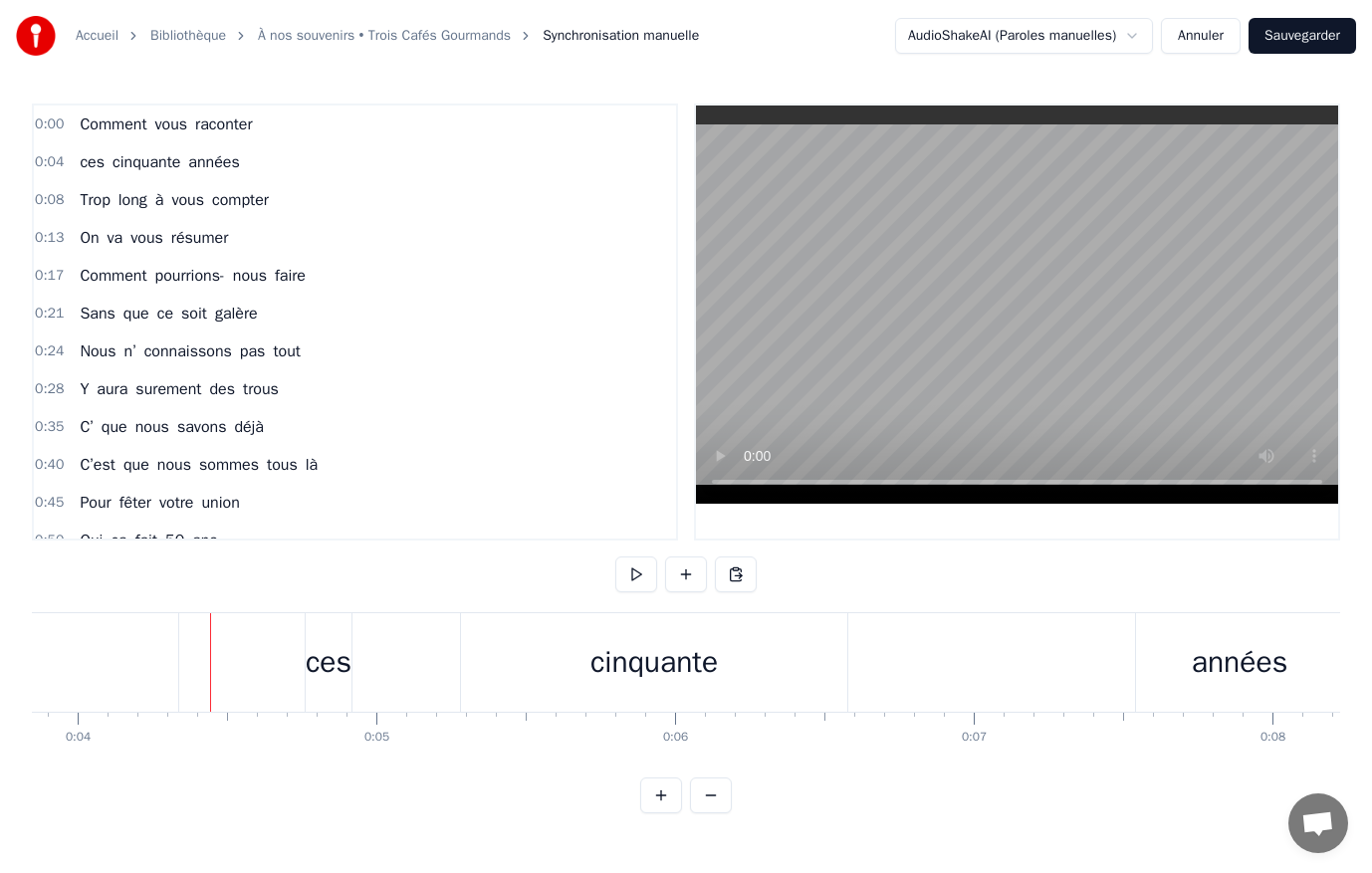 drag, startPoint x: 317, startPoint y: 681, endPoint x: 172, endPoint y: 684, distance: 145.03103 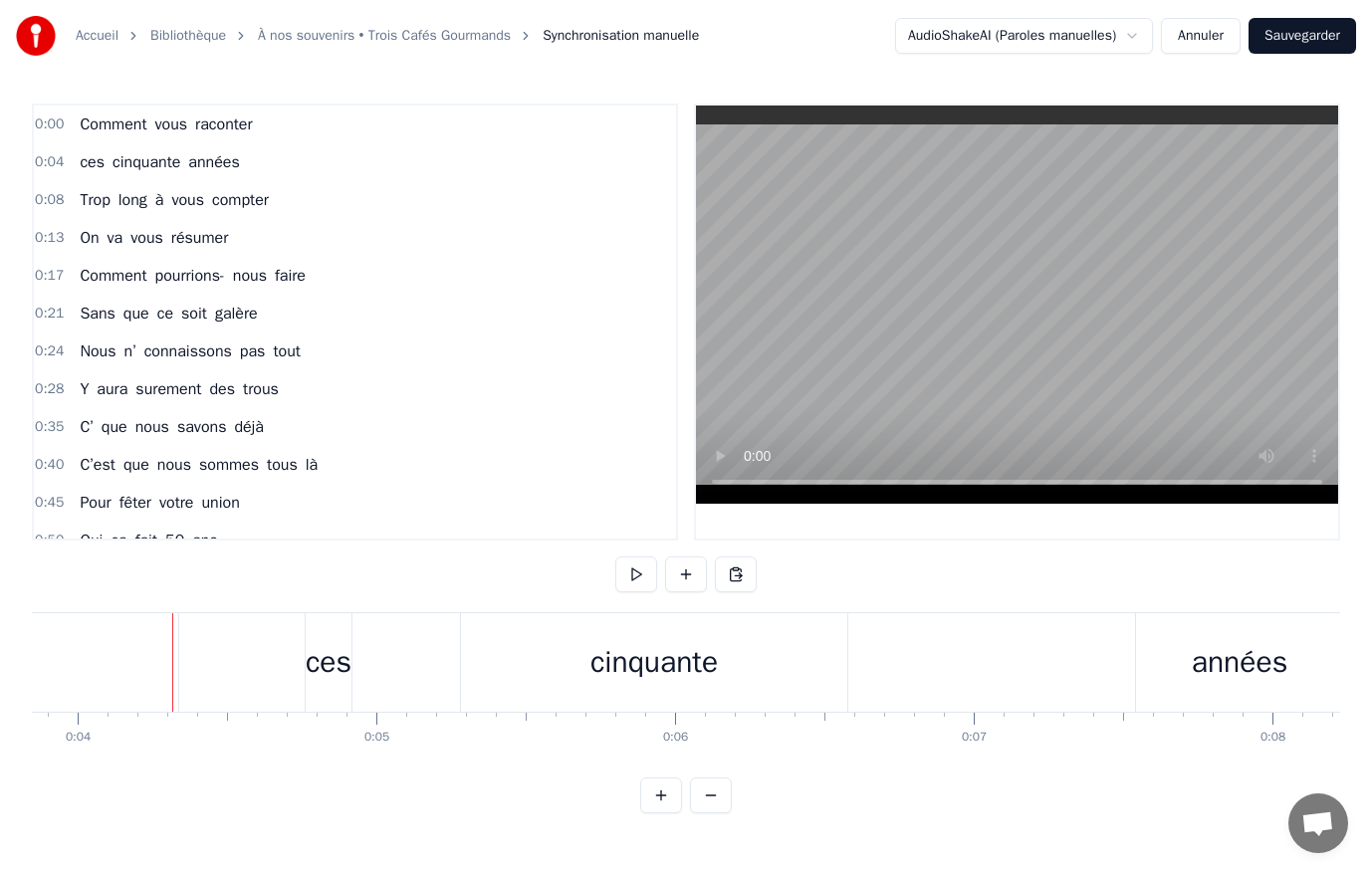 type 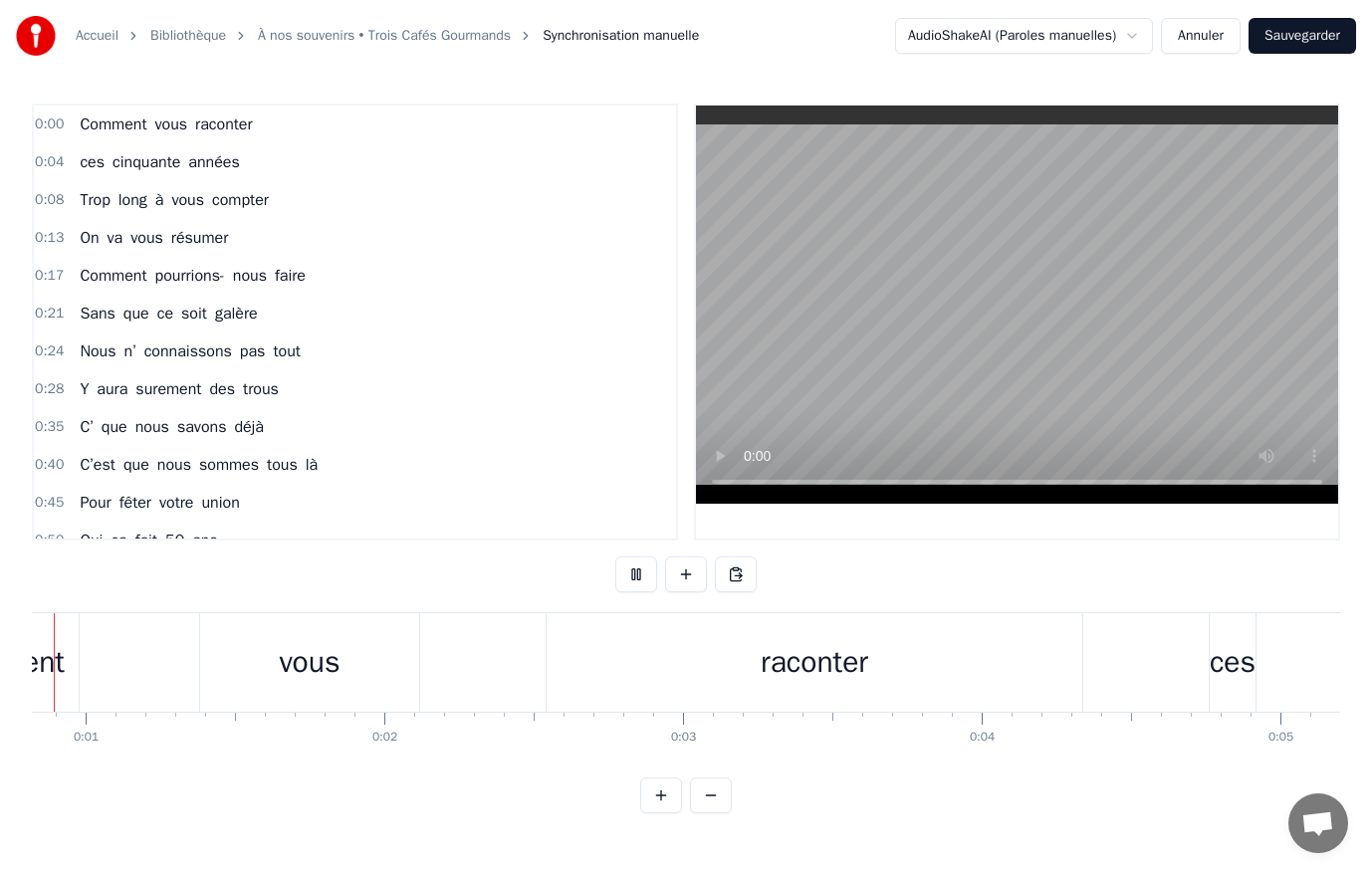 scroll, scrollTop: 0, scrollLeft: 114, axis: horizontal 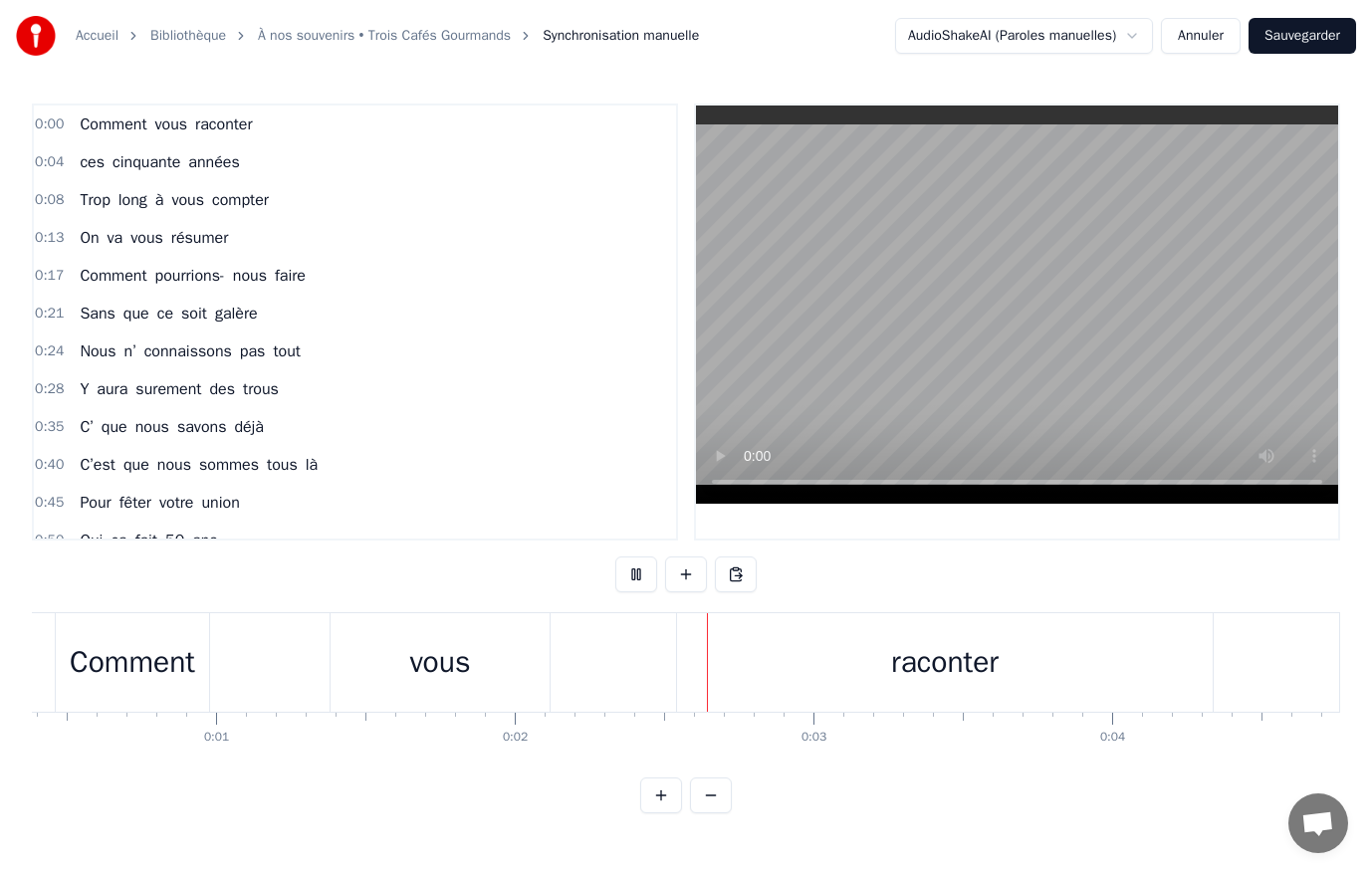 click on "raconter" at bounding box center (945, 662) 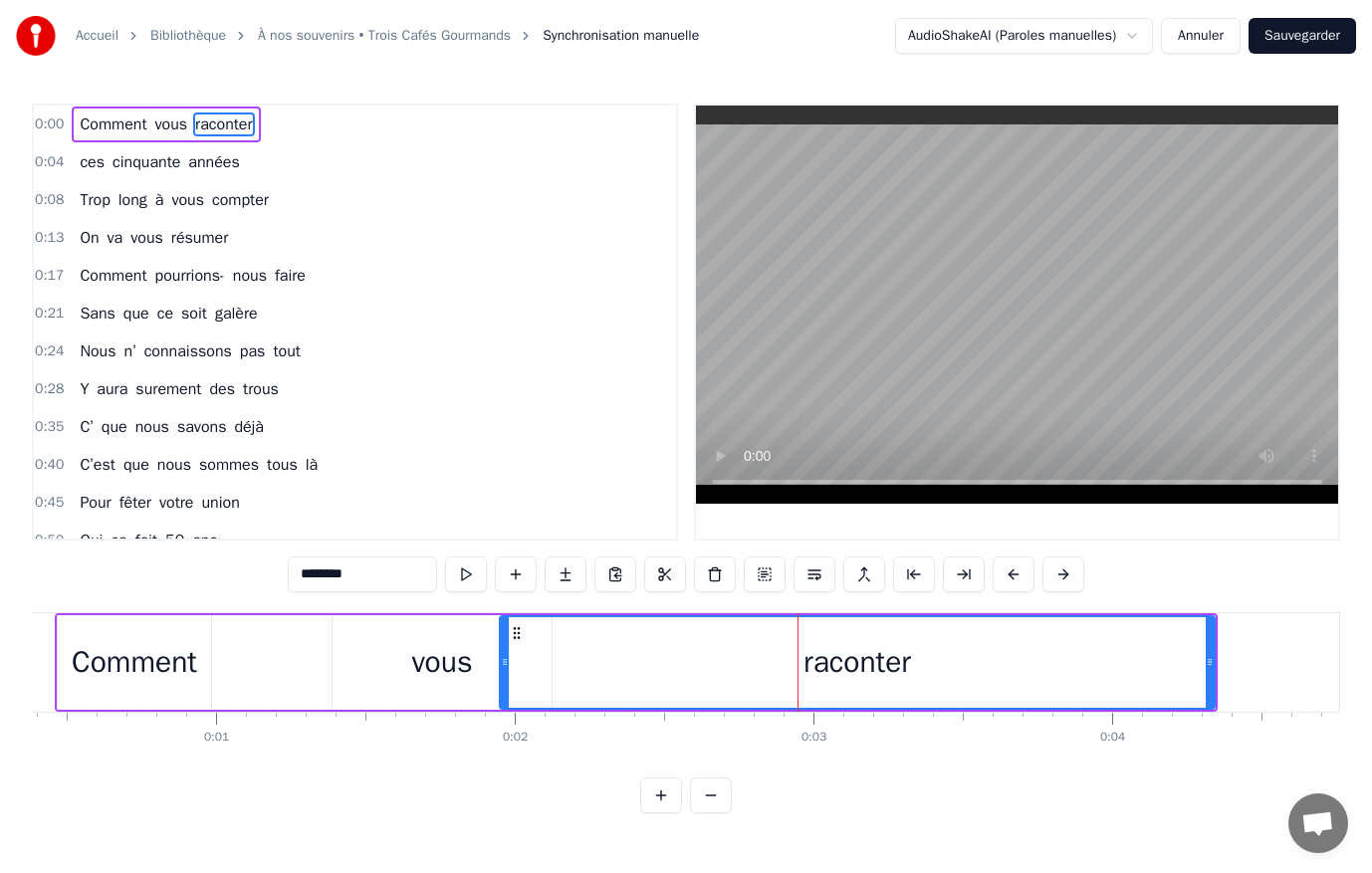 drag, startPoint x: 684, startPoint y: 683, endPoint x: 505, endPoint y: 685, distance: 179.01117 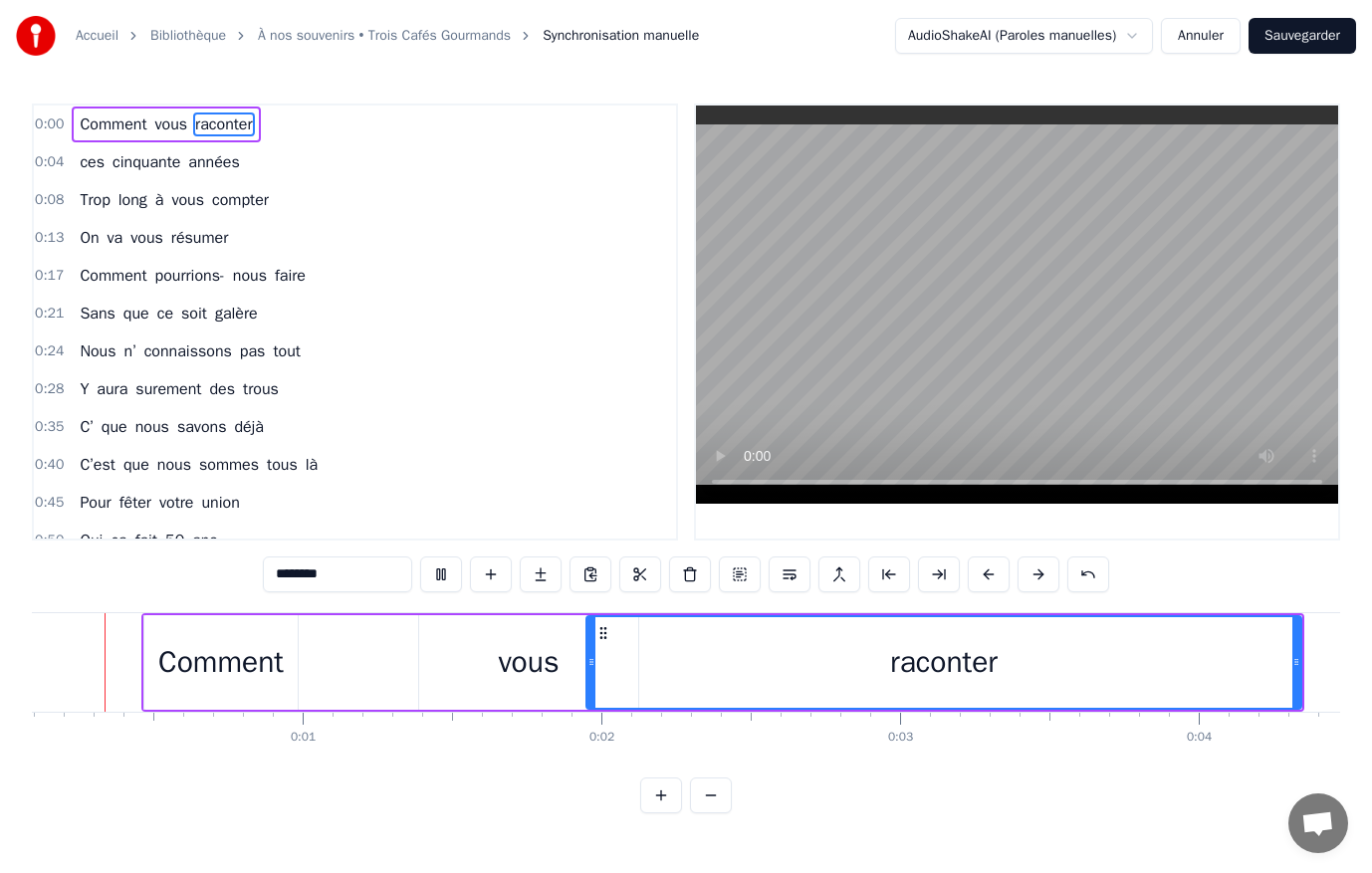 scroll, scrollTop: 0, scrollLeft: 0, axis: both 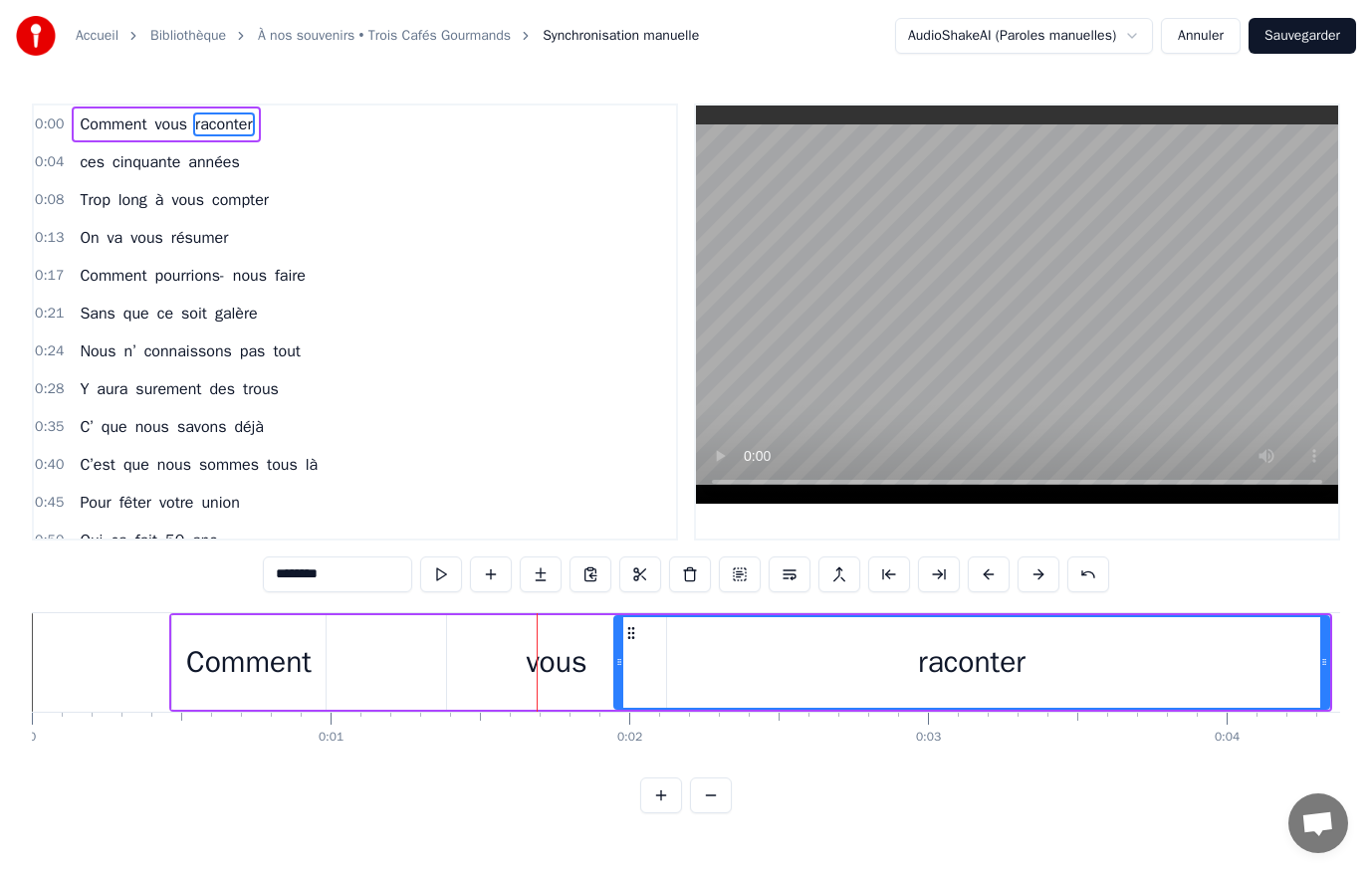click on "Comment vous raconter ces cinquante années Trop long à vous compter On va vous résumer Comment pourrions- nous faire Sans que ce soit galère Nous n’ connaissons pas tout Y aura surement des trous C’ que nous savons déjà C’est que nous sommes tous là Pour fêter votre union Oui ça fait 50 ans Et tout a commencé Dunkerque pour vous situer Un regard échangé Et tout a découlé Le 3 aout 75 Il s’passe un truc de dingue Vous vous êtes dit oui Et ce pour toute la vie Le premier nid douillé Au [STREET_ADDRESS] êtes dev’nus parents Et ce pour très longtemps Et vint la construction De vot’ première maison Et un troisième enfant Fait son apparition Et là ça en fait trois Plus que le choix du roi On va s’arreter la On a plus d’debarras ….. Après des mutations On a changé d’maison Nous voilà parisiens On continu l’chemin J’avoue tous chamboulé Mais" at bounding box center [28746, 662] 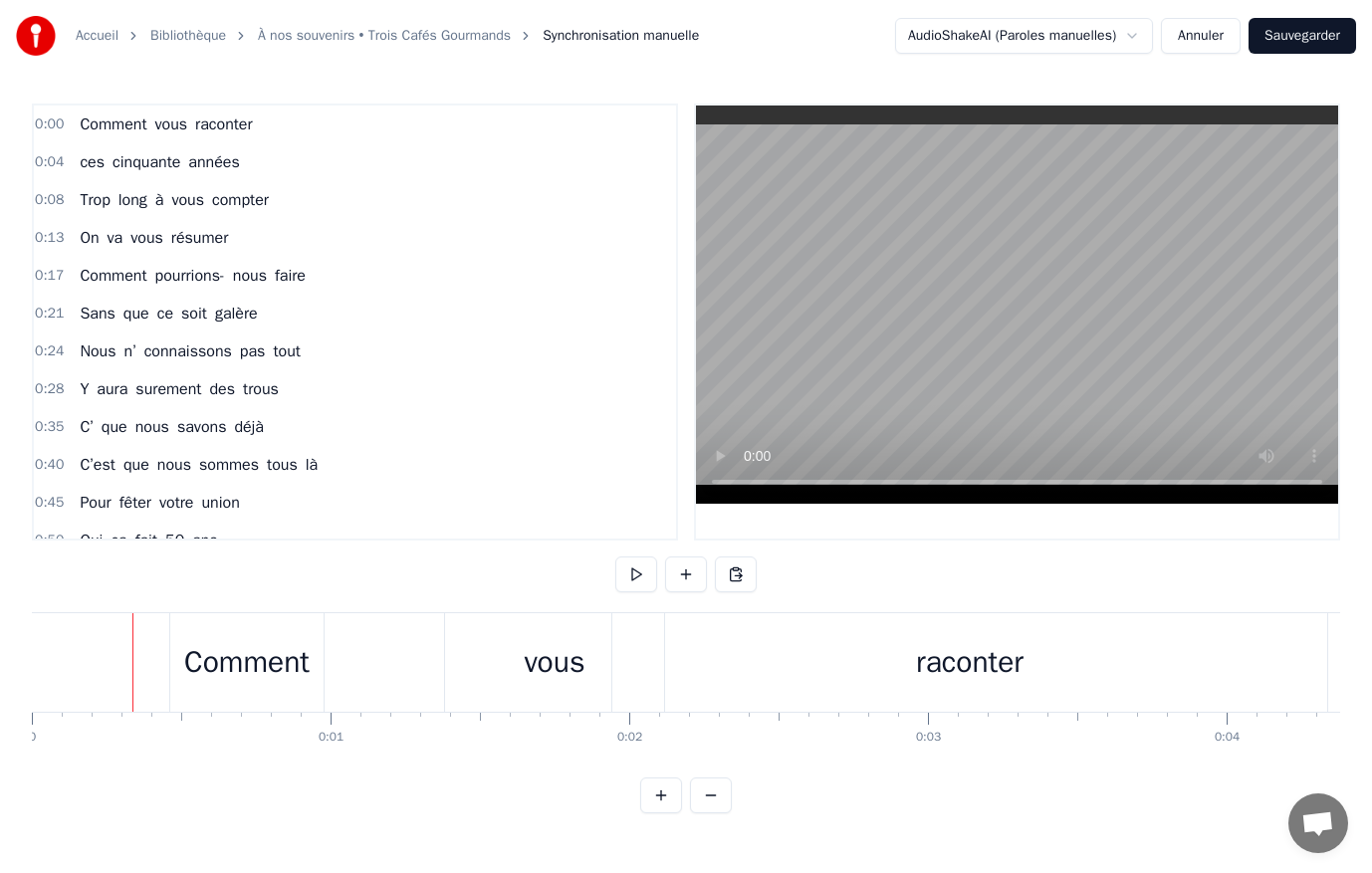 click at bounding box center [28746, 662] 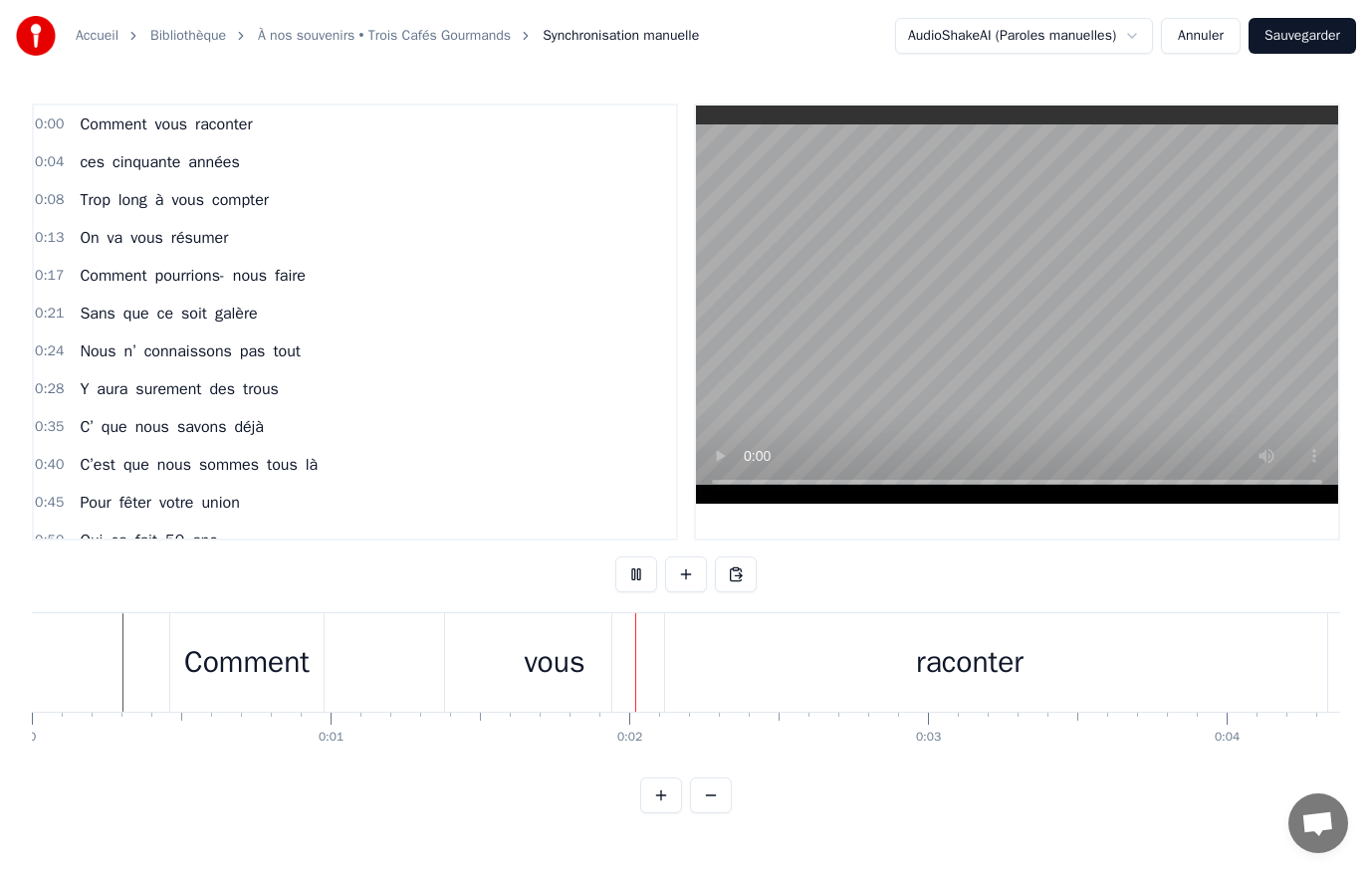 click at bounding box center [1017, 305] 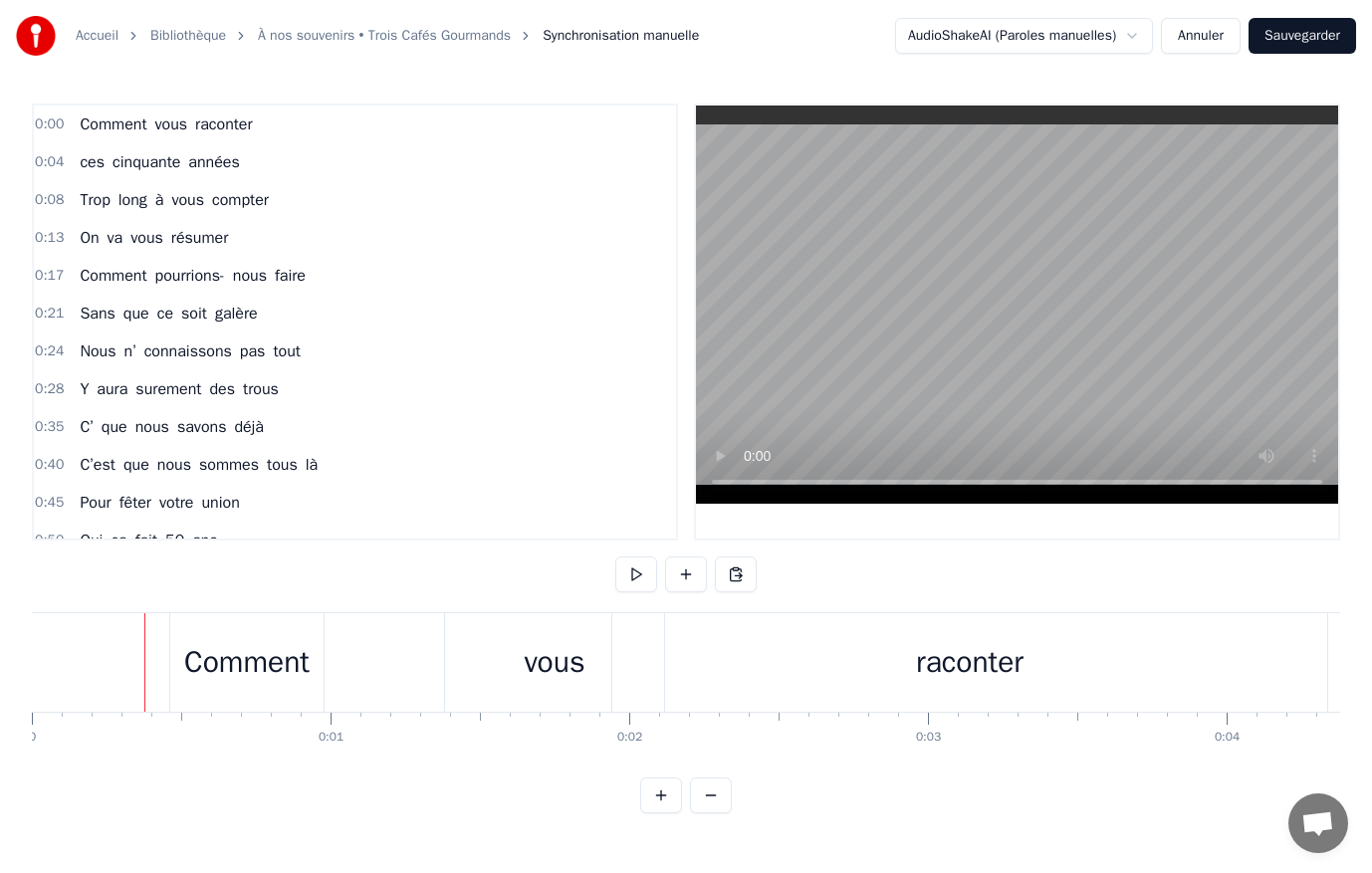 drag, startPoint x: 30, startPoint y: 675, endPoint x: 91, endPoint y: 678, distance: 61.073726 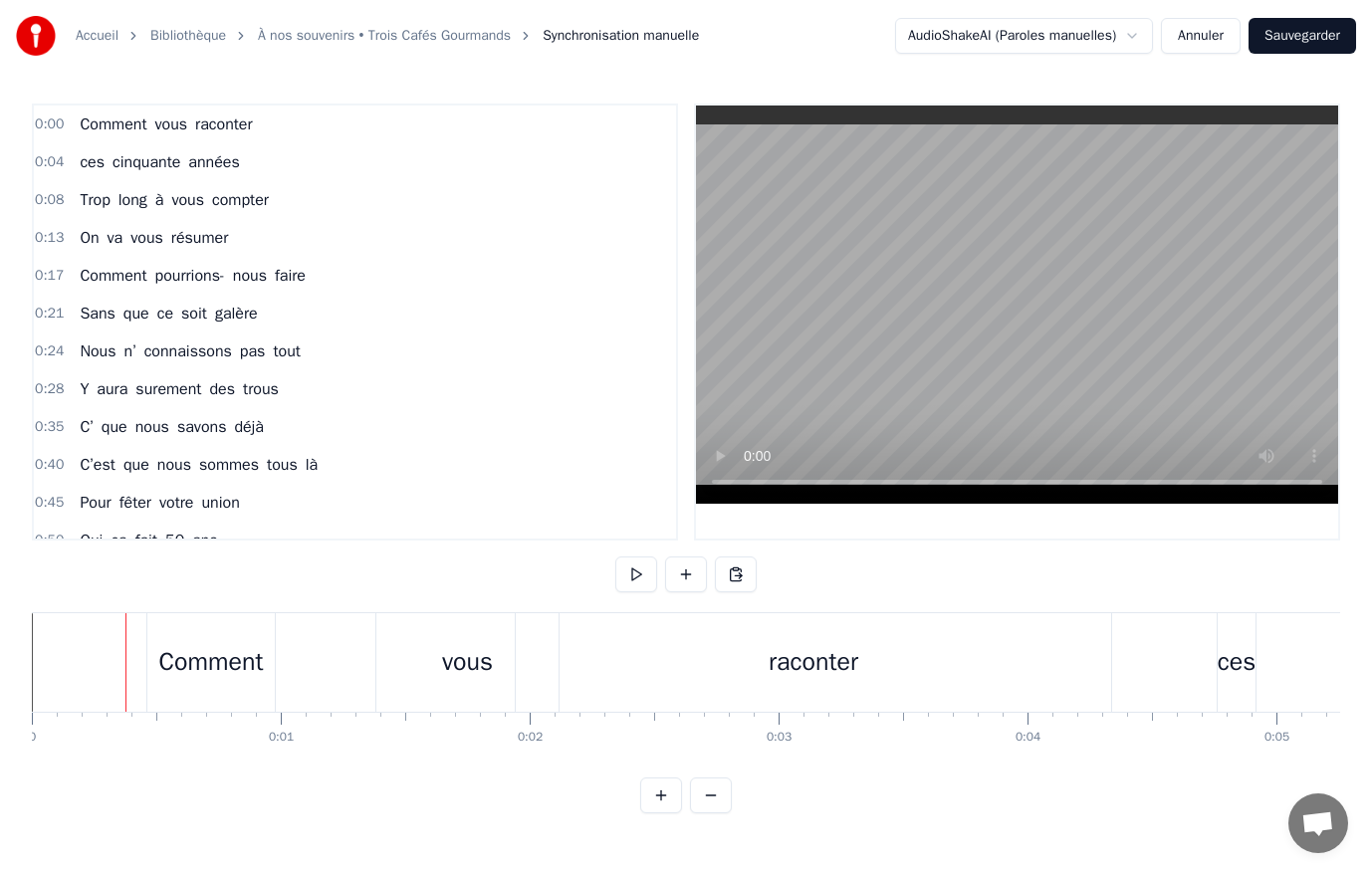 click at bounding box center [711, 795] 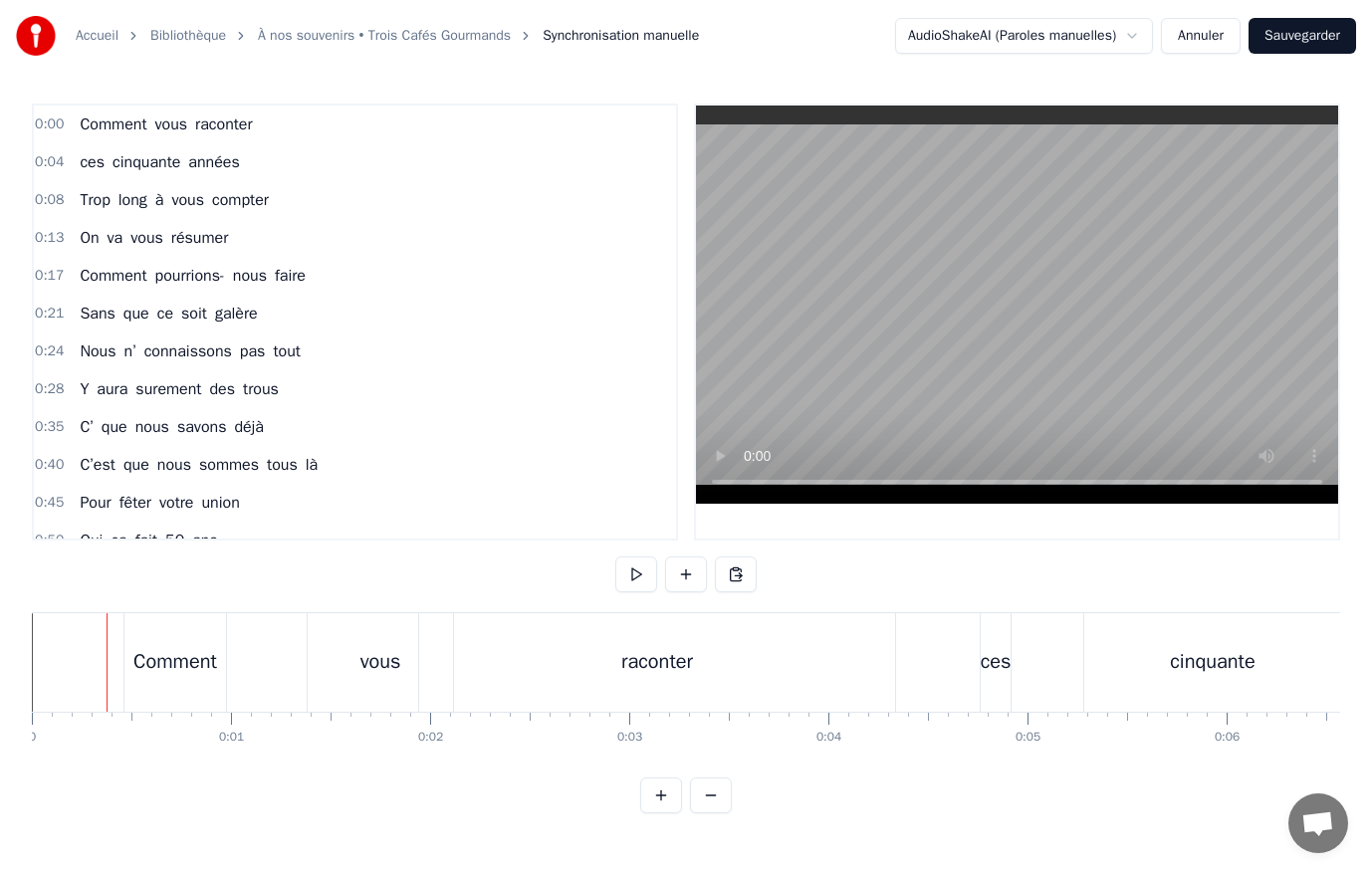 click at bounding box center (711, 795) 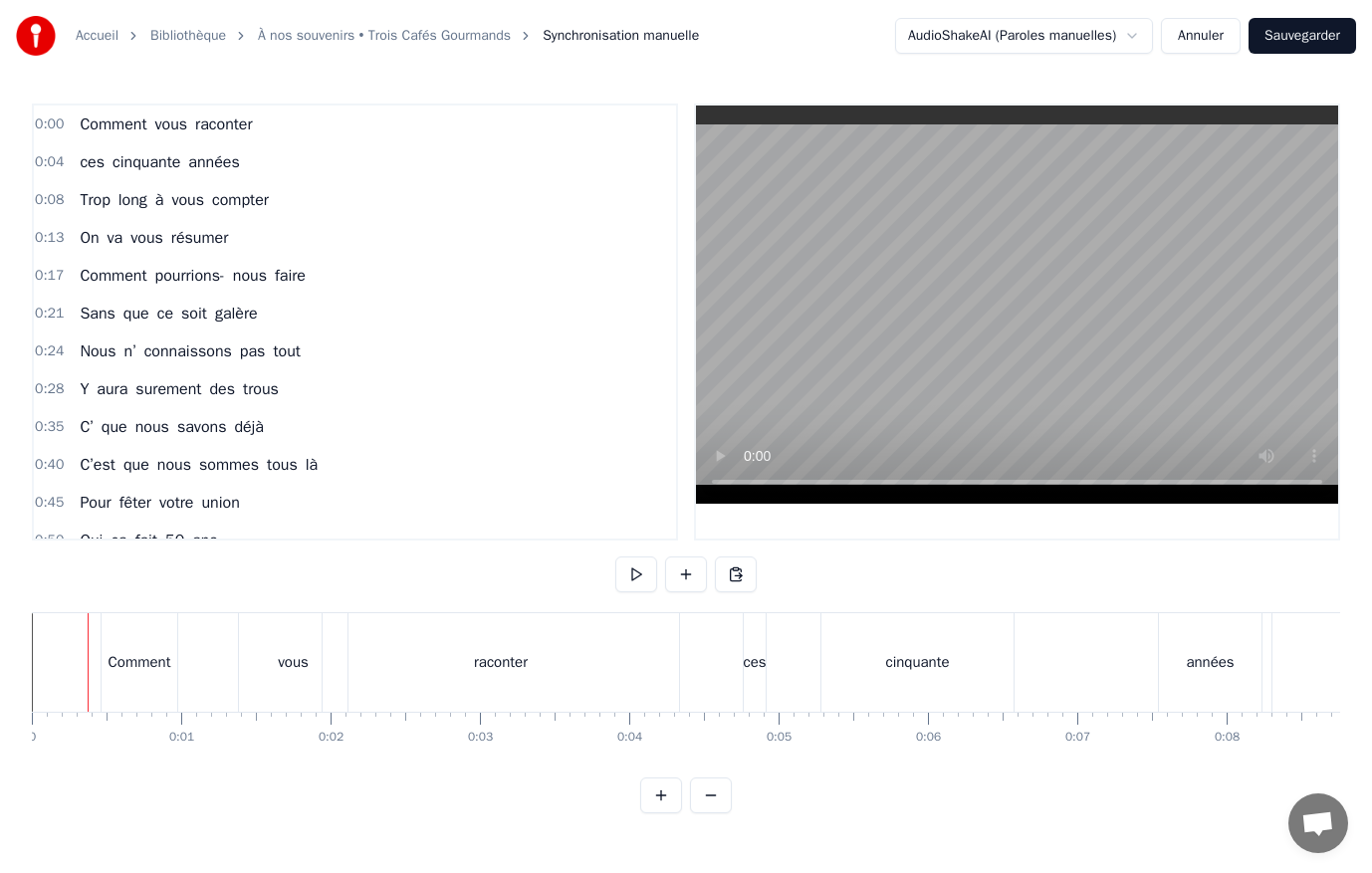 drag, startPoint x: 117, startPoint y: 674, endPoint x: 105, endPoint y: 678, distance: 12.649111 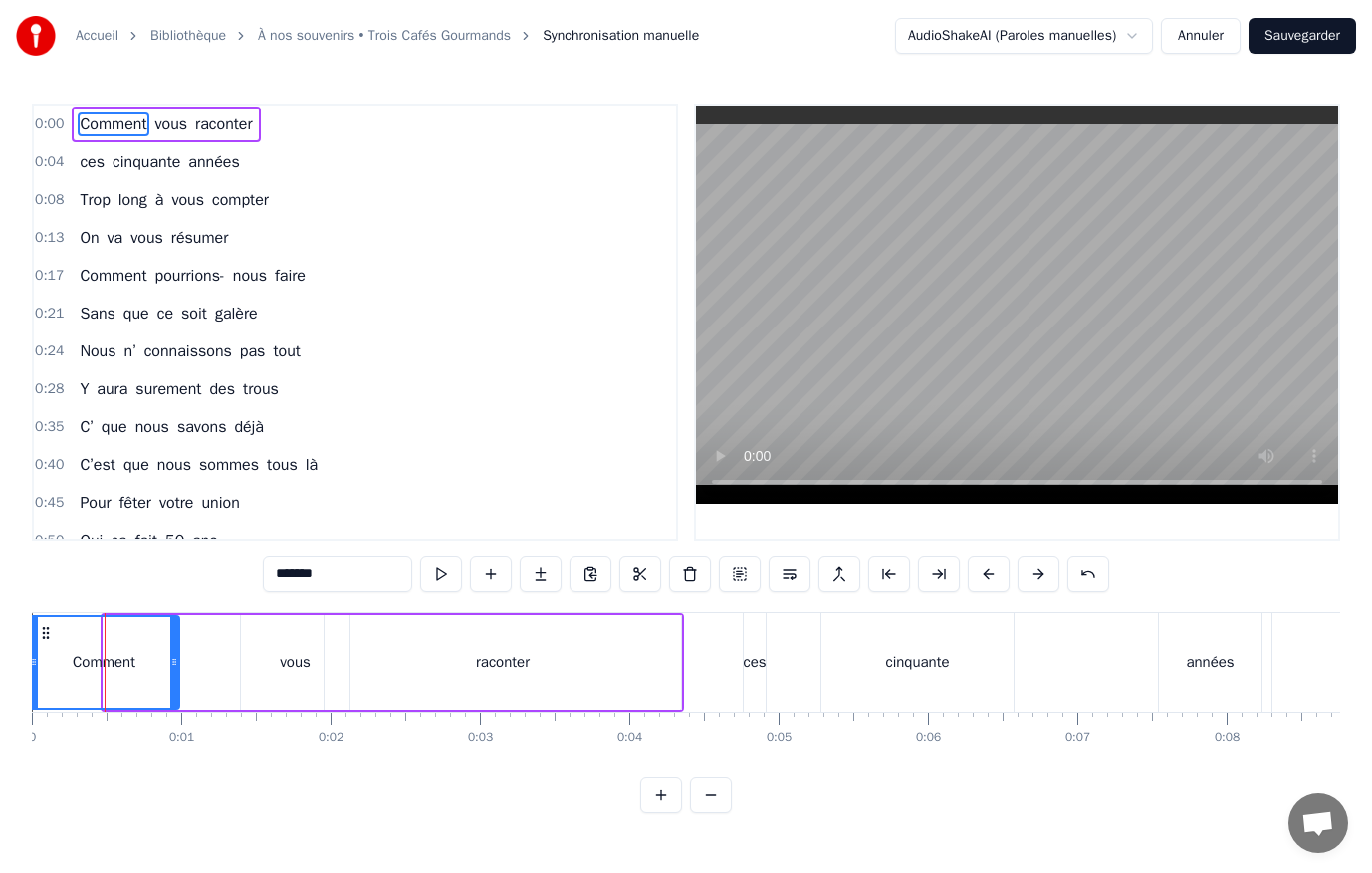drag, startPoint x: 109, startPoint y: 672, endPoint x: 34, endPoint y: 674, distance: 75.026662 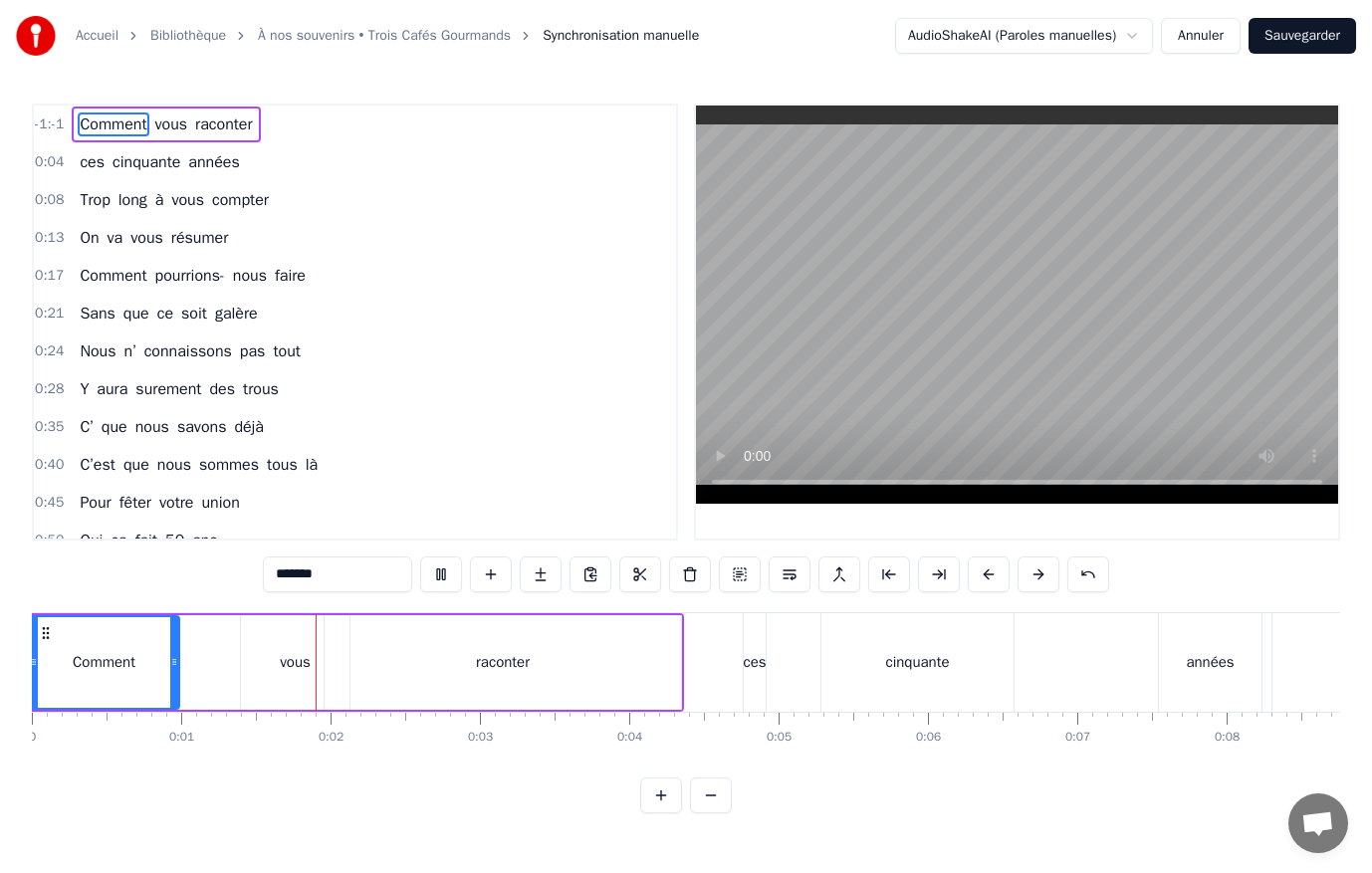click at bounding box center (1017, 305) 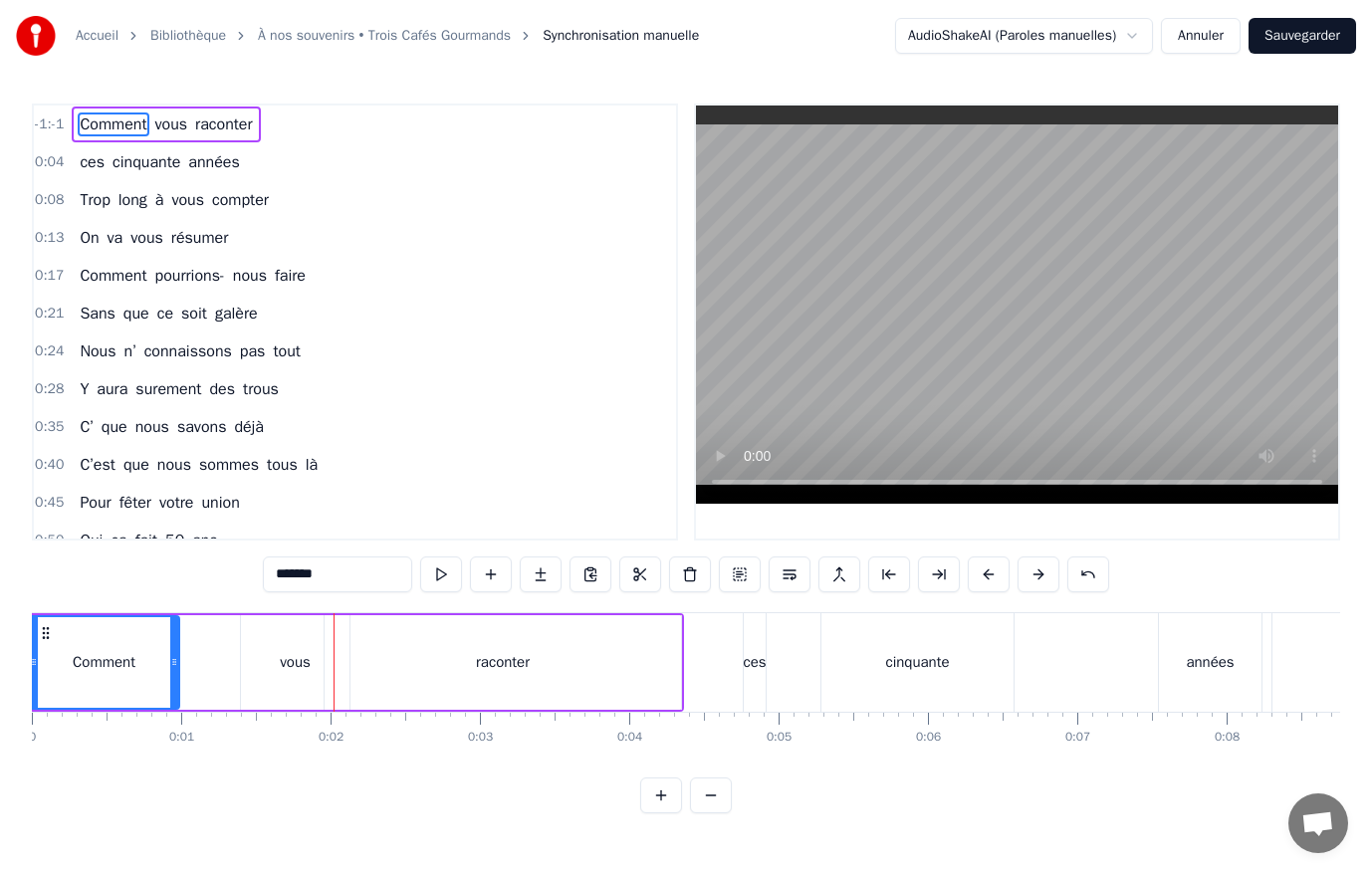 click on "vous" at bounding box center [295, 662] 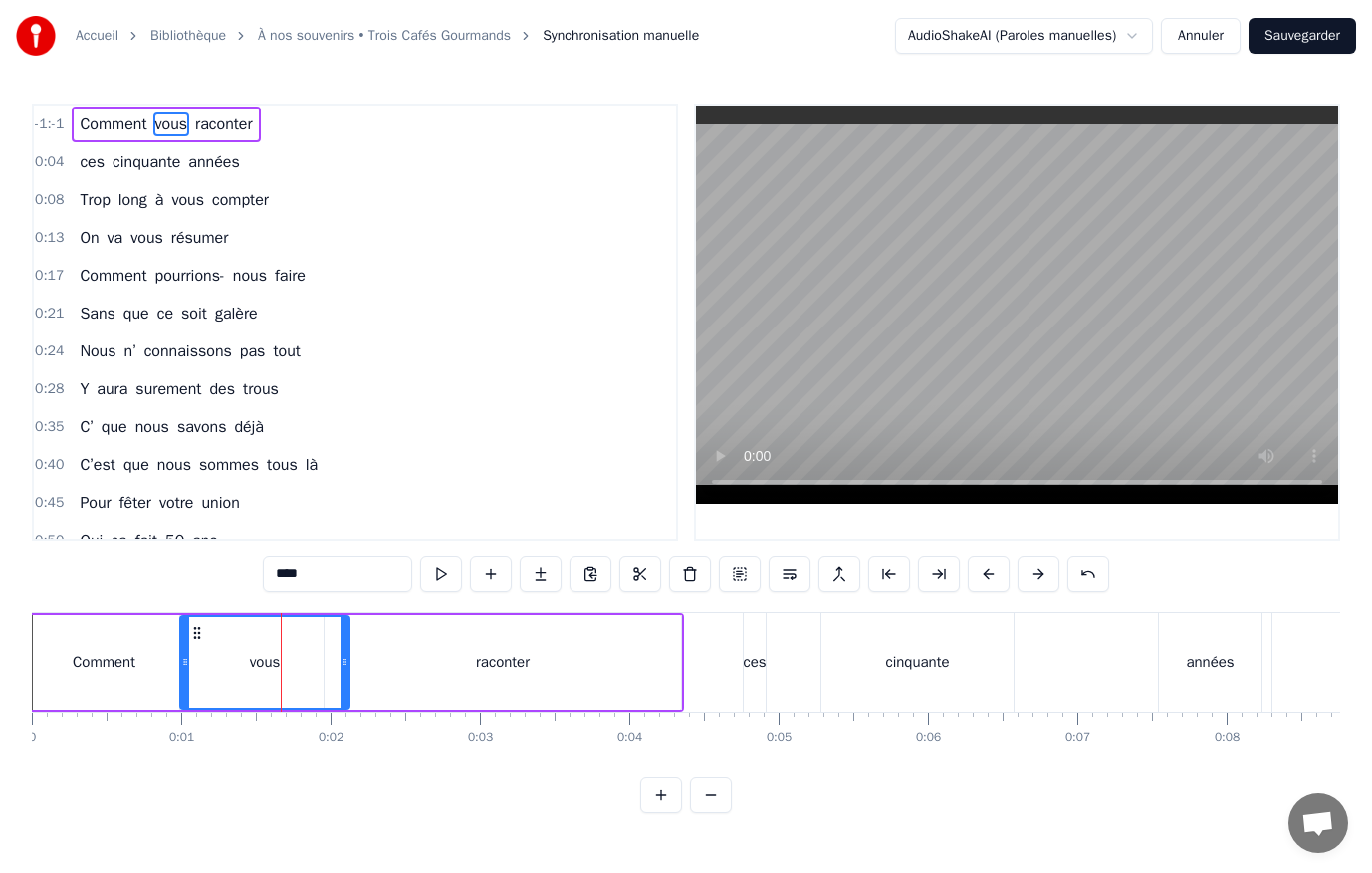 drag, startPoint x: 246, startPoint y: 663, endPoint x: 185, endPoint y: 663, distance: 61 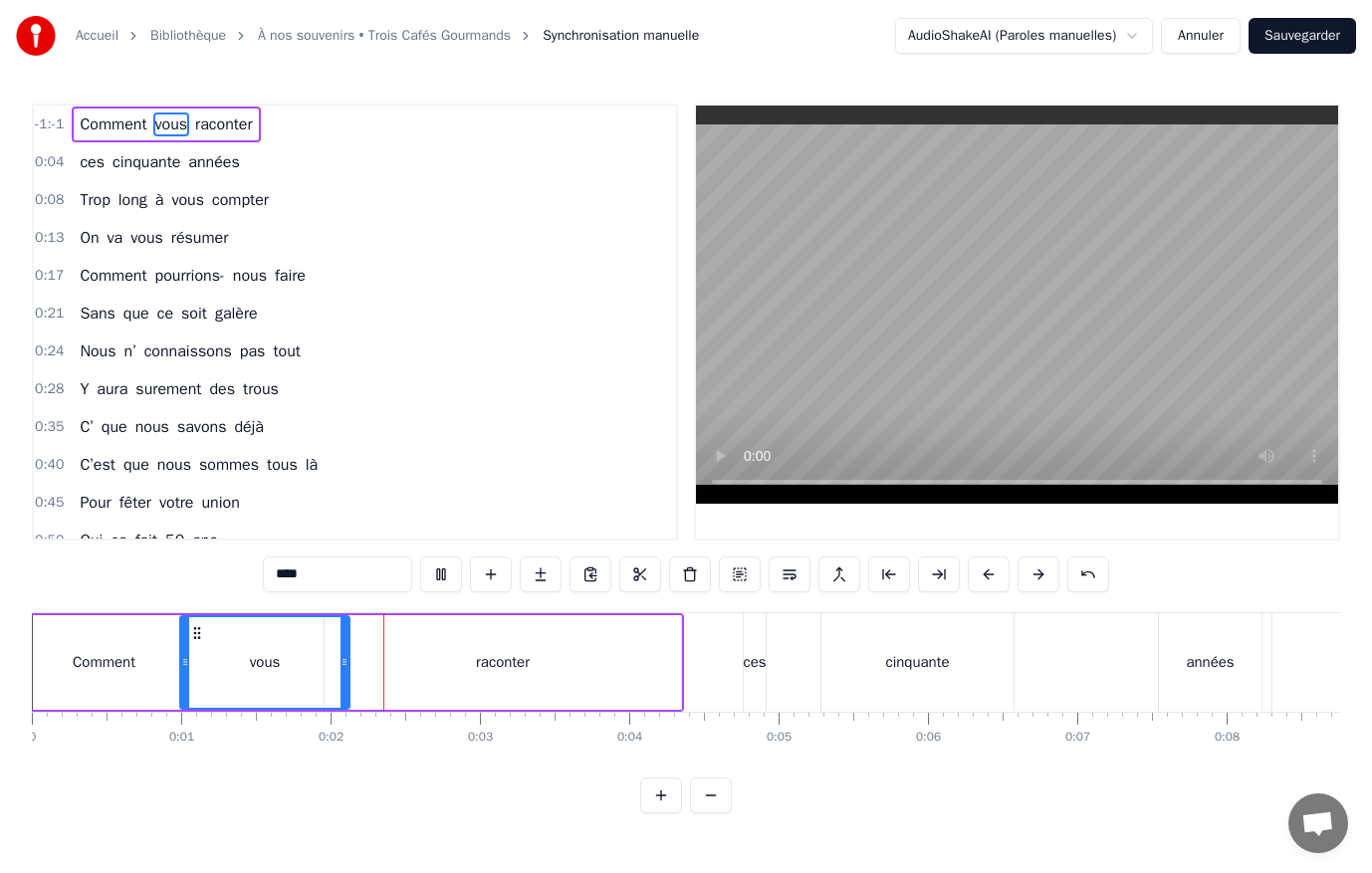 click at bounding box center [1017, 305] 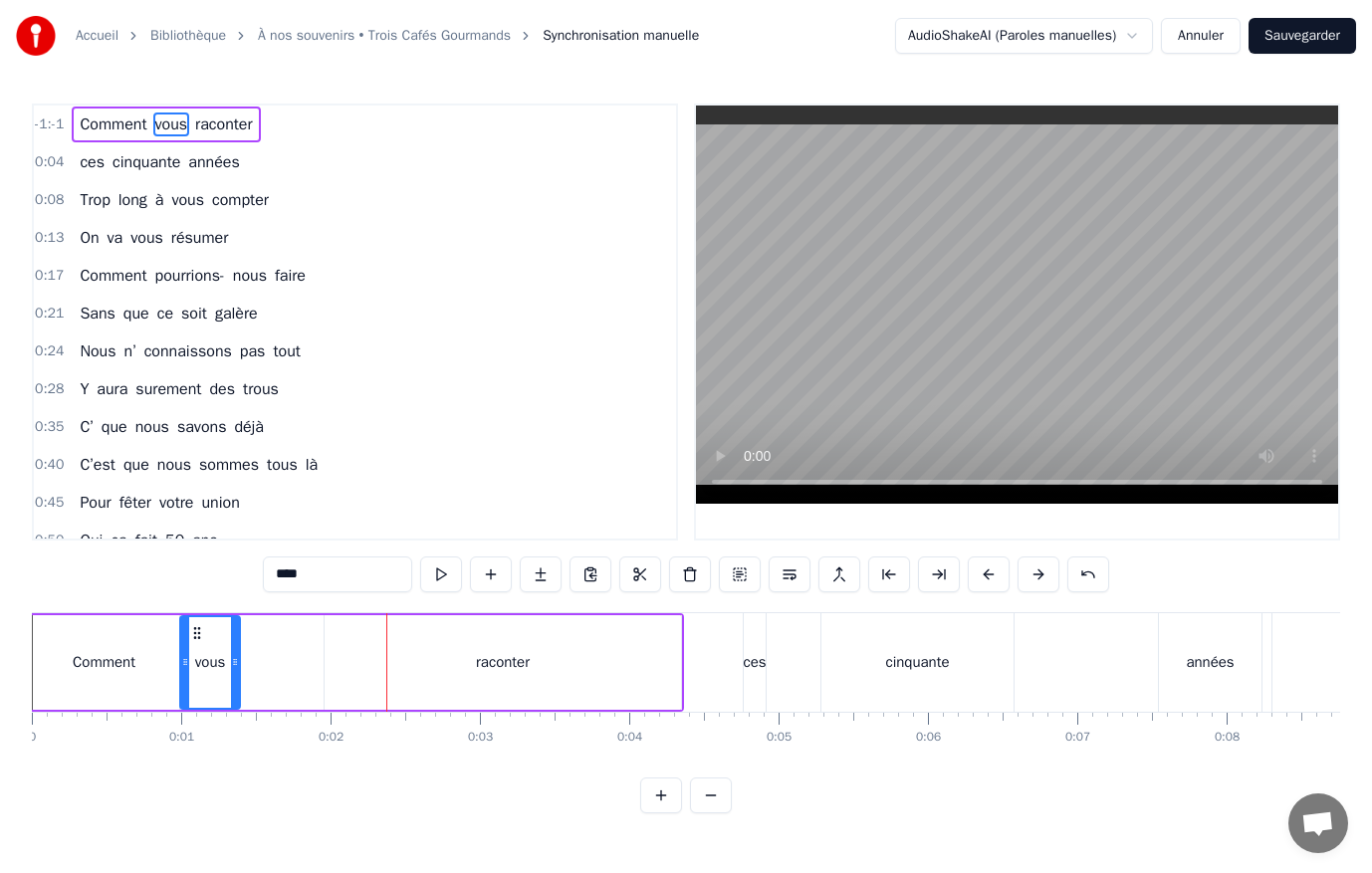 drag, startPoint x: 346, startPoint y: 659, endPoint x: 237, endPoint y: 667, distance: 109.29318 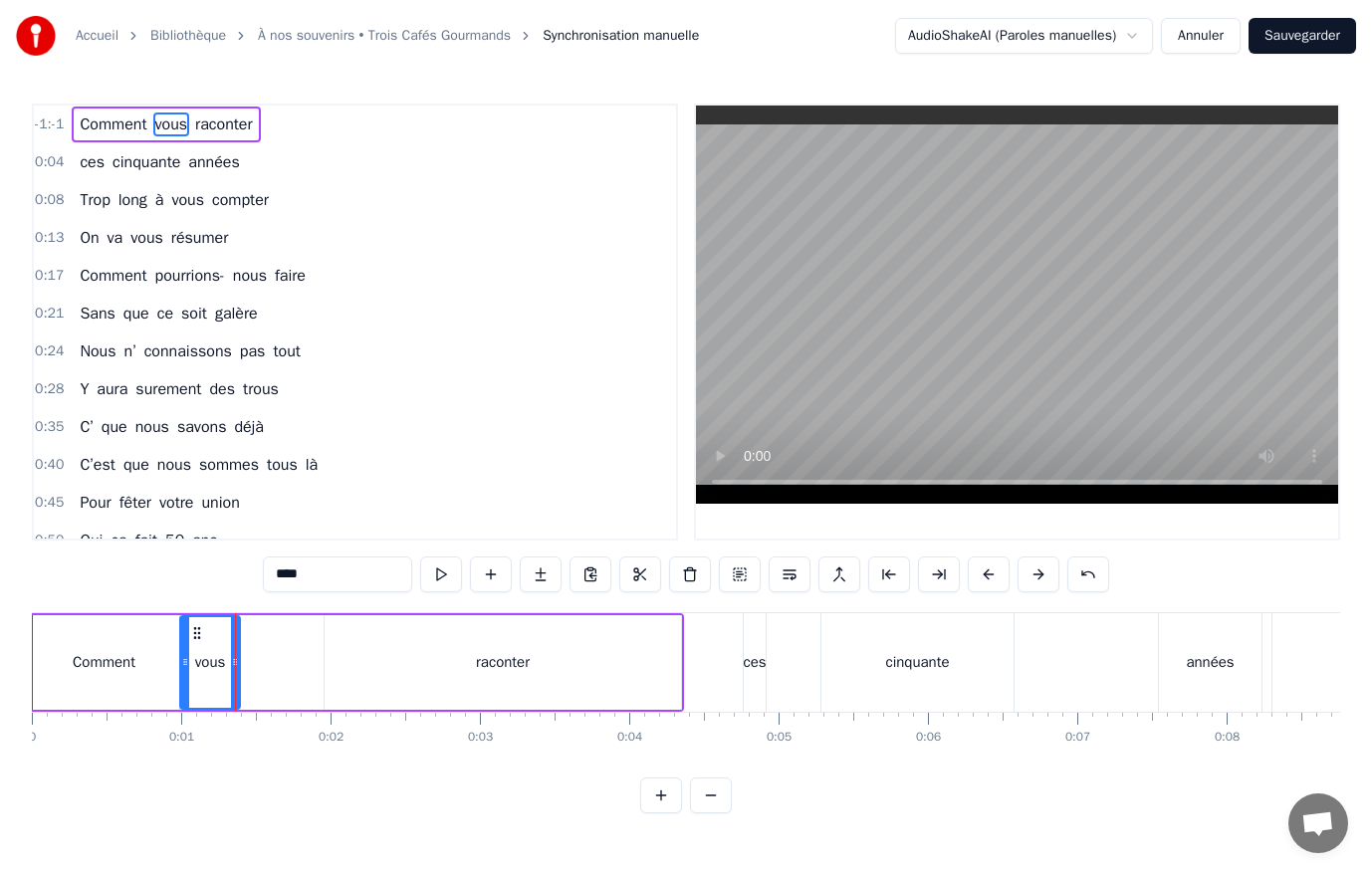 click on "raconter" at bounding box center (503, 662) 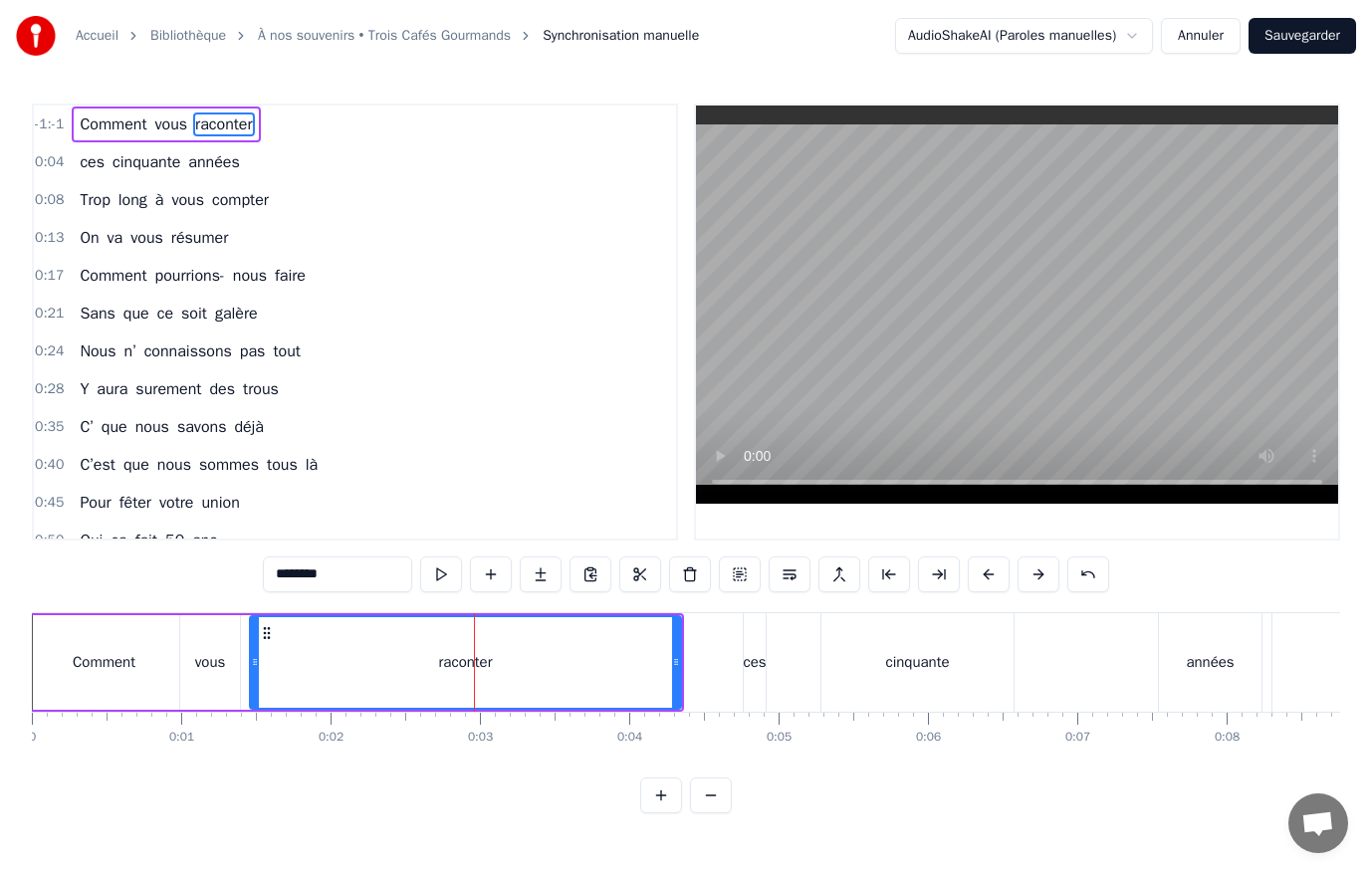 drag, startPoint x: 331, startPoint y: 662, endPoint x: 256, endPoint y: 661, distance: 75.00667 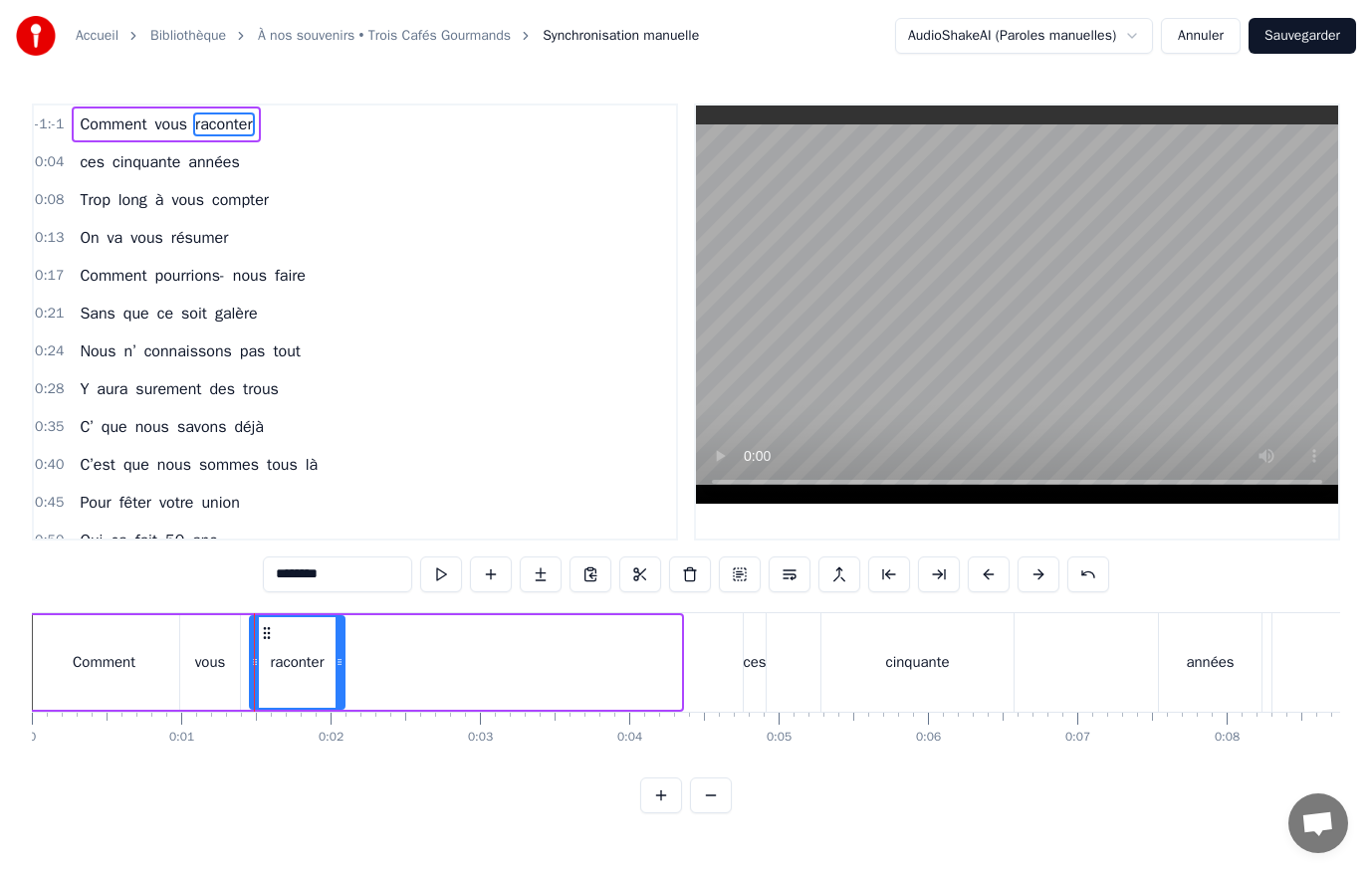 drag, startPoint x: 676, startPoint y: 659, endPoint x: 340, endPoint y: 664, distance: 336.037 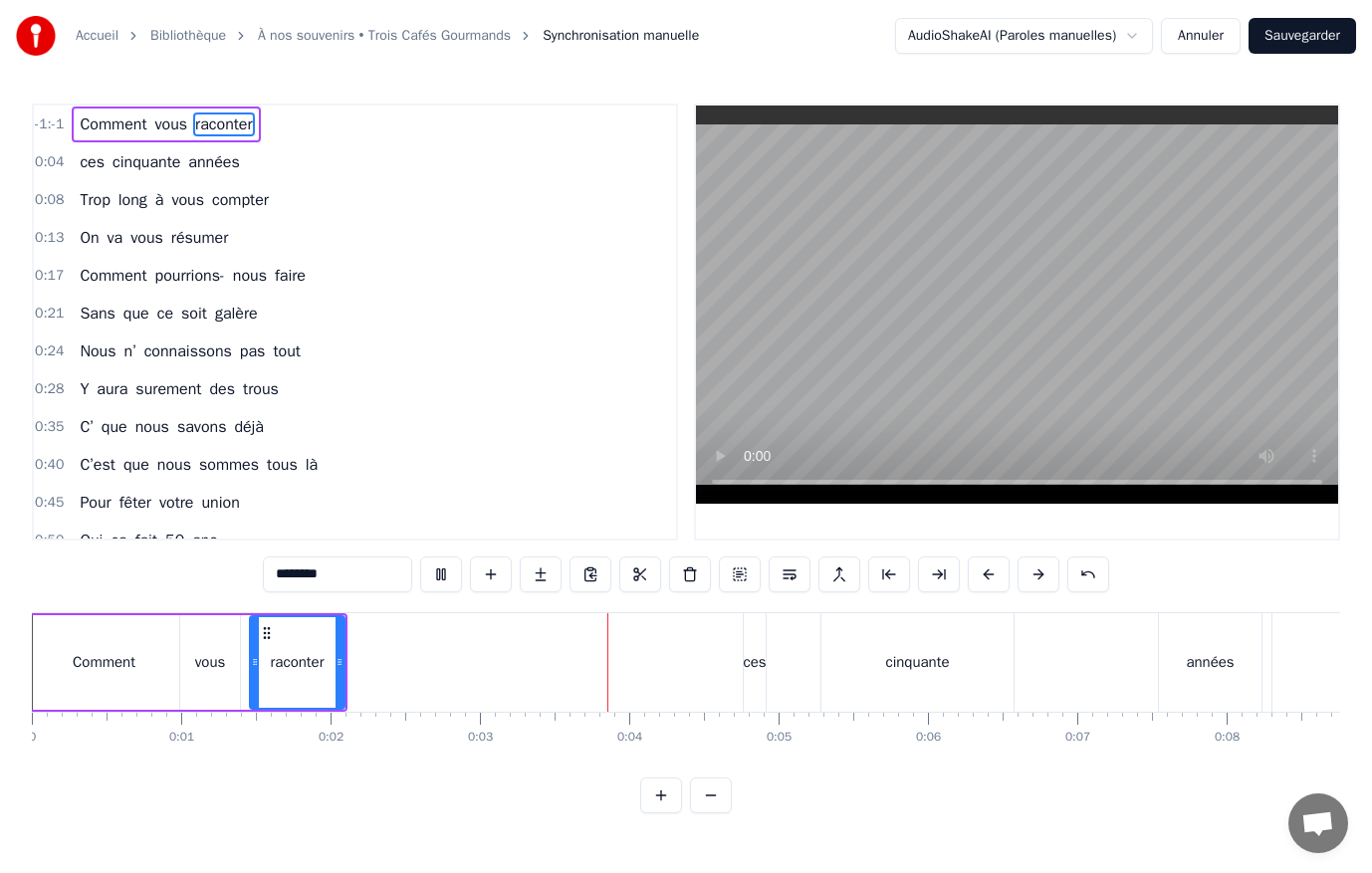 click at bounding box center [1017, 305] 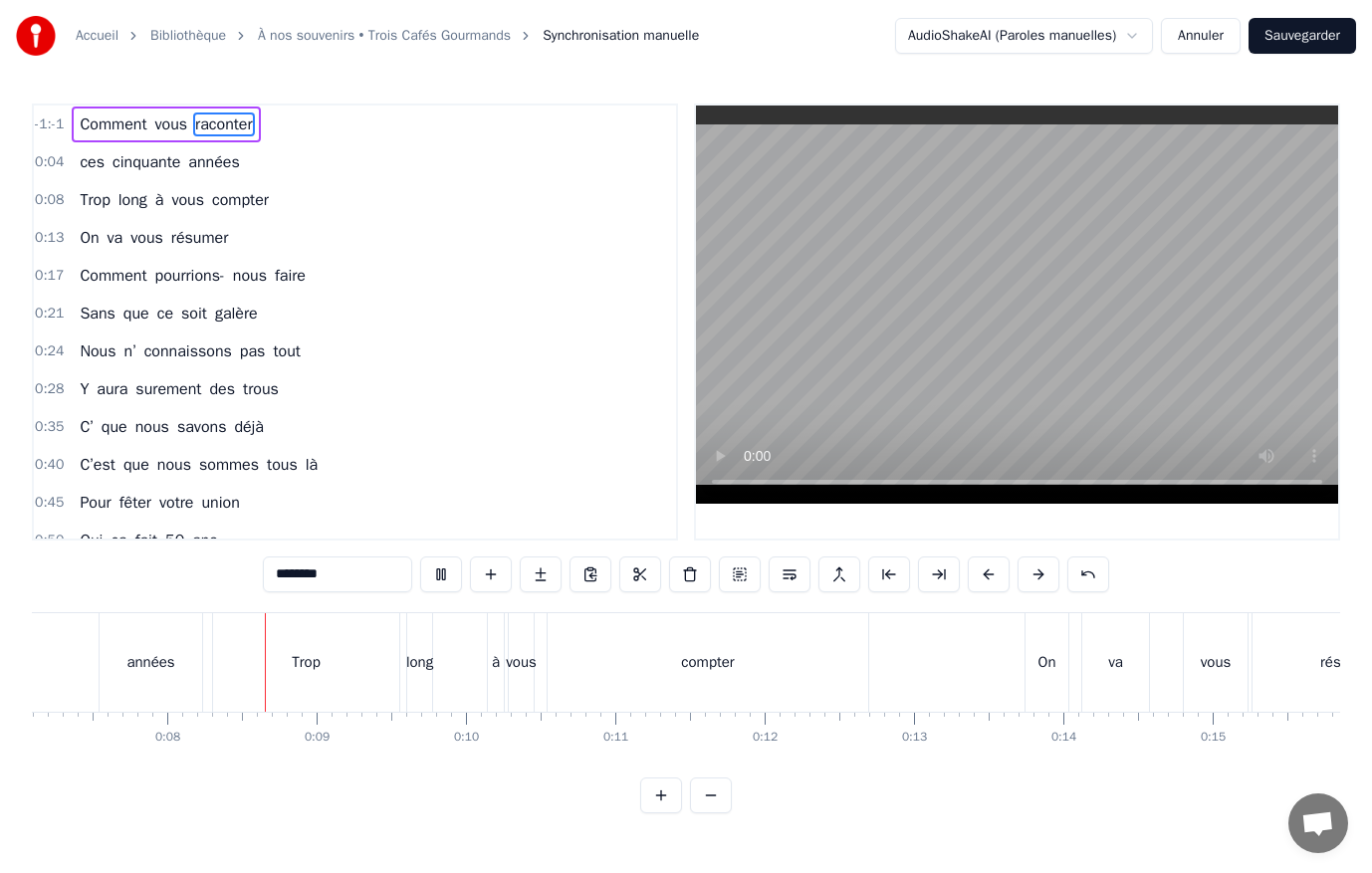 scroll, scrollTop: 0, scrollLeft: 1121, axis: horizontal 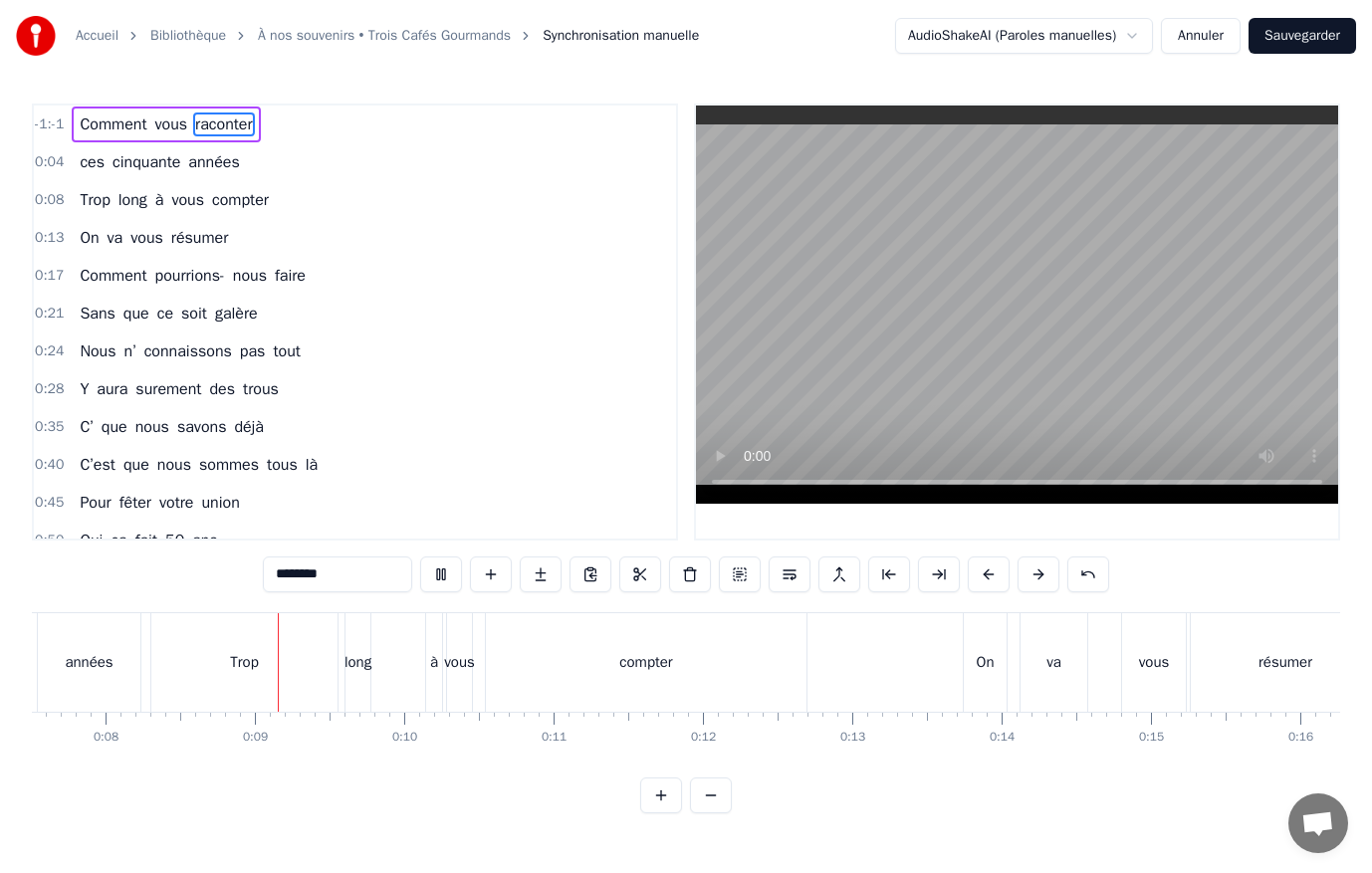click at bounding box center [1017, 305] 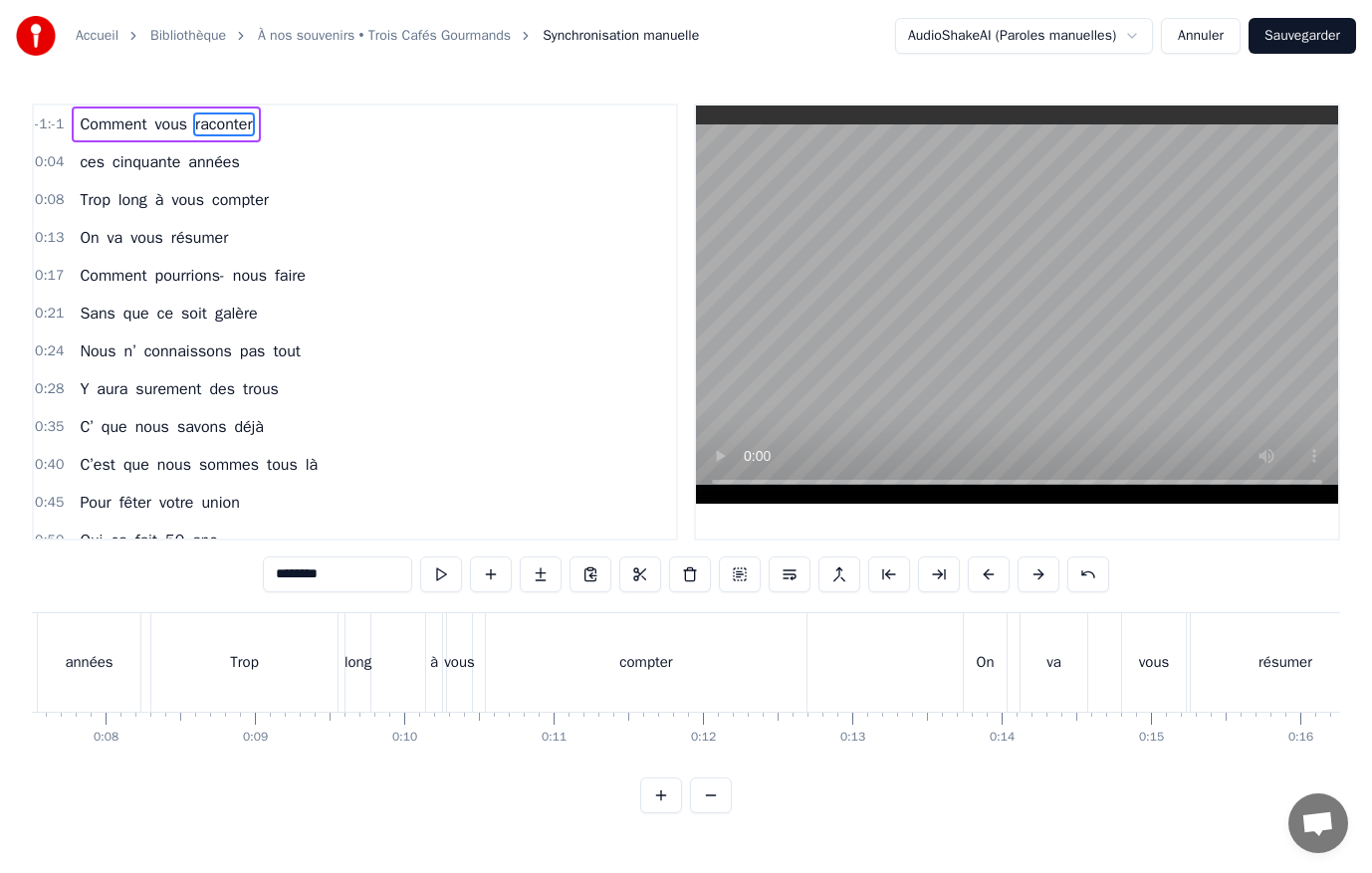 scroll, scrollTop: 0, scrollLeft: 0, axis: both 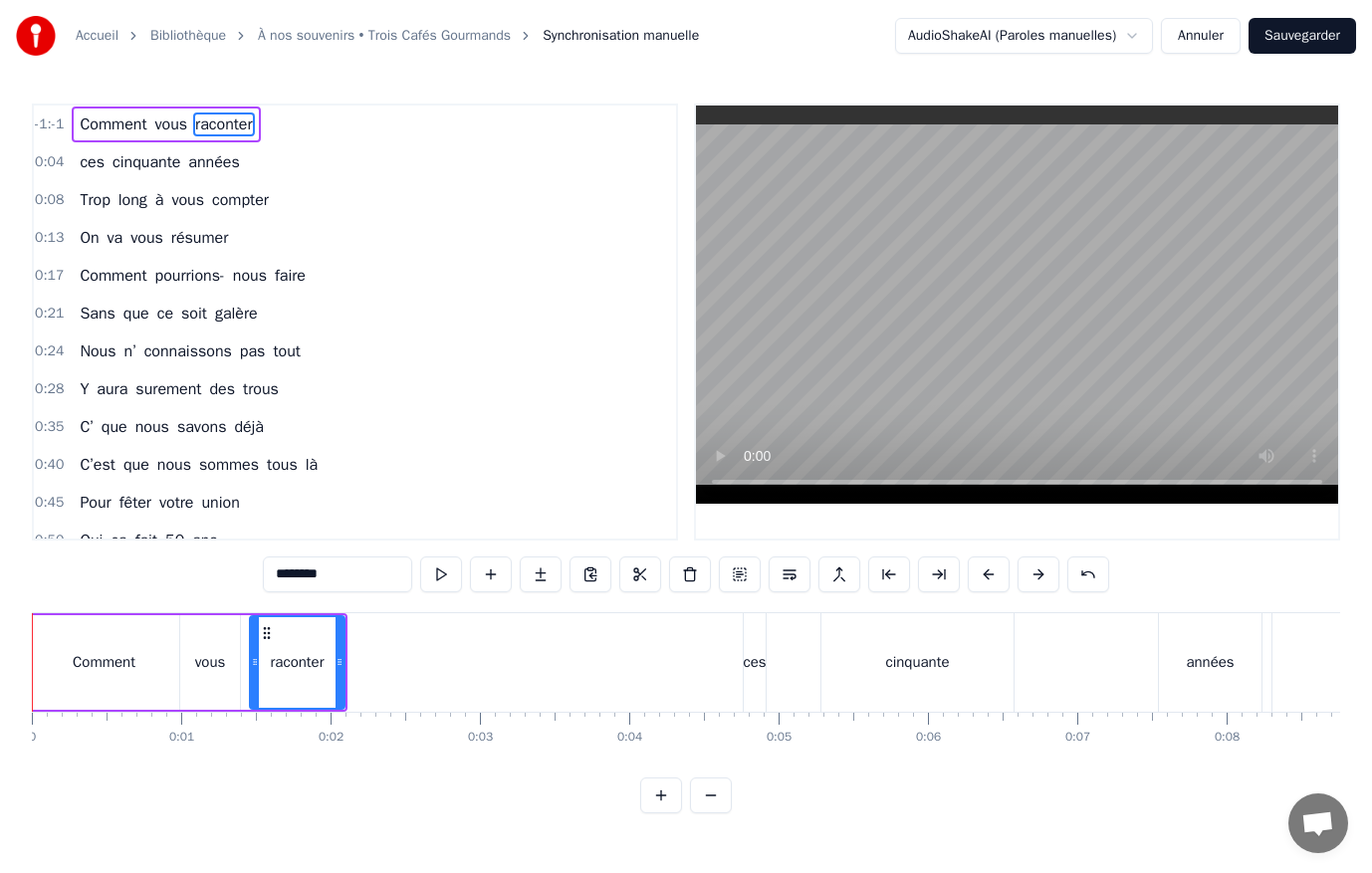click on "Comment" at bounding box center (104, 662) 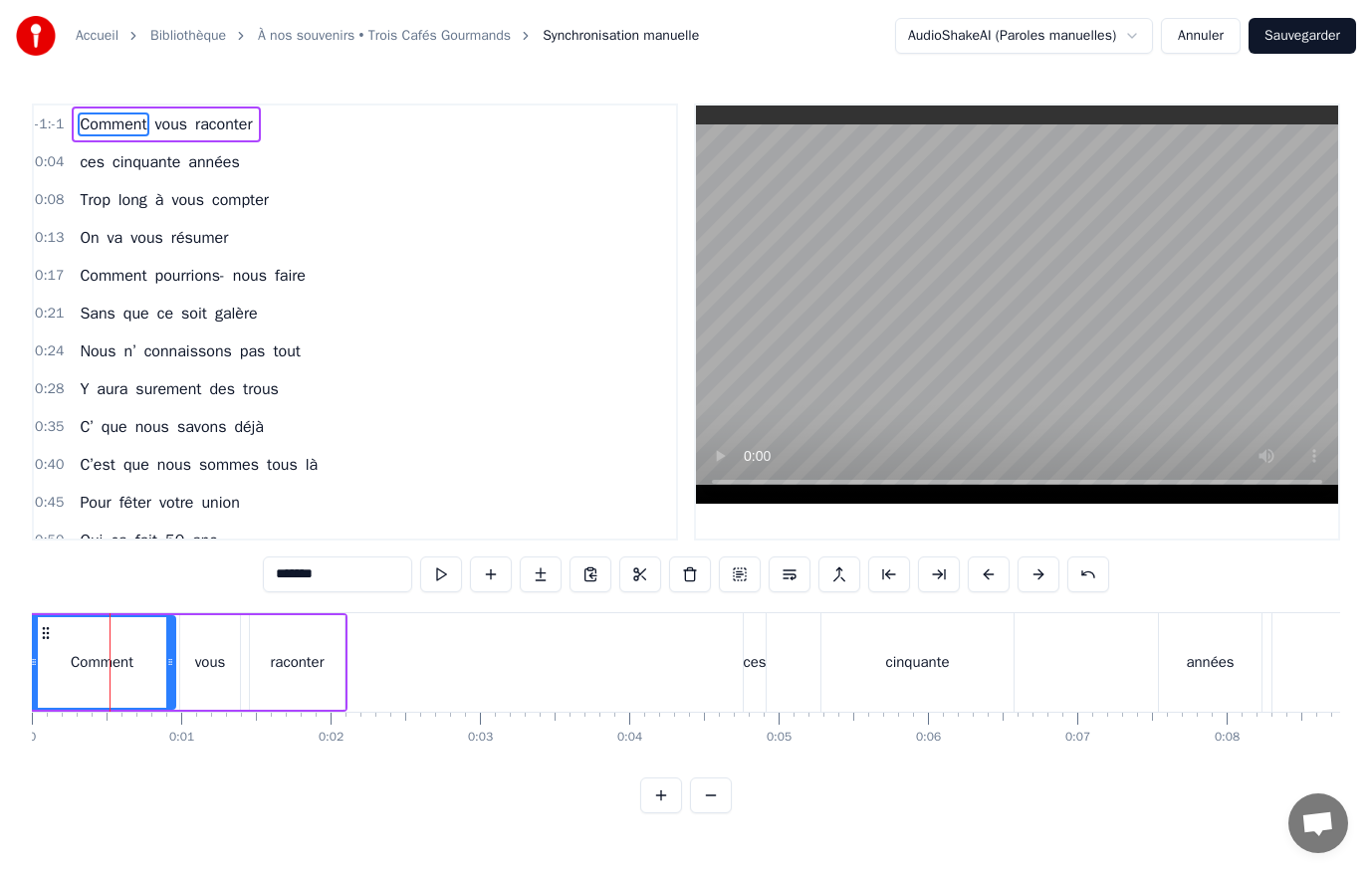 click 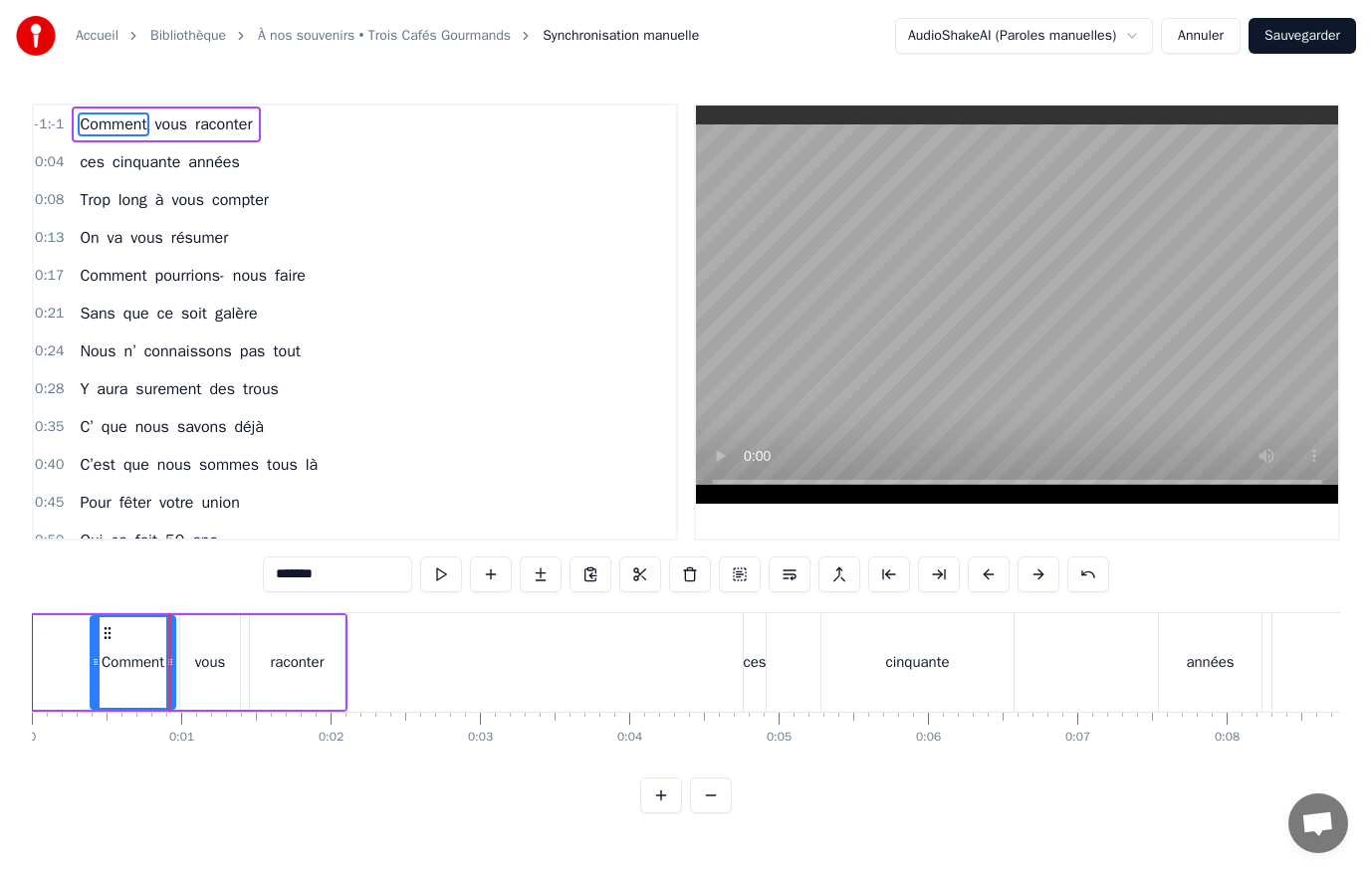 drag, startPoint x: 34, startPoint y: 665, endPoint x: 96, endPoint y: 664, distance: 62.008064 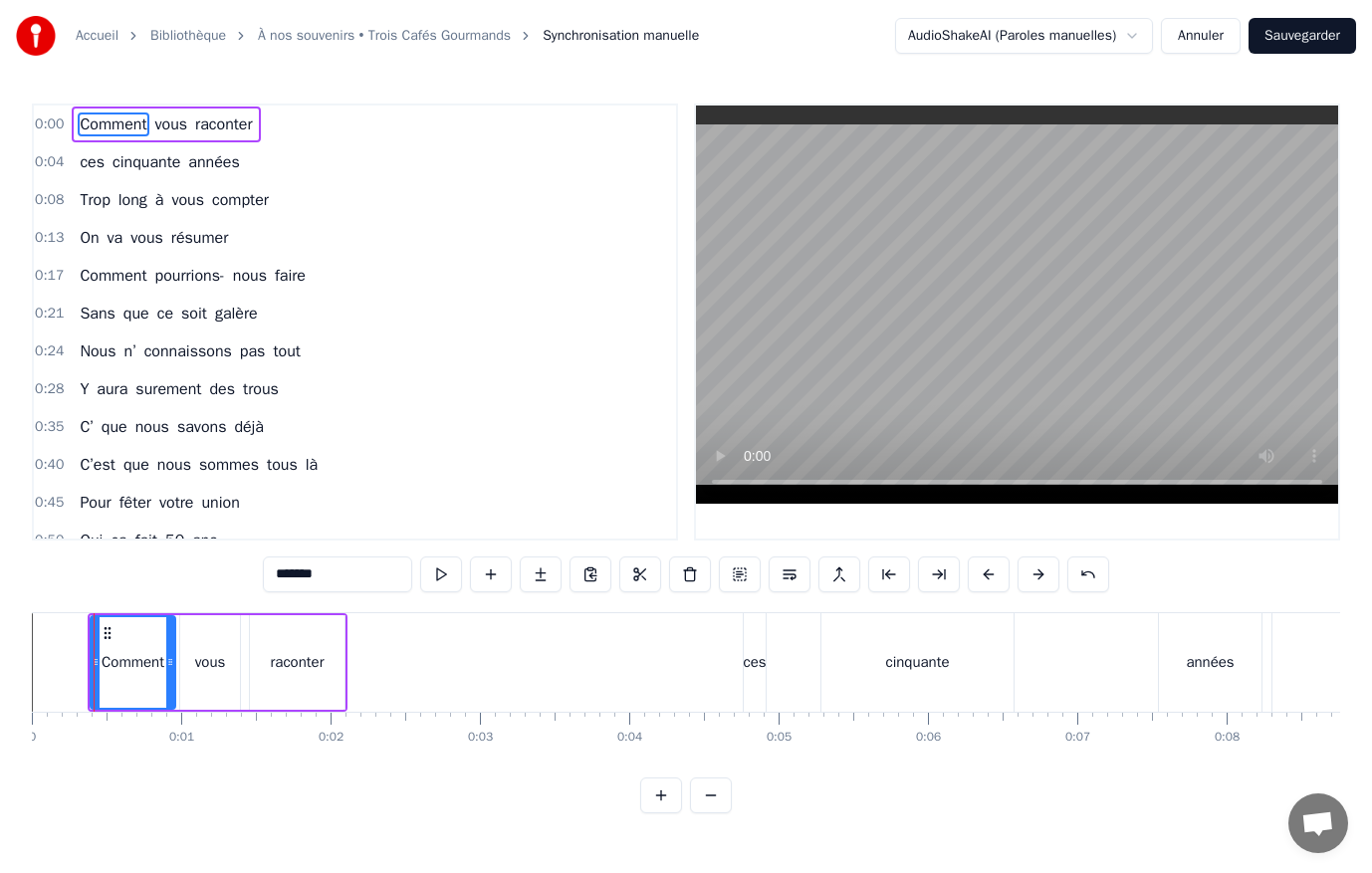 click on "0:40 C’est que nous sommes tous là" at bounding box center (354, 465) 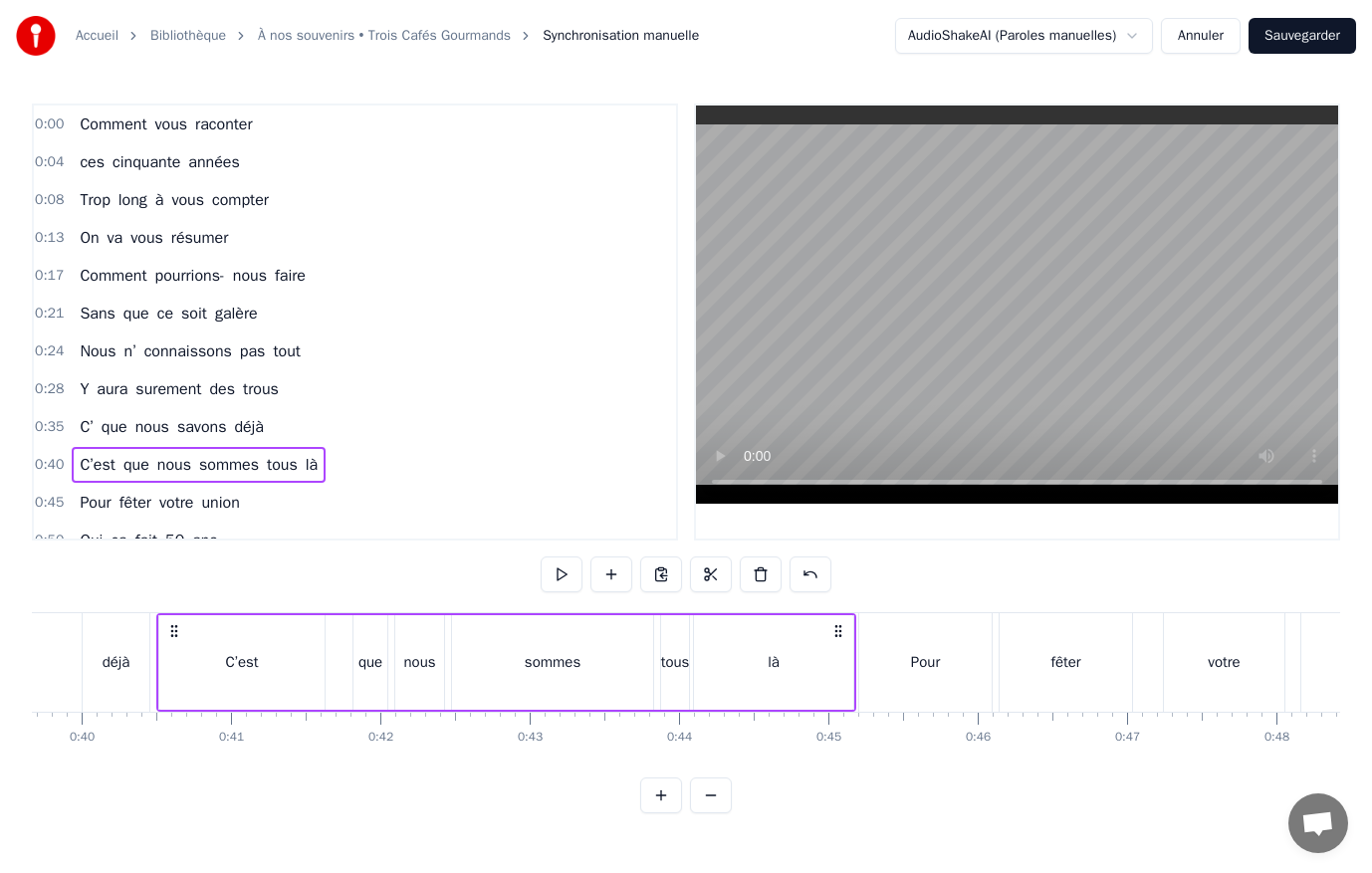scroll, scrollTop: 0, scrollLeft: 5949, axis: horizontal 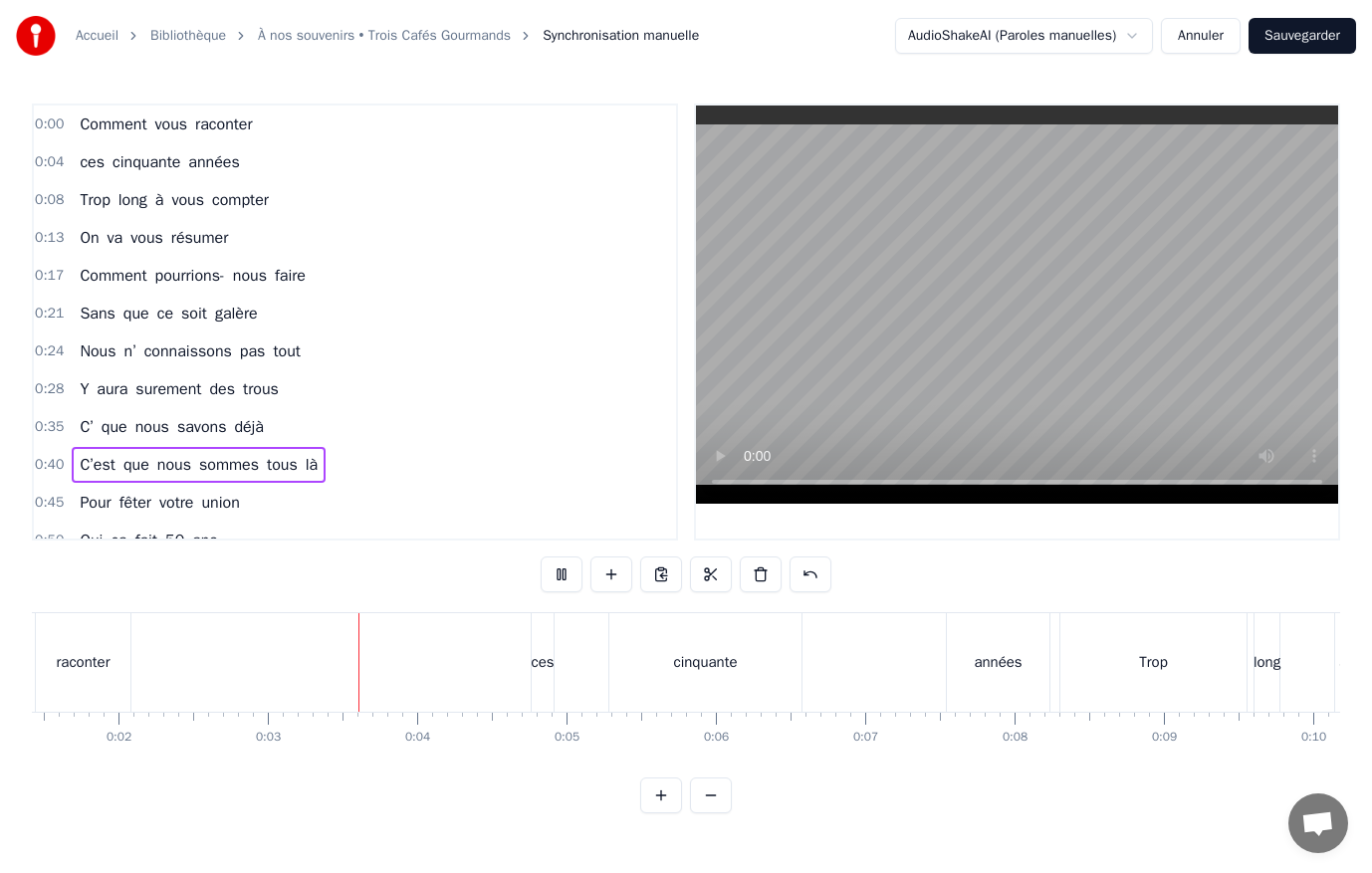 click at bounding box center (1017, 305) 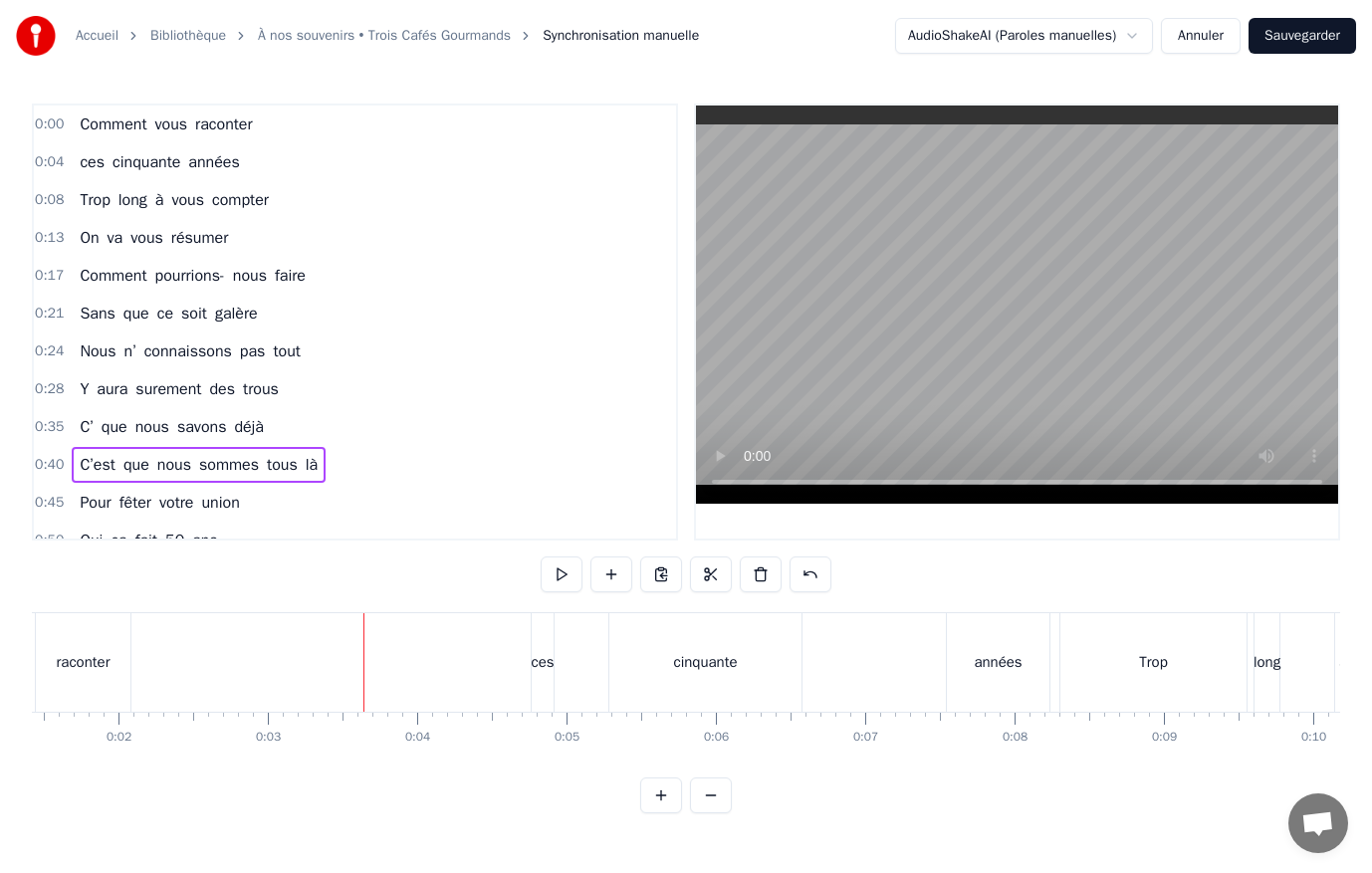 click on "Comment vous raconter ces cinquante années Trop long à vous compter On va vous résumer Comment pourrions- nous faire Sans que ce soit galère Nous n’ connaissons pas tout Y aura surement des trous C’ que nous savons déjà C’est que nous sommes tous là Pour fêter votre union Oui ça fait 50 ans Et tout a commencé Dunkerque pour vous situer Un regard échangé Et tout a découlé Le 3 aout 75 Il s’passe un truc de dingue Vous vous êtes dit oui Et ce pour toute la vie Le premier nid douillé Au [STREET_ADDRESS] êtes dev’nus parents Et ce pour très longtemps Et vint la construction De vot’ première maison Et un troisième enfant Fait son apparition Et là ça en fait trois Plus que le choix du roi On va s’arreter la On a plus d’debarras ….. Après des mutations On a changé d’maison Nous voilà parisiens On continu l’chemin J’avoue tous chamboulé Mais" at bounding box center (14177, 662) 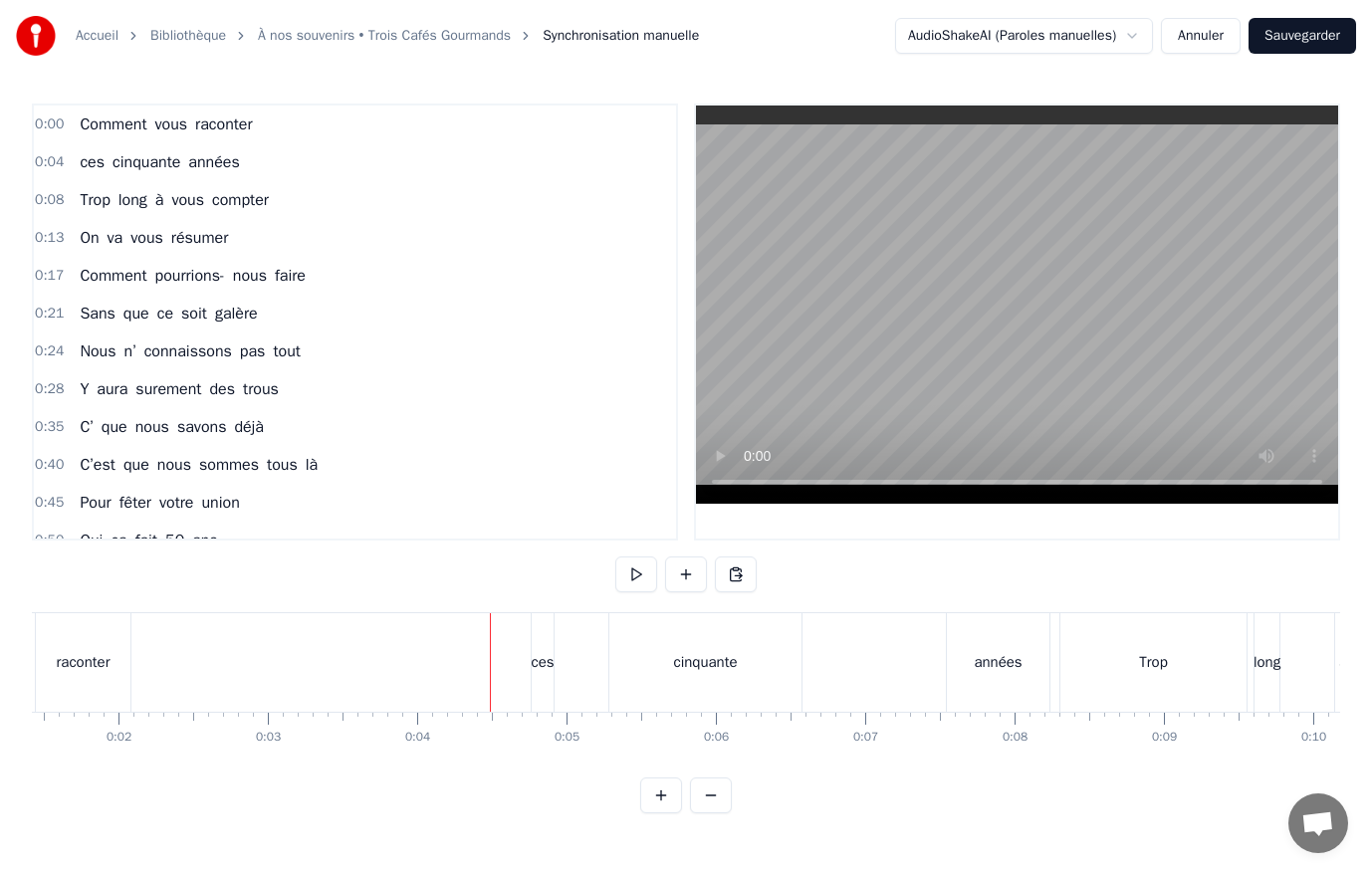 click on "ces" at bounding box center [542, 662] 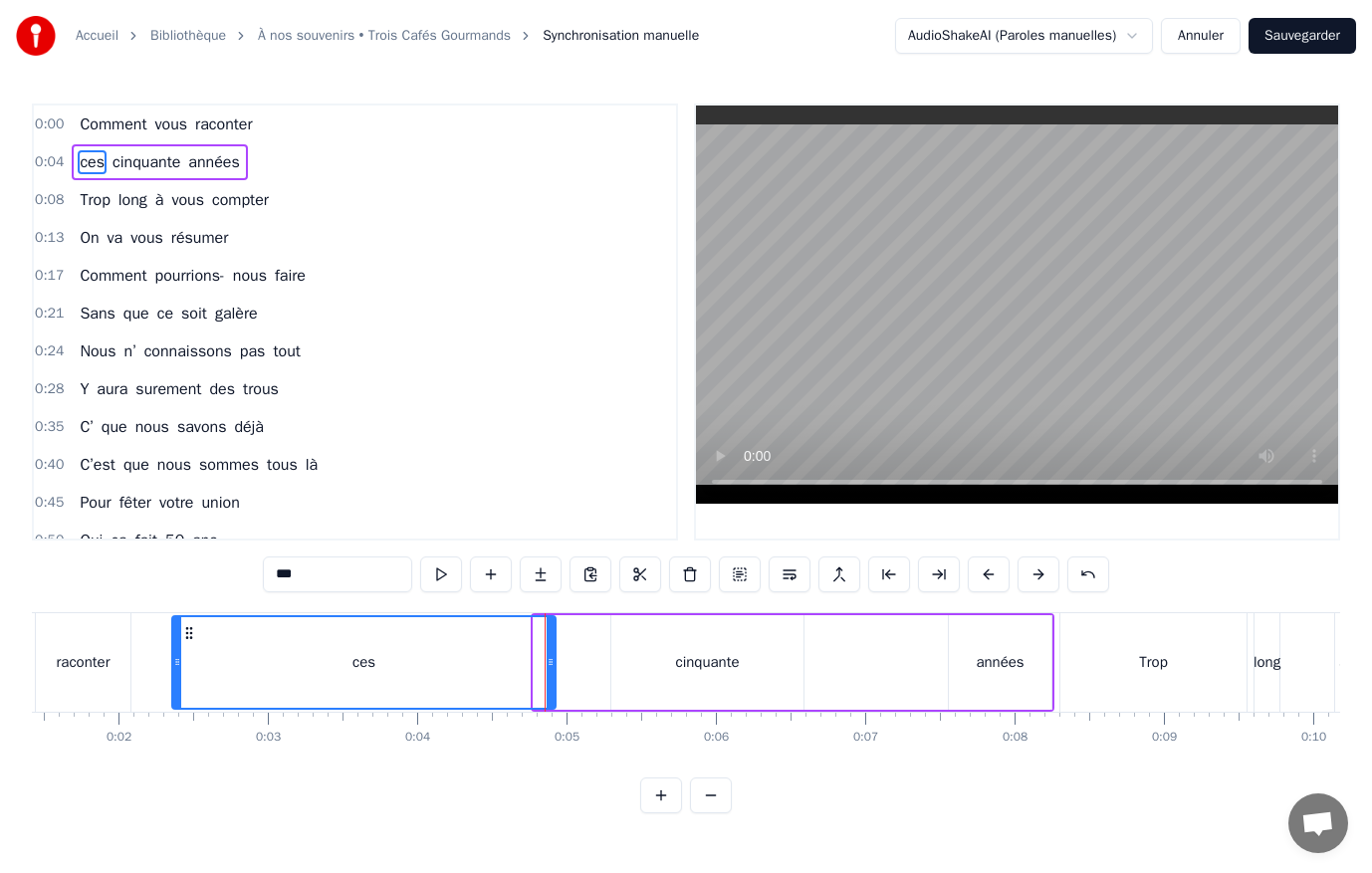 drag, startPoint x: 537, startPoint y: 661, endPoint x: 175, endPoint y: 668, distance: 362.06767 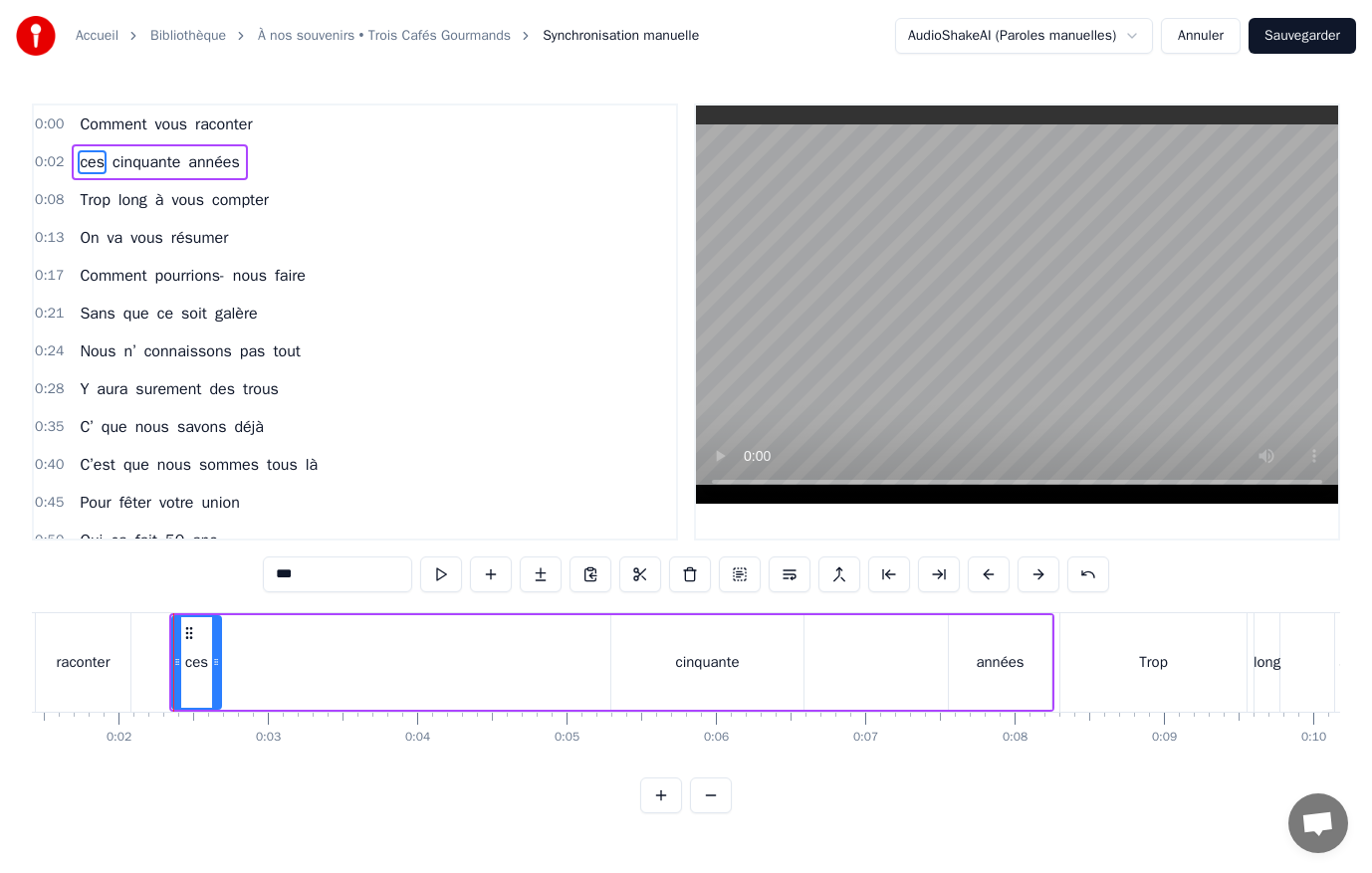 drag, startPoint x: 551, startPoint y: 658, endPoint x: 216, endPoint y: 670, distance: 335.2149 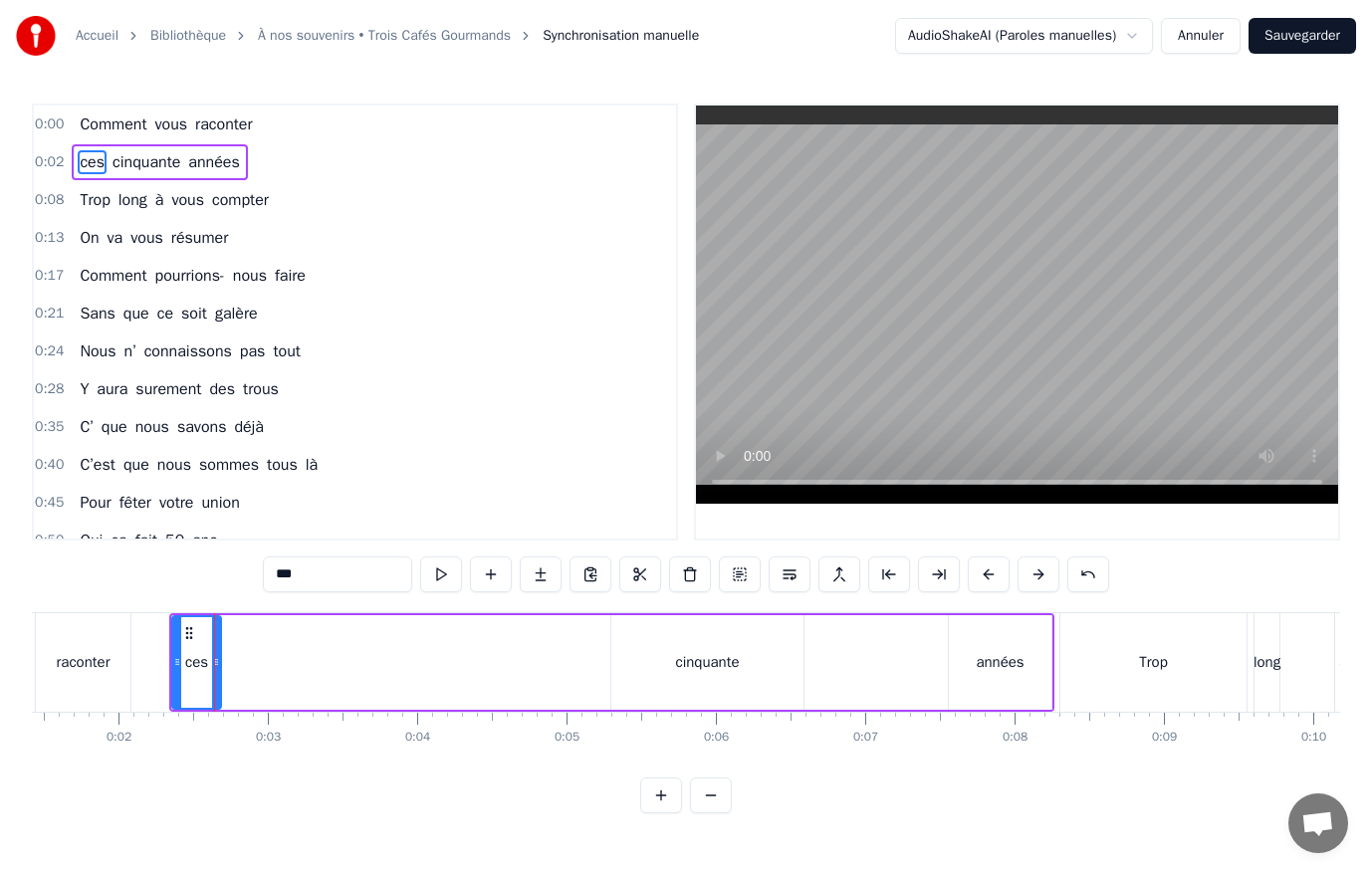 click on "cinquante" at bounding box center [707, 662] 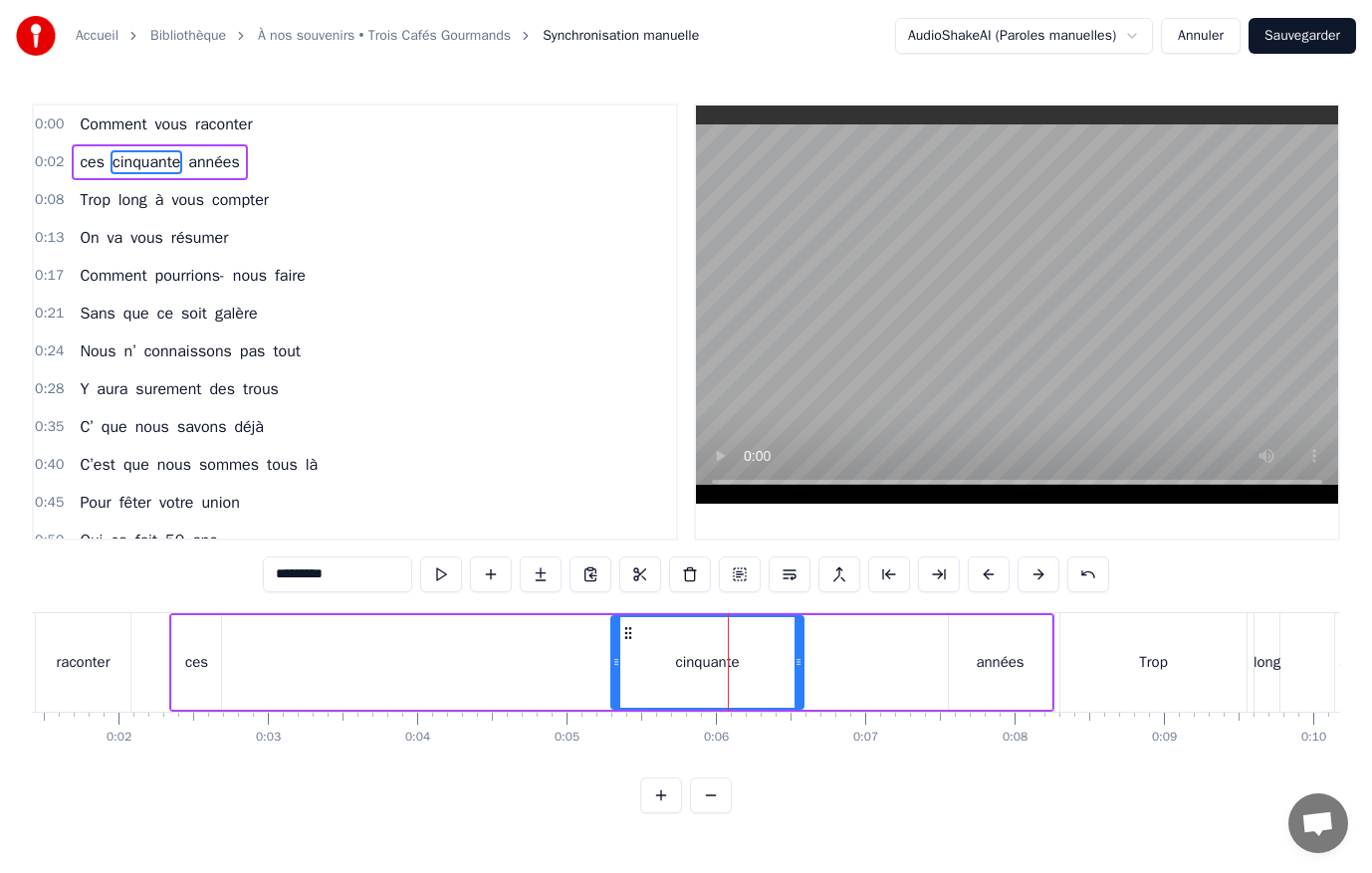 click on "ces cinquante années" at bounding box center [611, 662] 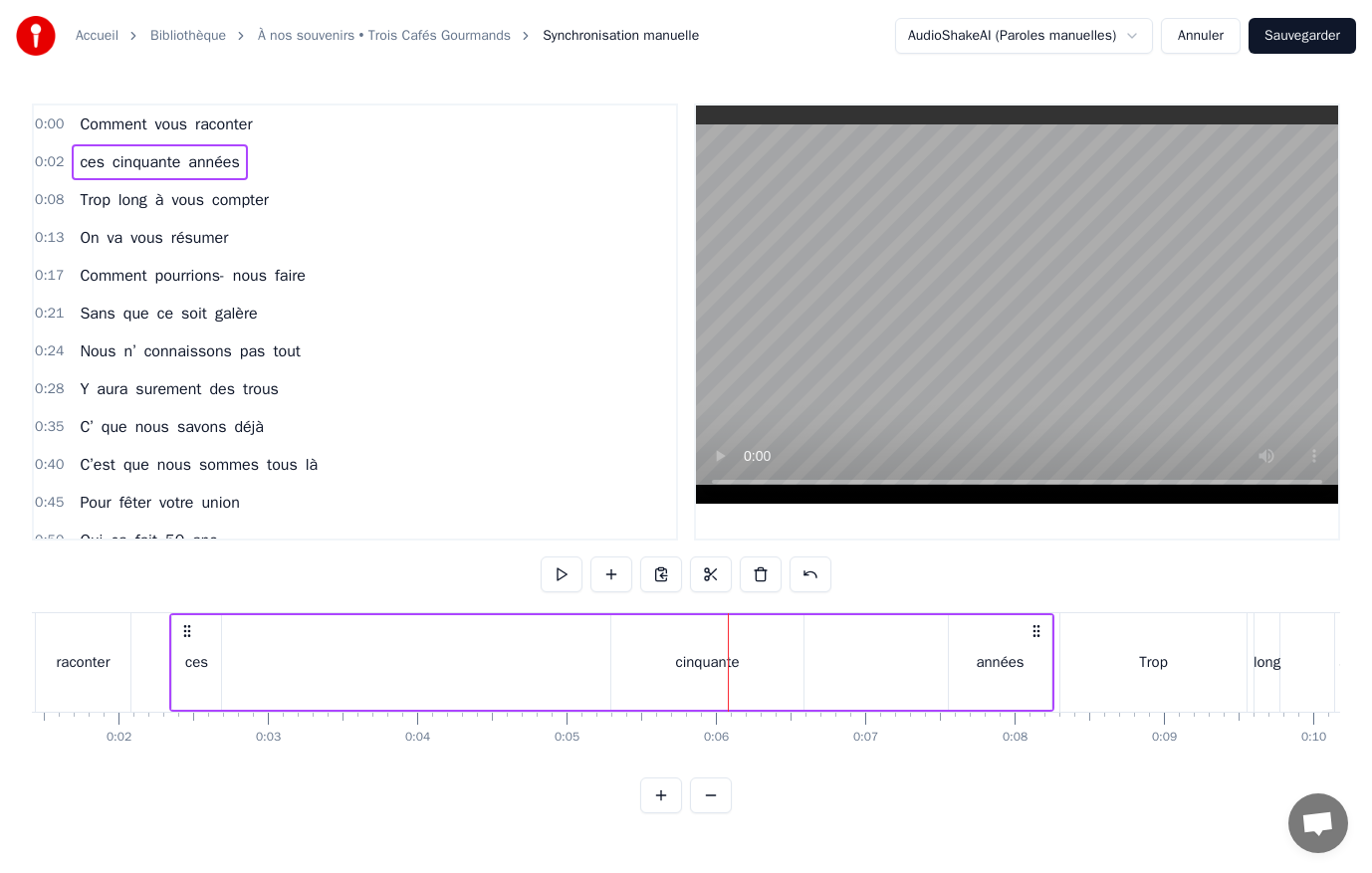 drag, startPoint x: 611, startPoint y: 660, endPoint x: 549, endPoint y: 666, distance: 62.28965 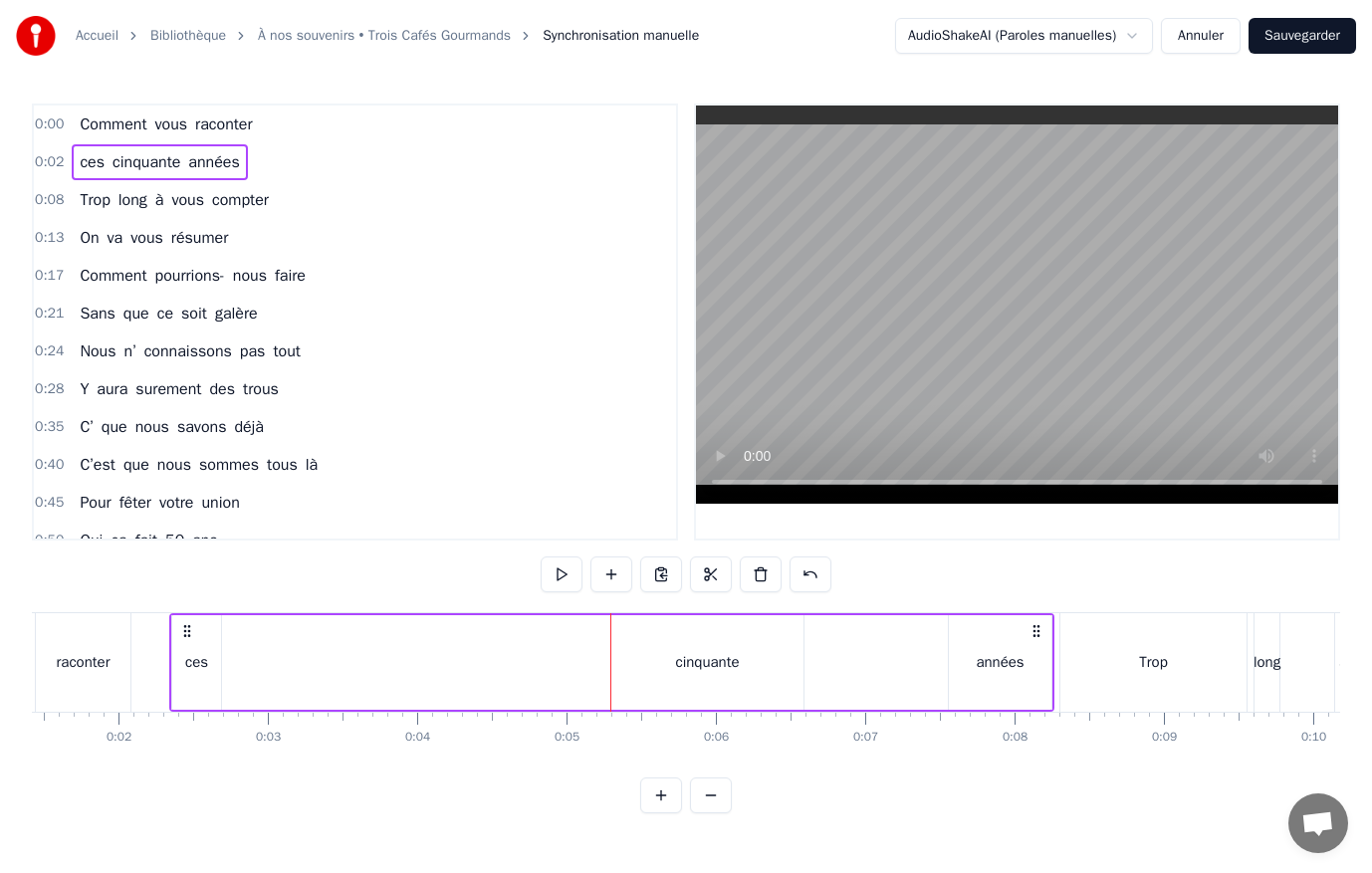 click on "cinquante" at bounding box center [707, 662] 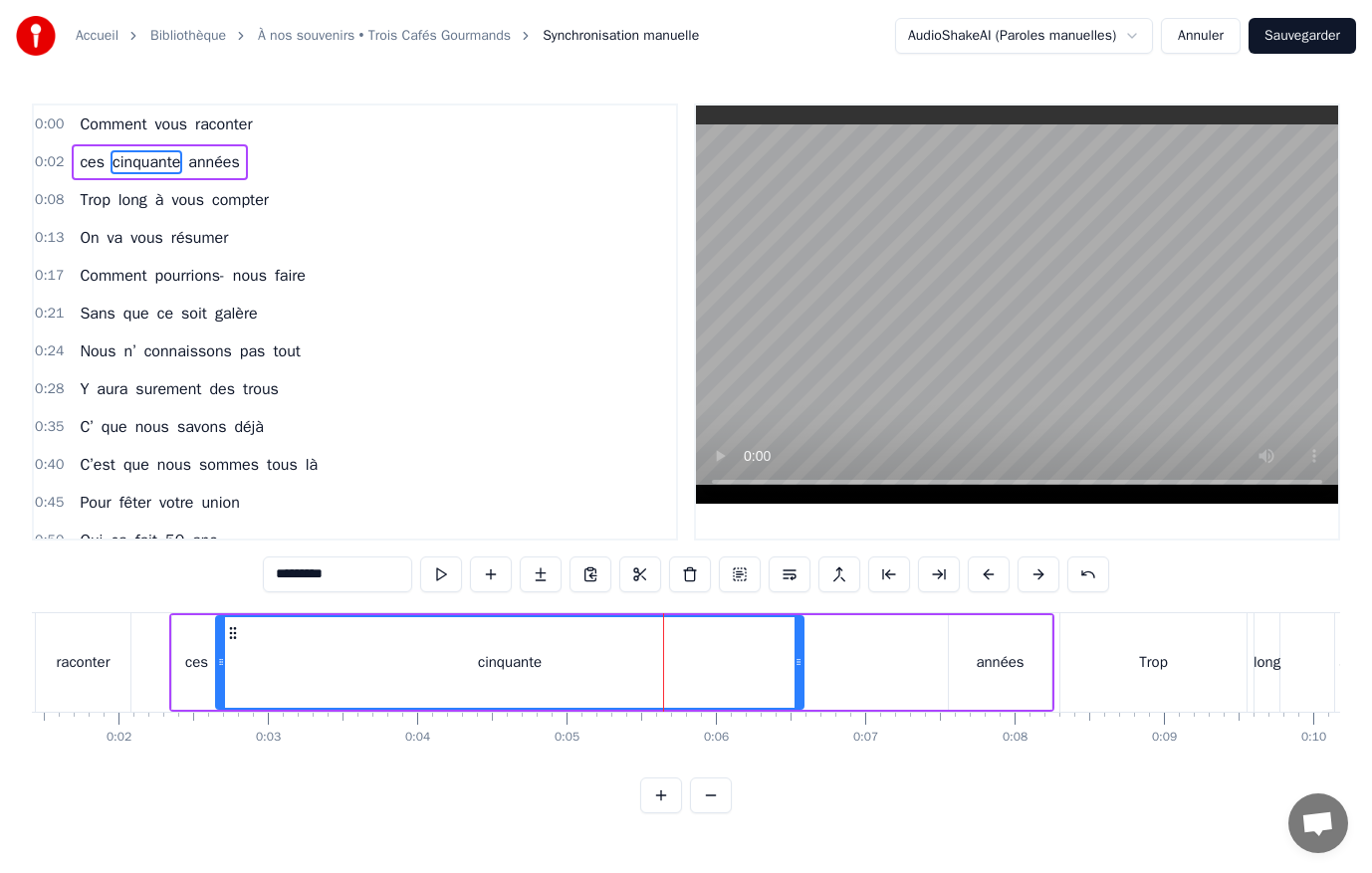 drag, startPoint x: 618, startPoint y: 664, endPoint x: 223, endPoint y: 675, distance: 395.15313 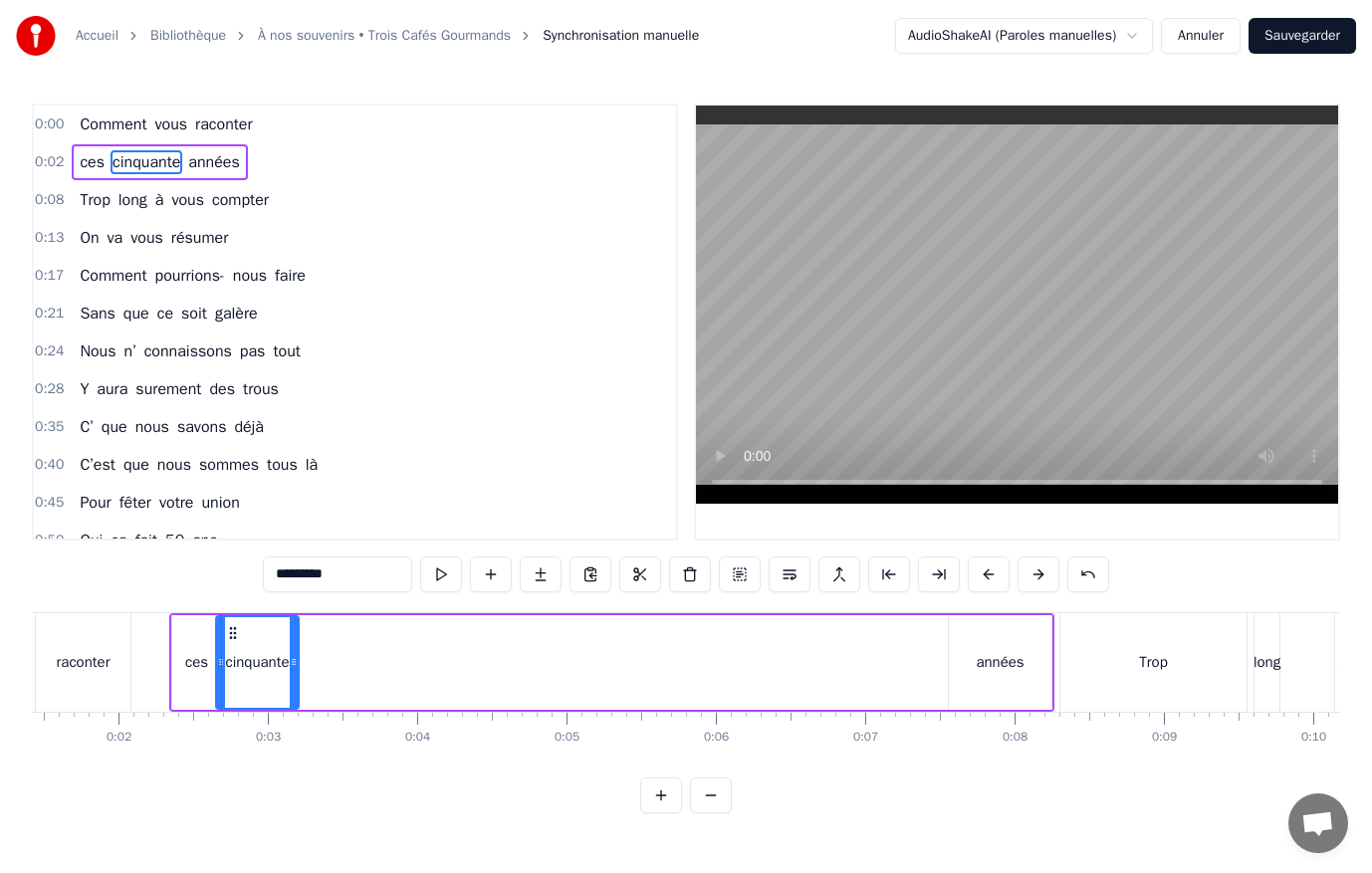 drag, startPoint x: 799, startPoint y: 659, endPoint x: 294, endPoint y: 668, distance: 505.08019 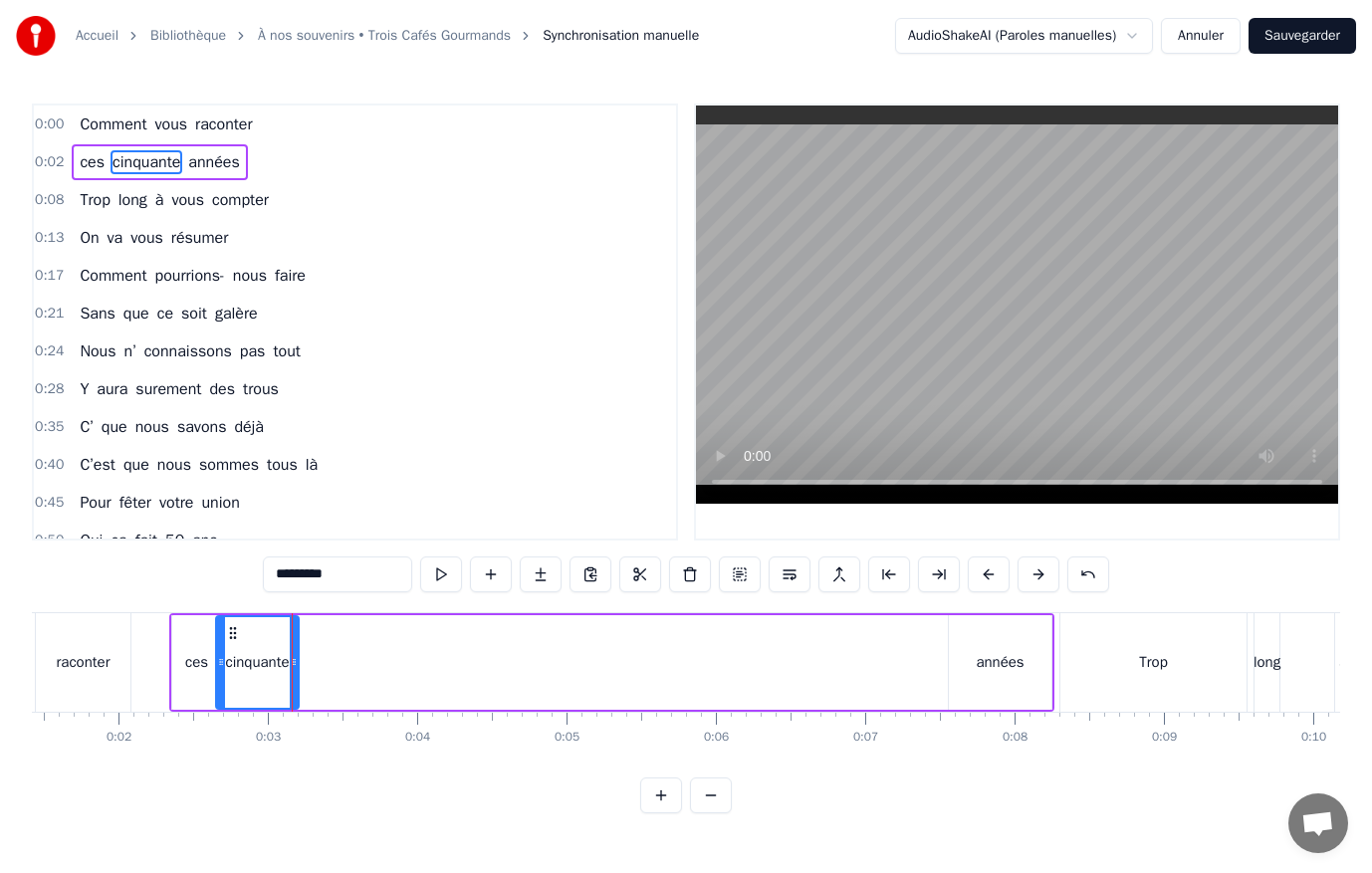 click on "années" at bounding box center [1000, 662] 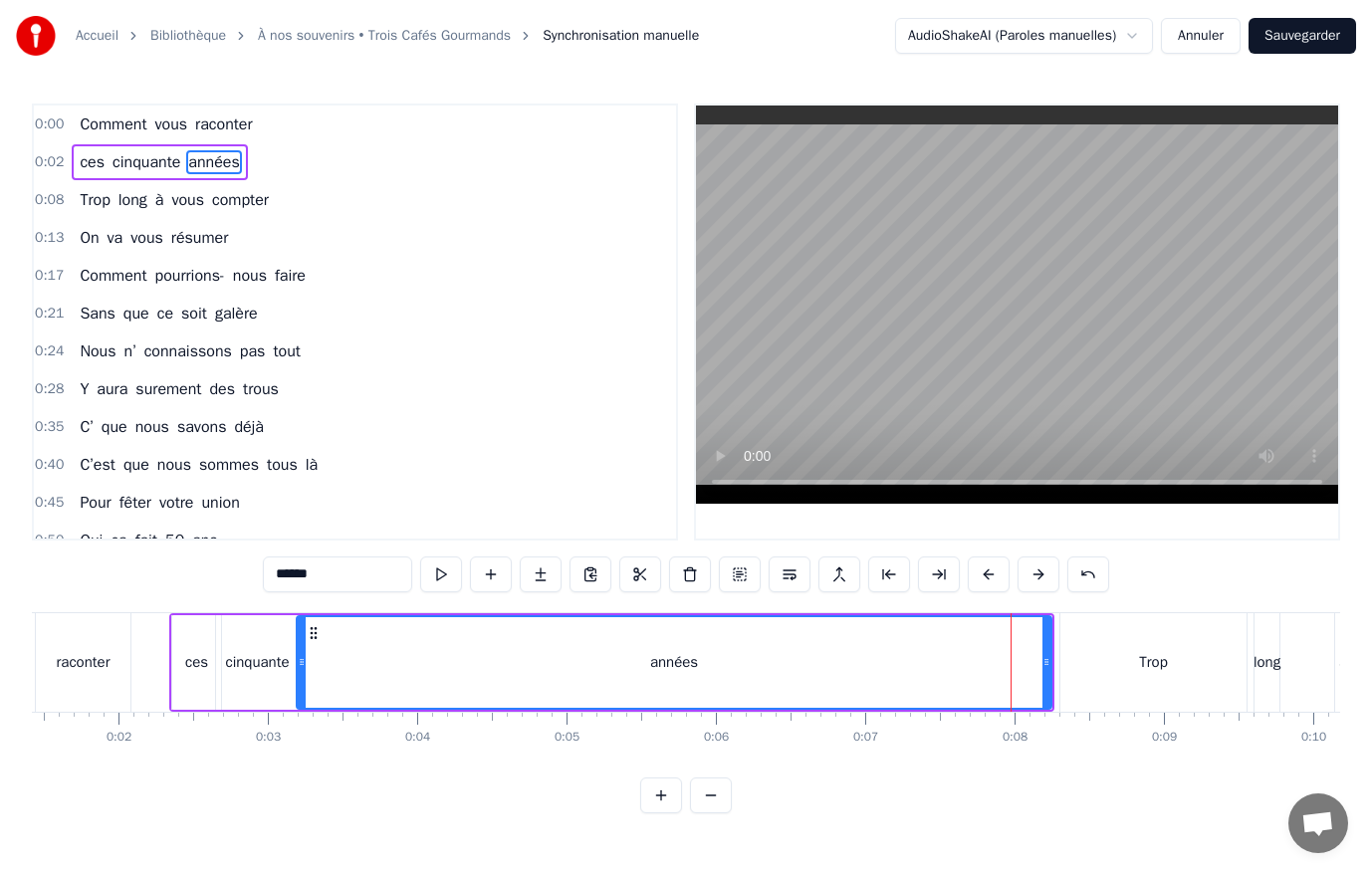 drag, startPoint x: 956, startPoint y: 662, endPoint x: 304, endPoint y: 670, distance: 652.0491 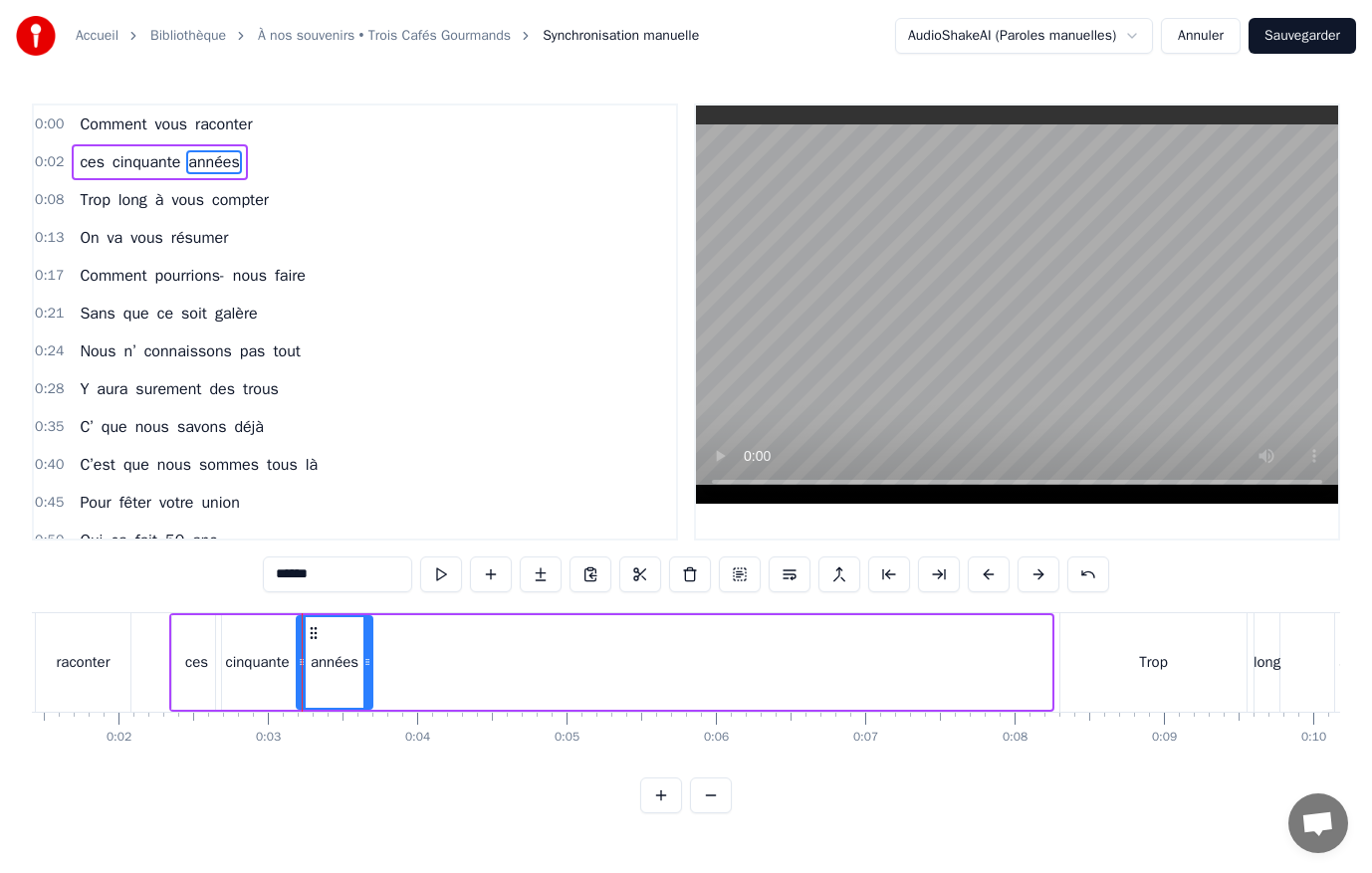 drag, startPoint x: 1049, startPoint y: 659, endPoint x: 370, endPoint y: 670, distance: 679.0891 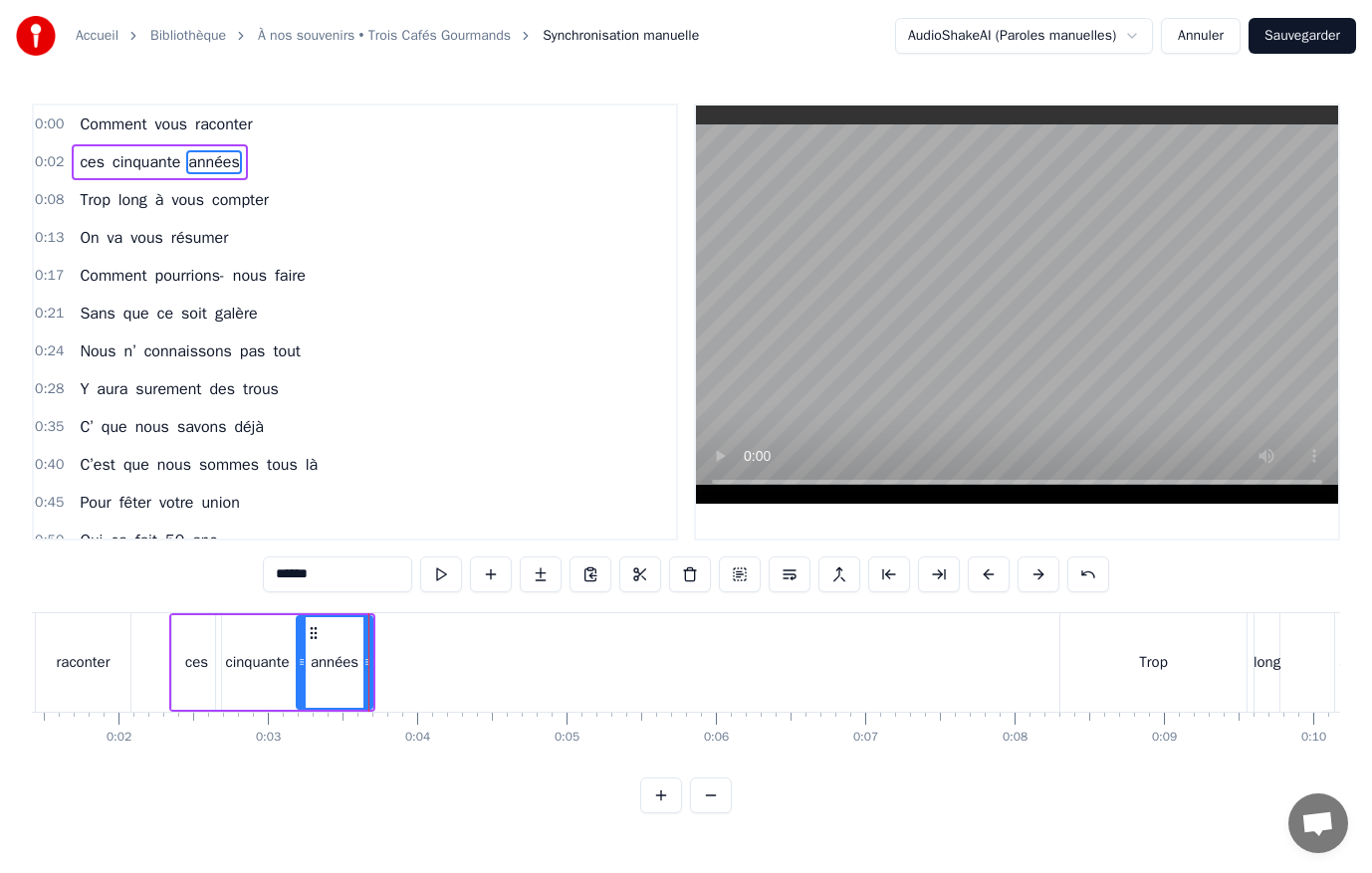 click on "0:45 Pour fêter votre union" at bounding box center [354, 503] 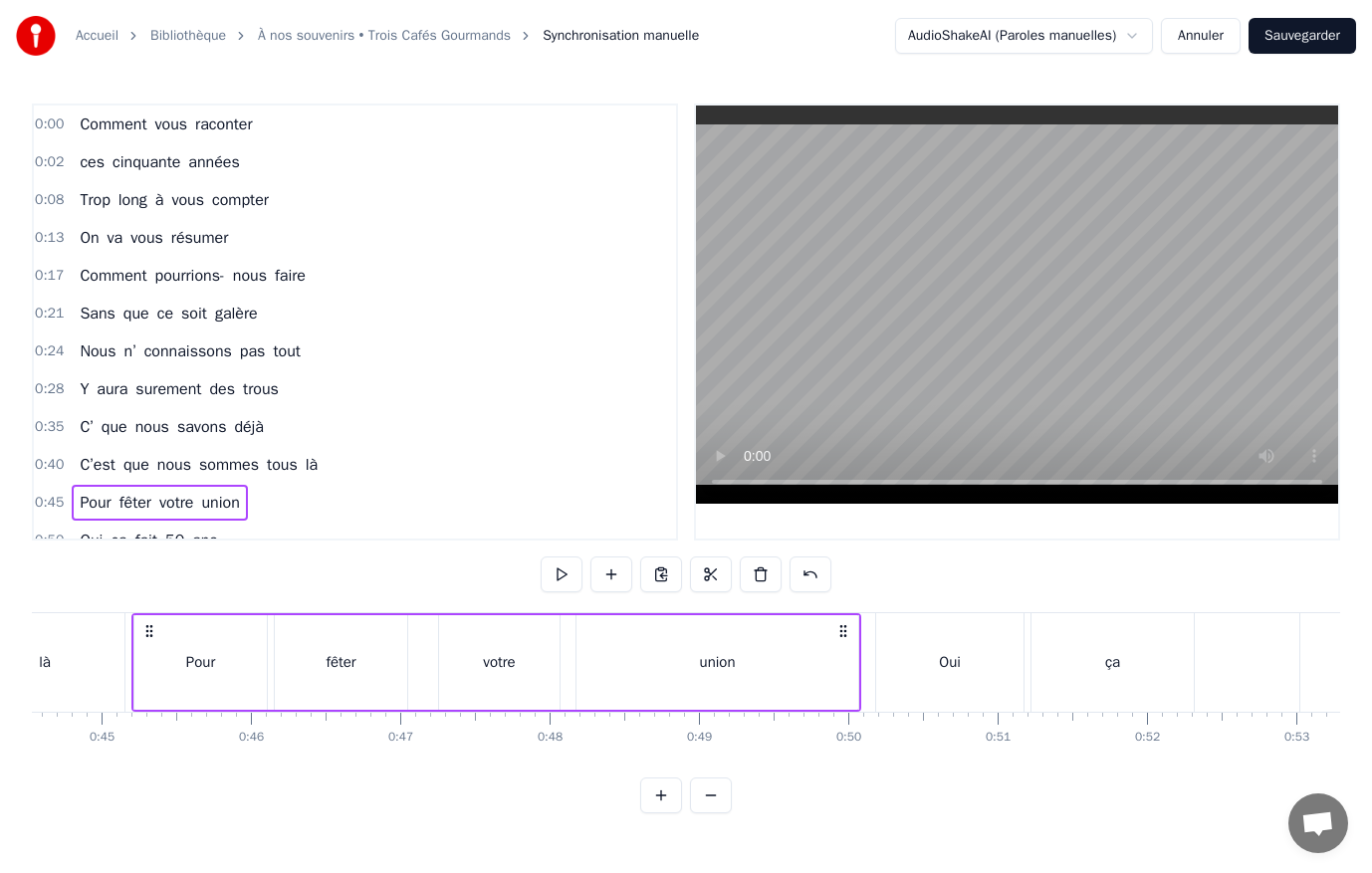 scroll, scrollTop: 0, scrollLeft: 6611, axis: horizontal 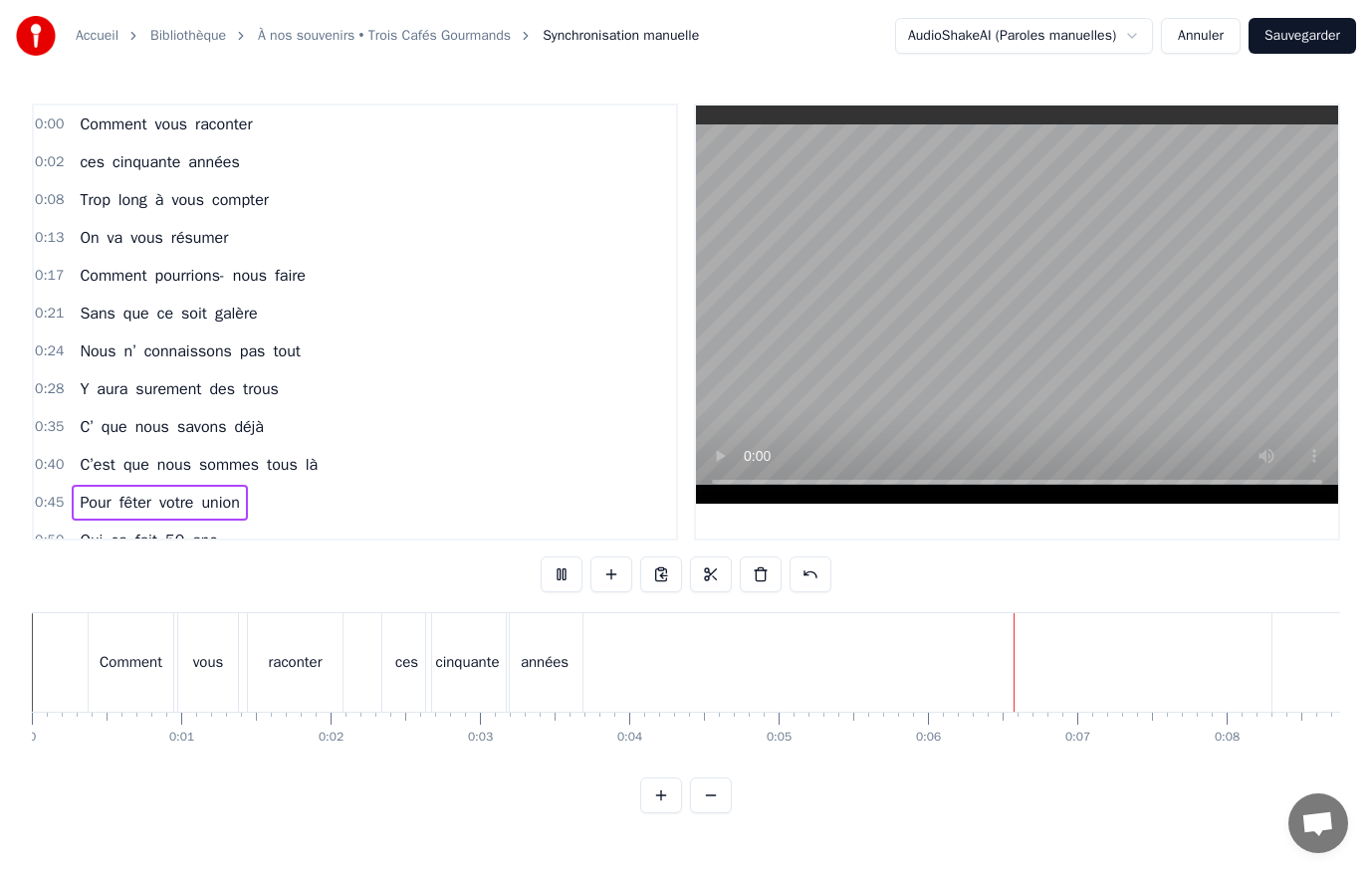 click at bounding box center (1017, 305) 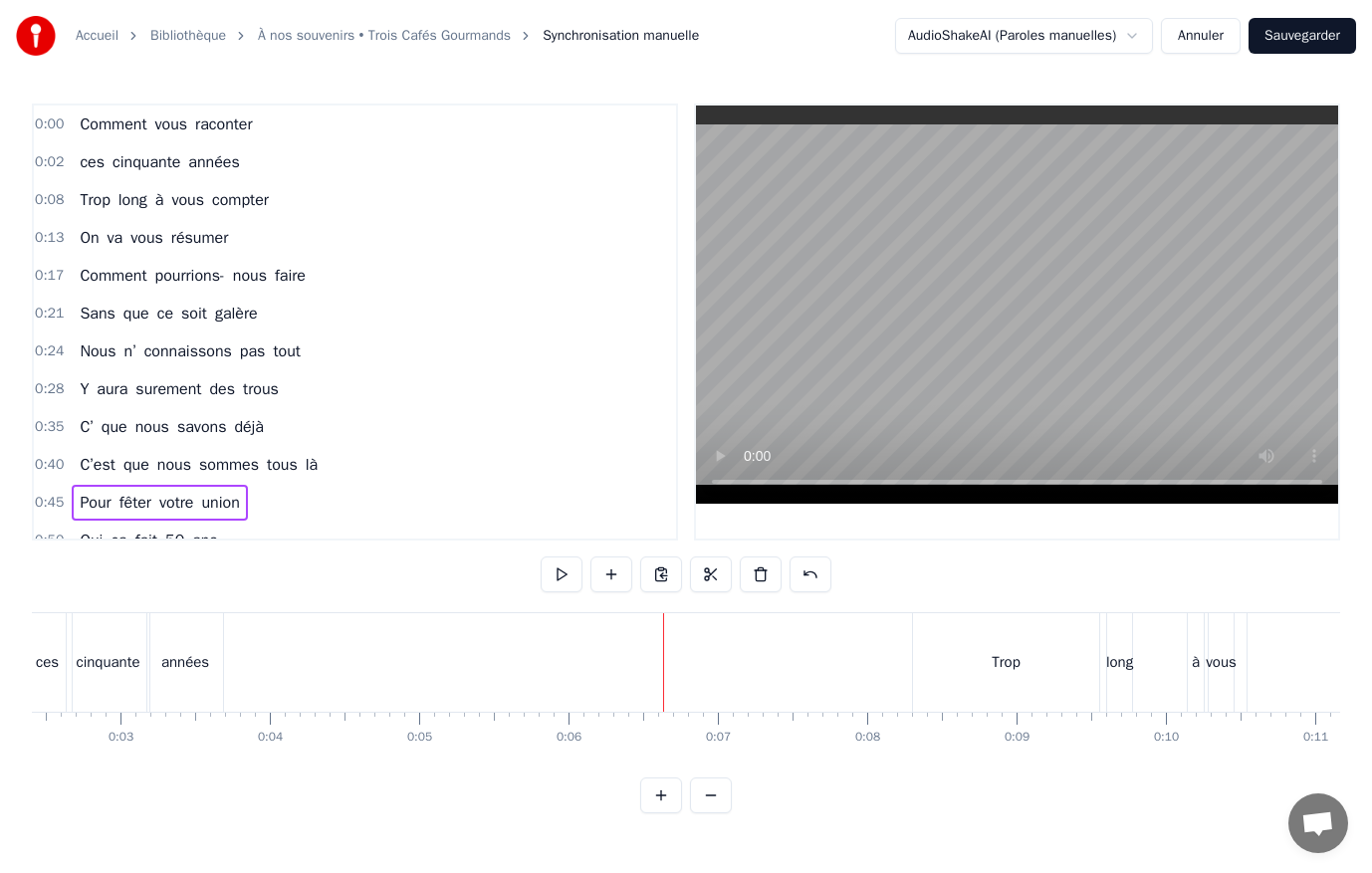 scroll, scrollTop: 0, scrollLeft: 292, axis: horizontal 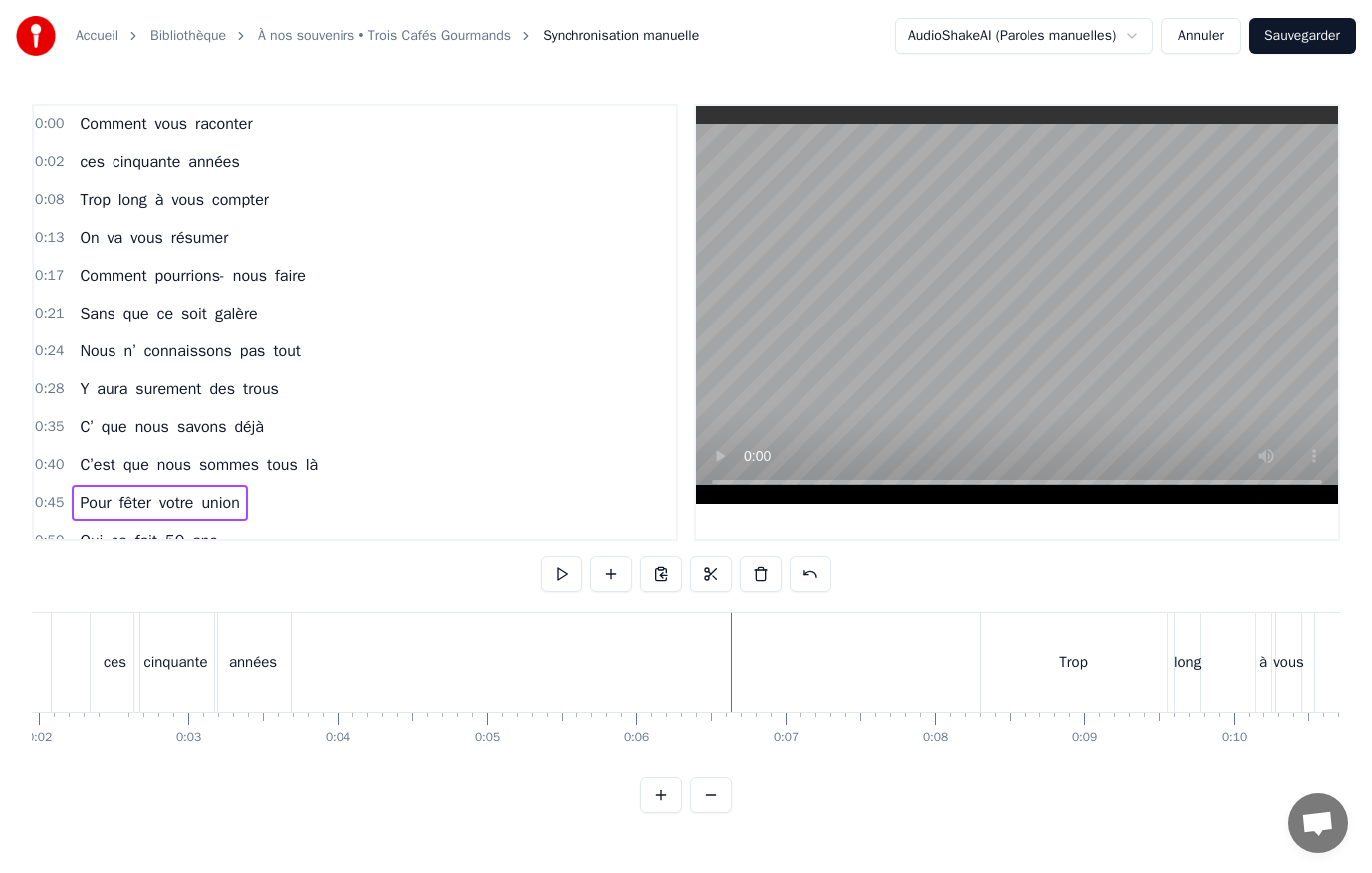 click on "Comment vous raconter ces cinquante années Trop long à vous compter On va vous résumer Comment pourrions- nous faire Sans que ce soit galère Nous n’ connaissons pas tout Y aura surement des trous C’ que nous savons déjà C’est que nous sommes tous là Pour fêter votre union Oui ça fait 50 ans Et tout a commencé Dunkerque pour vous situer Un regard échangé Et tout a découlé Le 3 aout 75 Il s’passe un truc de dingue Vous vous êtes dit oui Et ce pour toute la vie Le premier nid douillé Au [STREET_ADDRESS] êtes dev’nus parents Et ce pour très longtemps Et vint la construction De vot’ première maison Et un troisième enfant Fait son apparition Et là ça en fait trois Plus que le choix du roi On va s’arreter la On a plus d’debarras ….. Après des mutations On a changé d’maison Nous voilà parisiens On continu l’chemin J’avoue tous chamboulé Mais" at bounding box center (14097, 662) 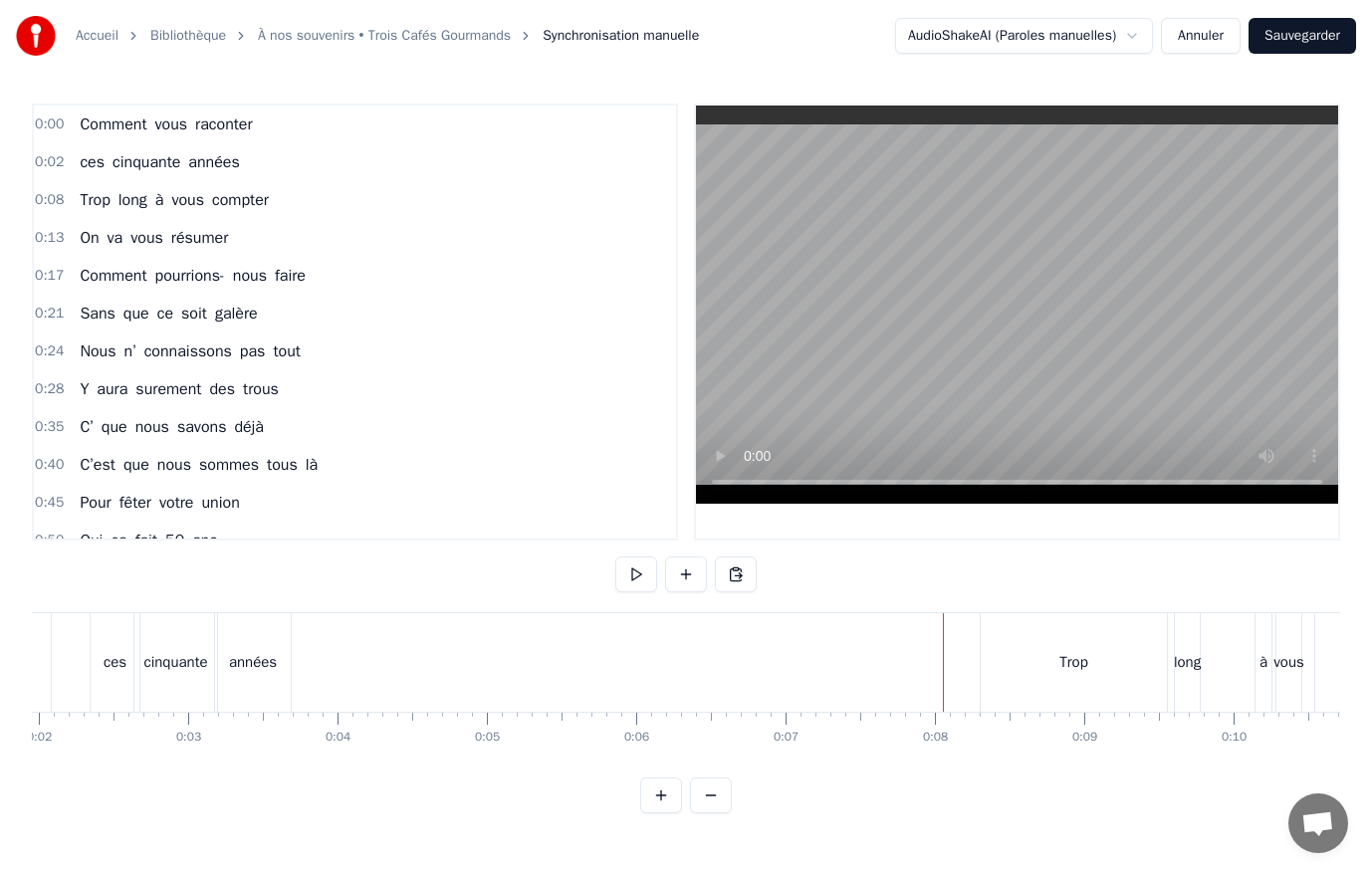 click on "Trop" at bounding box center (1073, 662) 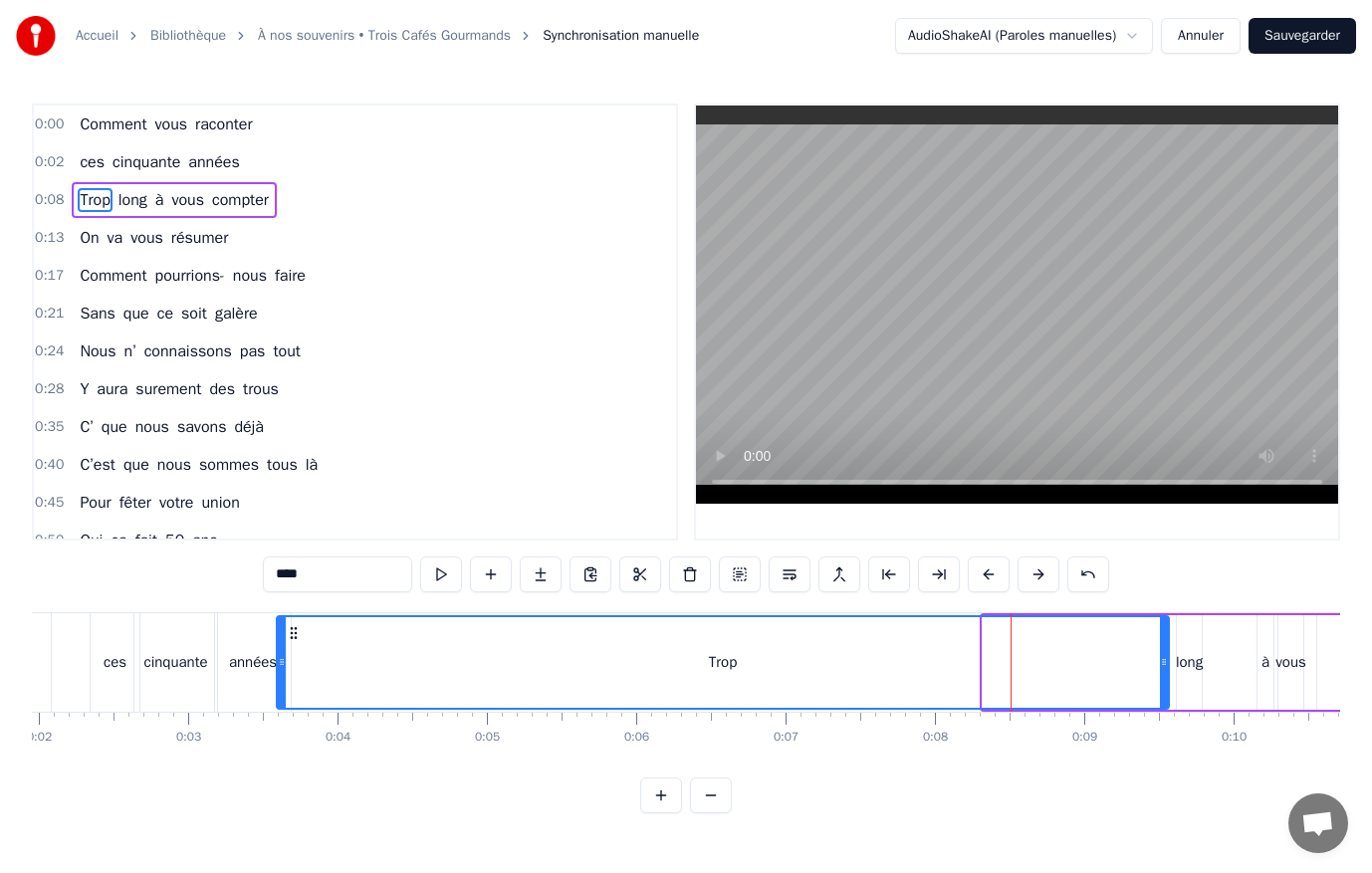drag, startPoint x: 990, startPoint y: 665, endPoint x: 284, endPoint y: 667, distance: 706.0028 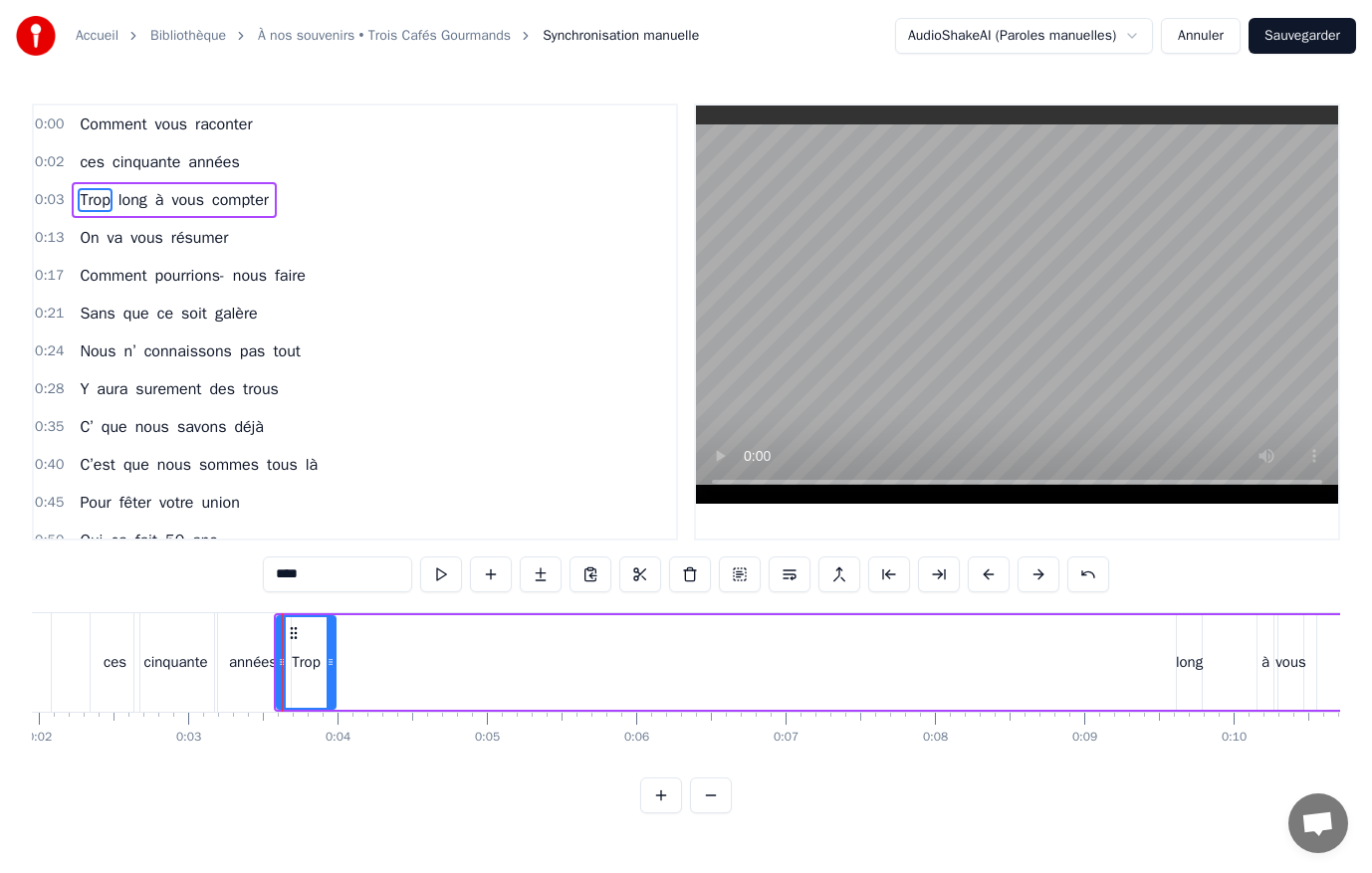 drag, startPoint x: 1161, startPoint y: 657, endPoint x: 328, endPoint y: 664, distance: 833.0294 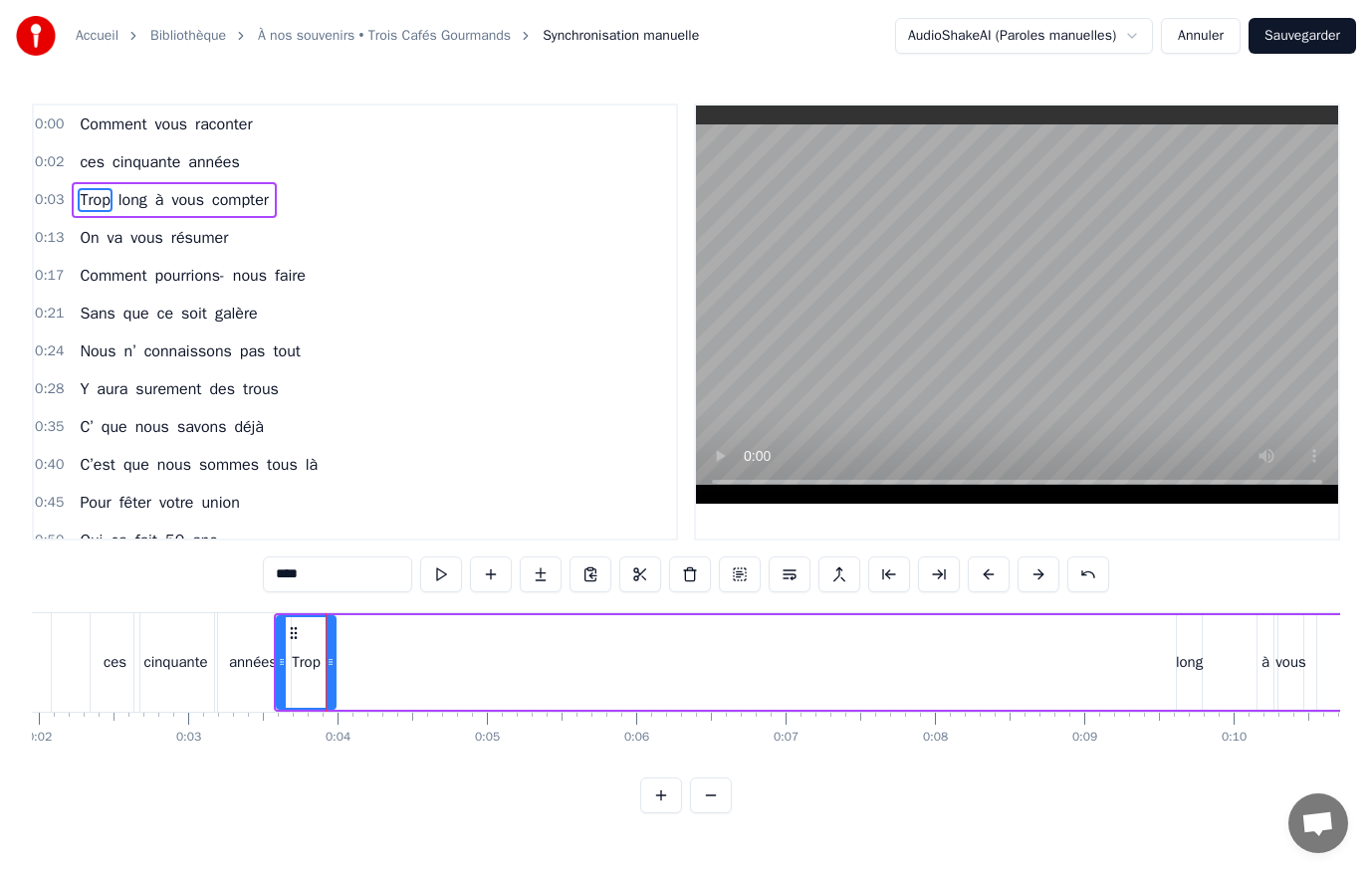 click on "long" at bounding box center [1189, 662] 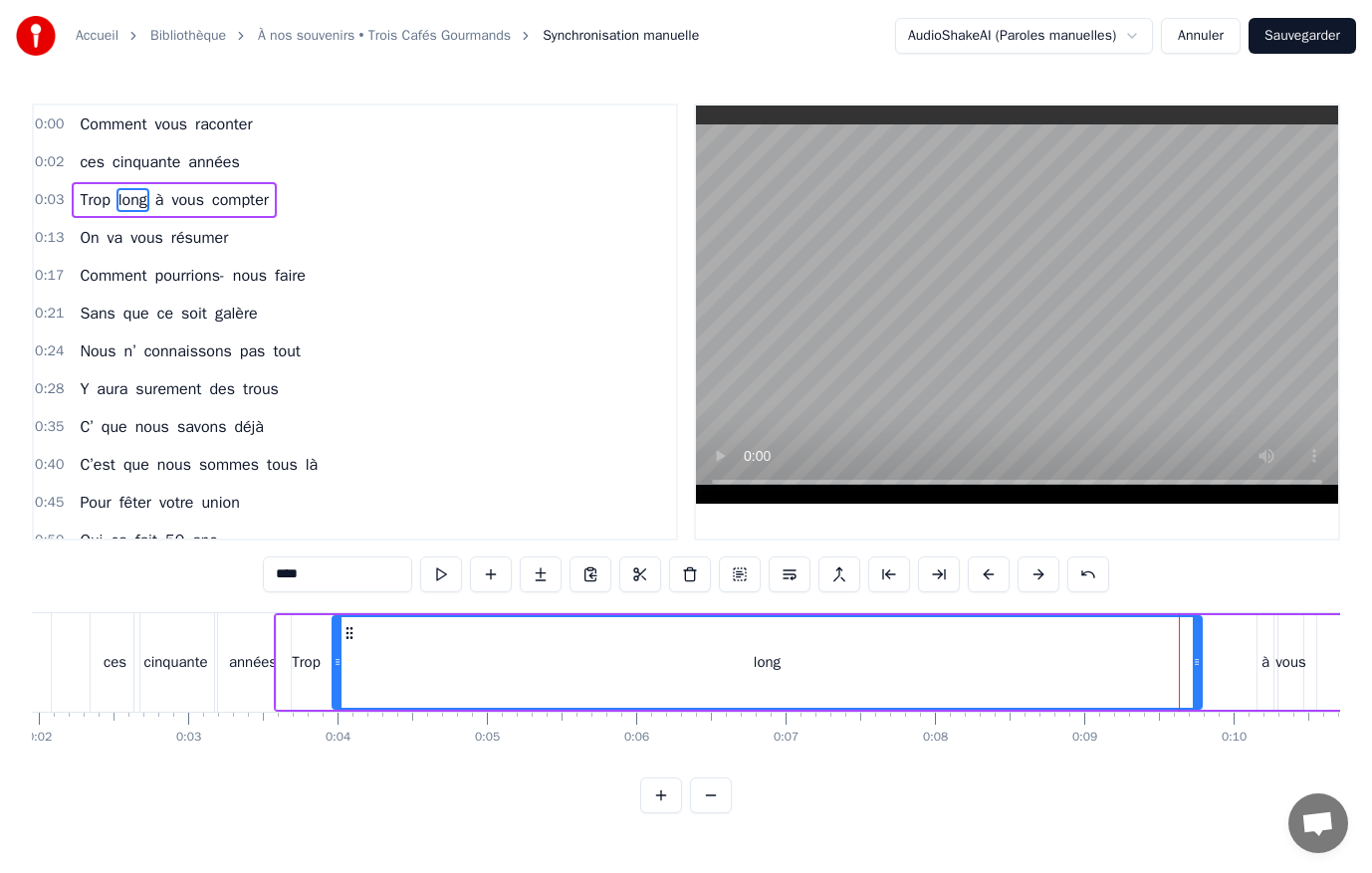 drag, startPoint x: 1178, startPoint y: 663, endPoint x: 334, endPoint y: 666, distance: 844.0053 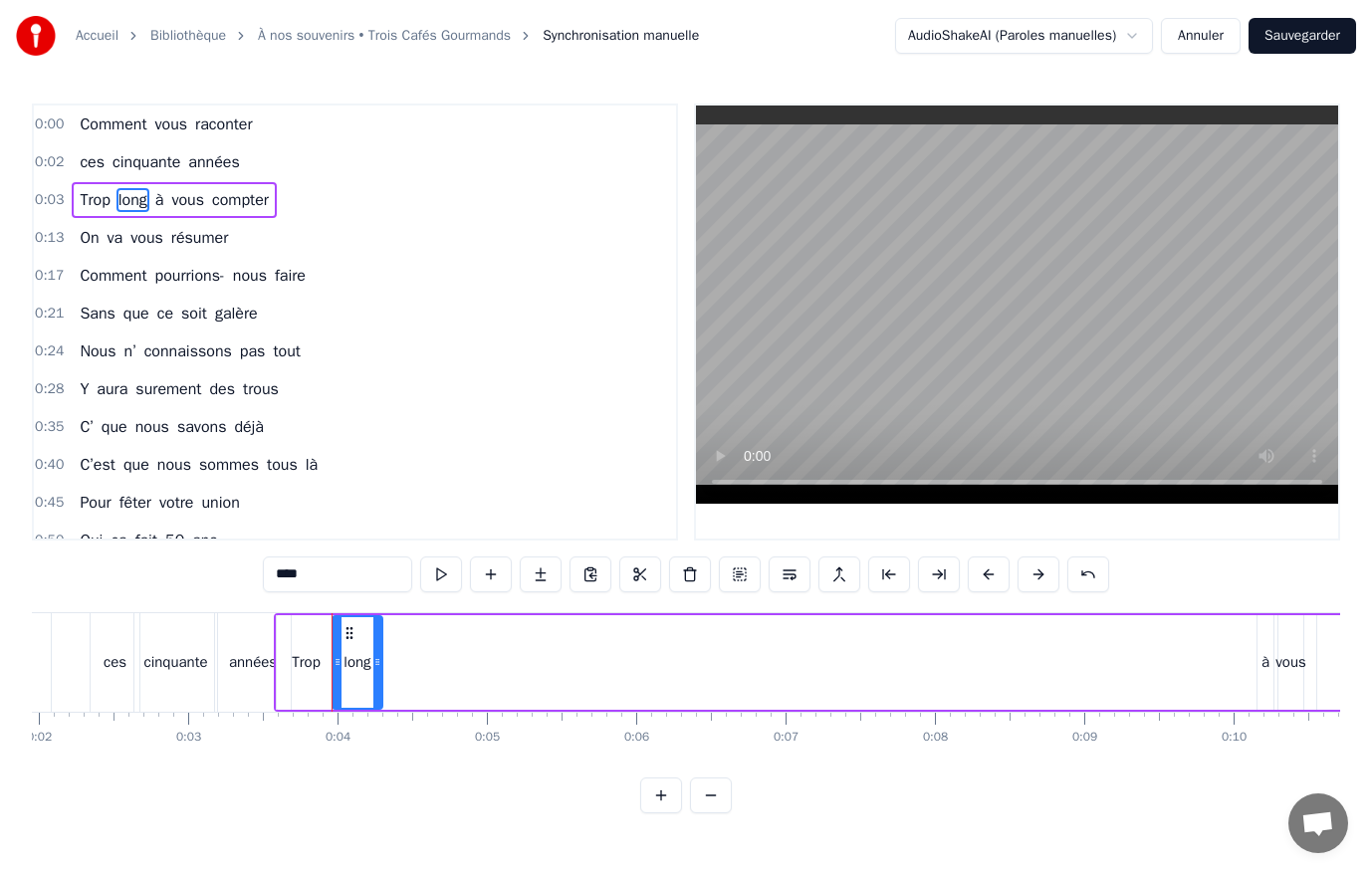 drag, startPoint x: 1197, startPoint y: 661, endPoint x: 377, endPoint y: 668, distance: 820.0299 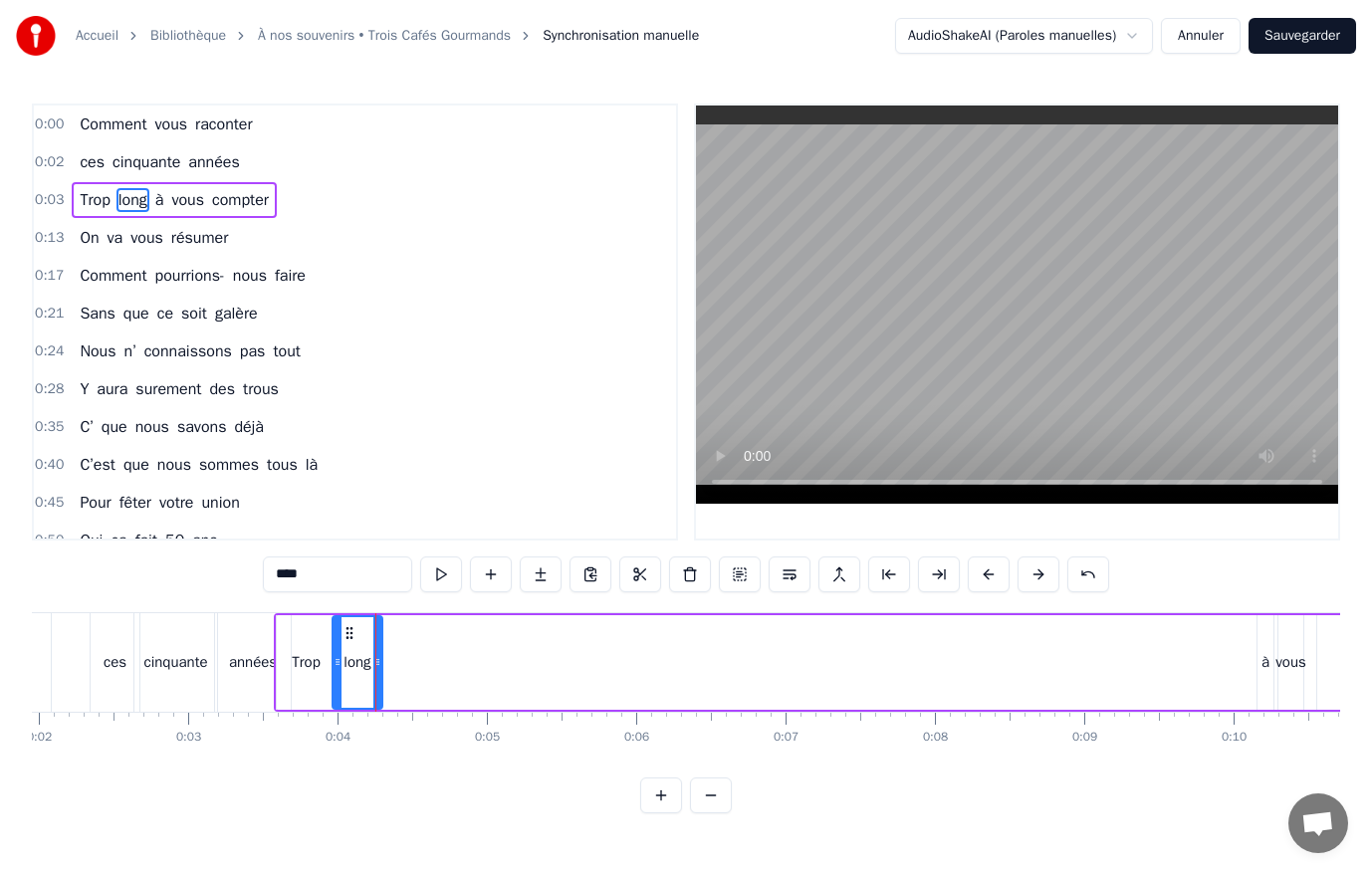 click on "à" at bounding box center (1265, 662) 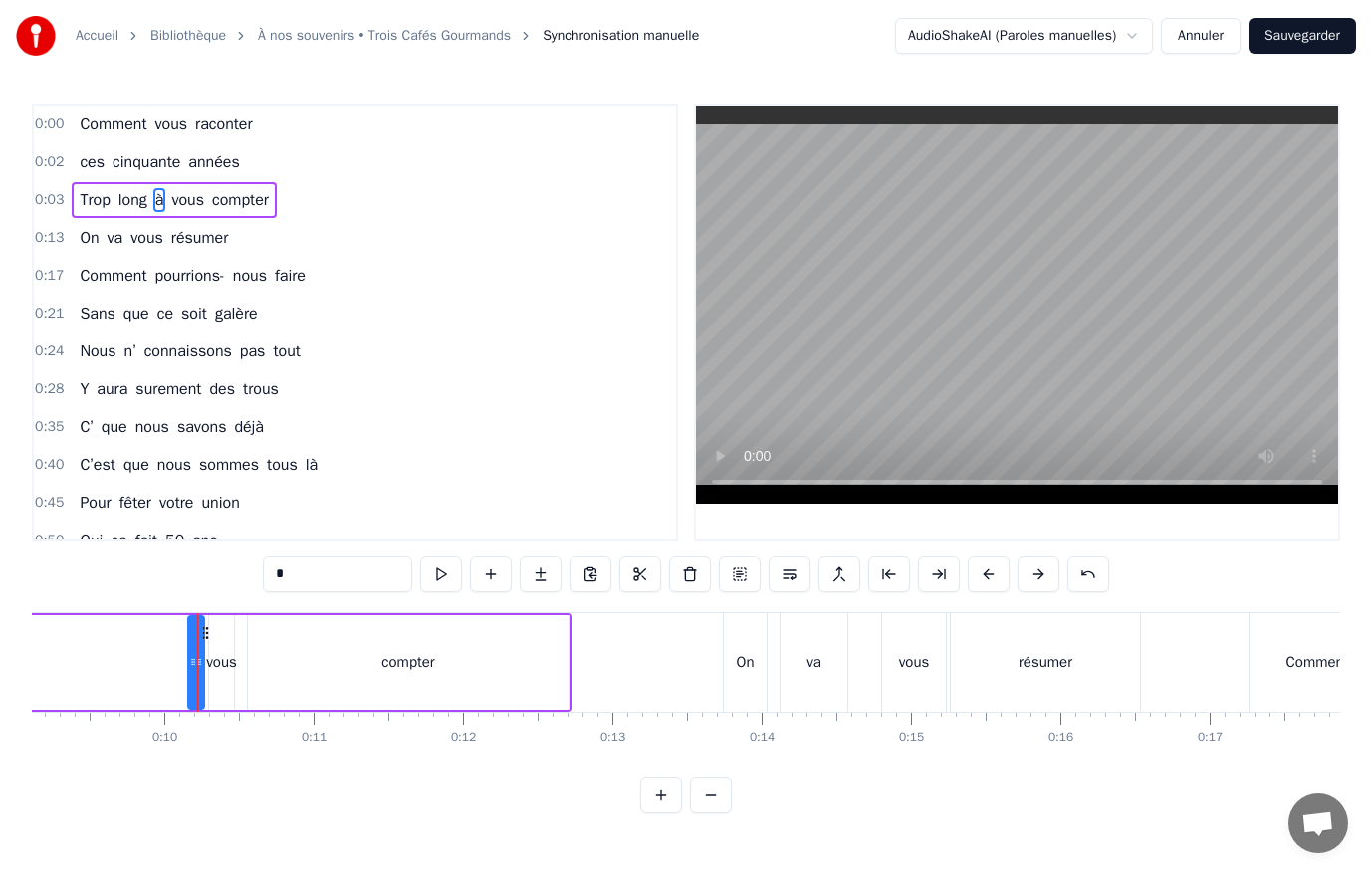 scroll, scrollTop: 0, scrollLeft: 1427, axis: horizontal 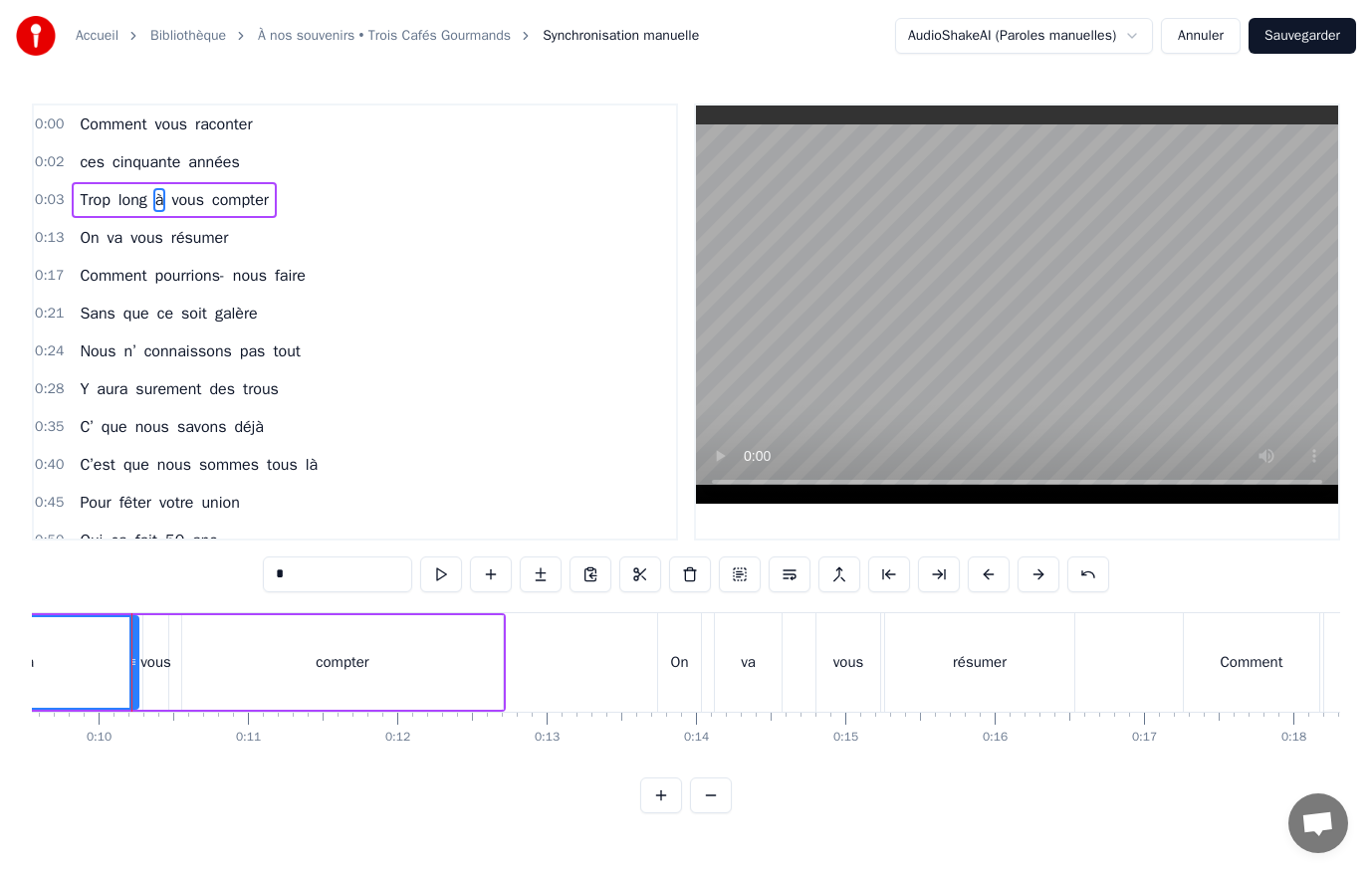 drag, startPoint x: 124, startPoint y: 668, endPoint x: -72, endPoint y: 669, distance: 196.00255 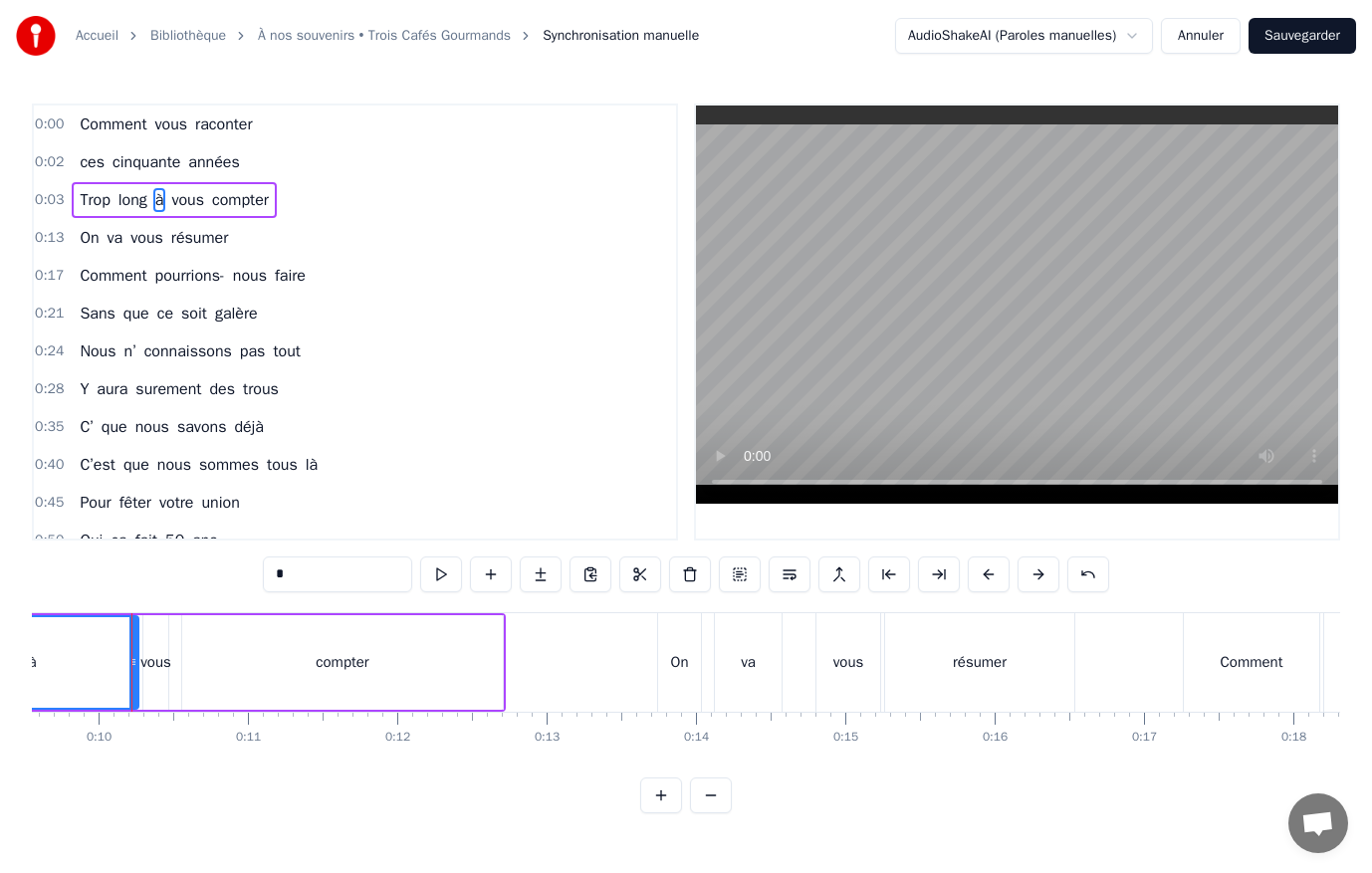 scroll, scrollTop: 0, scrollLeft: 0, axis: both 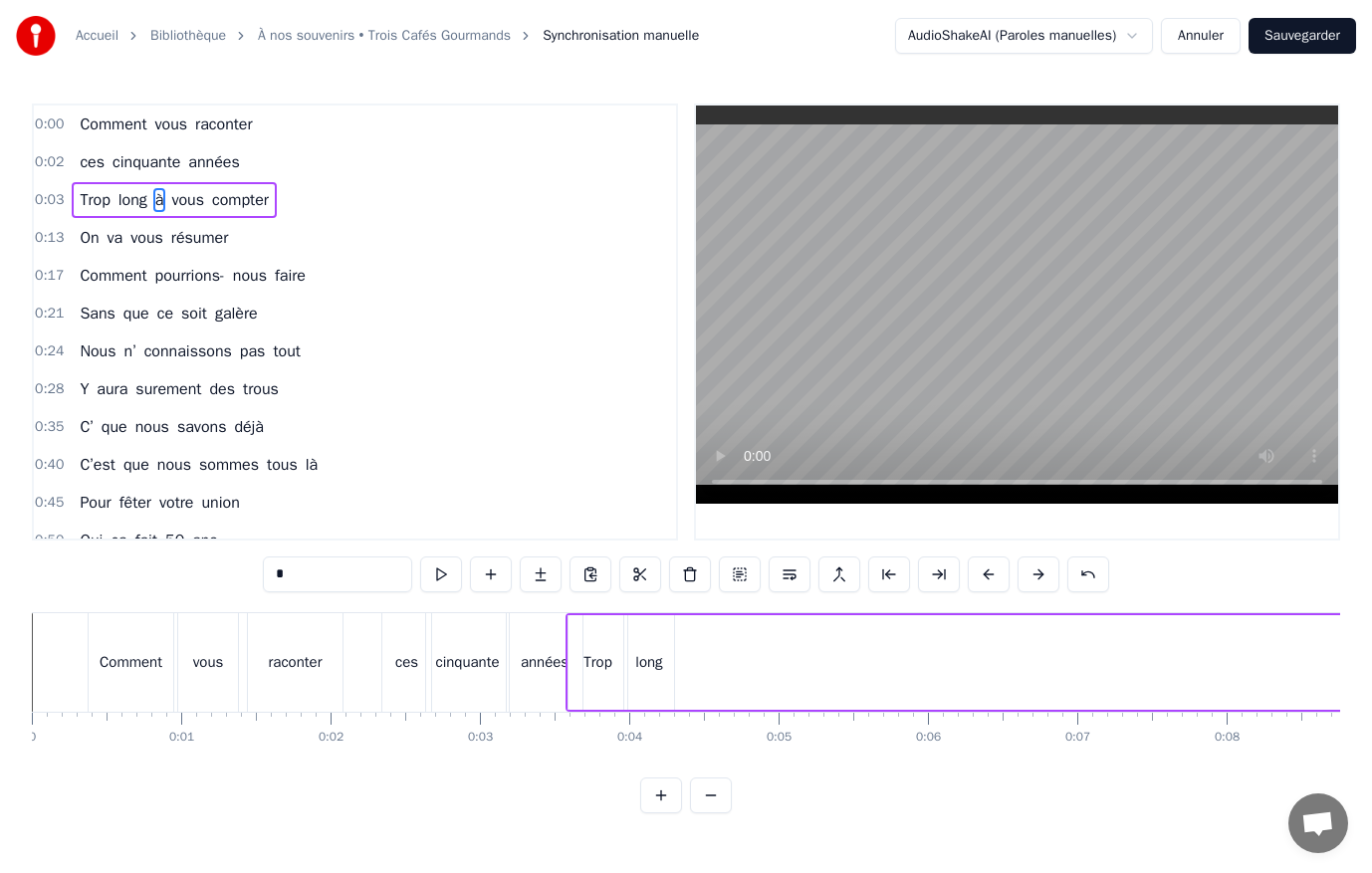click on "Trop long à vous compter" at bounding box center (1249, 662) 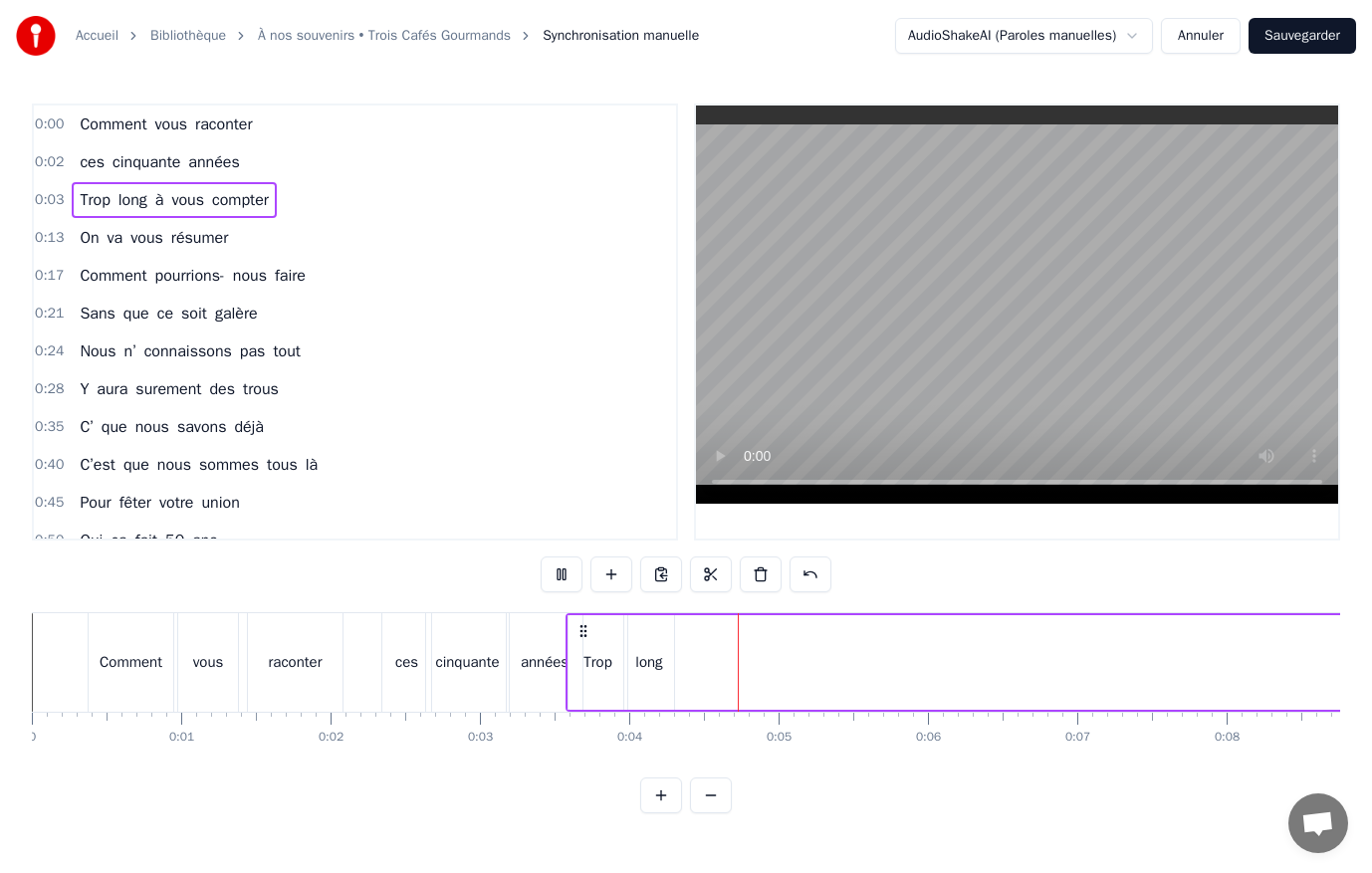 click at bounding box center [1017, 305] 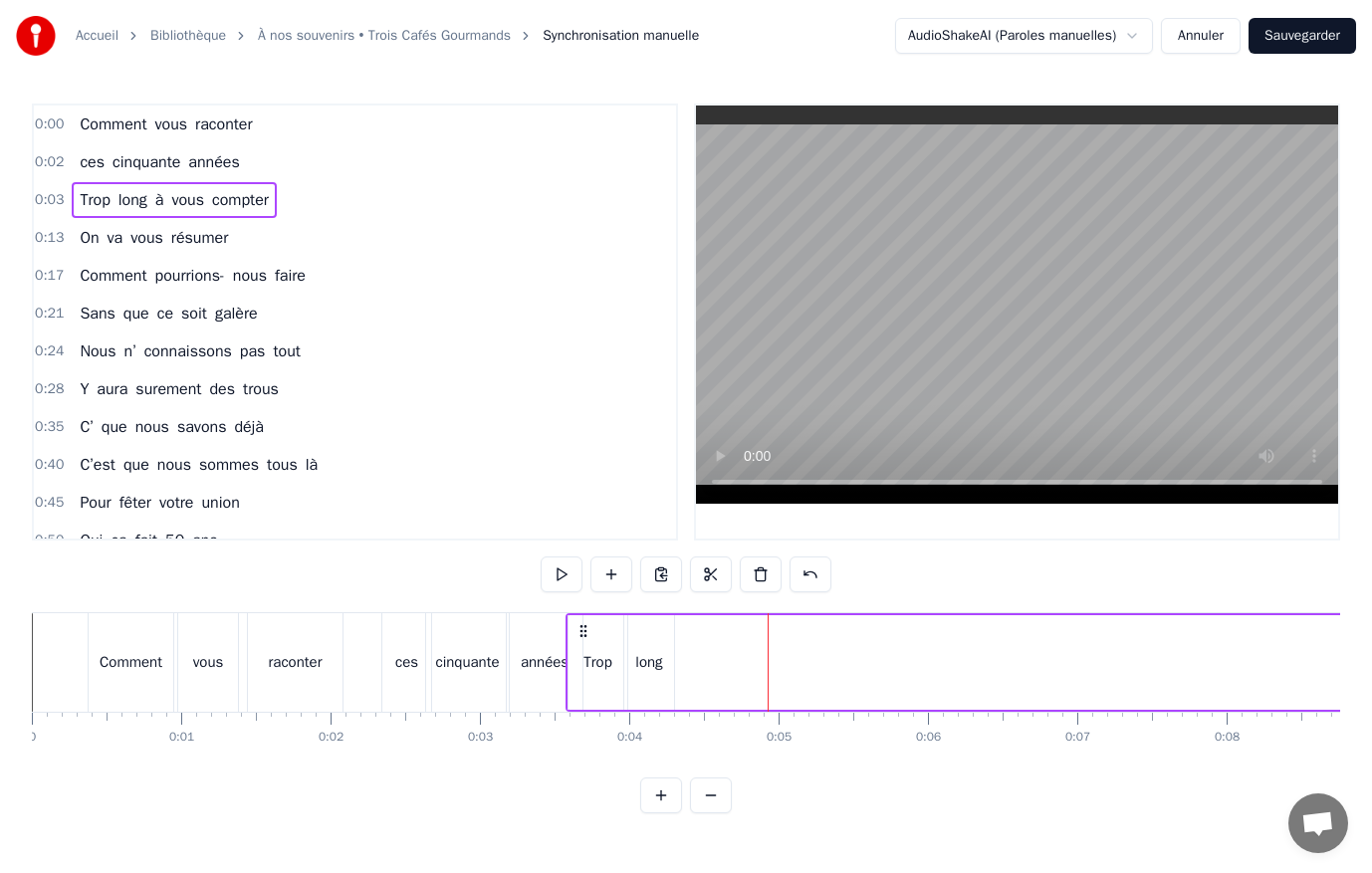 click at bounding box center (1017, 305) 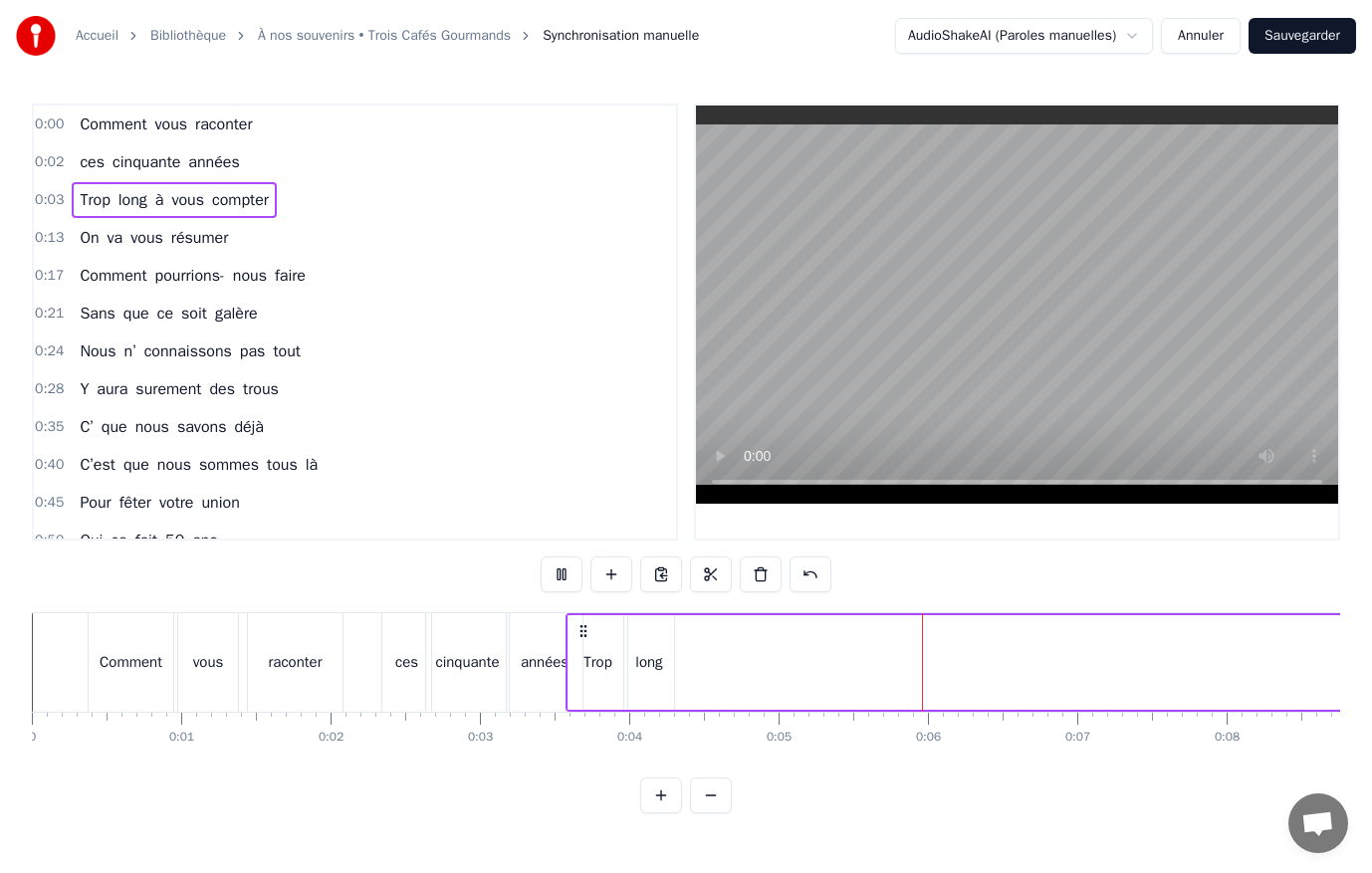 click at bounding box center [1017, 305] 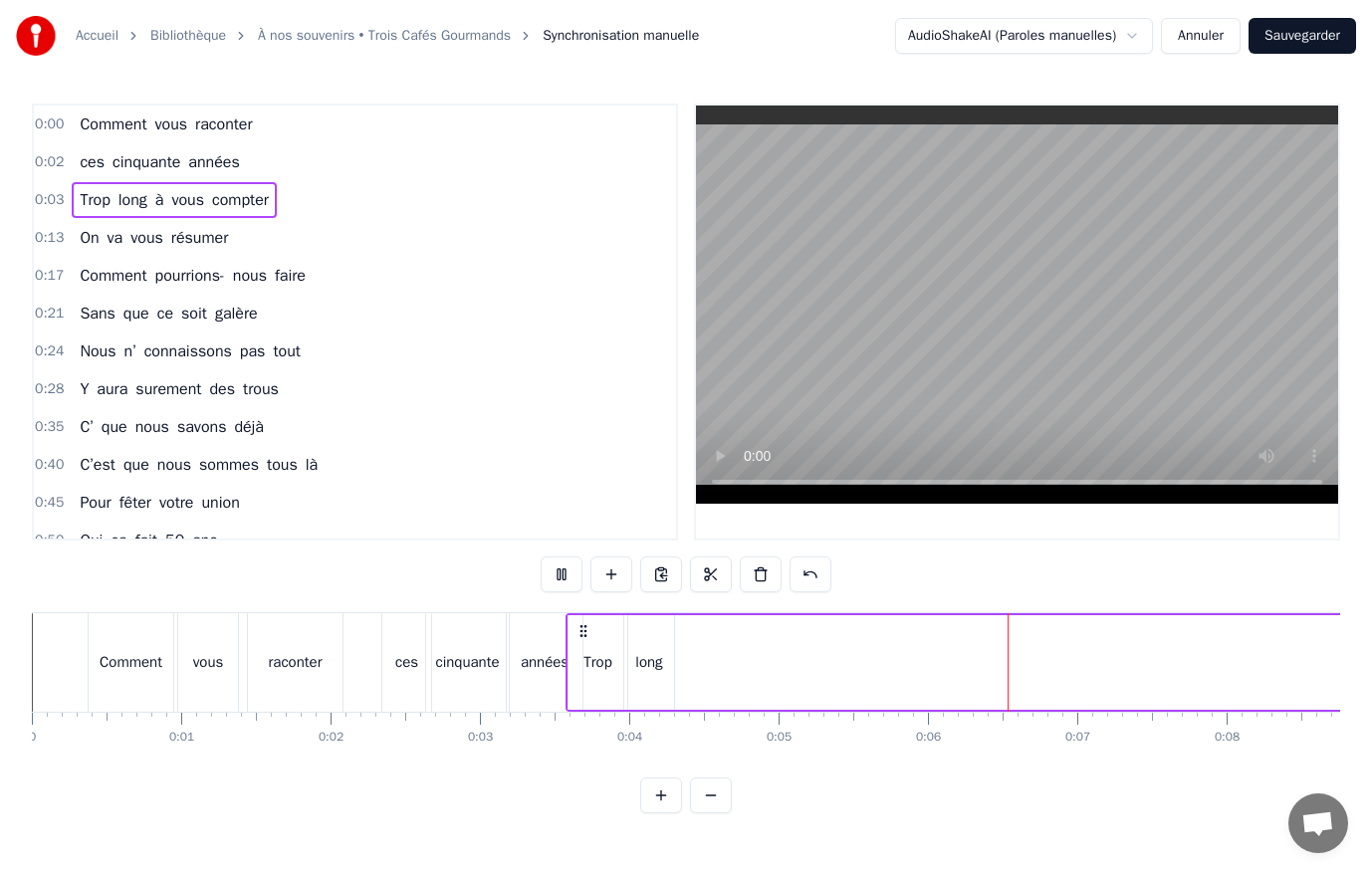 click at bounding box center [1017, 305] 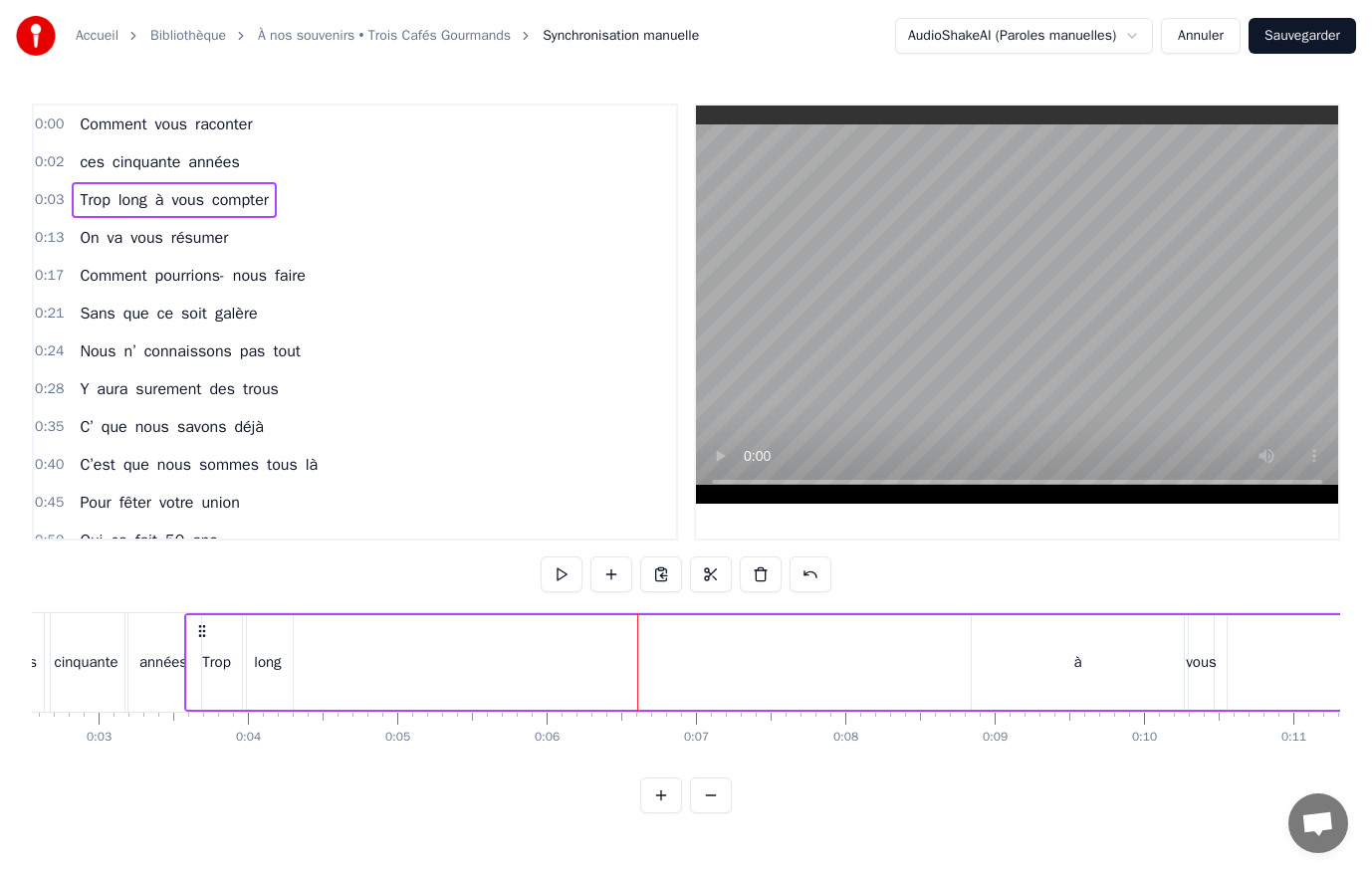 scroll, scrollTop: 0, scrollLeft: 628, axis: horizontal 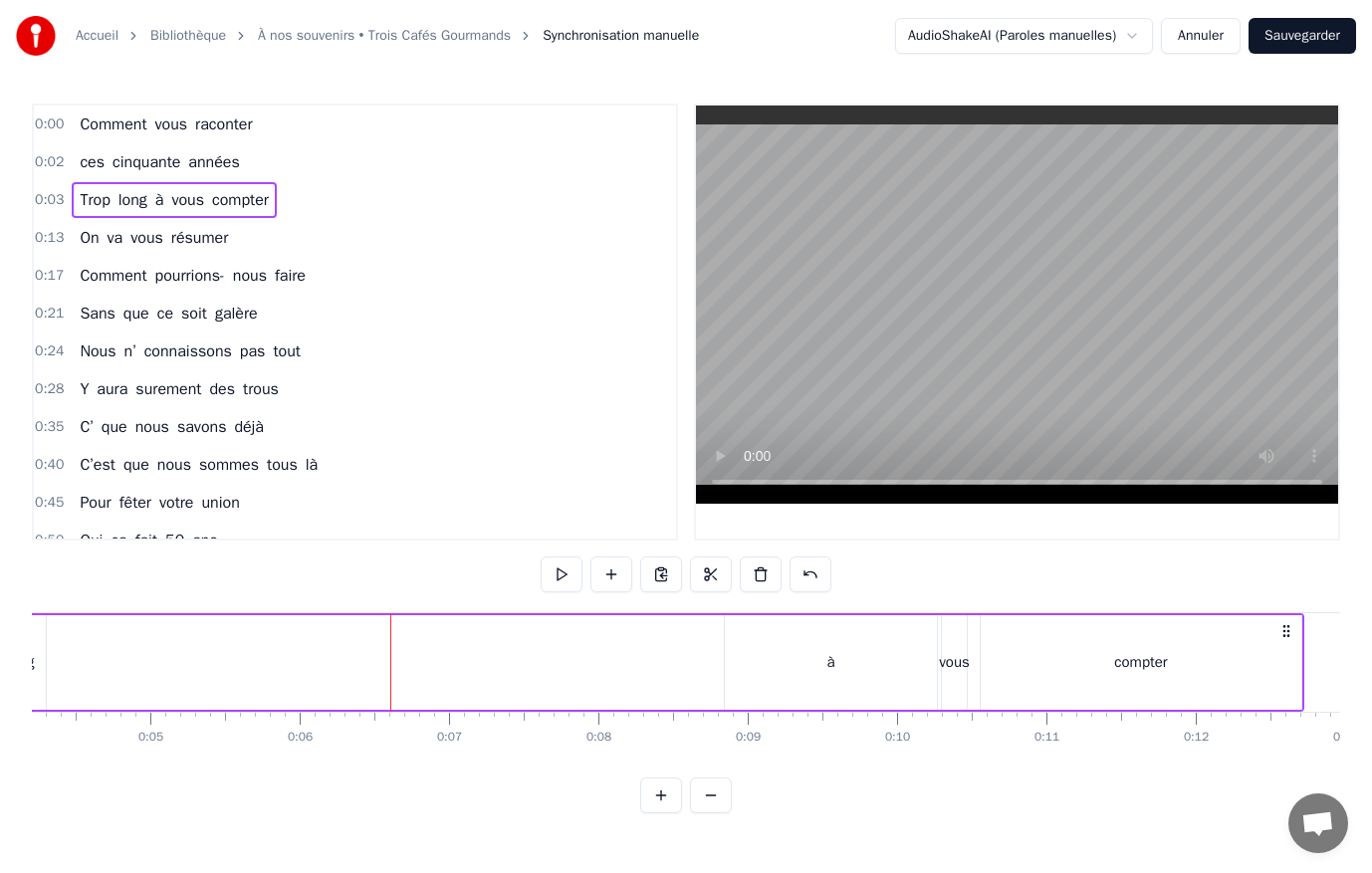 drag, startPoint x: 780, startPoint y: 659, endPoint x: 800, endPoint y: 662, distance: 20.223748 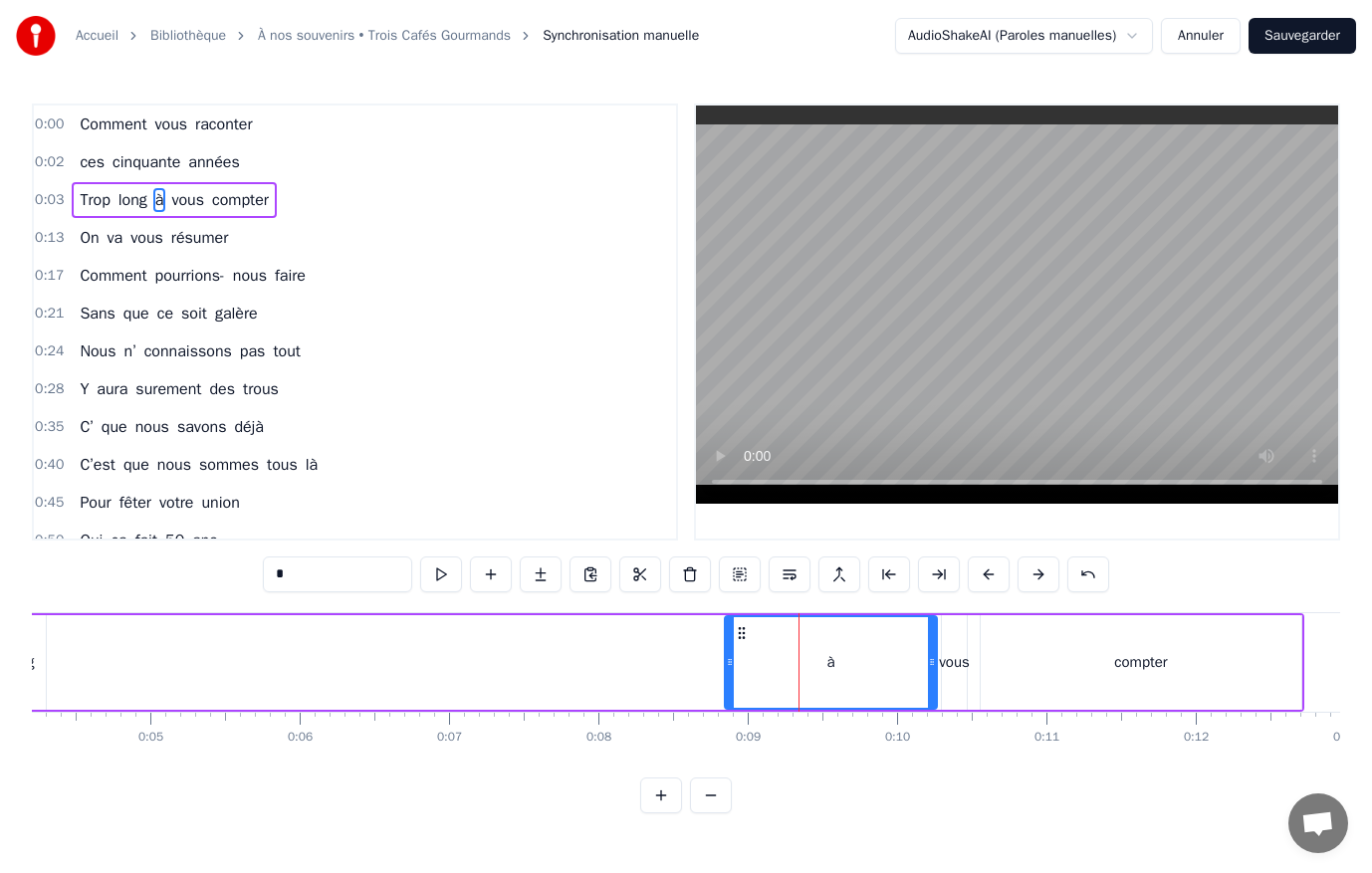 click on "vous" at bounding box center [954, 662] 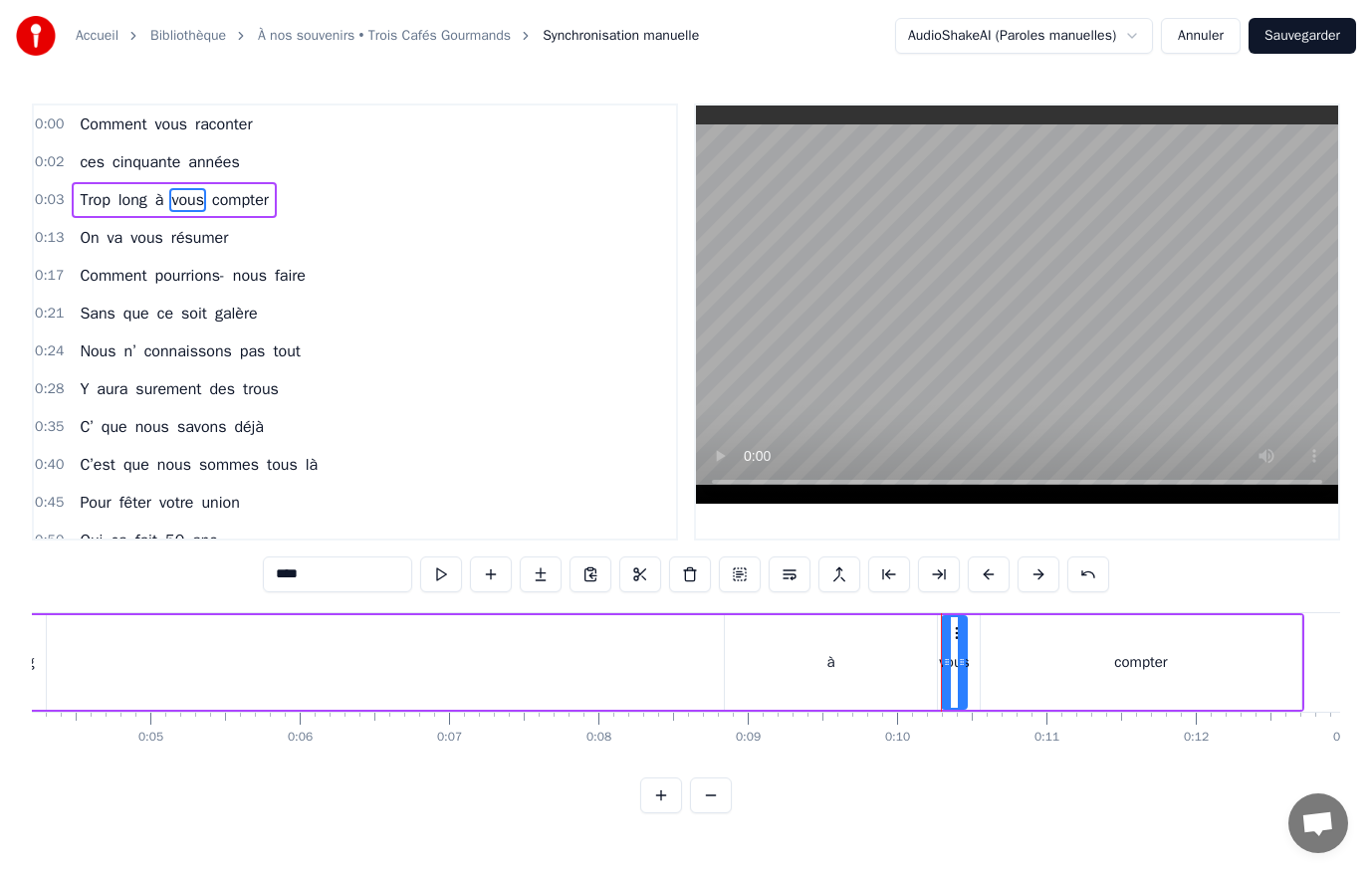 click on "à" at bounding box center (830, 662) 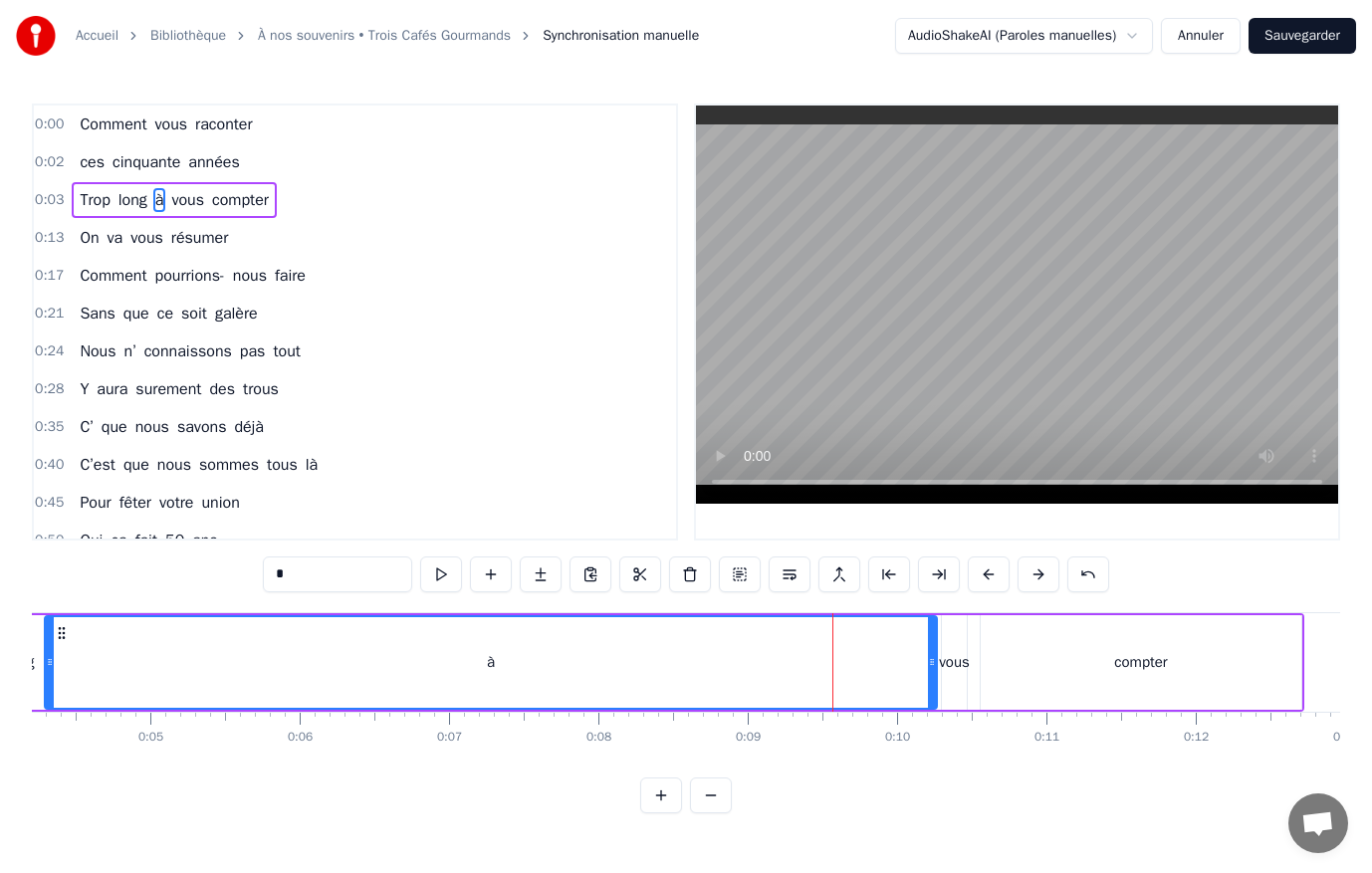 drag, startPoint x: 728, startPoint y: 664, endPoint x: 48, endPoint y: 658, distance: 680.02647 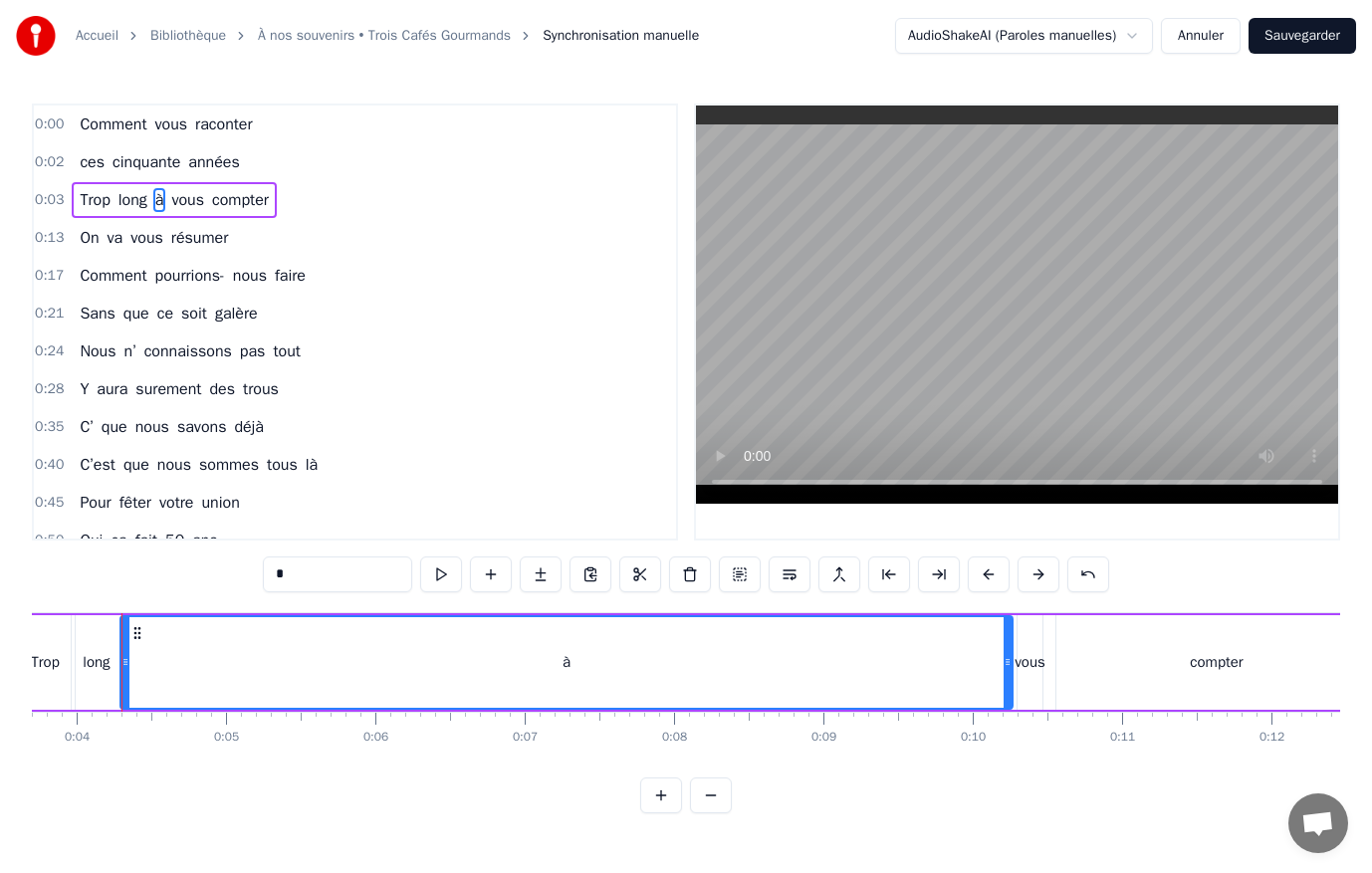 scroll, scrollTop: 0, scrollLeft: 543, axis: horizontal 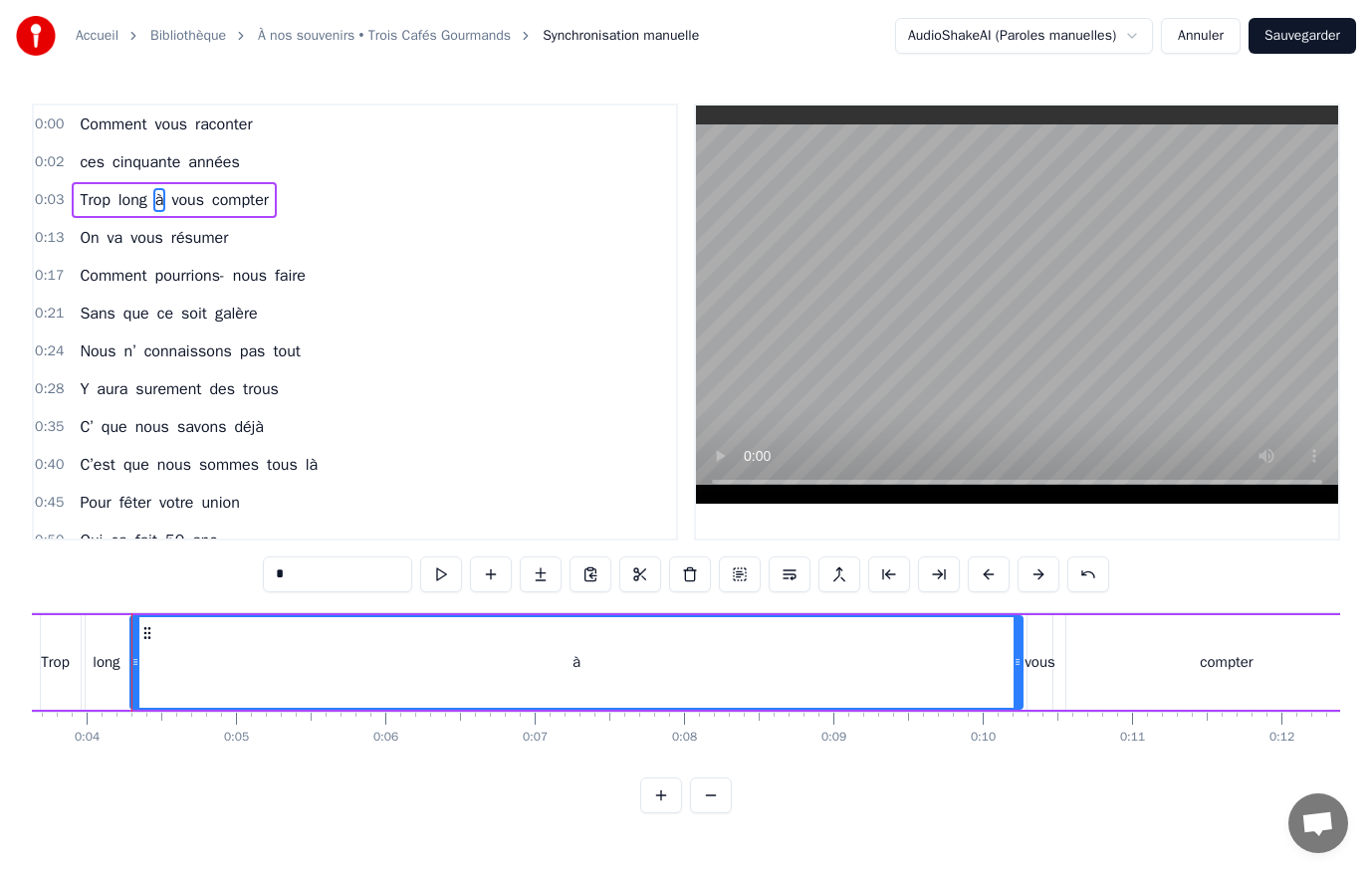 click on "à" at bounding box center [576, 662] 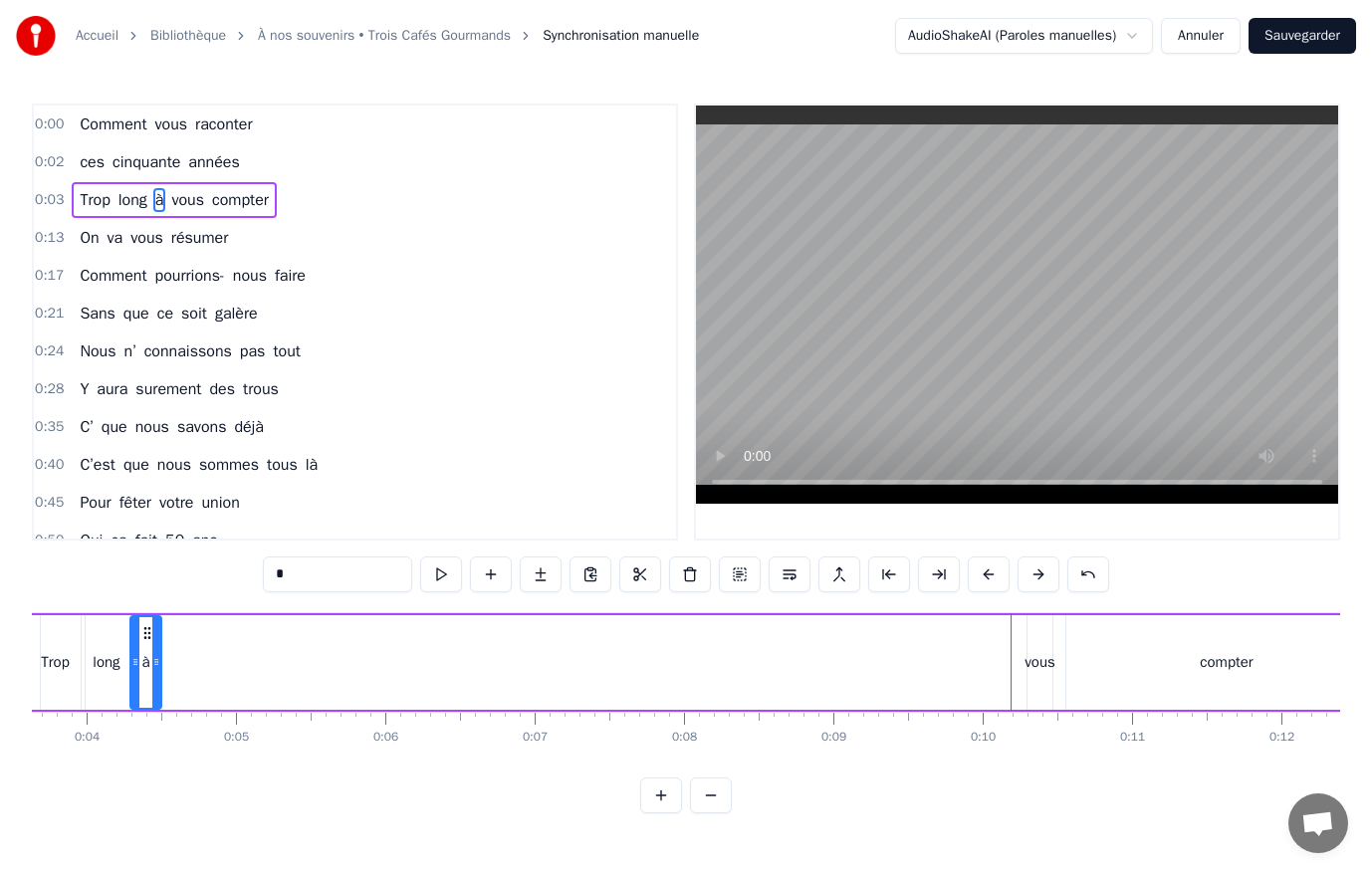 drag, startPoint x: 1021, startPoint y: 660, endPoint x: 159, endPoint y: 652, distance: 862.037 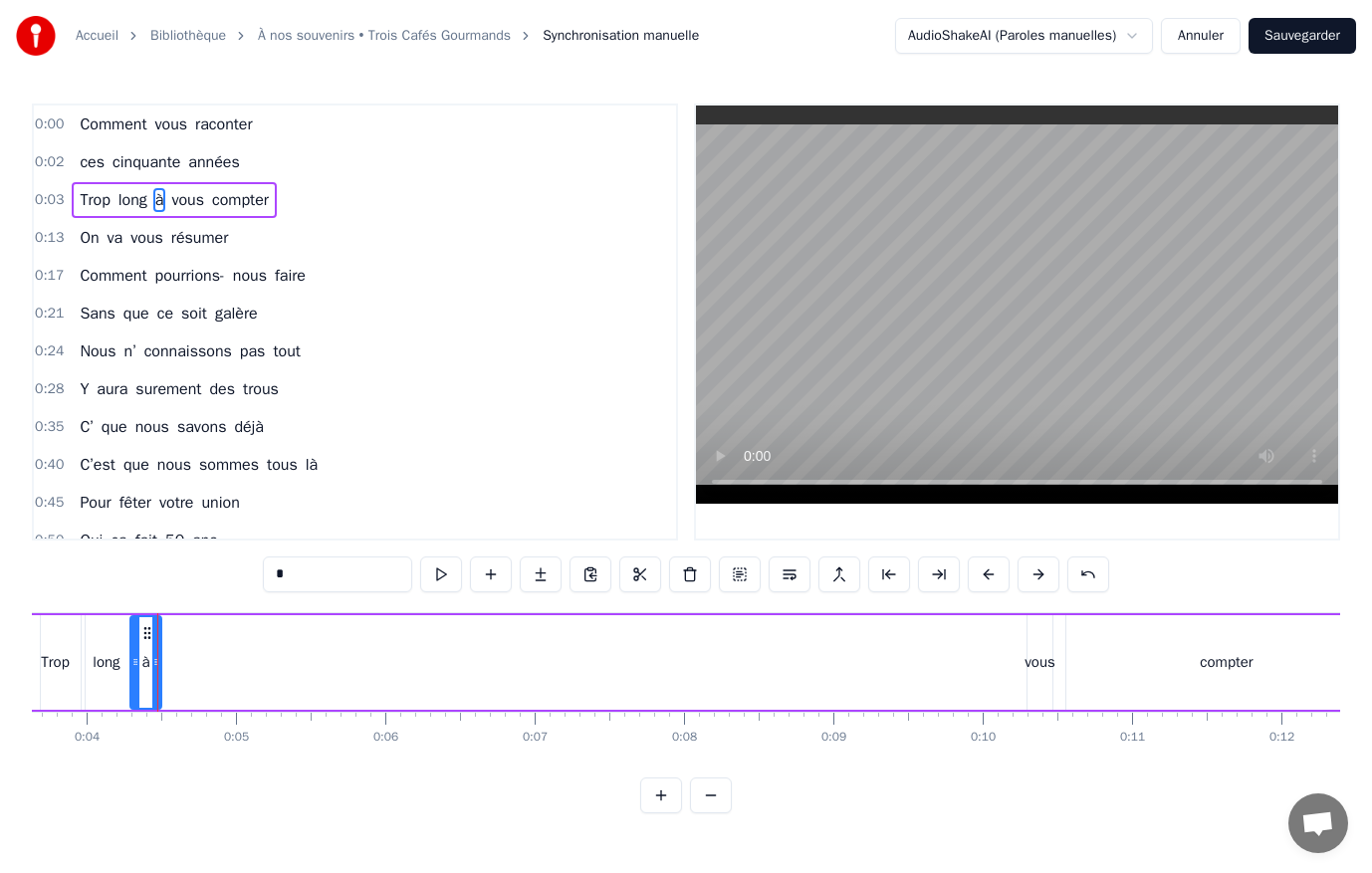 click on "vous" at bounding box center (1039, 662) 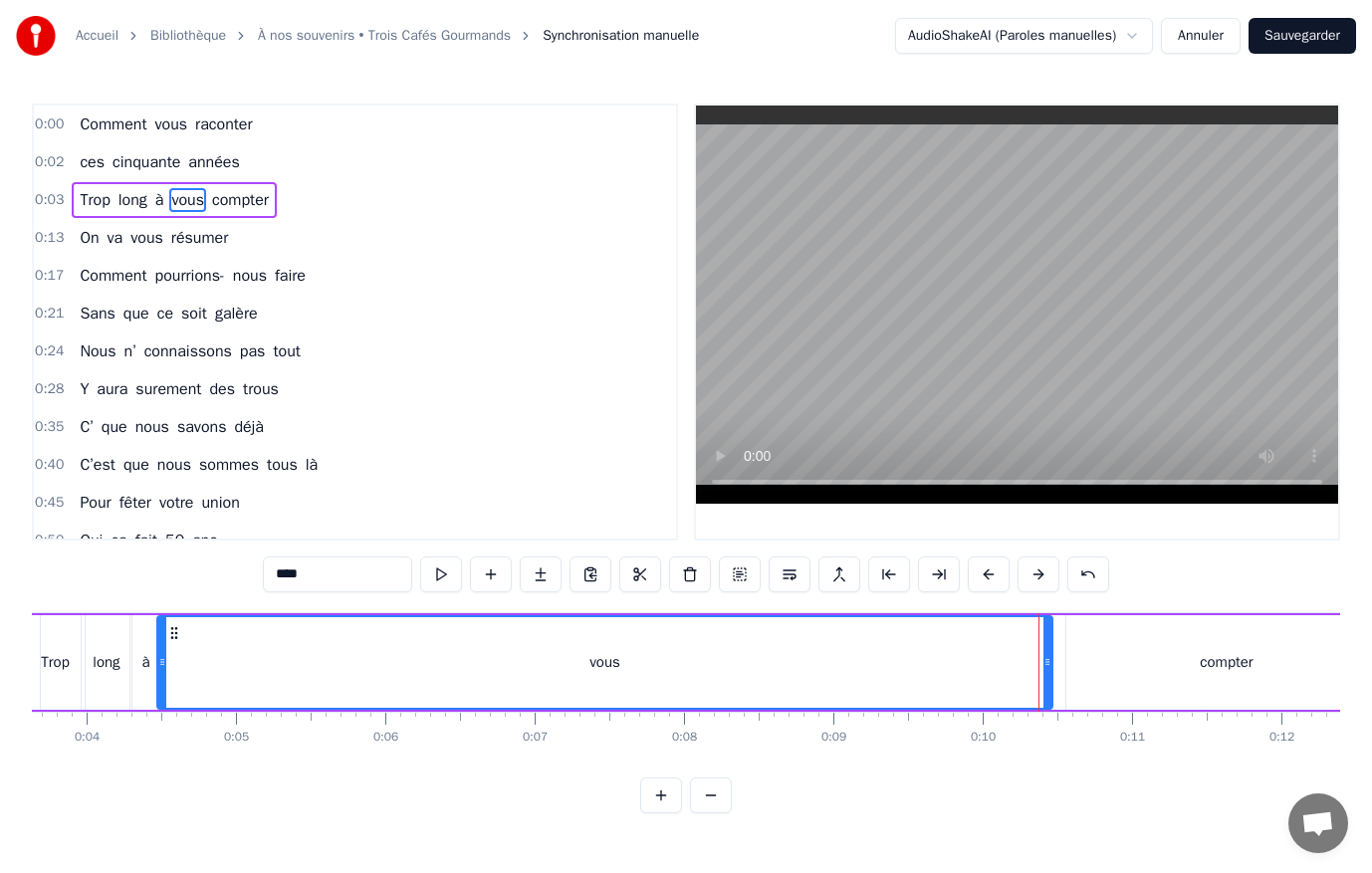 drag, startPoint x: 1029, startPoint y: 662, endPoint x: 159, endPoint y: 654, distance: 870.0368 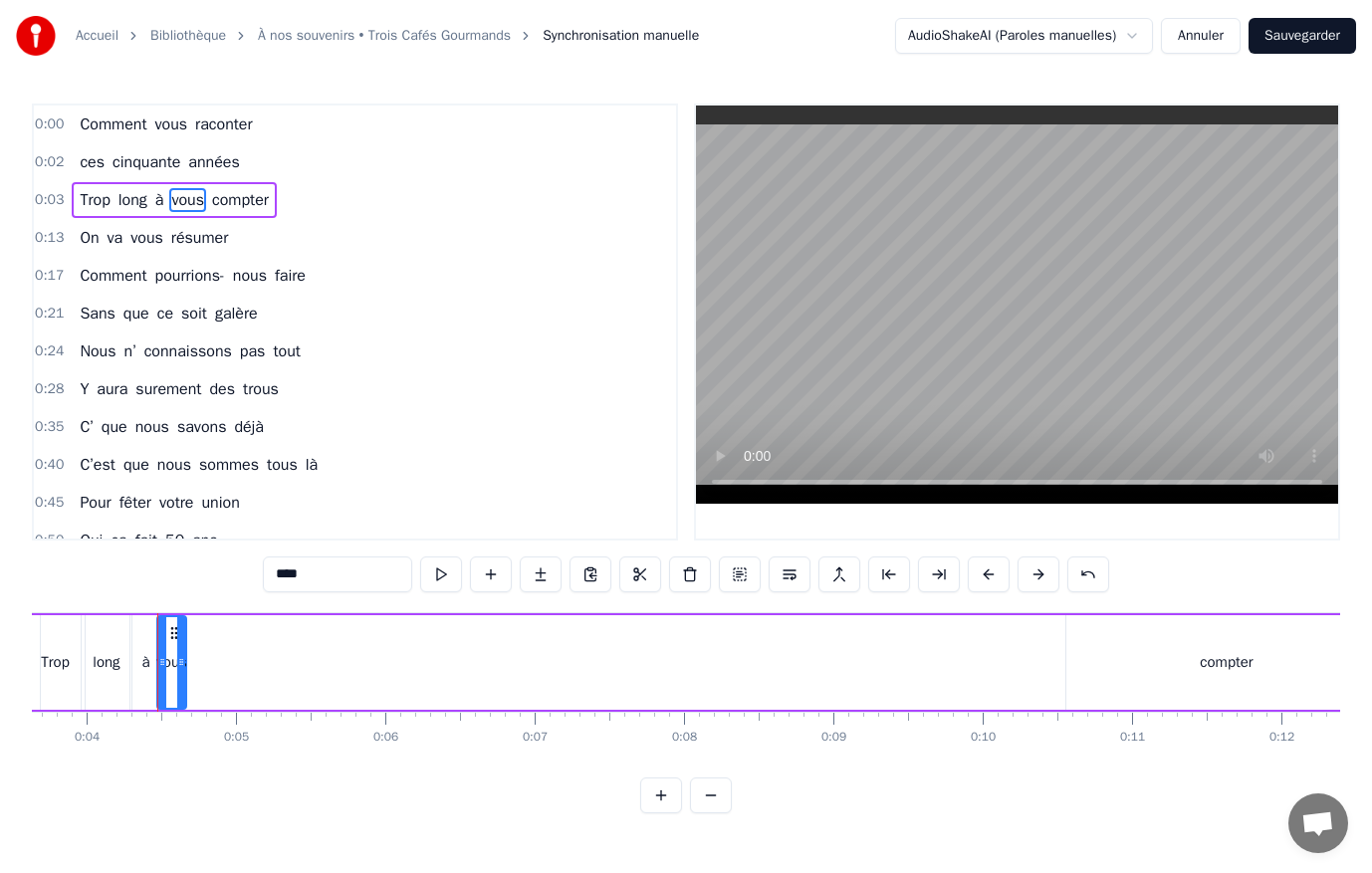 drag, startPoint x: 1048, startPoint y: 660, endPoint x: 182, endPoint y: 659, distance: 866.00058 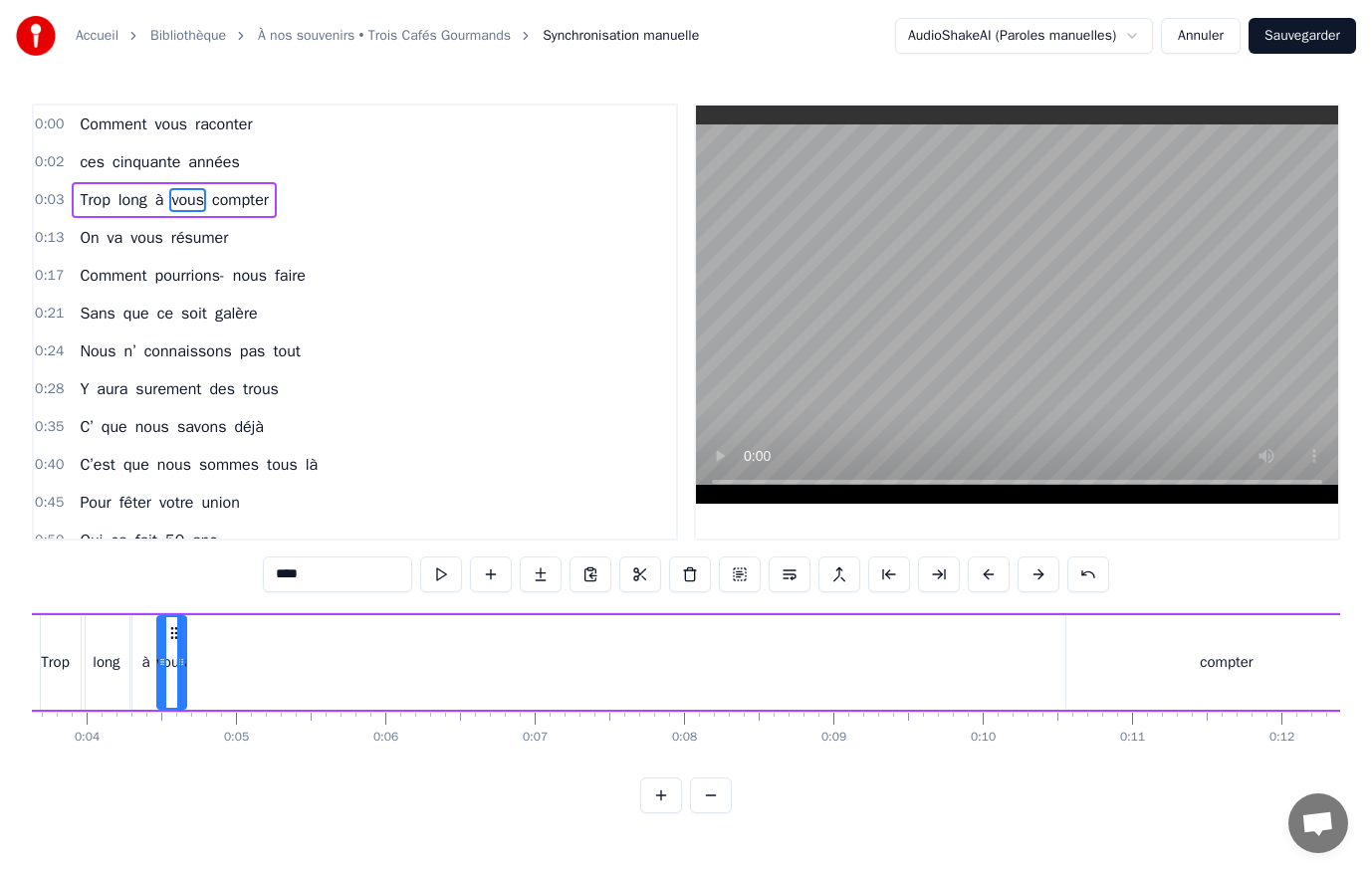 click on "compter" at bounding box center [1226, 662] 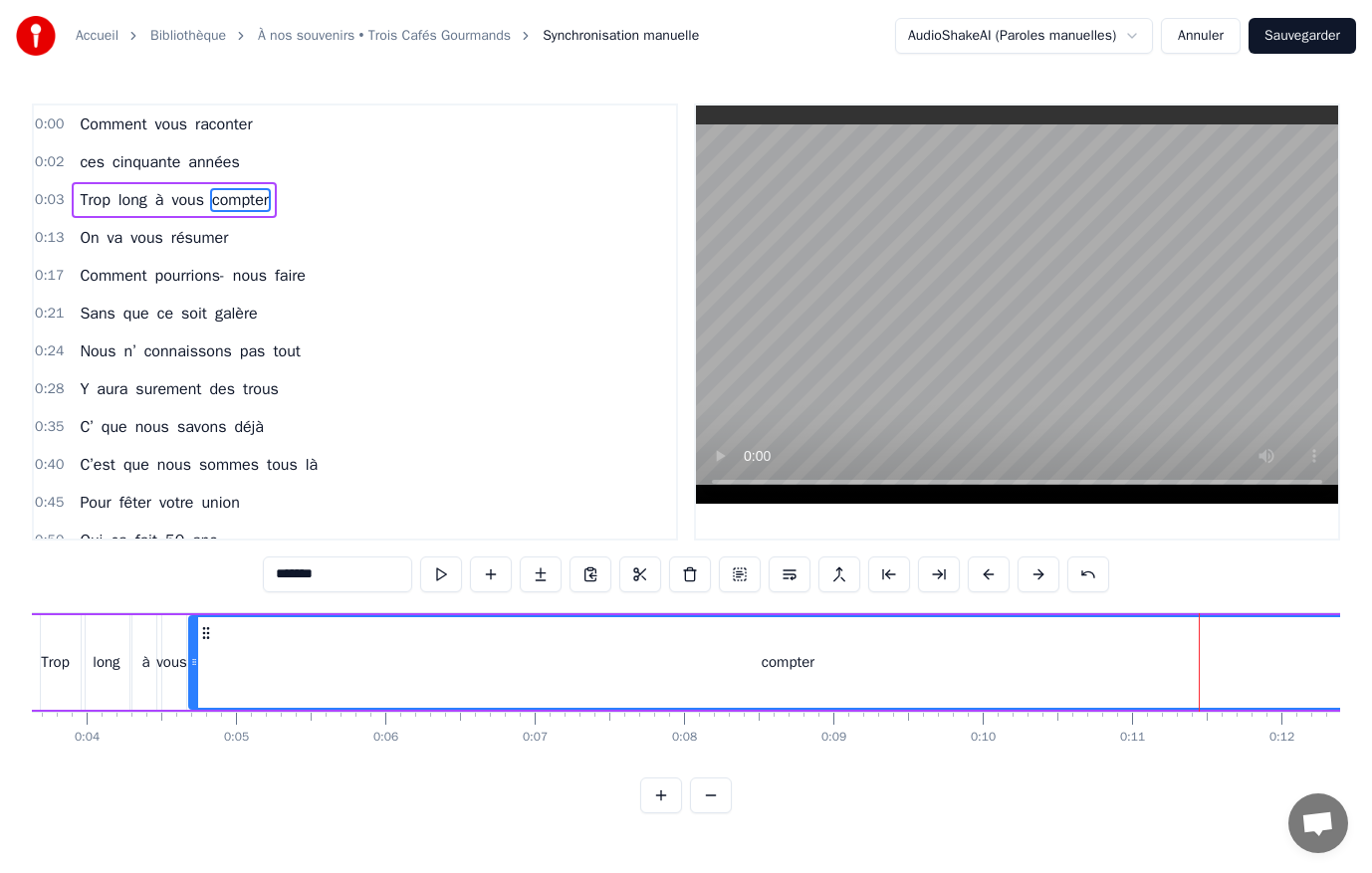 drag, startPoint x: 1073, startPoint y: 659, endPoint x: 196, endPoint y: 644, distance: 877.1283 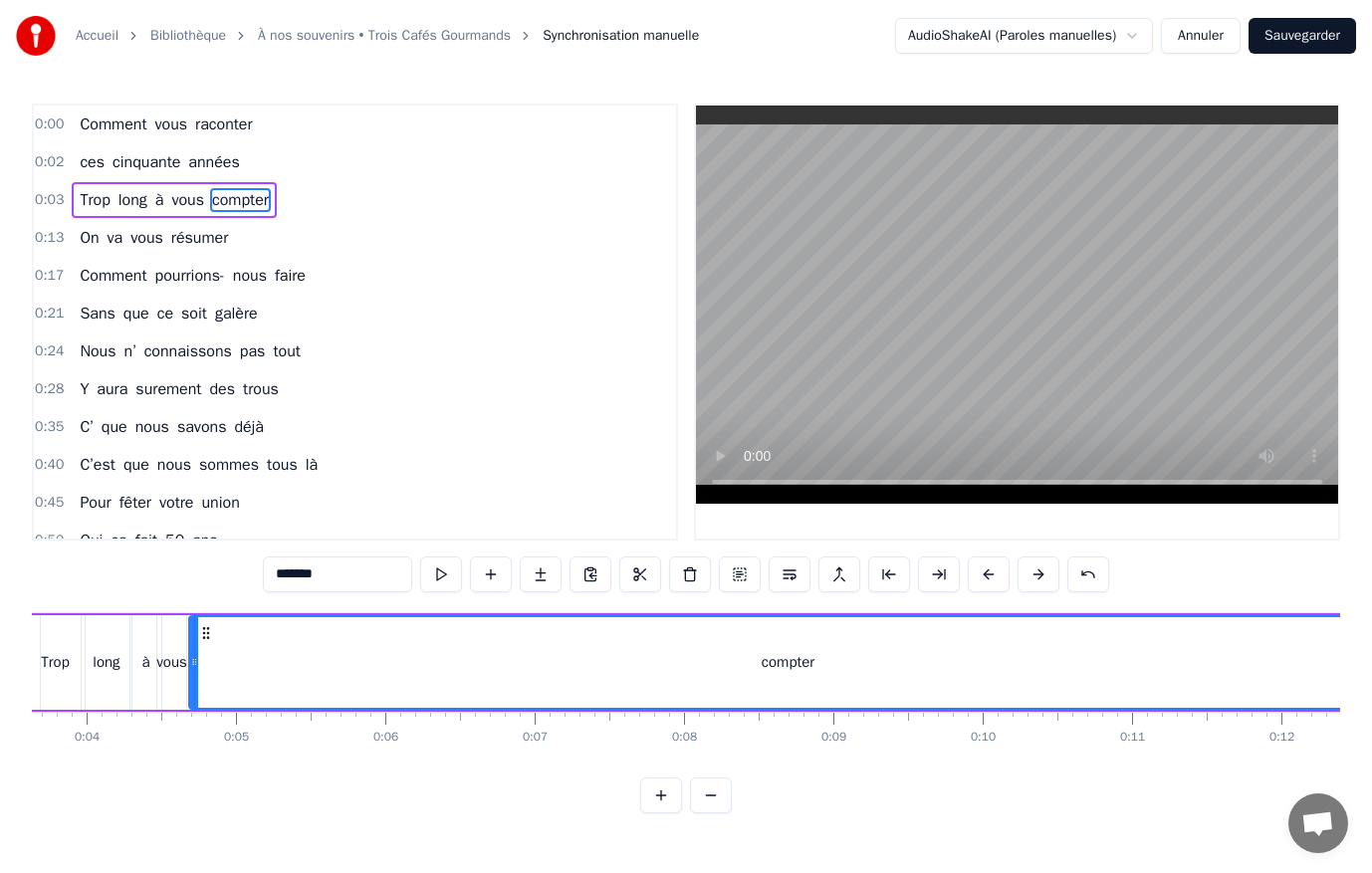 click on "compter" at bounding box center [788, 662] 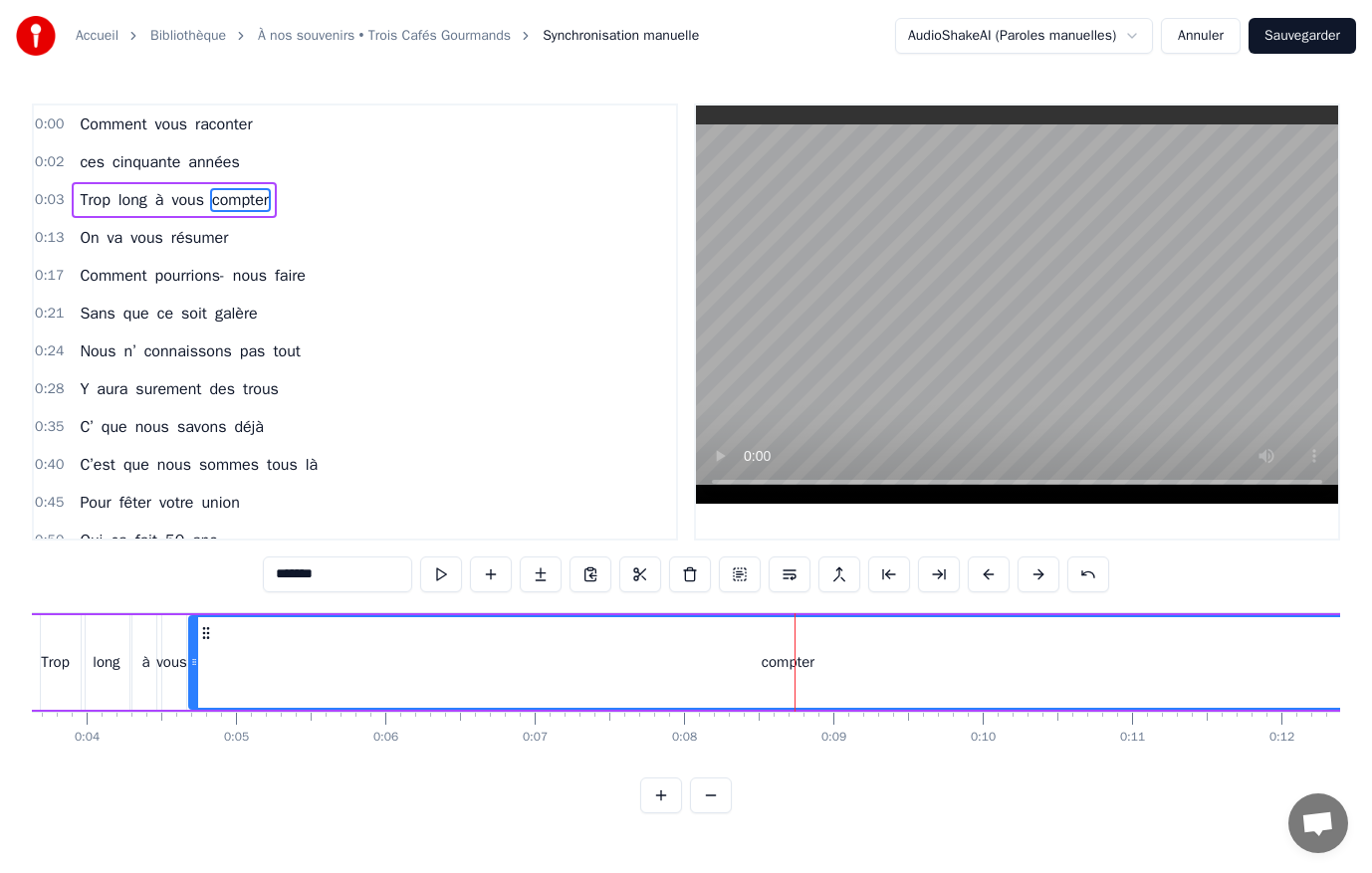 click on "compter" at bounding box center [788, 662] 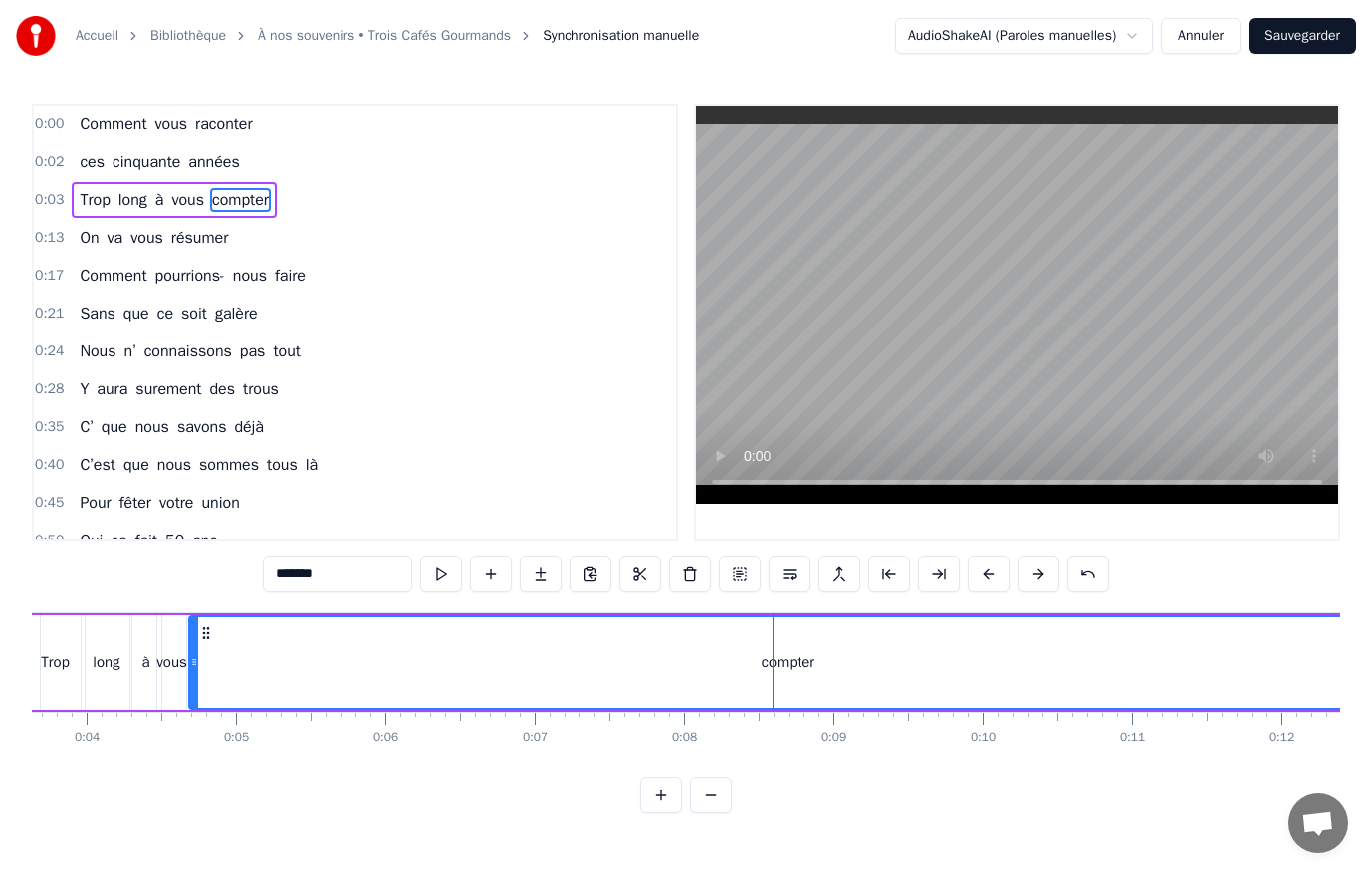 scroll, scrollTop: 0, scrollLeft: 1687, axis: horizontal 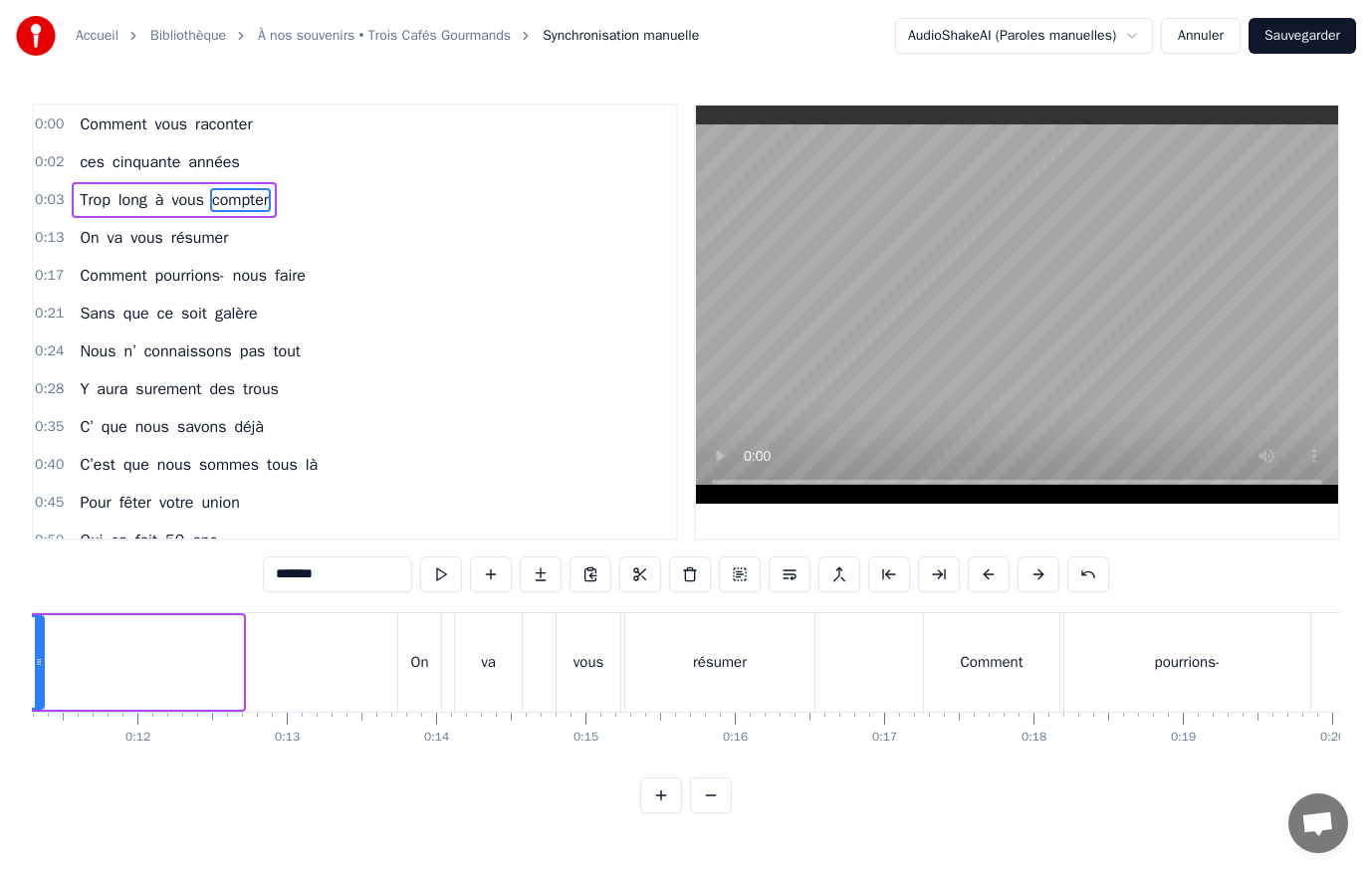 drag, startPoint x: 240, startPoint y: 664, endPoint x: 41, endPoint y: 660, distance: 199.04 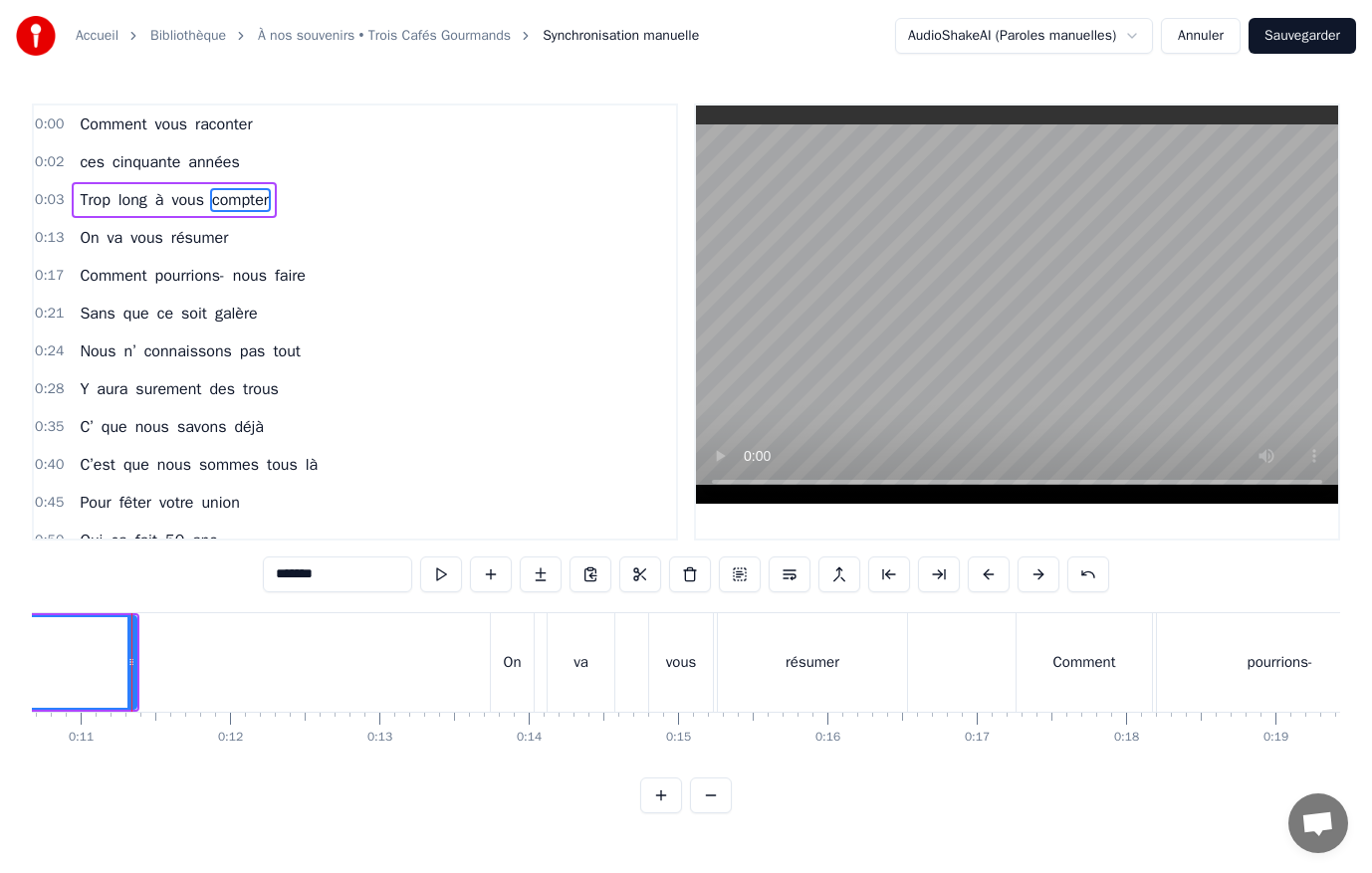 scroll, scrollTop: 0, scrollLeft: 449, axis: horizontal 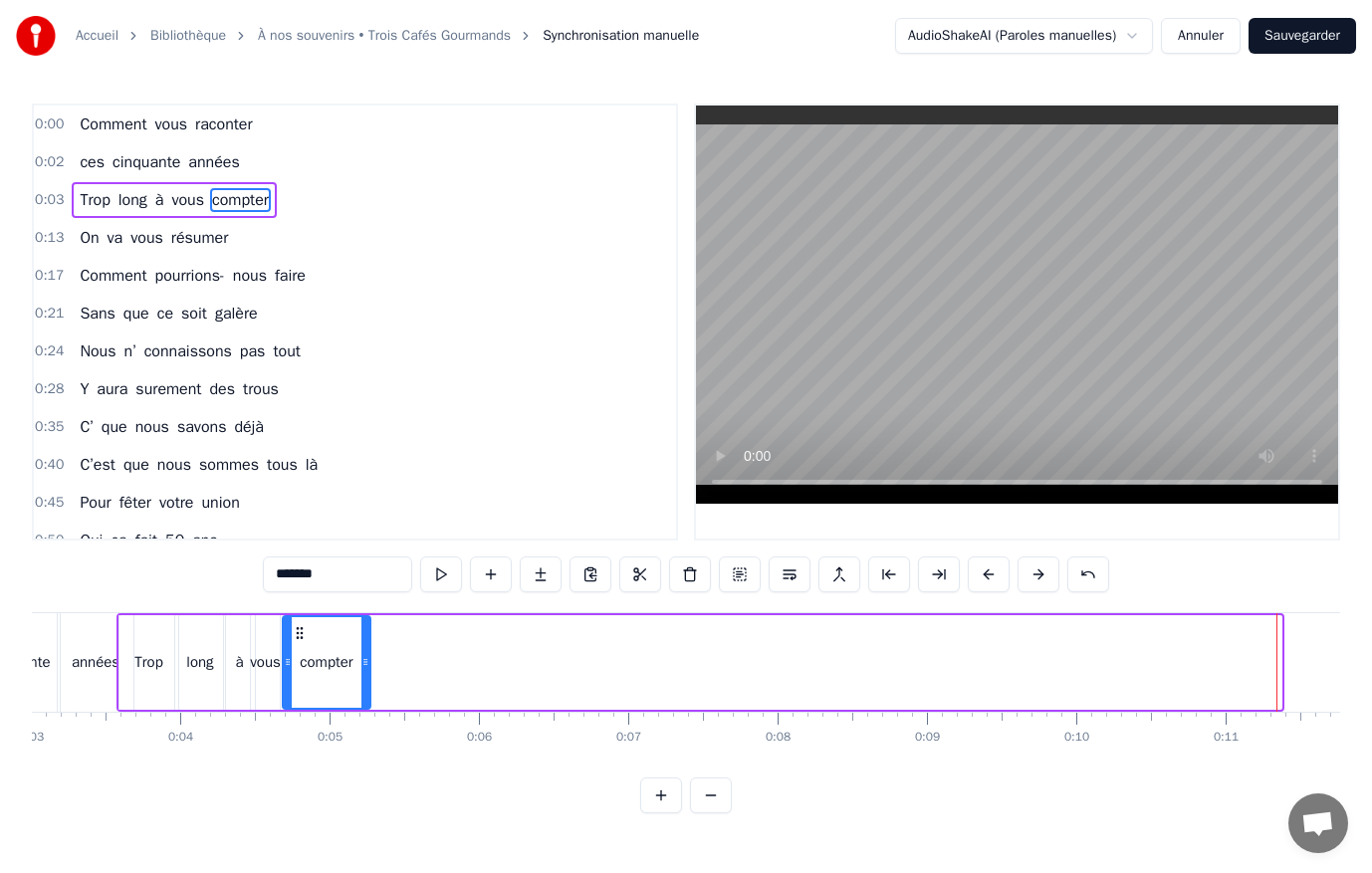 drag, startPoint x: 1279, startPoint y: 663, endPoint x: 368, endPoint y: 664, distance: 911.00055 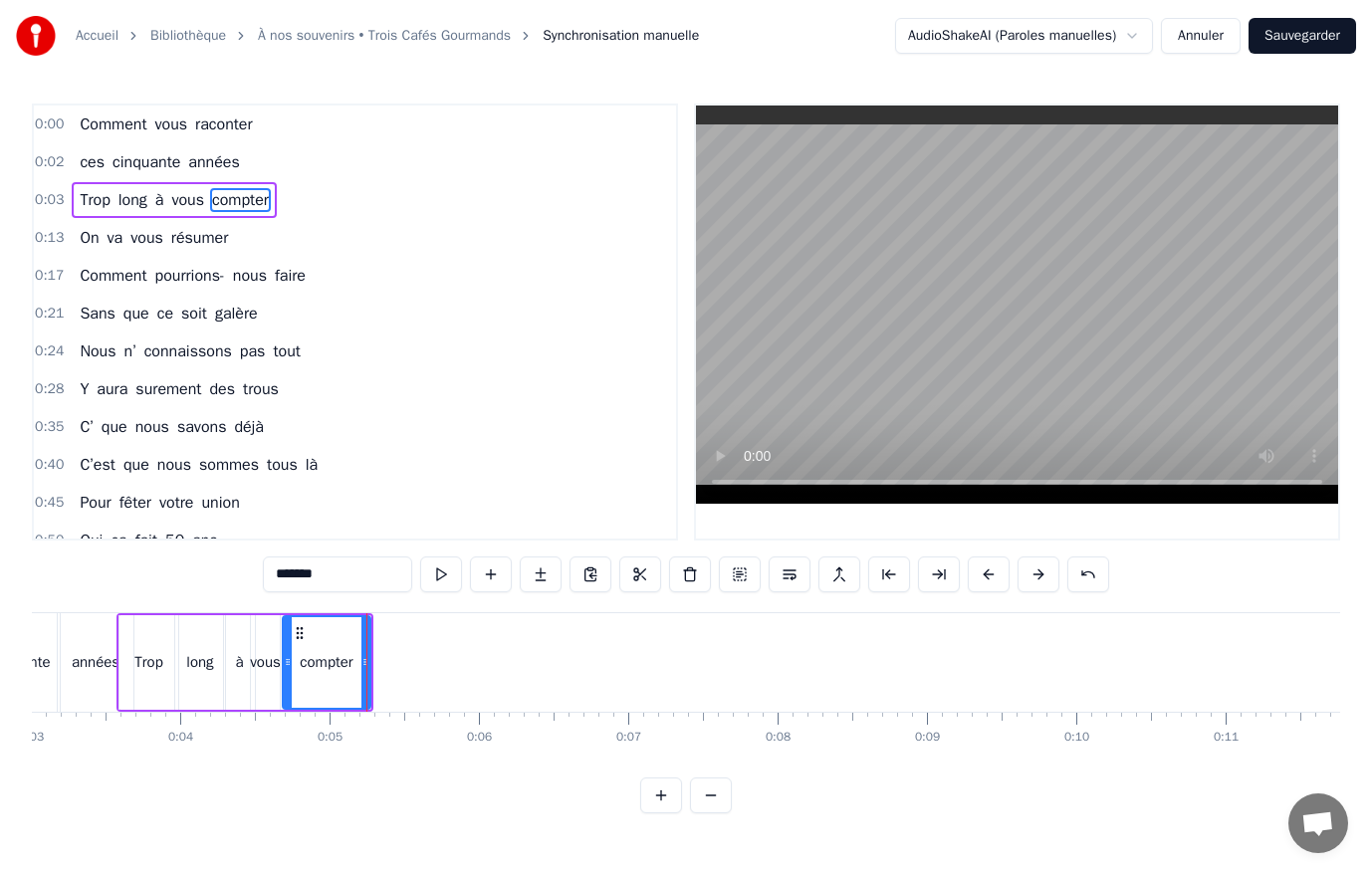 click on "0:35 C’ que nous savons déjà" at bounding box center (354, 427) 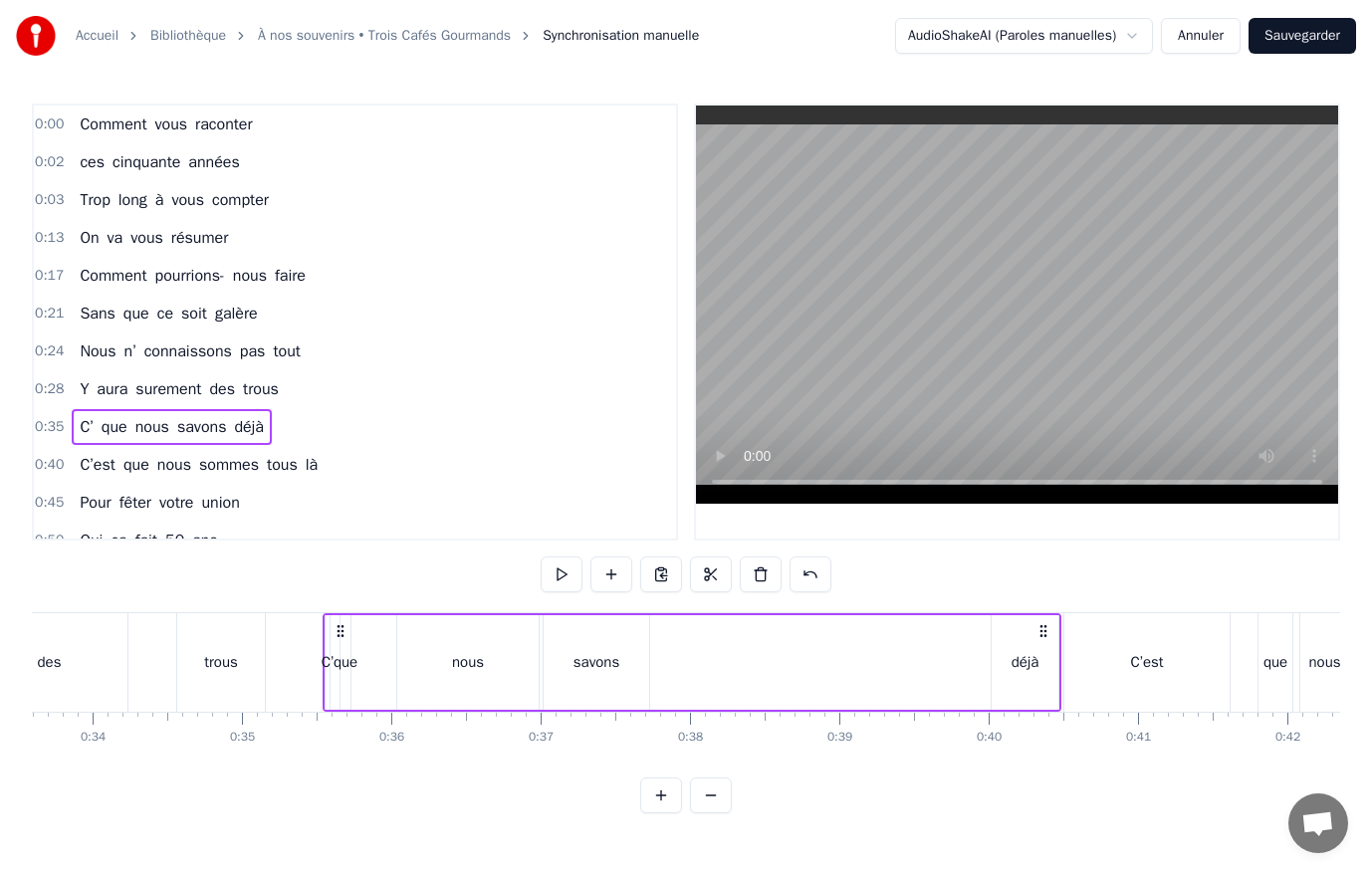 scroll, scrollTop: 0, scrollLeft: 5208, axis: horizontal 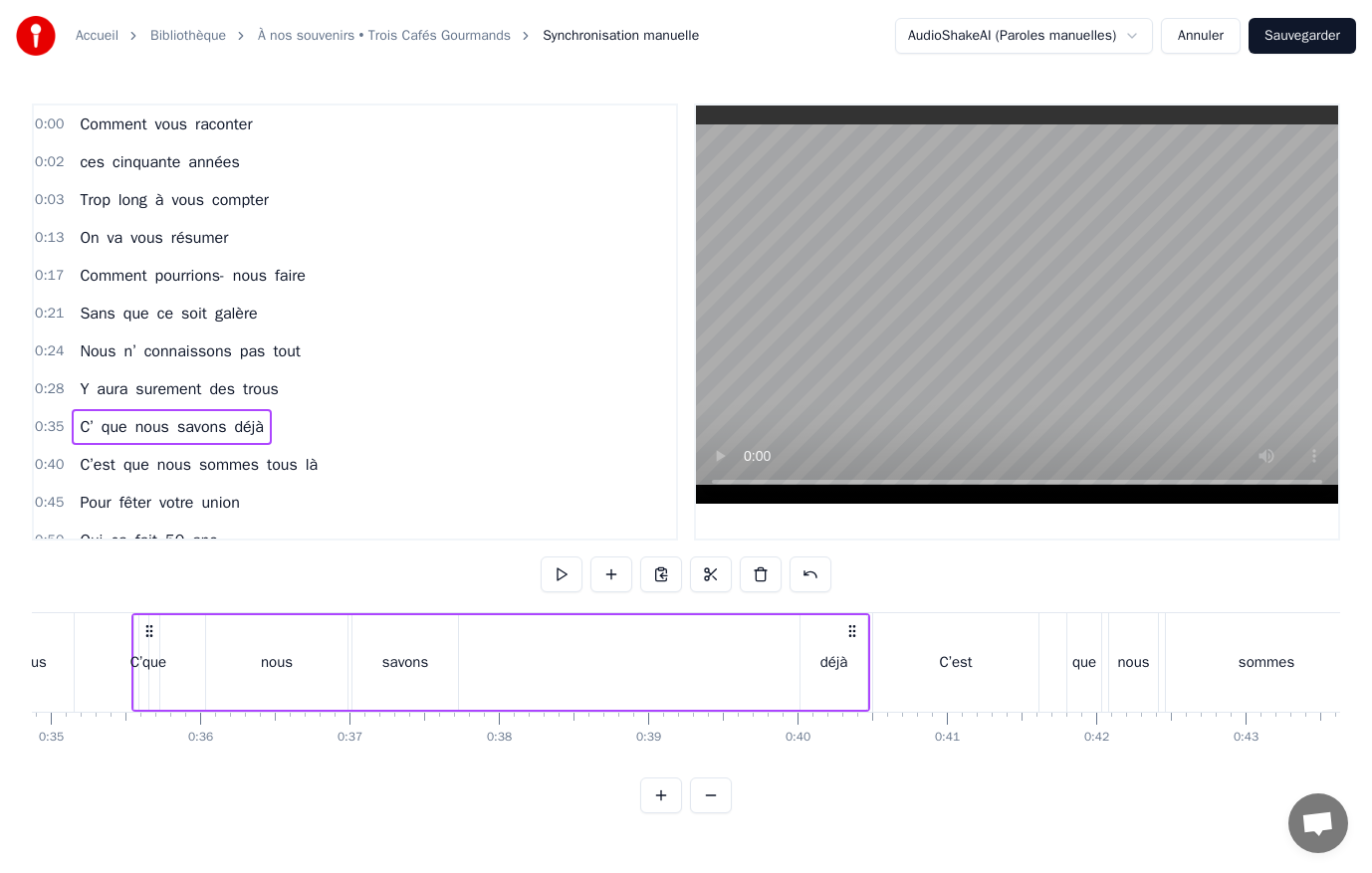 click on "vous" at bounding box center (171, 124) 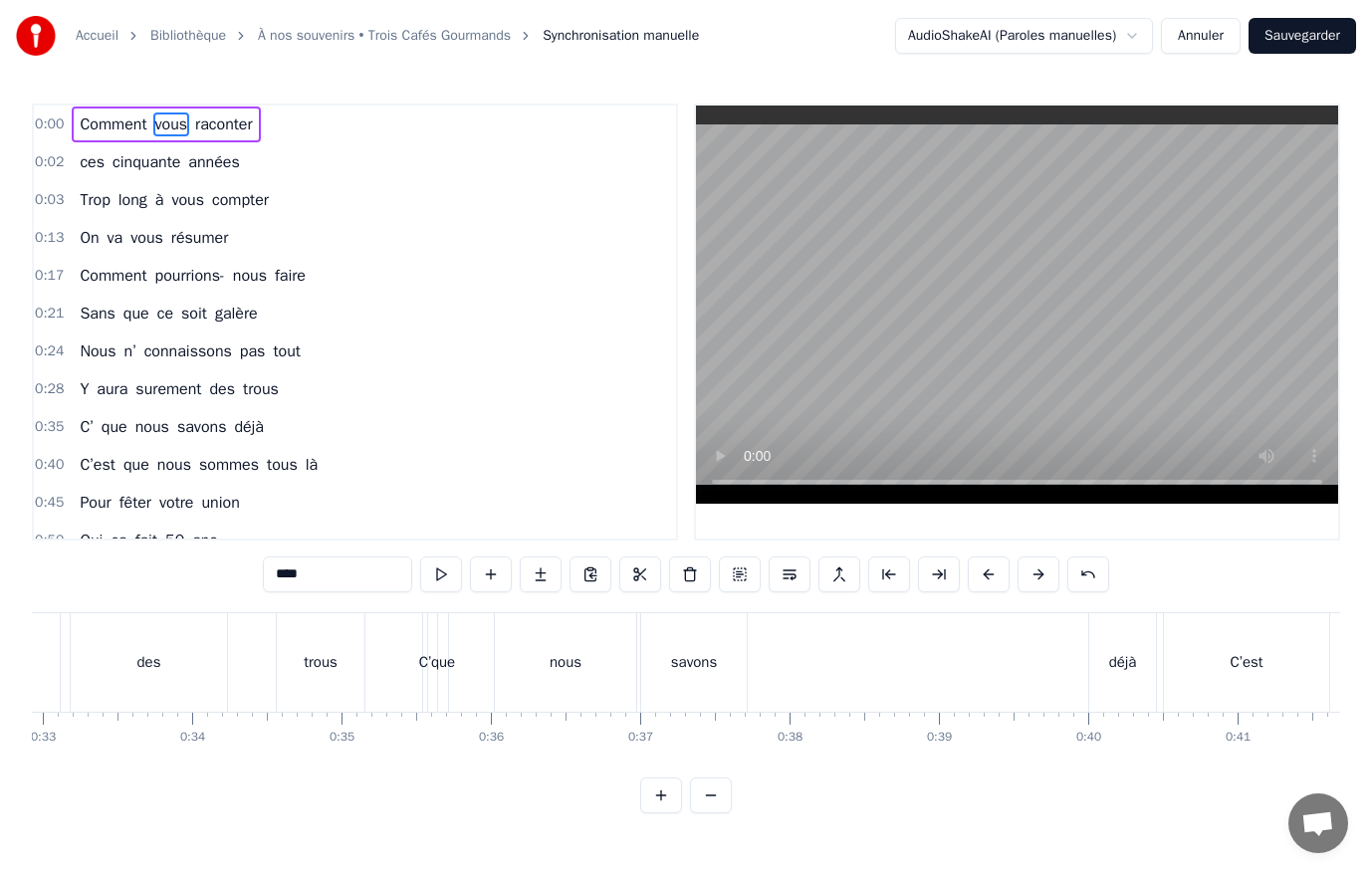 click on "Comment" at bounding box center (113, 124) 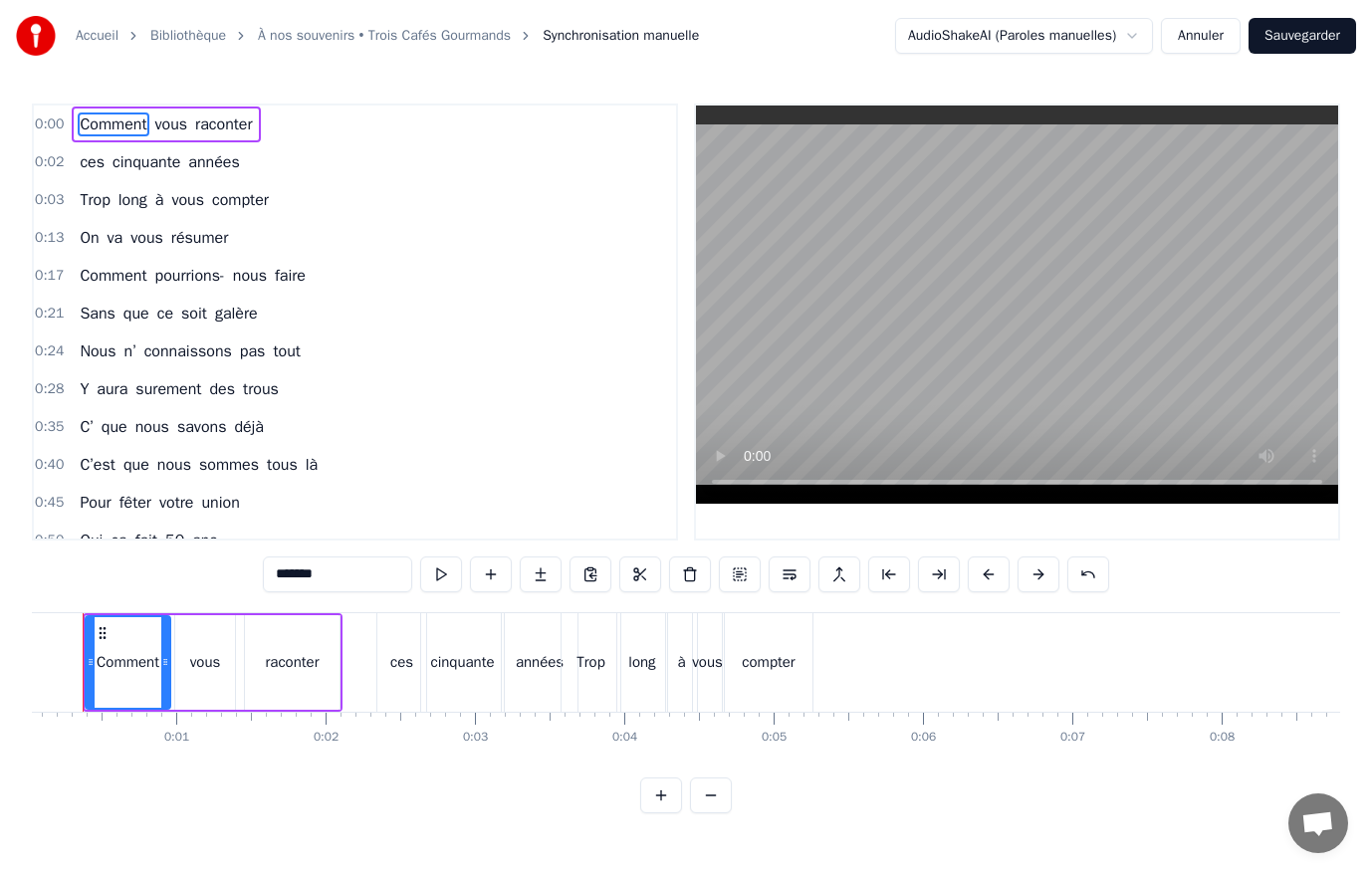 scroll, scrollTop: 0, scrollLeft: 0, axis: both 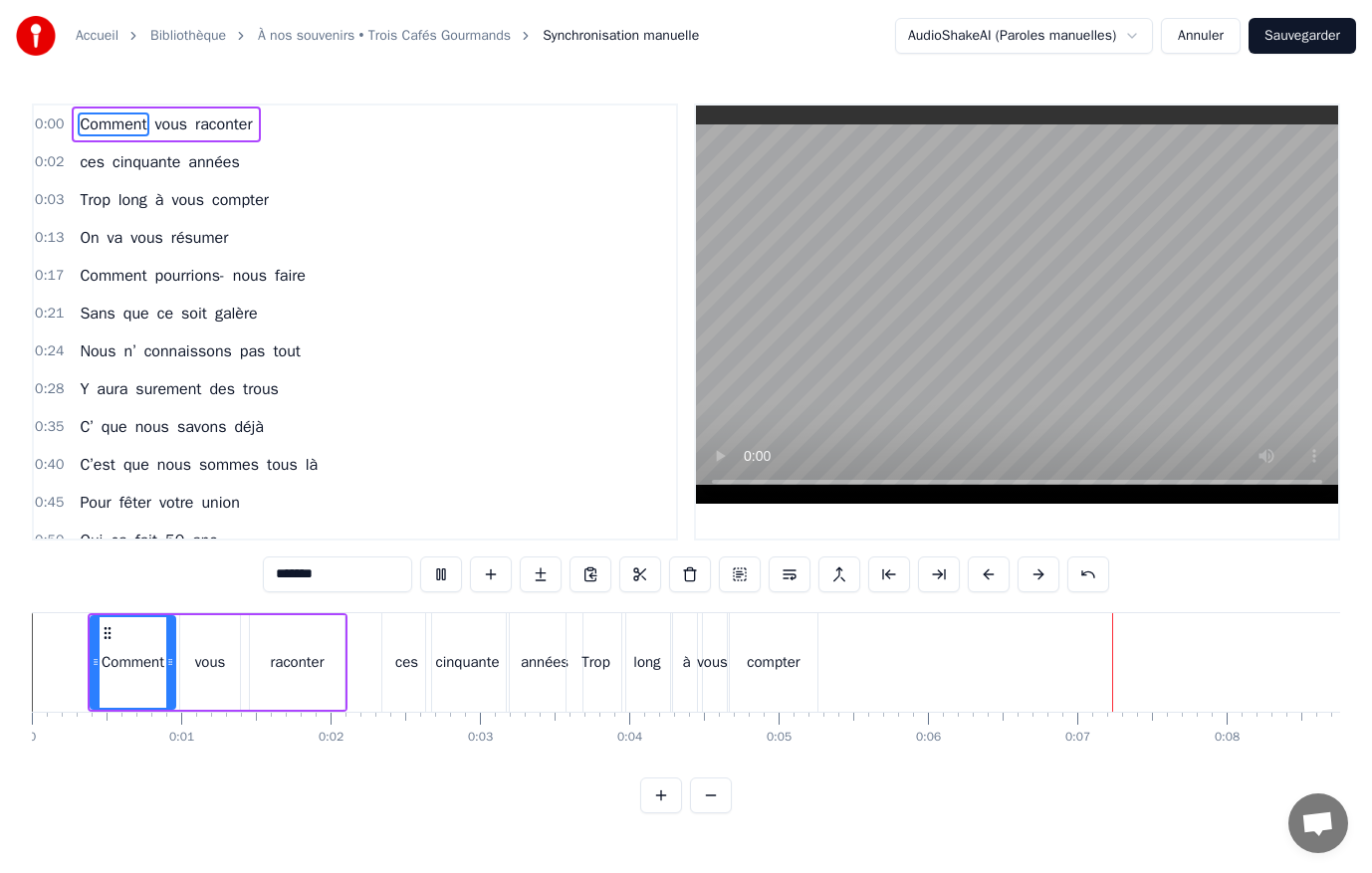 click at bounding box center [1017, 305] 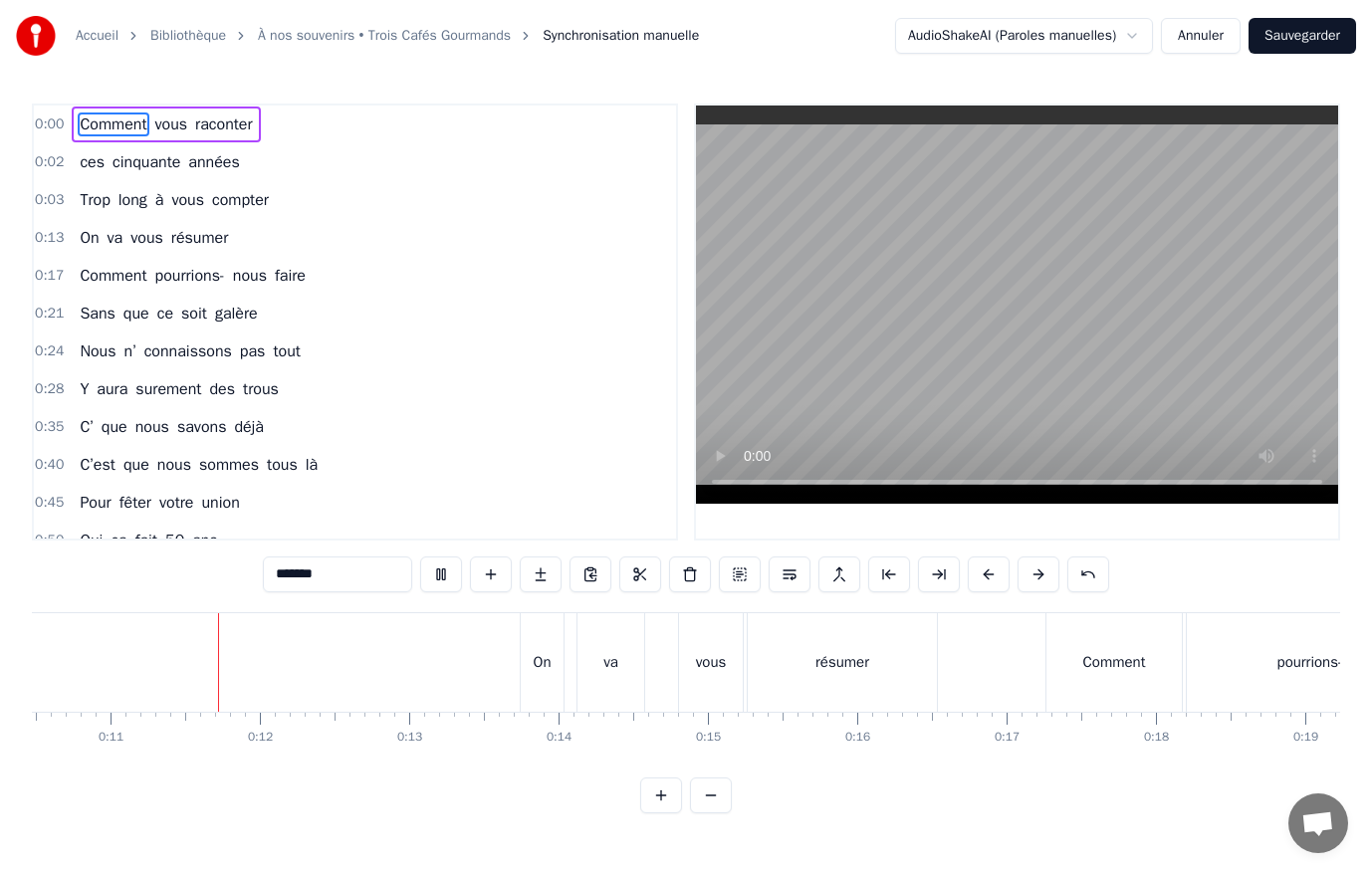 scroll, scrollTop: 0, scrollLeft: 1567, axis: horizontal 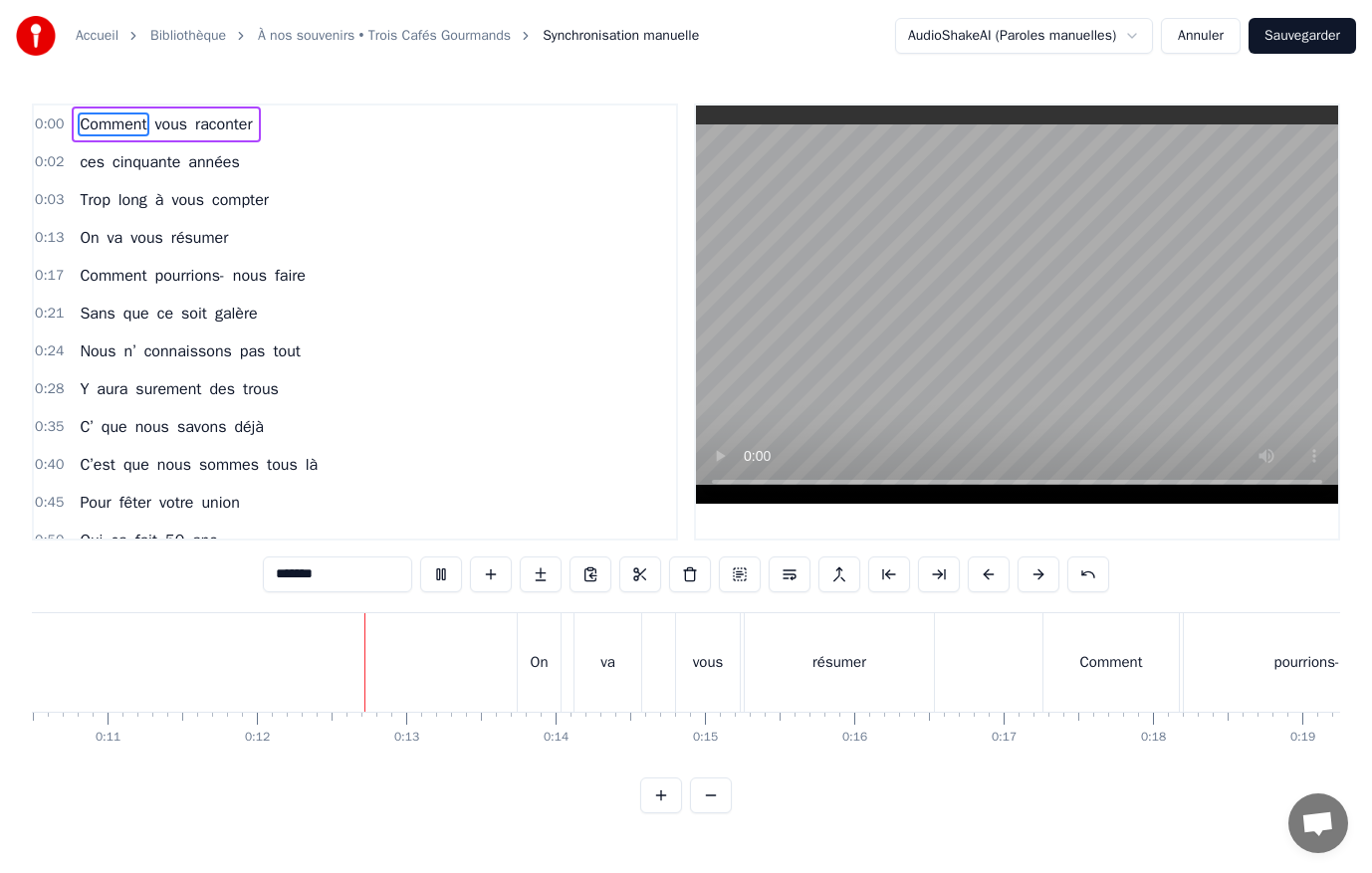 click on "On" at bounding box center (540, 662) 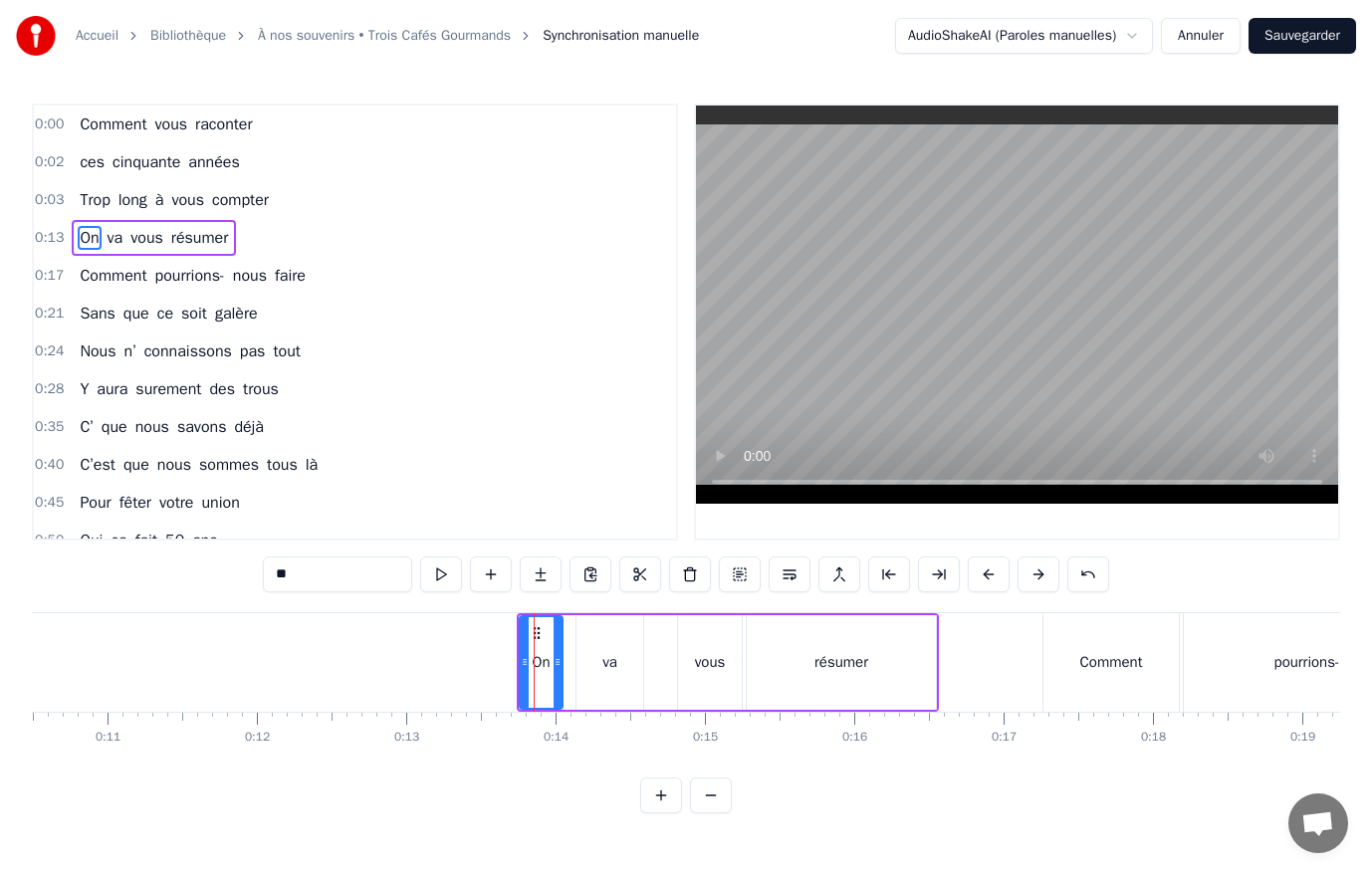 click on "0:13" at bounding box center [49, 238] 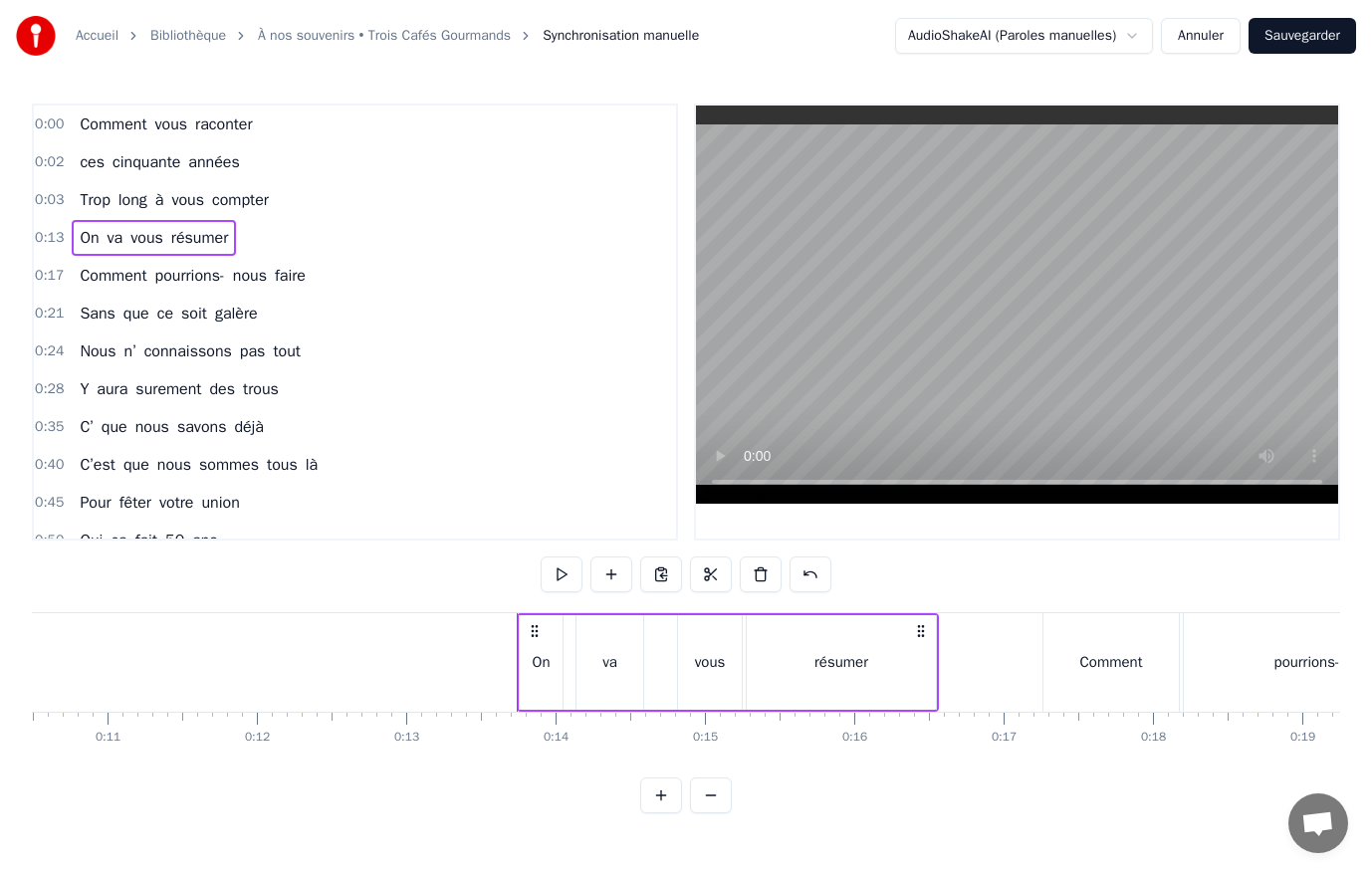 click on "On" at bounding box center (89, 238) 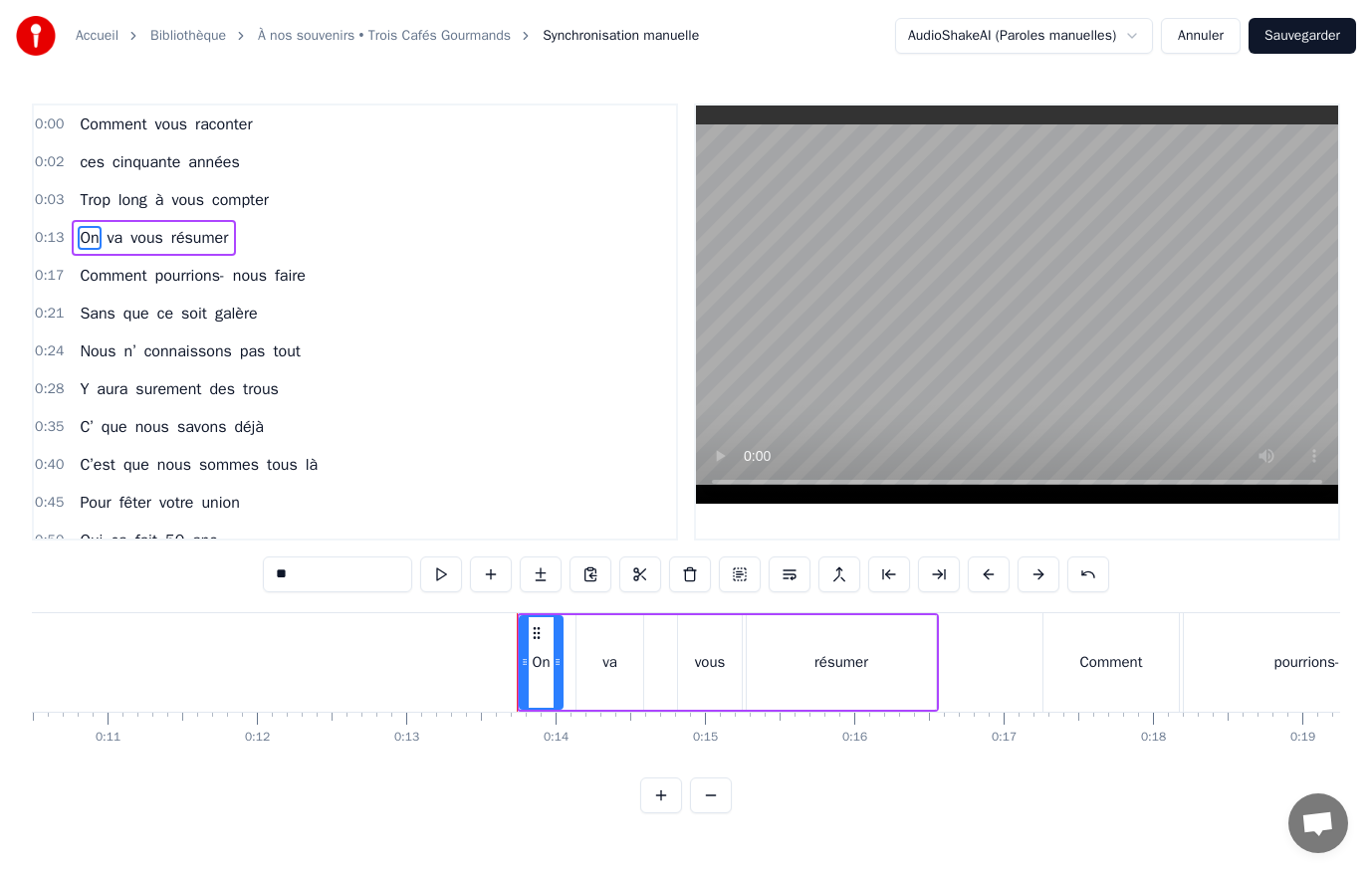 click on "Comment vous raconter ces cinquante années Trop long à vous compter On va vous résumer Comment pourrions- nous faire Sans que ce soit galère Nous n’ connaissons pas tout Y aura surement des trous C’ que nous savons déjà C’est que nous sommes tous là Pour fêter votre union Oui ça fait 50 ans Et tout a commencé Dunkerque pour vous situer Un regard échangé Et tout a découlé Le 3 aout 75 Il s’passe un truc de dingue Vous vous êtes dit oui Et ce pour toute la vie Le premier nid douillé Au [STREET_ADDRESS] êtes dev’nus parents Et ce pour très longtemps Et vint la construction De vot’ première maison Et un troisième enfant Fait son apparition Et là ça en fait trois Plus que le choix du roi On va s’arreter la On a plus d’debarras ….. Après des mutations On a changé d’maison Nous voilà parisiens On continu l’chemin J’avoue tous chamboulé Mais" at bounding box center [12822, 662] 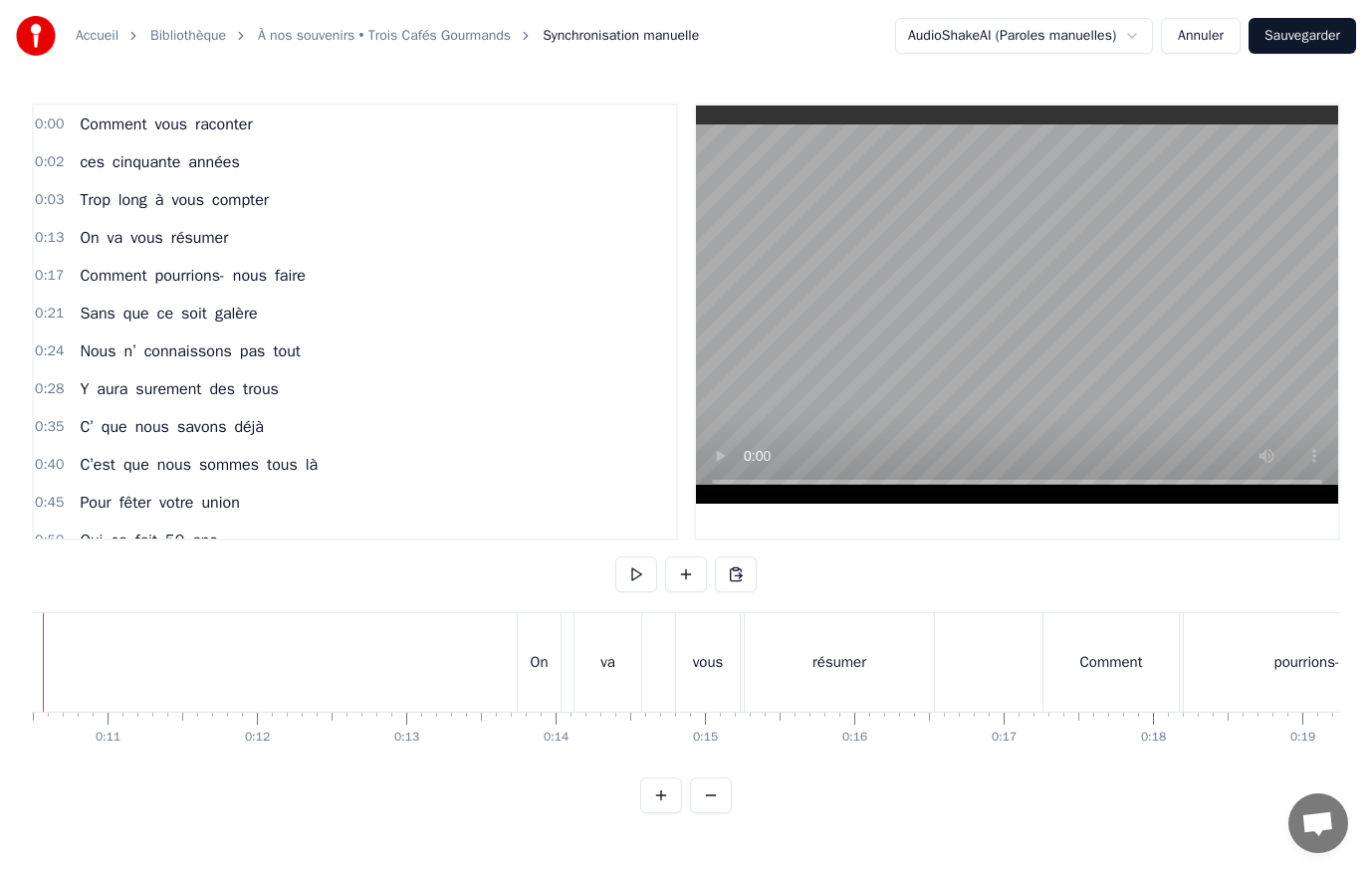 scroll, scrollTop: 0, scrollLeft: 1478, axis: horizontal 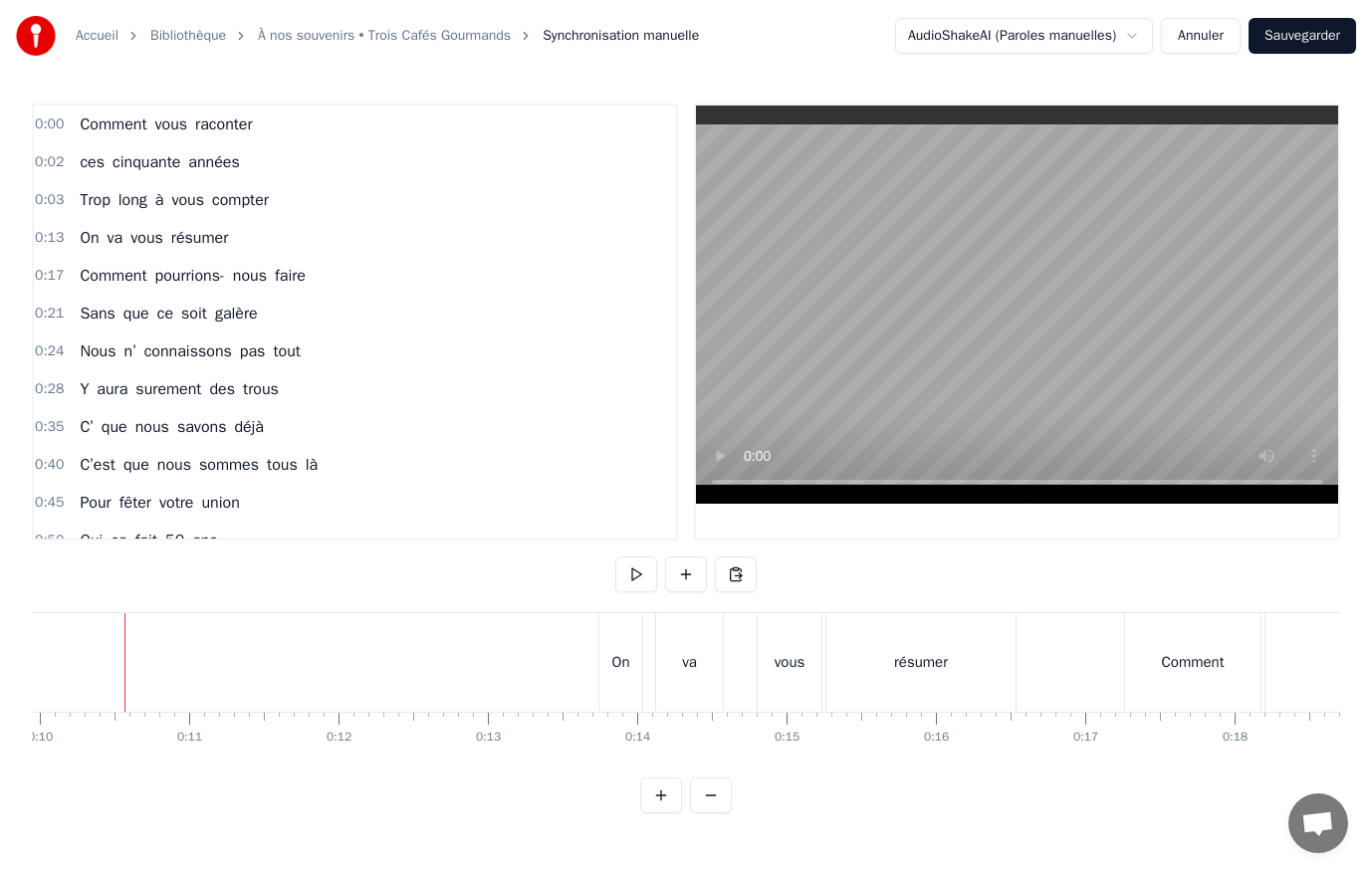 click on "Comment vous raconter ces cinquante années Trop long à vous compter On va vous résumer Comment pourrions- nous faire Sans que ce soit galère Nous n’ connaissons pas tout Y aura surement des trous C’ que nous savons déjà C’est que nous sommes tous là Pour fêter votre union Oui ça fait 50 ans Et tout a commencé Dunkerque pour vous situer Un regard échangé Et tout a découlé Le 3 aout 75 Il s’passe un truc de dingue Vous vous êtes dit oui Et ce pour toute la vie Le premier nid douillé Au [STREET_ADDRESS] êtes dev’nus parents Et ce pour très longtemps Et vint la construction De vot’ première maison Et un troisième enfant Fait son apparition Et là ça en fait trois Plus que le choix du roi On va s’arreter la On a plus d’debarras ….. Après des mutations On a changé d’maison Nous voilà parisiens On continu l’chemin J’avoue tous chamboulé Mais" at bounding box center (12904, 662) 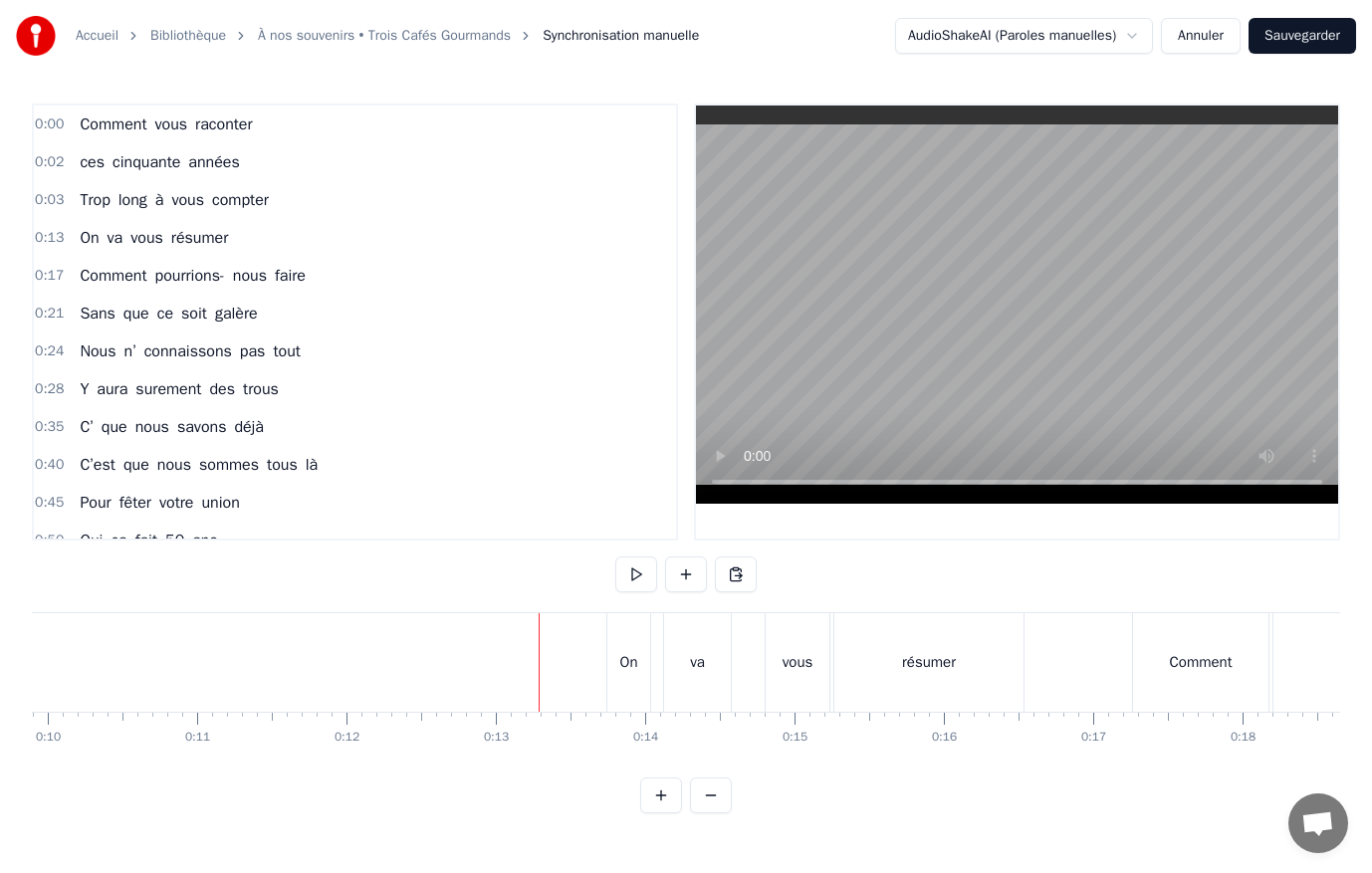 click on "On" at bounding box center (89, 238) 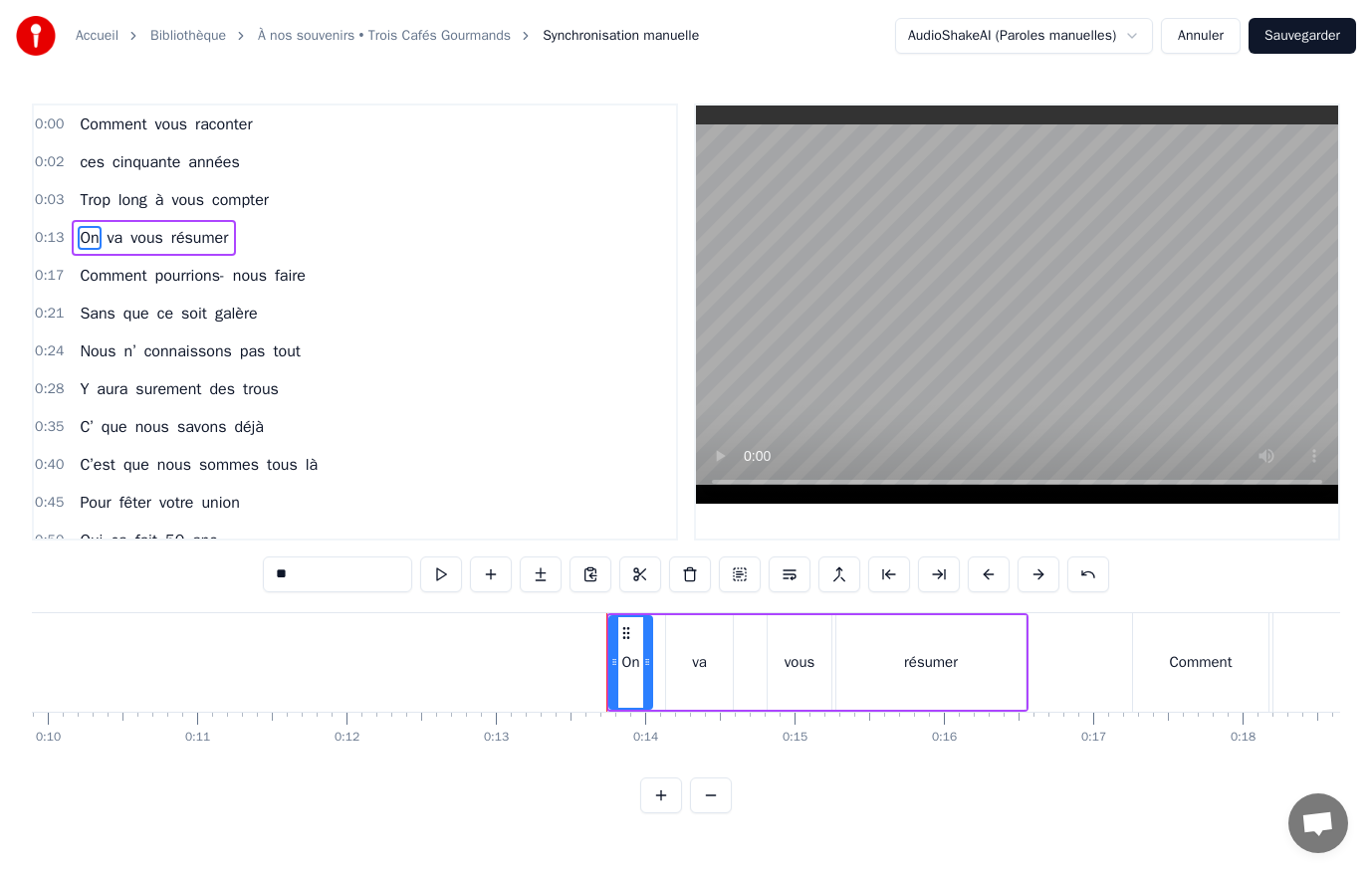 click on "0:00 Comment vous raconter 0:02 ces cinquante années 0:03 Trop long à vous compter 0:13 On va vous résumer 0:17 Comment pourrions- nous faire 0:21 Sans que ce soit galère 0:24 Nous n’ connaissons pas tout 0:28 Y aura surement des trous 0:35 C’ que nous savons déjà 0:40 C’est que nous sommes tous là 0:45 Pour fêter votre union 0:50 Oui ça fait 50 ans 0:56 Et tout a commencé 1:00 Dunkerque pour vous situer 1:06 Un regard échangé 1:09 Et tout a découlé 1:12 Le 3 aout 75 1:15 Il s’passe un truc de dingue 1:20 Vous vous êtes dit oui 1:24 Et ce pour toute la vie 1:28 Le premier nid douillé 1:32 Au 3 rue du marais 1:35 Vous êtes dev’nus parents 1:38 Et ce pour très longtemps 1:42 Et vint la construction 1:43 De vot’ première maison 1:50 Et un troisième enfant 1:52 Fait son apparition 1:55 Et là ça en fait trois 1:58 Plus que le choix du roi 2:02 On va s’arreter la 2:05 On a plus d’debarras ….. 2:08 Après des mutations 2:11 On a changé d’maison 2:15 Nous voilà parisiens On" at bounding box center (686, 322) 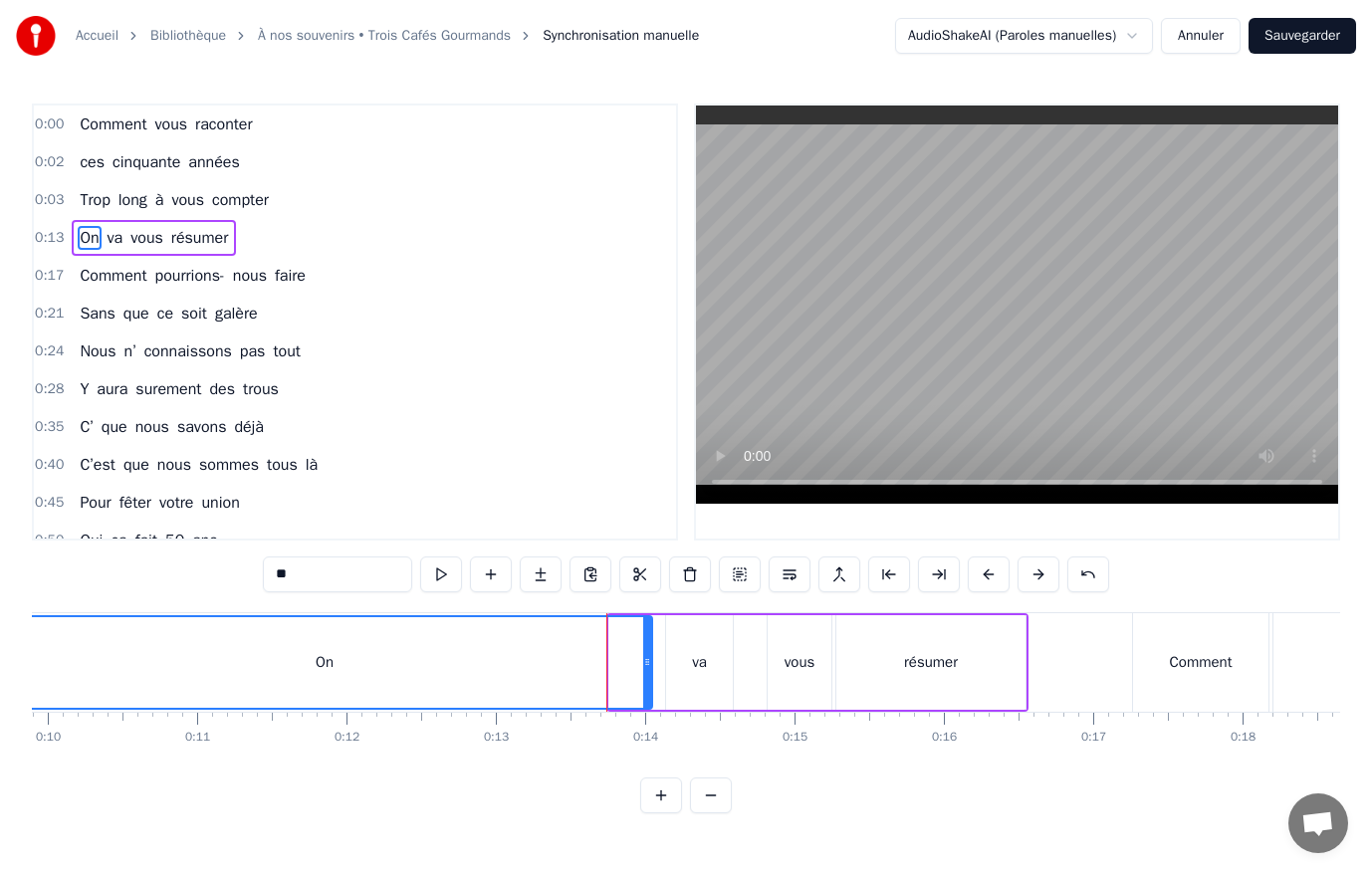 drag, startPoint x: 611, startPoint y: 662, endPoint x: -3, endPoint y: 674, distance: 614.1173 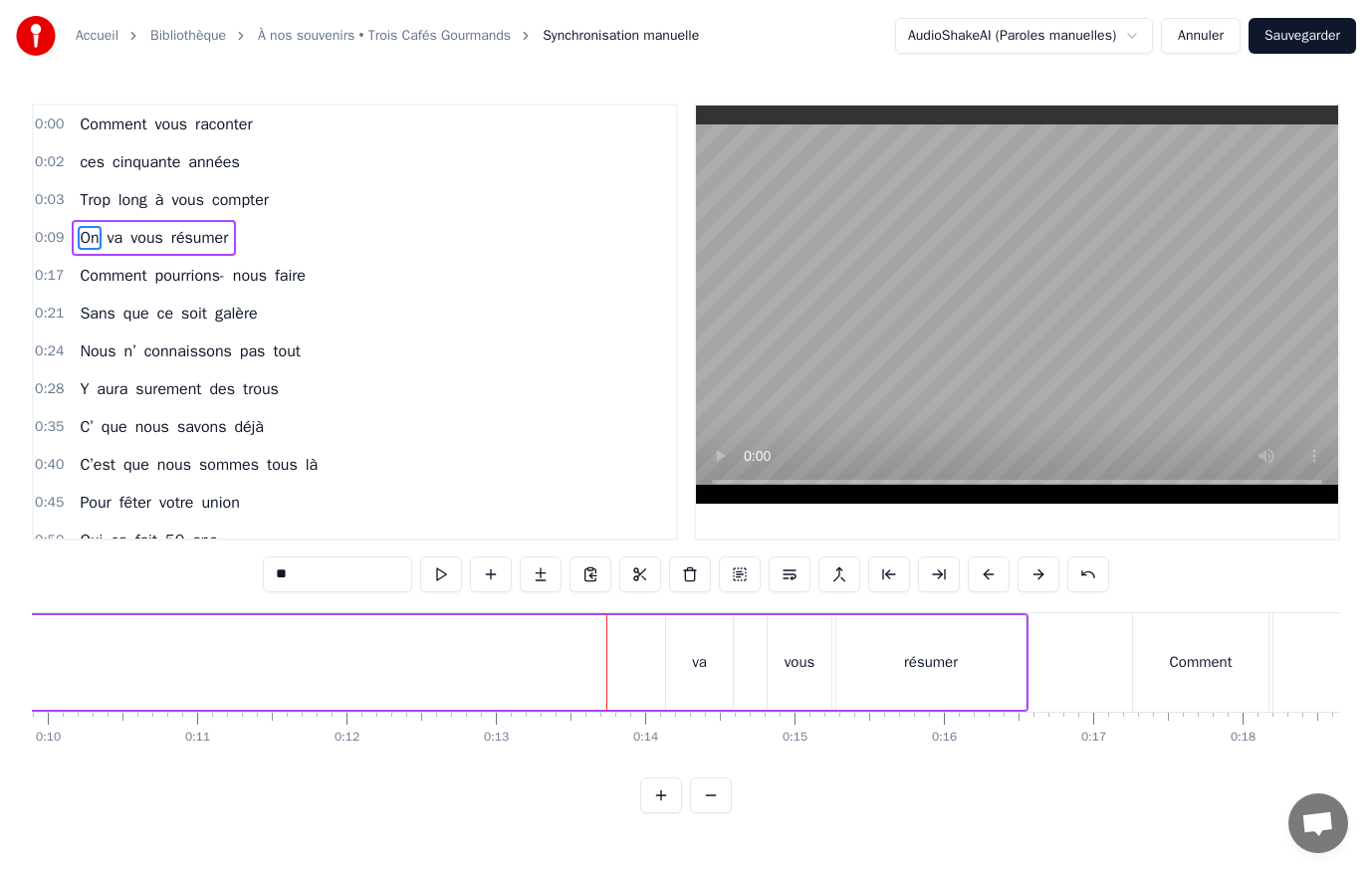 drag, startPoint x: 647, startPoint y: 665, endPoint x: 26, endPoint y: 624, distance: 622.352 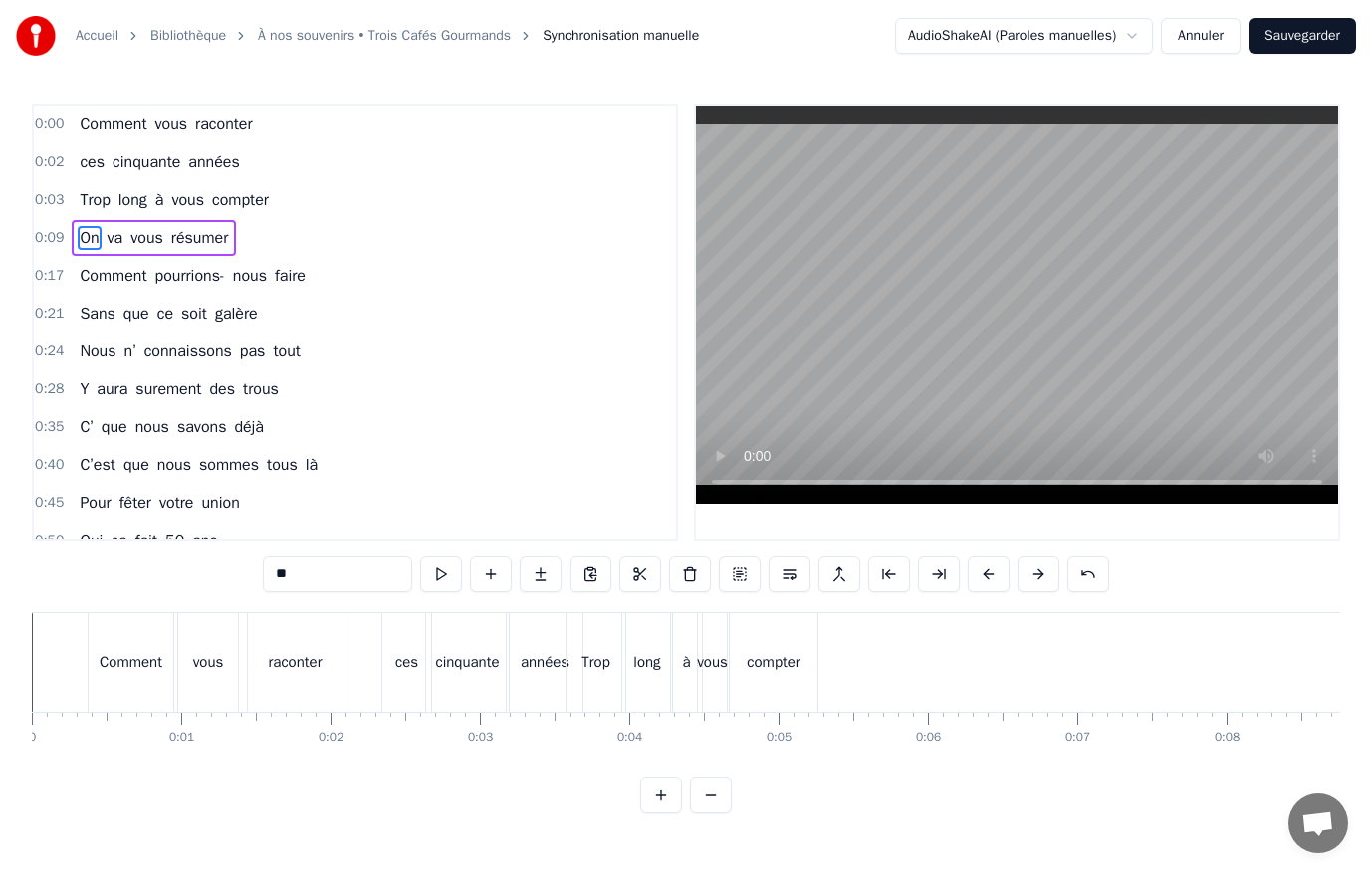 click on "compter" at bounding box center [773, 662] 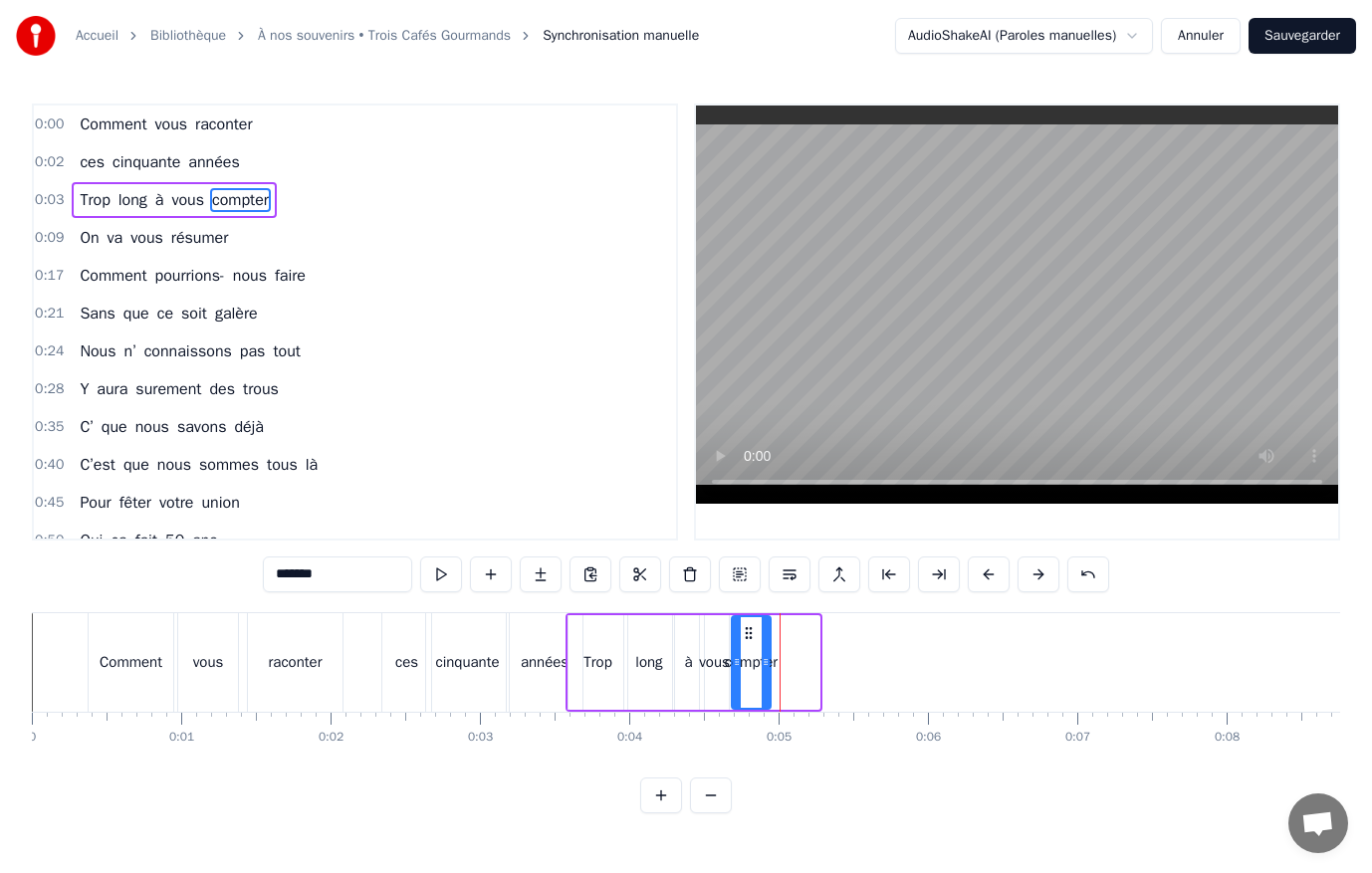 drag, startPoint x: 815, startPoint y: 666, endPoint x: 767, endPoint y: 671, distance: 48.25971 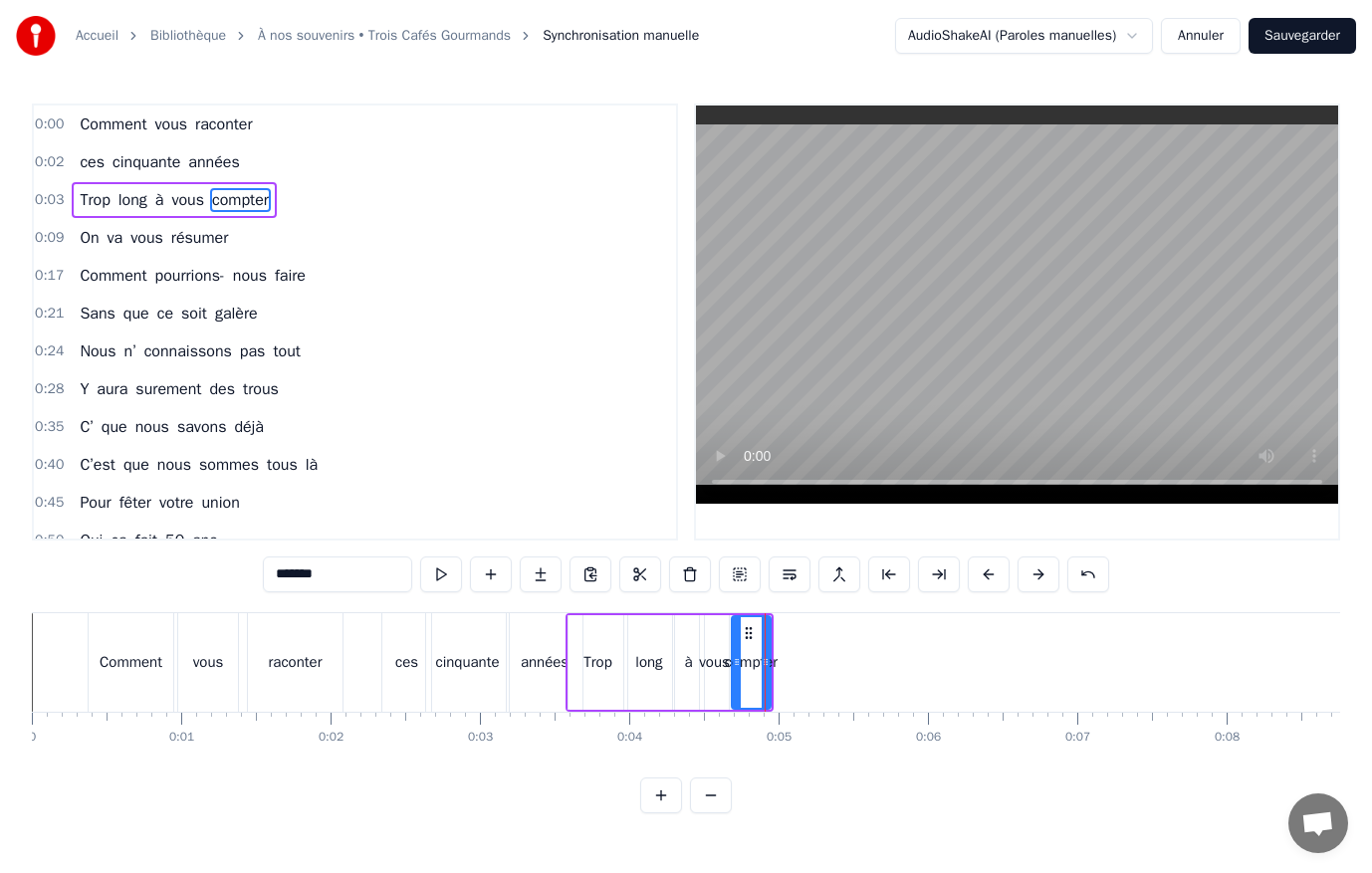 click at bounding box center (1017, 305) 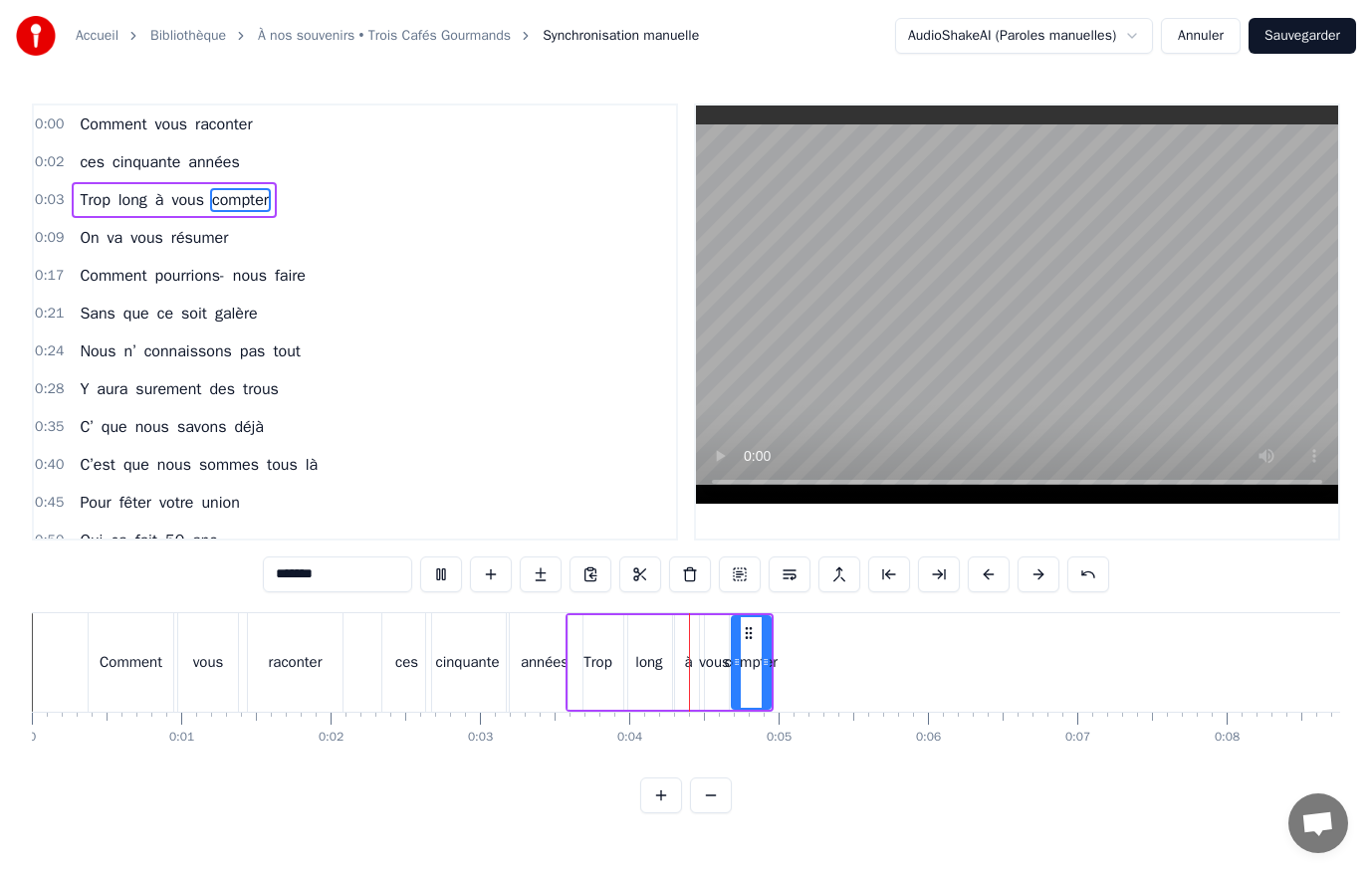click at bounding box center (1017, 305) 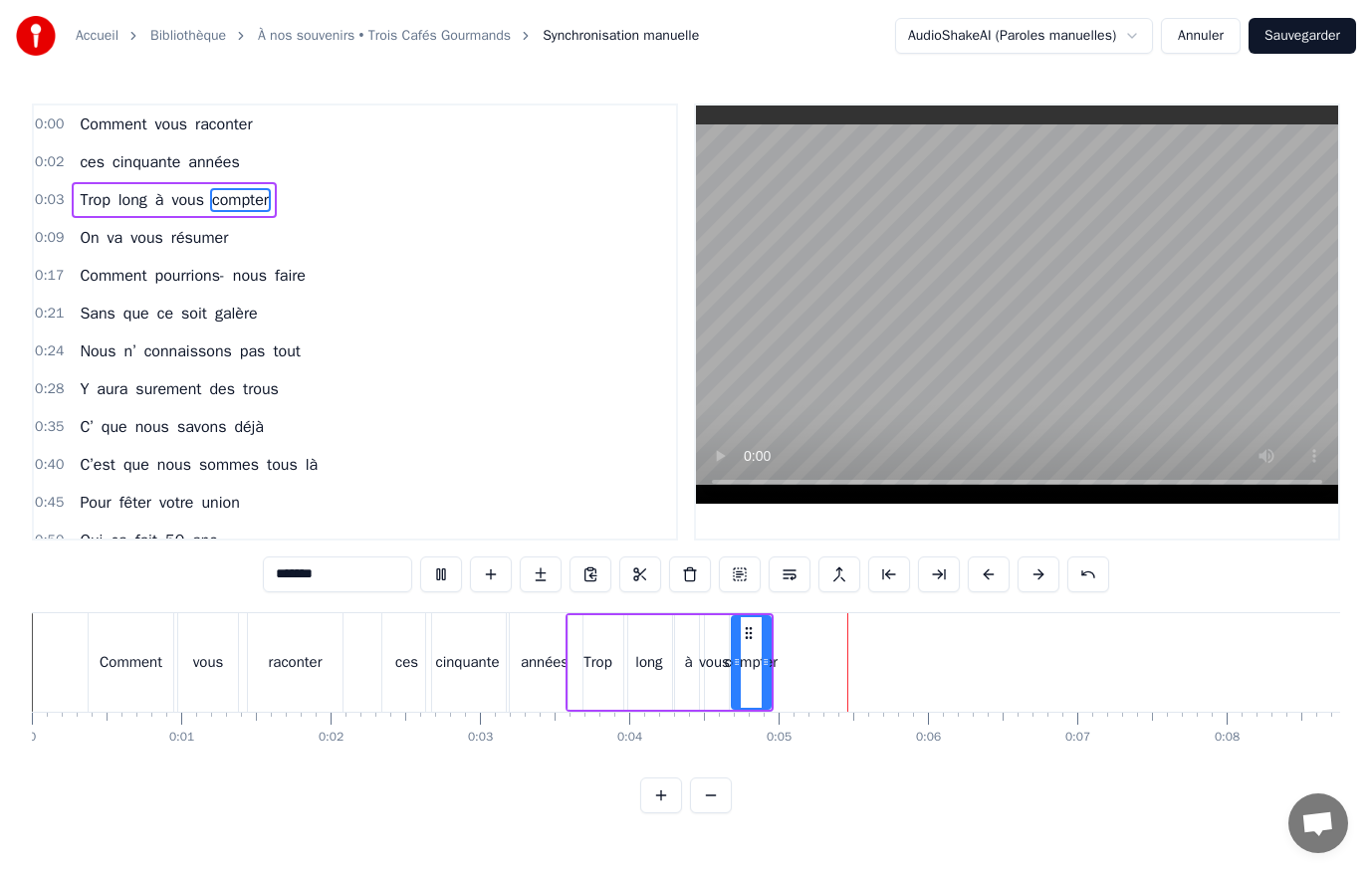 click at bounding box center (1017, 305) 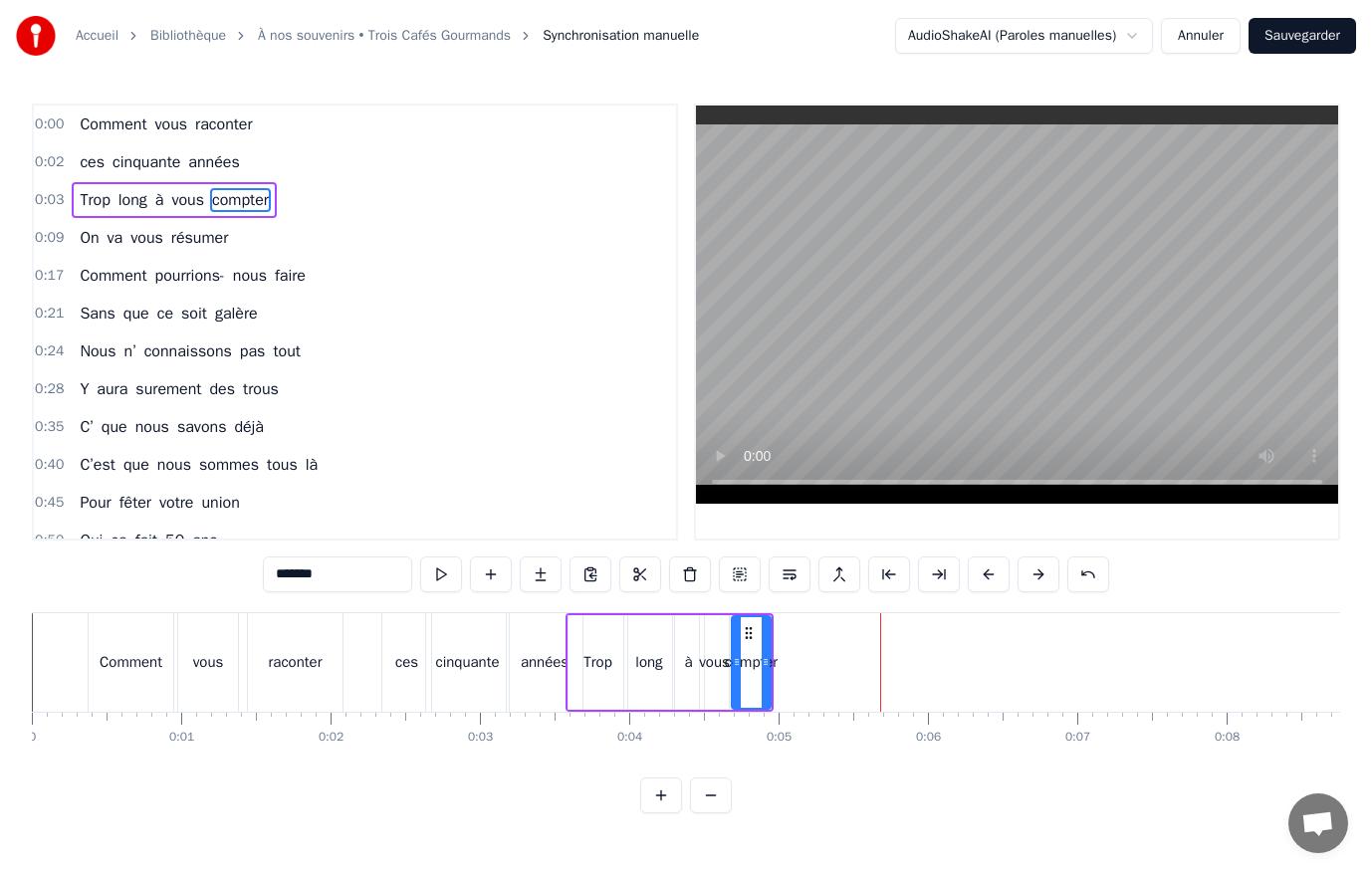 click on "Trop" at bounding box center (597, 662) 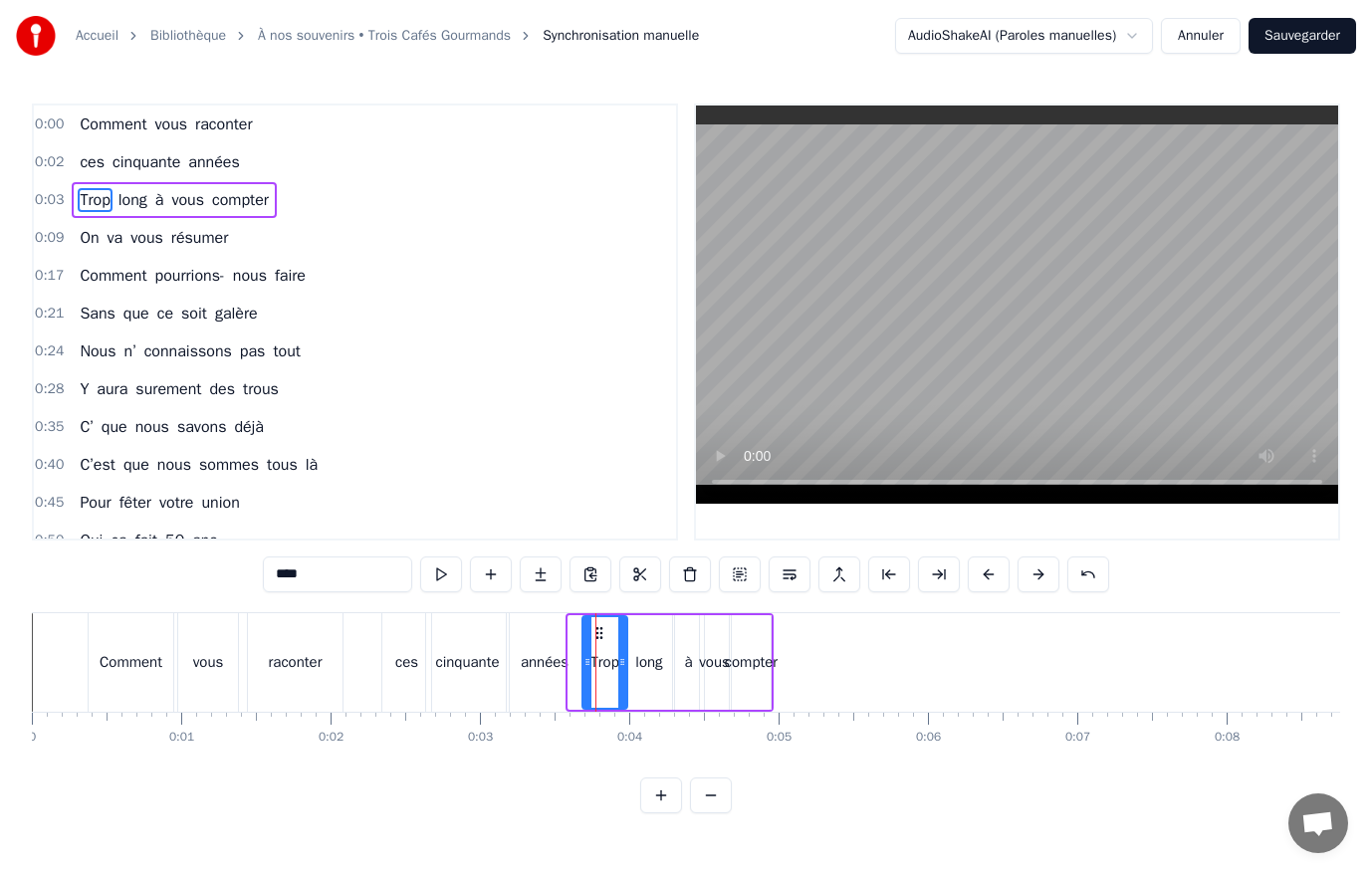 drag, startPoint x: 576, startPoint y: 662, endPoint x: 590, endPoint y: 662, distance: 14 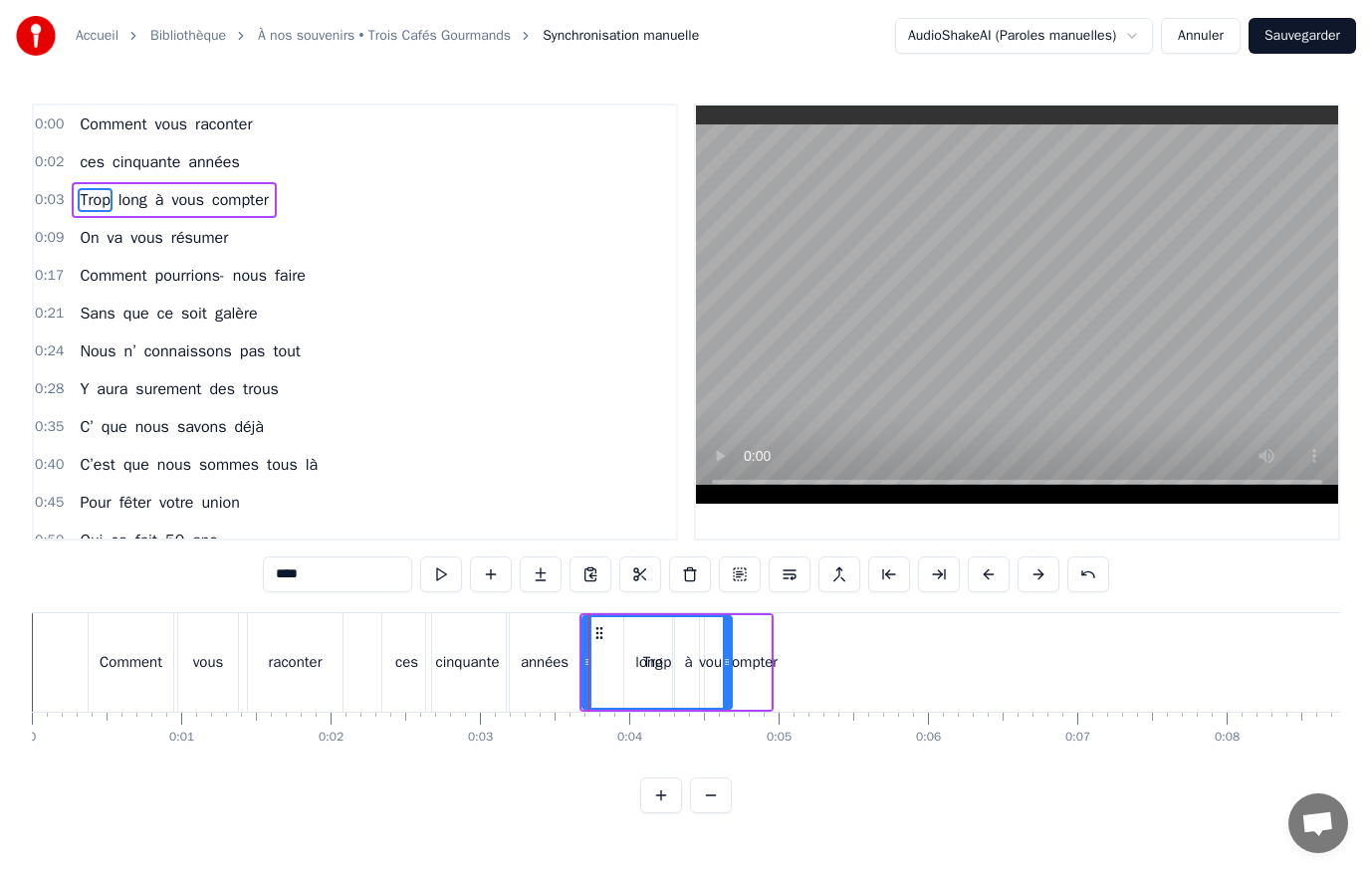 click at bounding box center (727, 662) 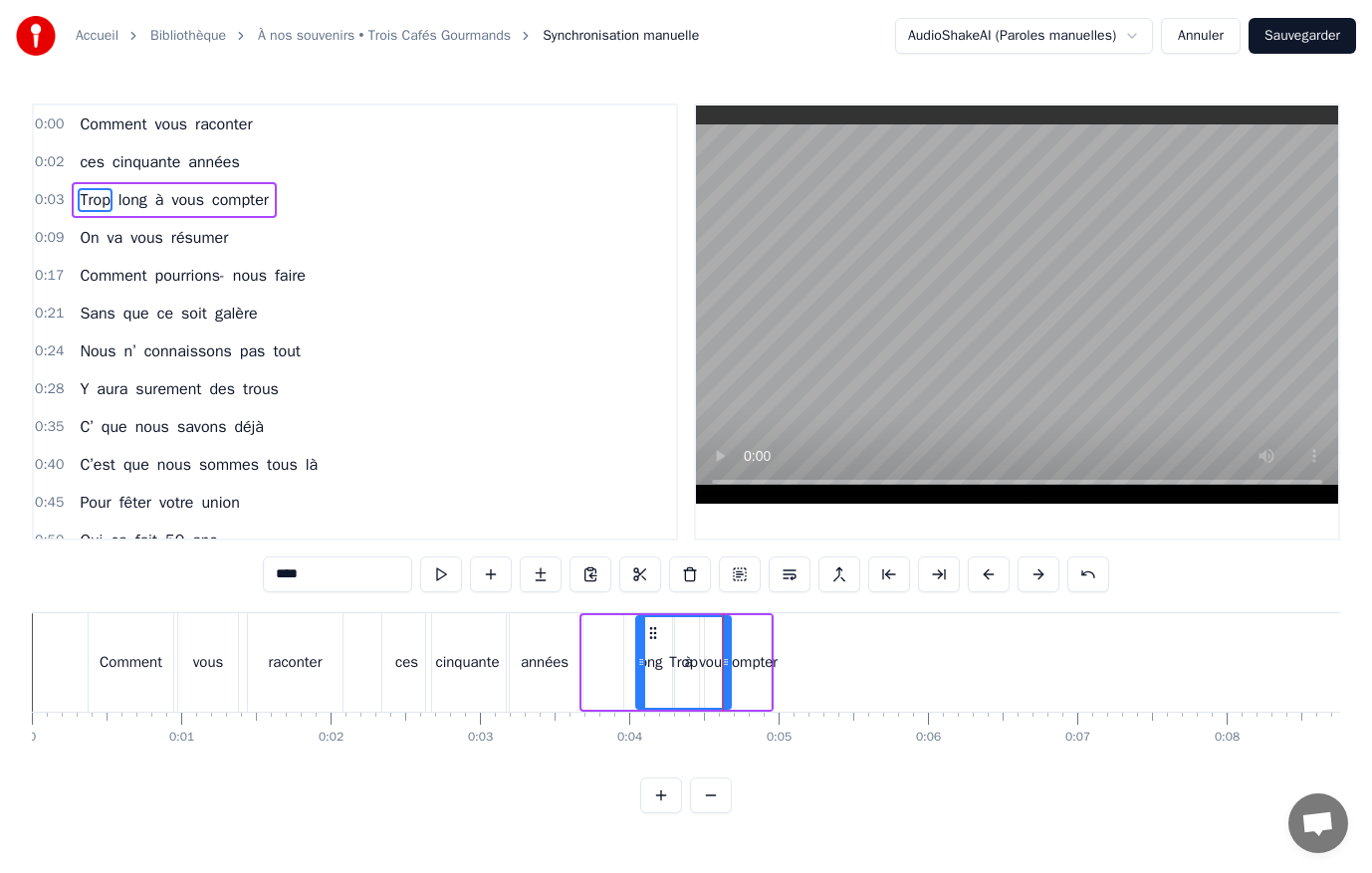 drag, startPoint x: 590, startPoint y: 664, endPoint x: 644, endPoint y: 664, distance: 54 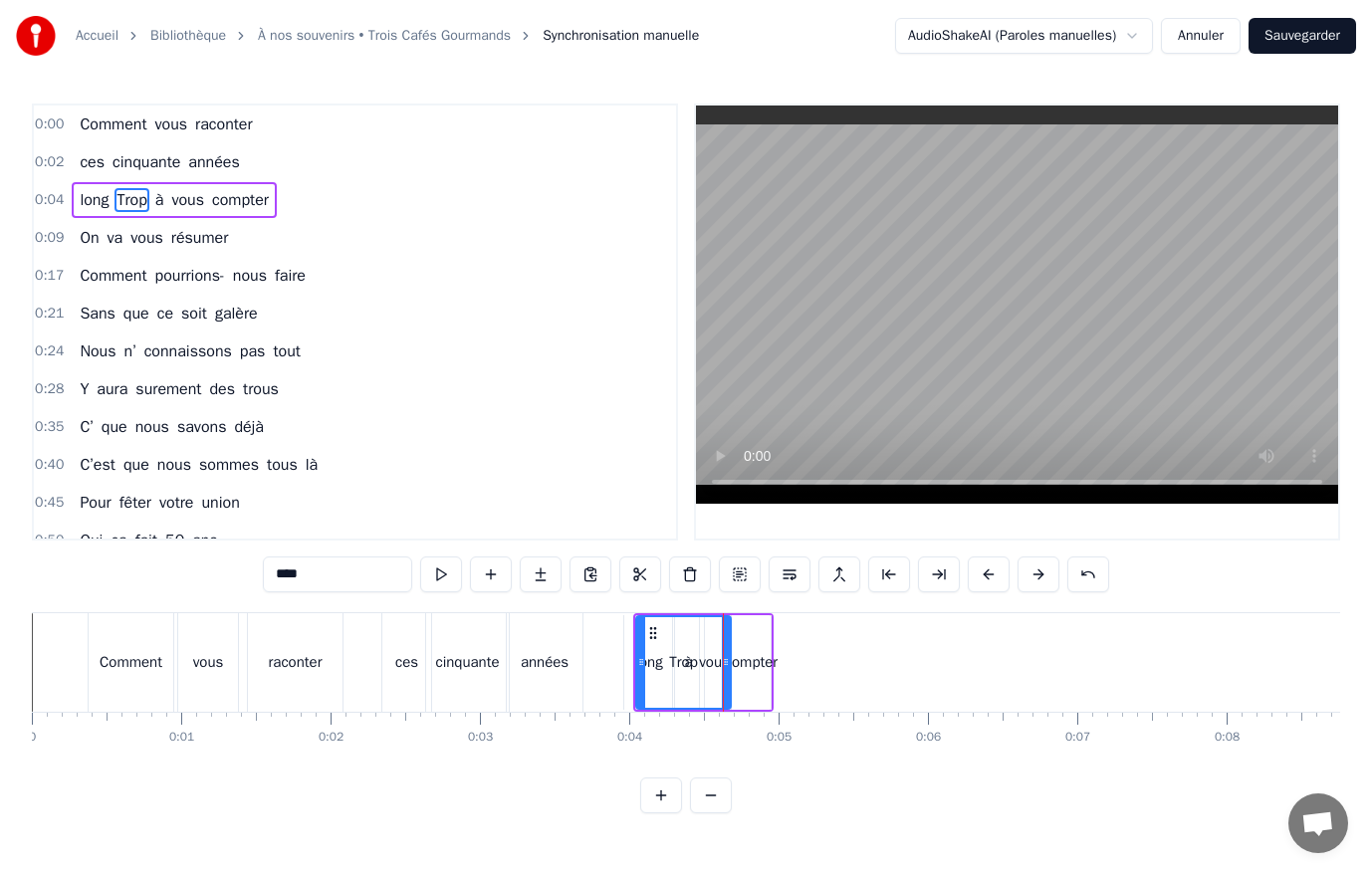 click on "années" at bounding box center (545, 662) 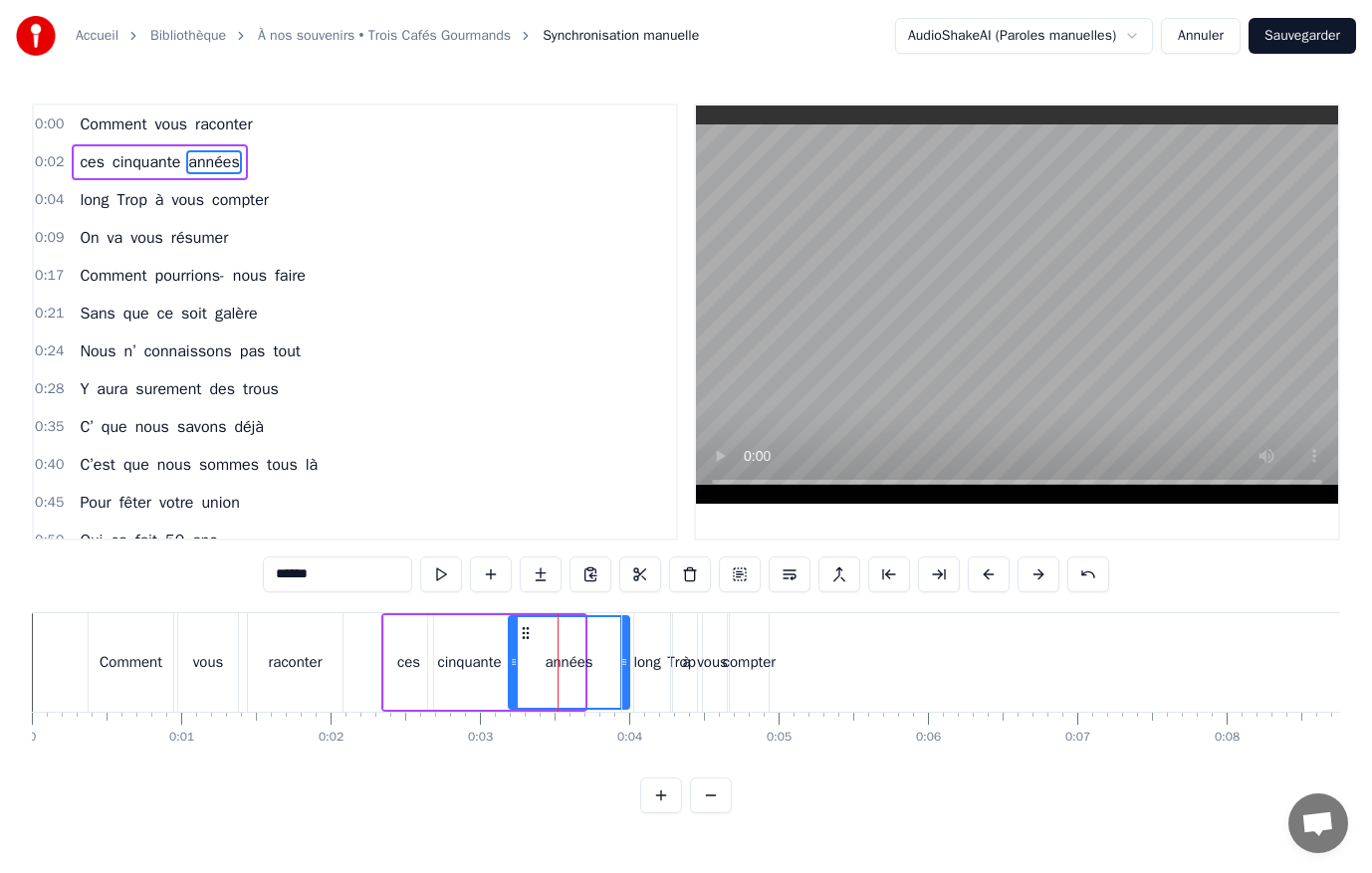 drag, startPoint x: 578, startPoint y: 664, endPoint x: 623, endPoint y: 664, distance: 45 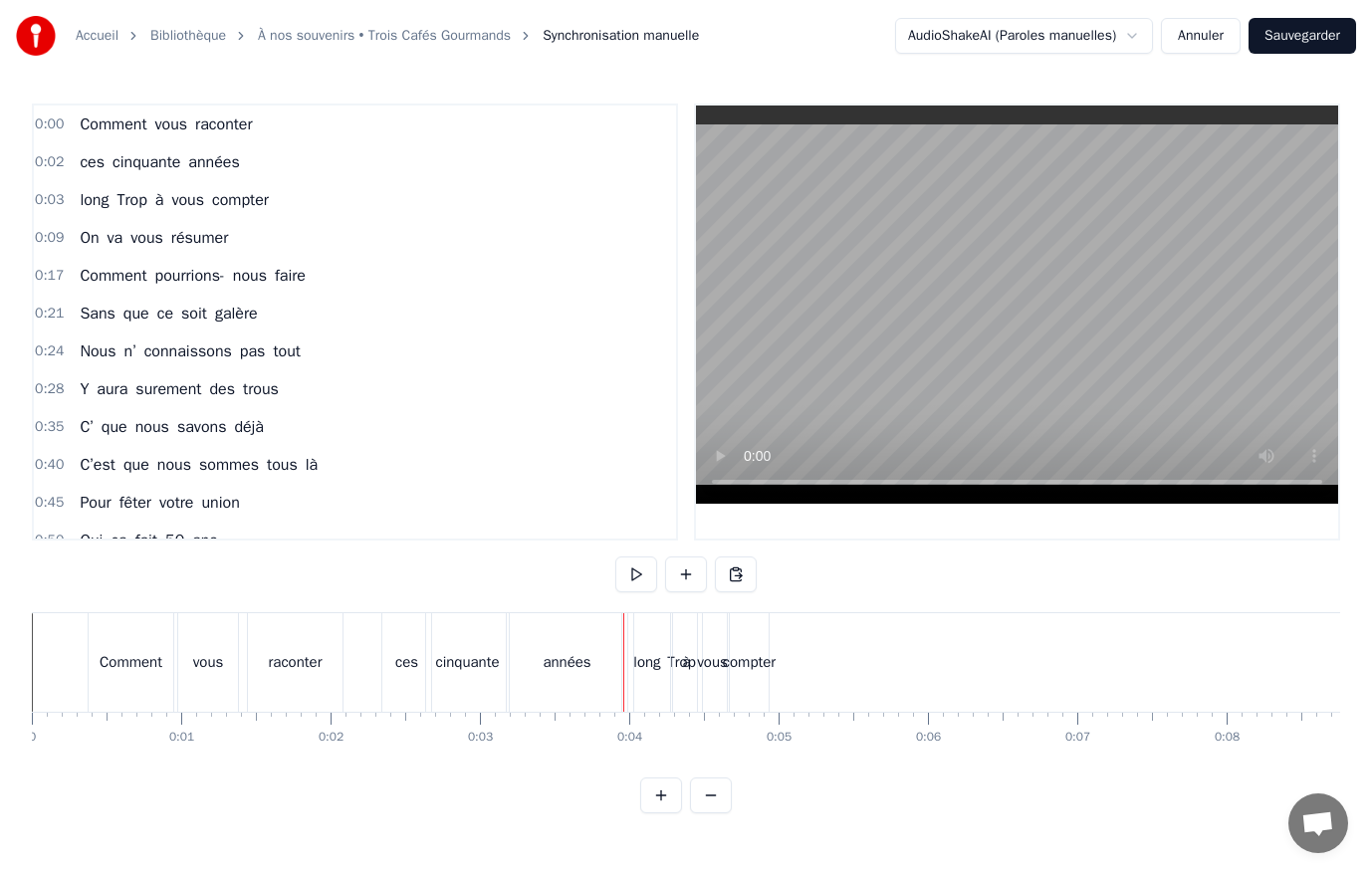 click at bounding box center [623, 662] 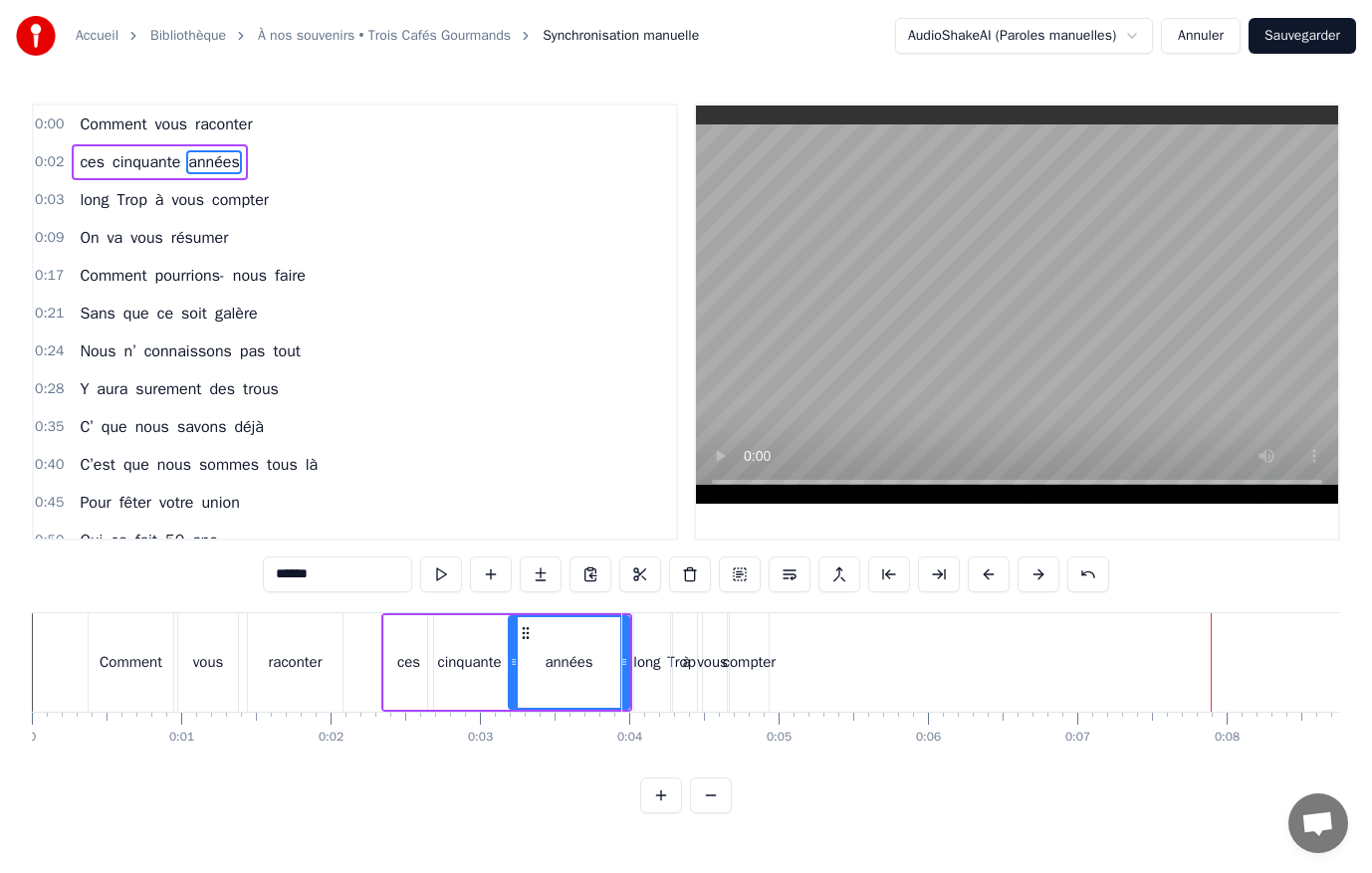 drag, startPoint x: 621, startPoint y: 666, endPoint x: 566, endPoint y: 669, distance: 55.0818 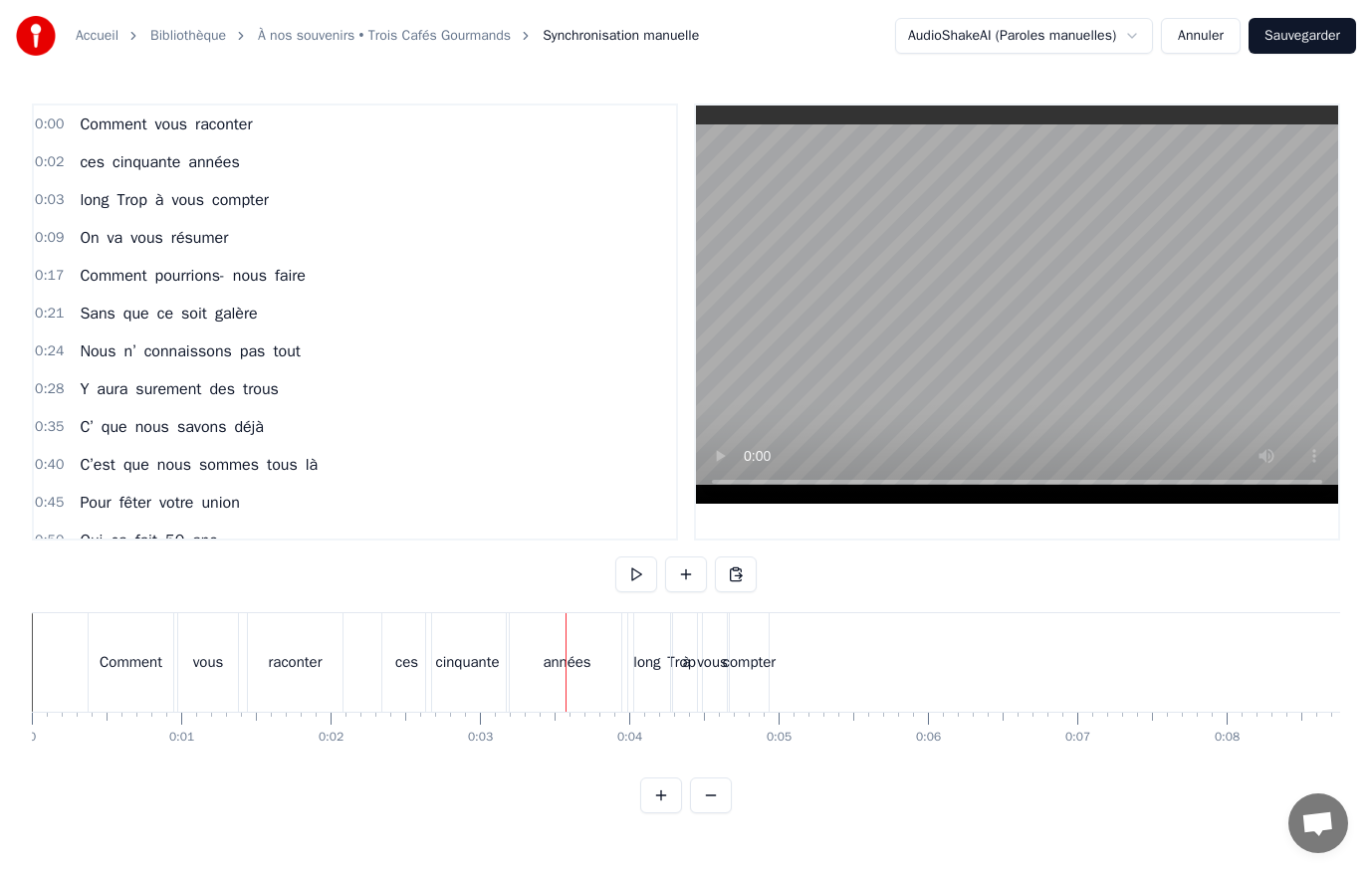 click on "années" at bounding box center [567, 662] 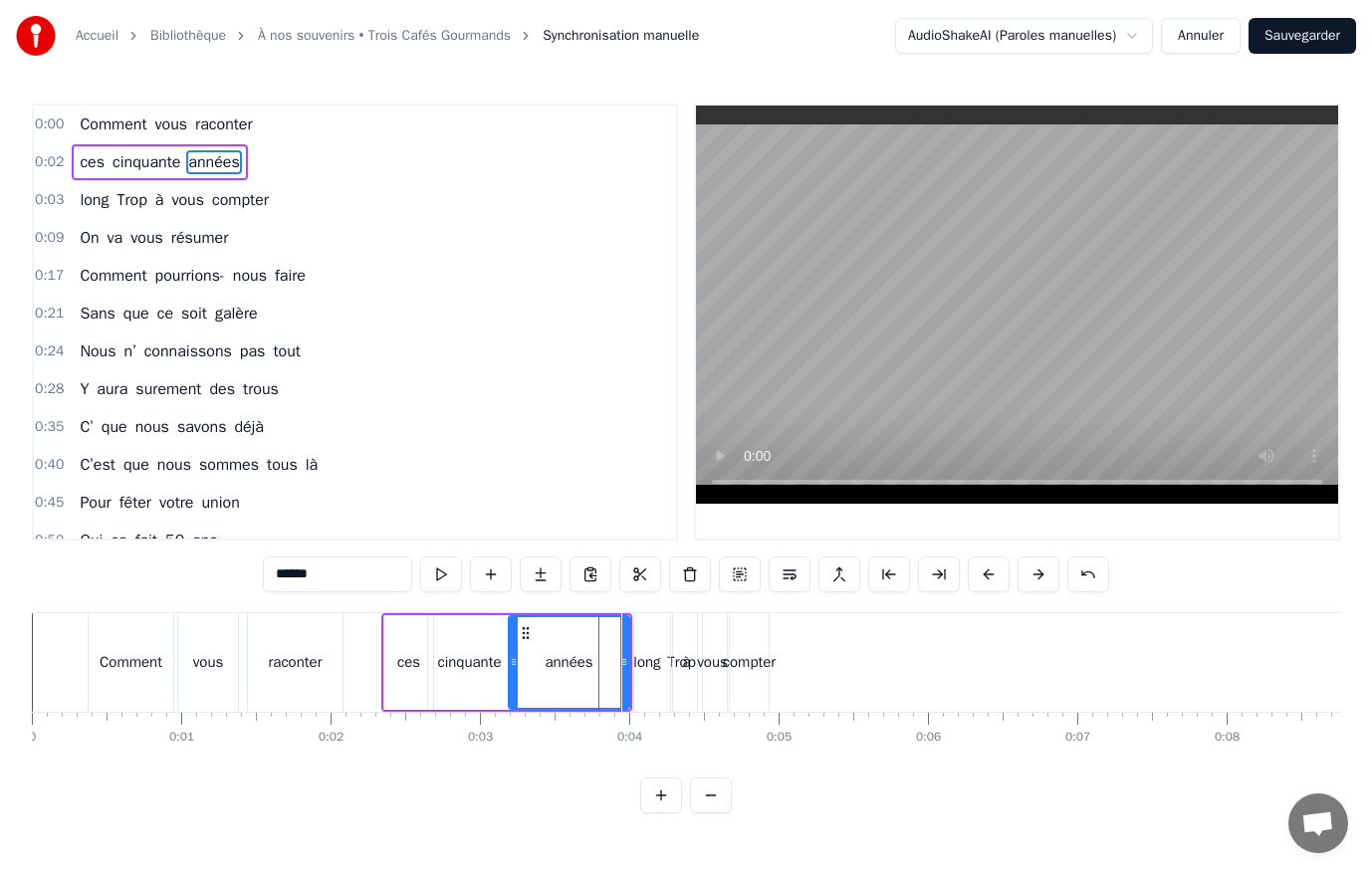 drag, startPoint x: 622, startPoint y: 662, endPoint x: 593, endPoint y: 667, distance: 29.427878 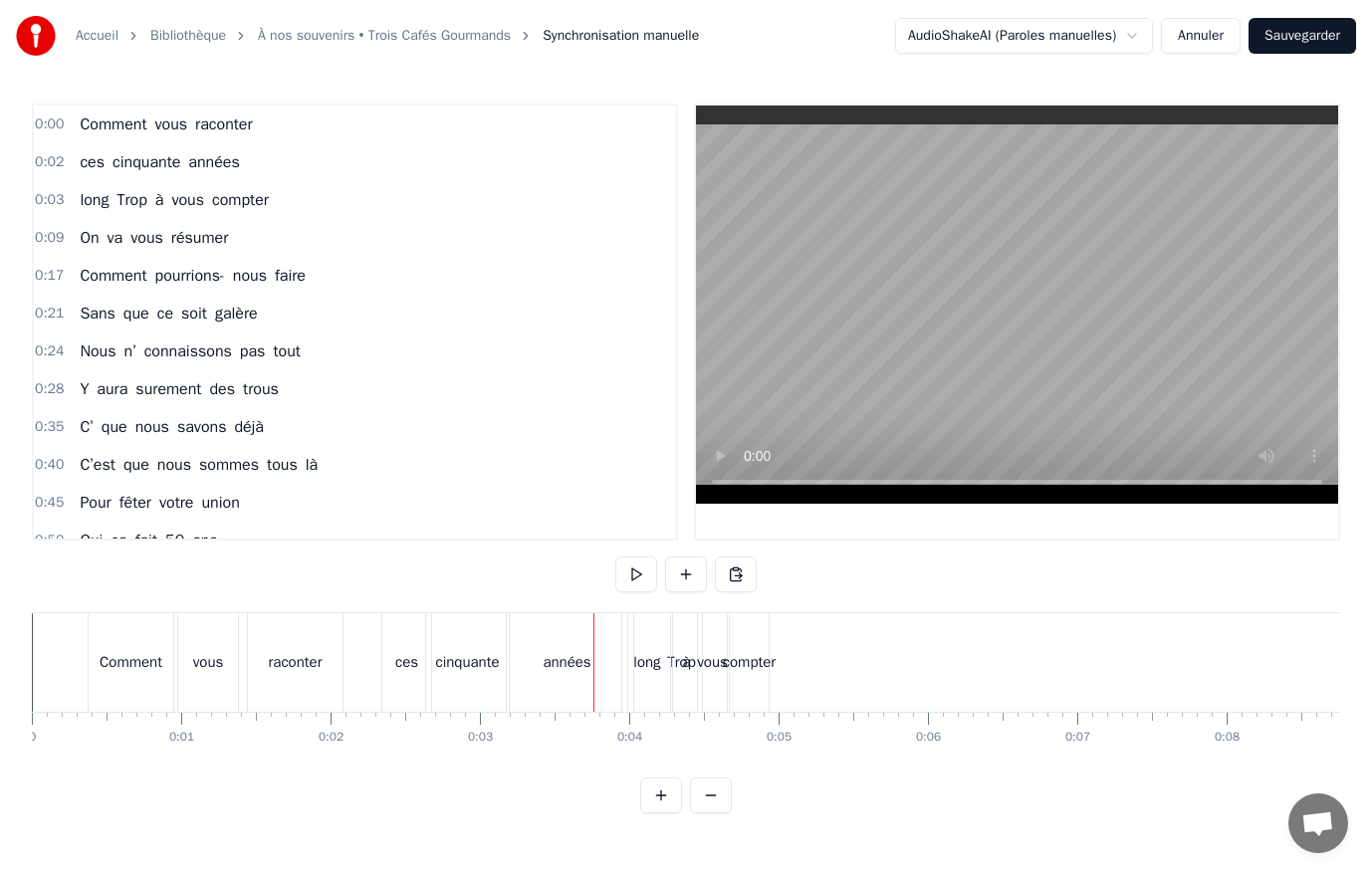 click on "années" at bounding box center [567, 662] 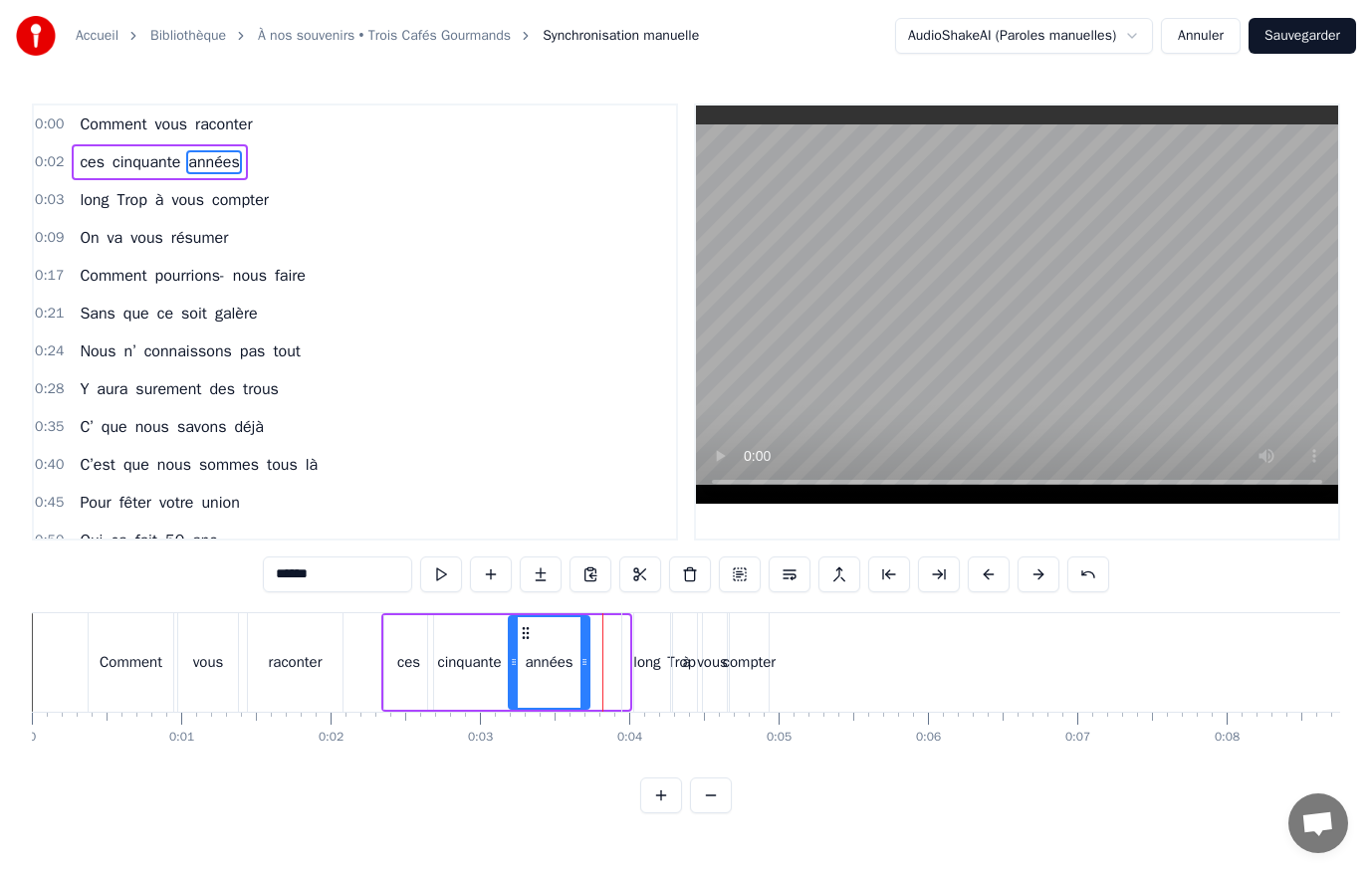 drag, startPoint x: 620, startPoint y: 660, endPoint x: 580, endPoint y: 668, distance: 40.792156 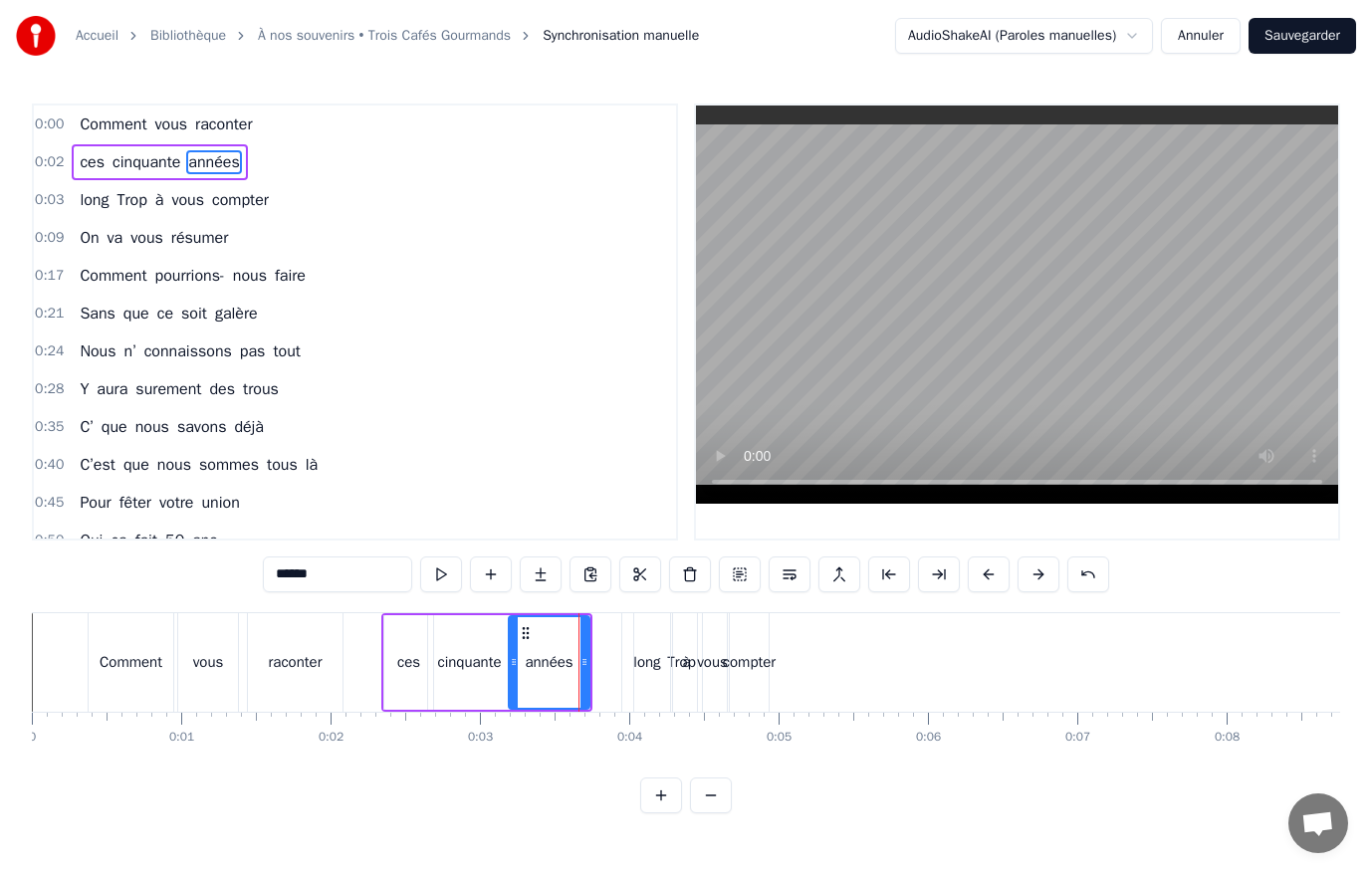 click on "à" at bounding box center (686, 662) 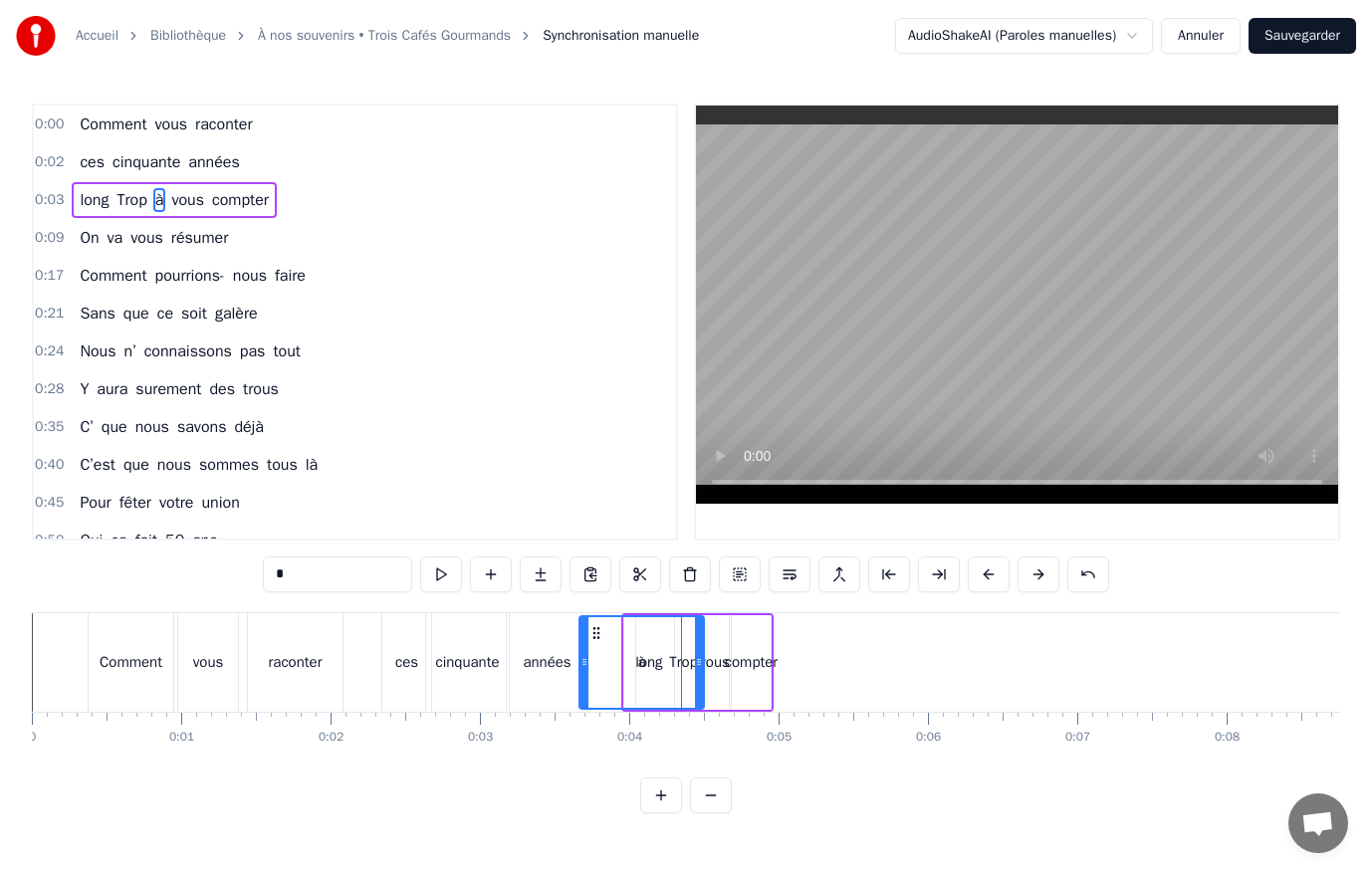 drag, startPoint x: 676, startPoint y: 661, endPoint x: 582, endPoint y: 666, distance: 94.13288 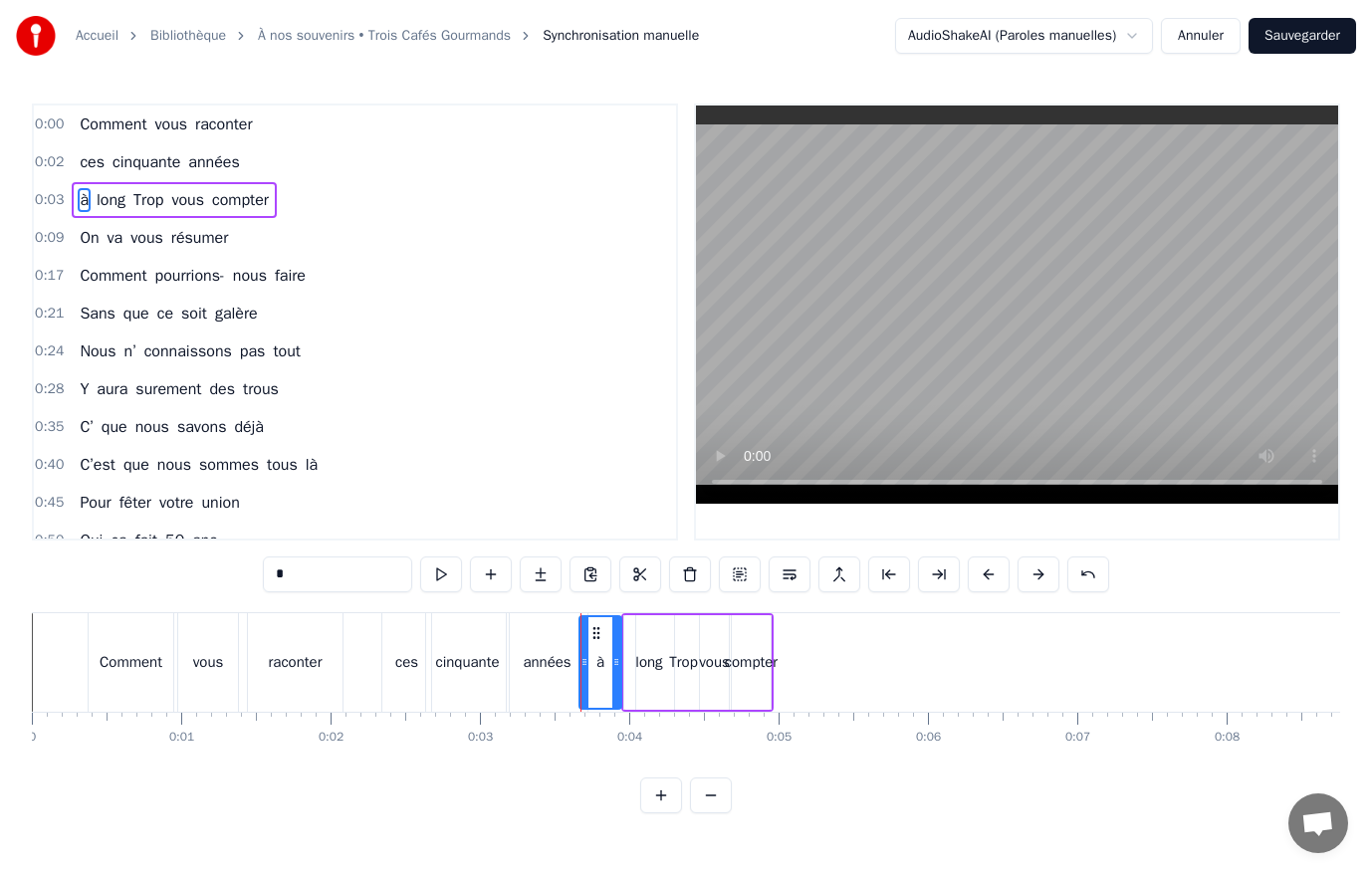 drag, startPoint x: 697, startPoint y: 661, endPoint x: 614, endPoint y: 662, distance: 83.00602 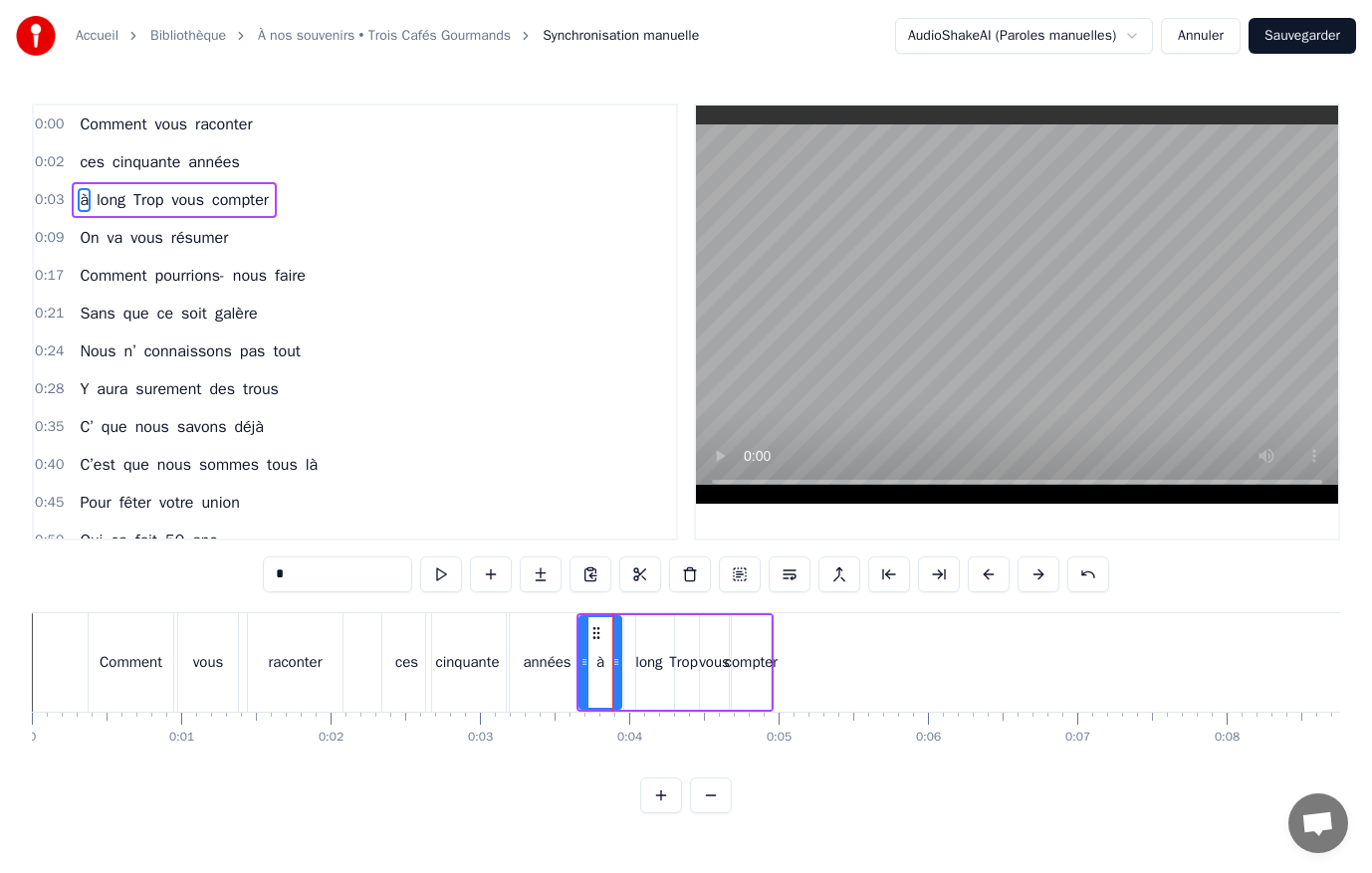 click on "0 0:01 0:02 0:03 0:04 0:05 0:06 0:07 0:08 0:09 0:10 0:11 0:12 0:13 0:14 0:15 0:16 0:17 0:18 0:19 0:20 0:21 0:22 0:23 0:24 0:25 0:26 0:27 0:28 0:29 0:30 0:31 0:32 0:33 0:34 0:35 0:36 0:37 0:38 0:39 0:40 0:41 0:42 0:43 0:44 0:45 0:46 0:47 0:48 0:49 0:50 0:51 0:52 0:53 0:54 0:55 0:56 0:57 0:58 0:59 1:00 1:01 1:02 1:03 1:04 1:05 1:06 1:07 1:08 1:09 1:10 1:11 1:12 1:13 1:14 1:15 1:16 1:17 1:18 1:19 1:20 1:21 1:22 1:23 1:24 1:25 1:26 1:27 1:28 1:29 1:30 1:31 1:32 1:33 1:34 1:35 1:36 1:37 1:38 1:39 1:40 1:41 1:42 1:43 1:44 1:45 1:46 1:47 1:48 1:49 1:50 1:51 1:52 1:53 1:54 1:55 1:56 1:57 1:58 1:59 2:00 2:01 2:02 2:03 2:04 2:05 2:06 2:07 2:08 2:09 2:10 2:11 2:12 2:13 2:14 2:15 2:16 2:17 2:18 2:19 2:20 2:21 2:22 2:23 2:24 2:25 2:26 2:27 2:28 2:29 2:30 2:31 2:32 2:33 2:34 2:35 2:36 2:37 2:38 2:39 2:40 2:41 2:42 2:43 2:44 2:45 2:46 2:47 2:48 2:49 2:50 2:51 2:52 2:53 2:54 2:55 2:56 2:57 2:58 2:59 3:00 3:01 3:02 3:03 3:04 3:05 3:06 3:07 3:08 3:09 3:10 3:11 3:12" at bounding box center (686, 737) 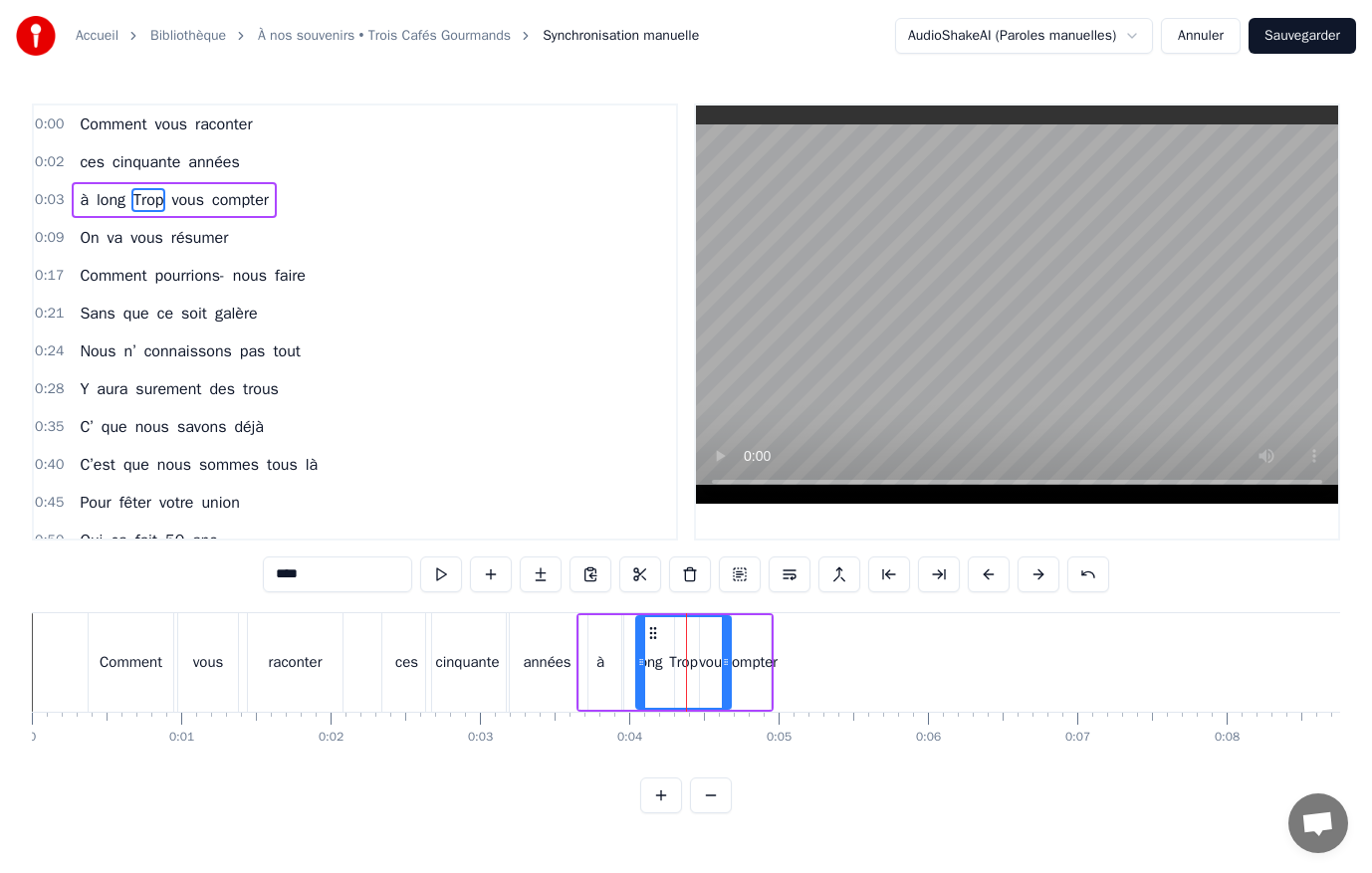 click on "Trop" at bounding box center (683, 662) 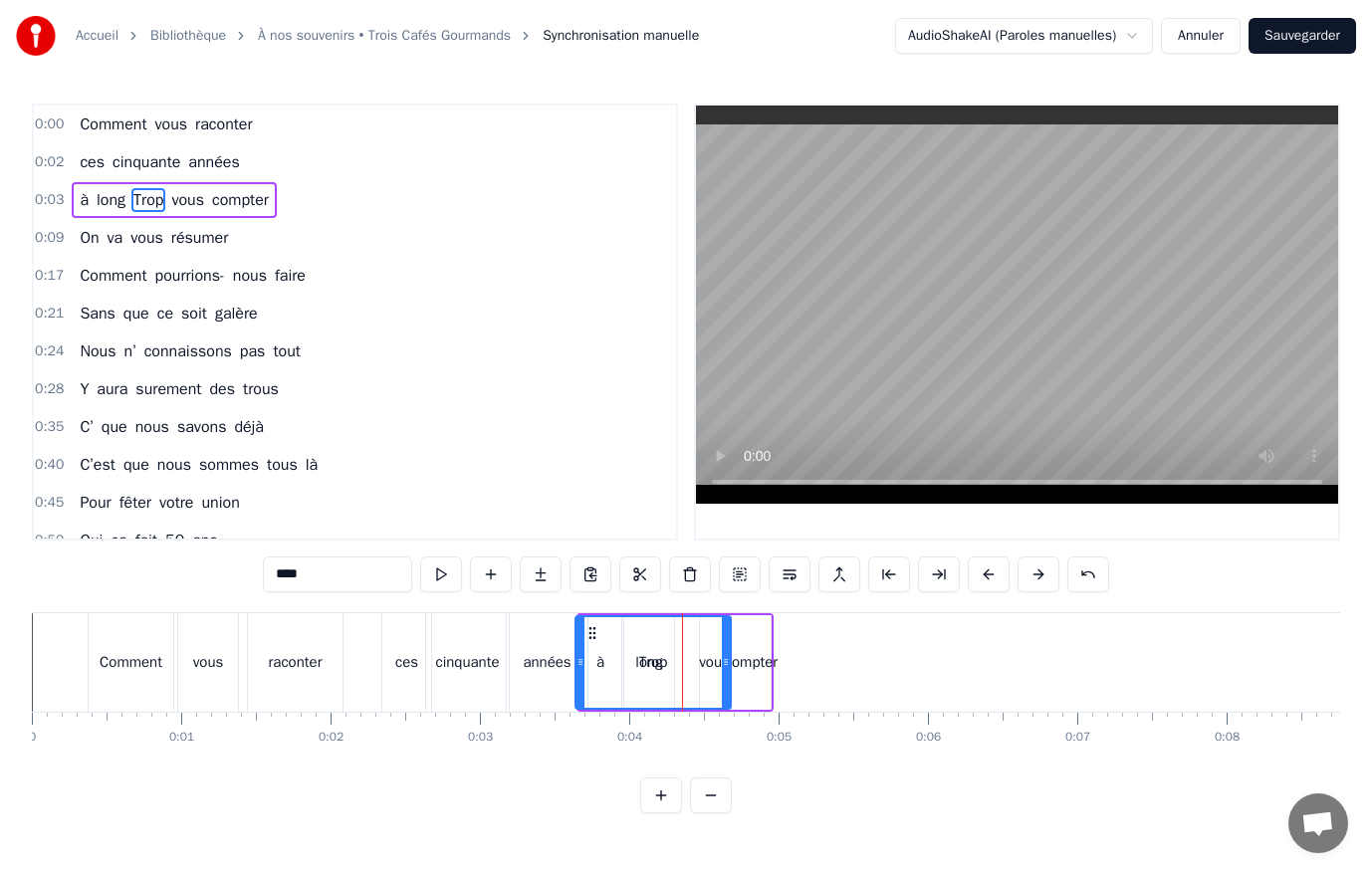 drag, startPoint x: 642, startPoint y: 667, endPoint x: 581, endPoint y: 673, distance: 61.294372 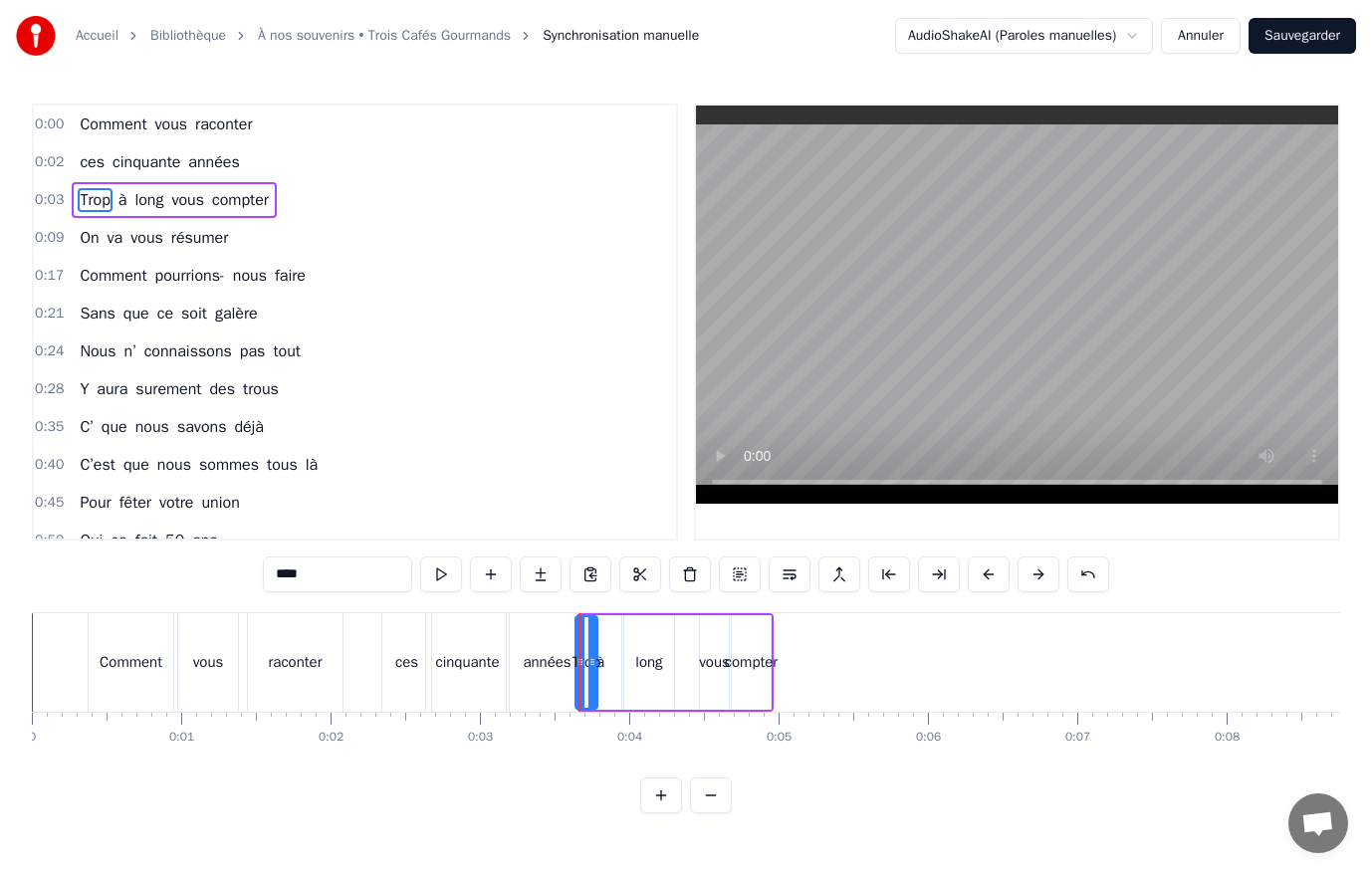 drag, startPoint x: 724, startPoint y: 663, endPoint x: 590, endPoint y: 669, distance: 134.13426 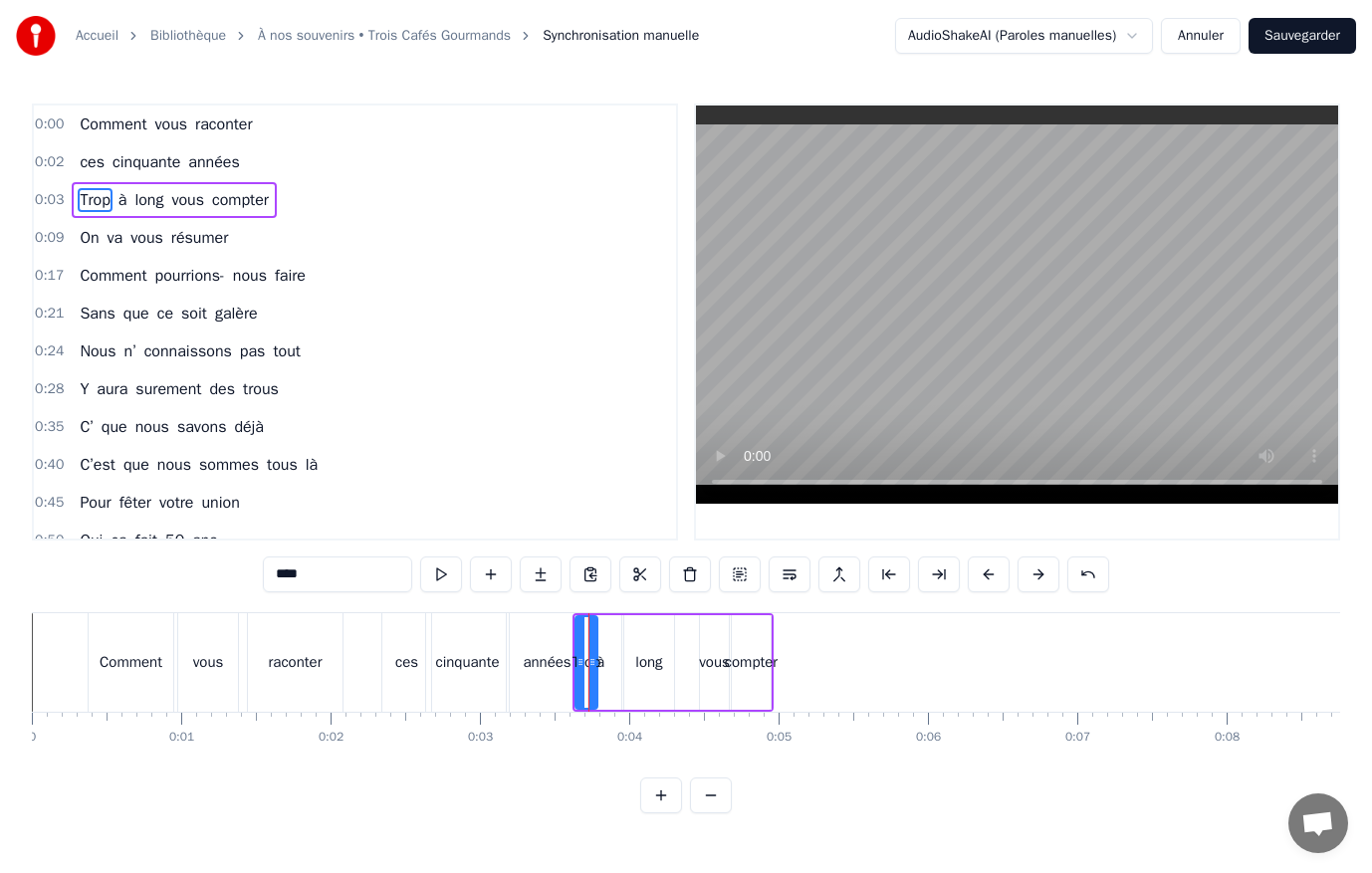 click on "à" at bounding box center (600, 662) 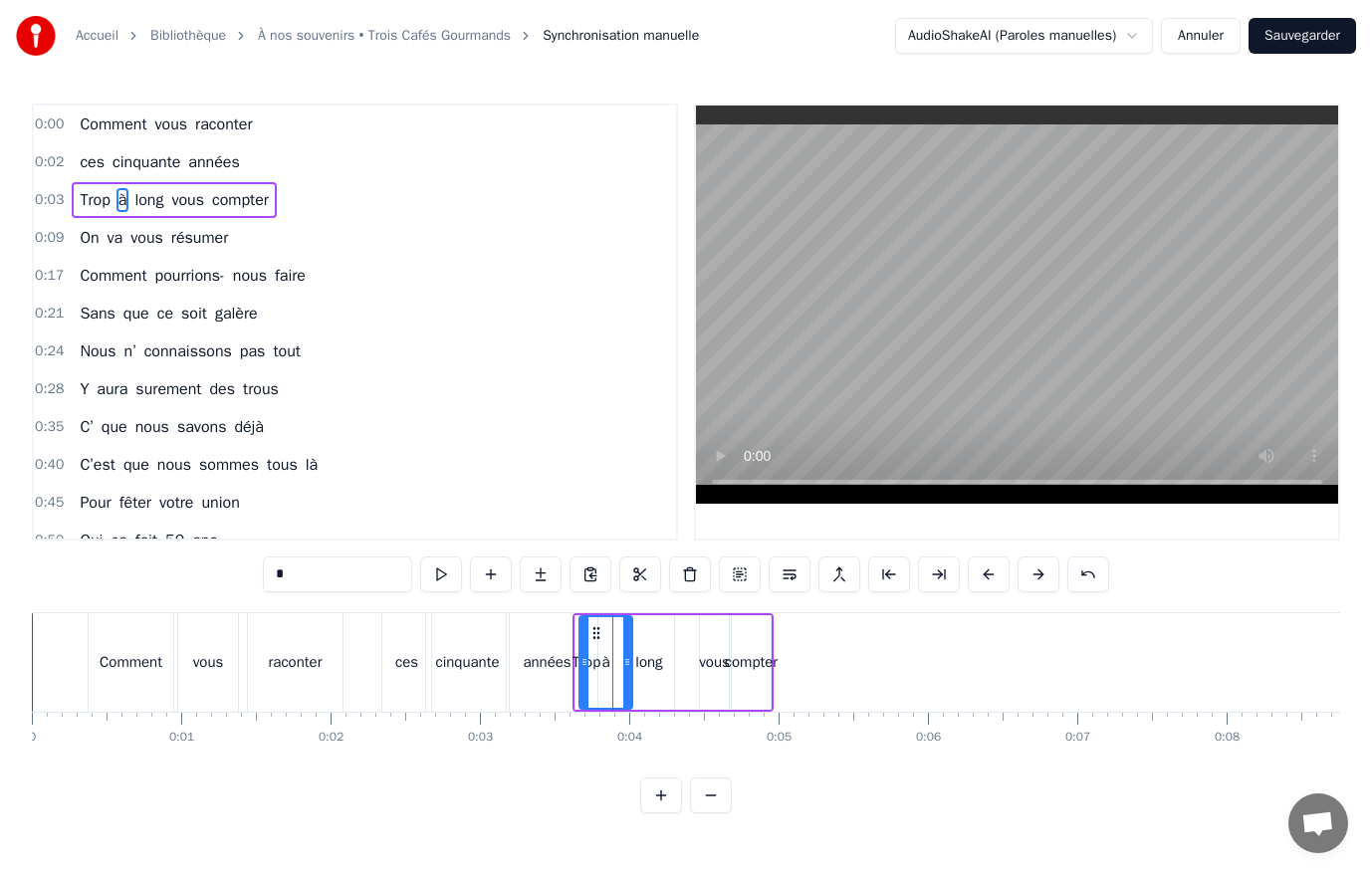 drag, startPoint x: 617, startPoint y: 664, endPoint x: 628, endPoint y: 664, distance: 11 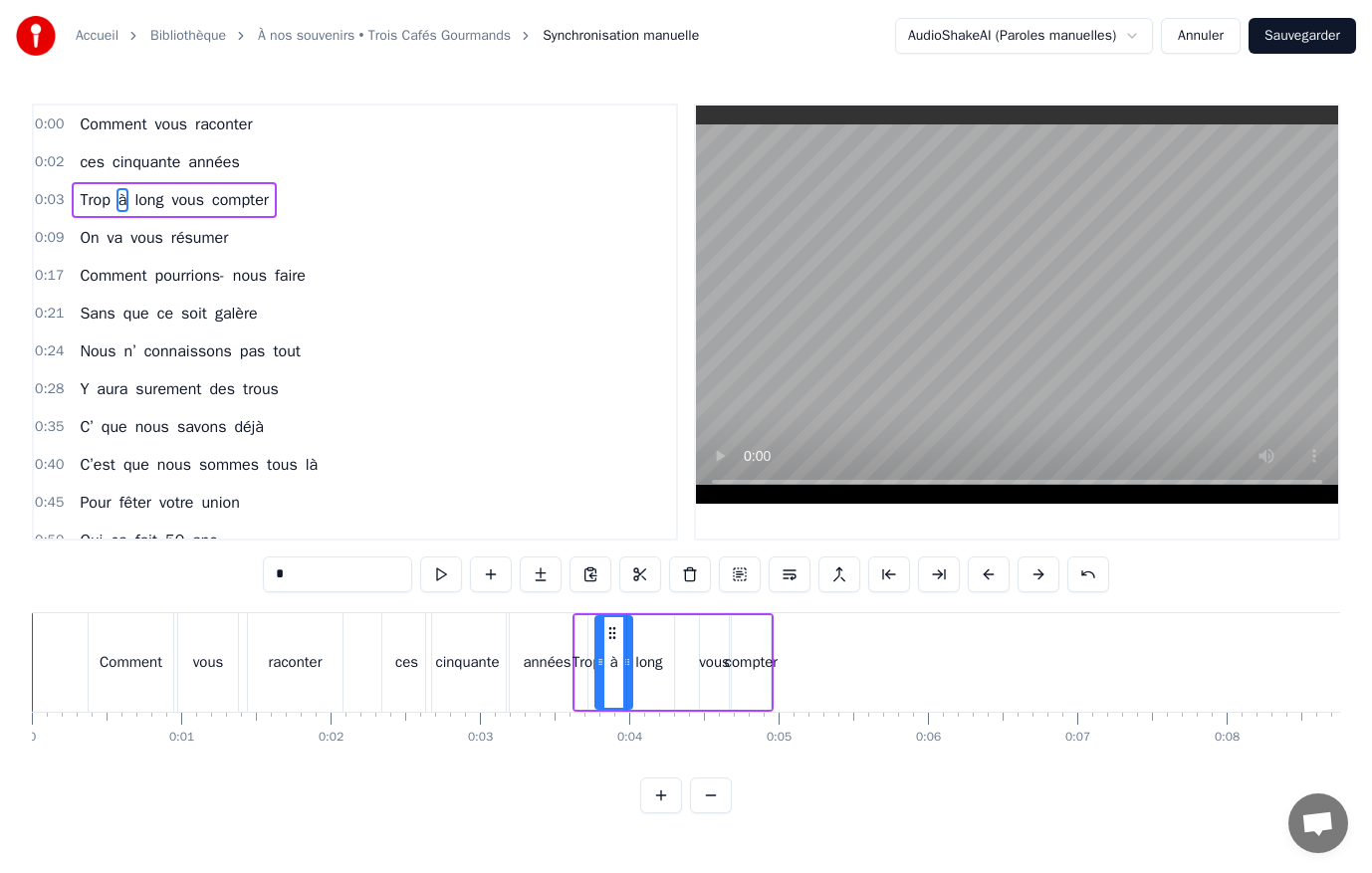 drag, startPoint x: 585, startPoint y: 665, endPoint x: 601, endPoint y: 665, distance: 16 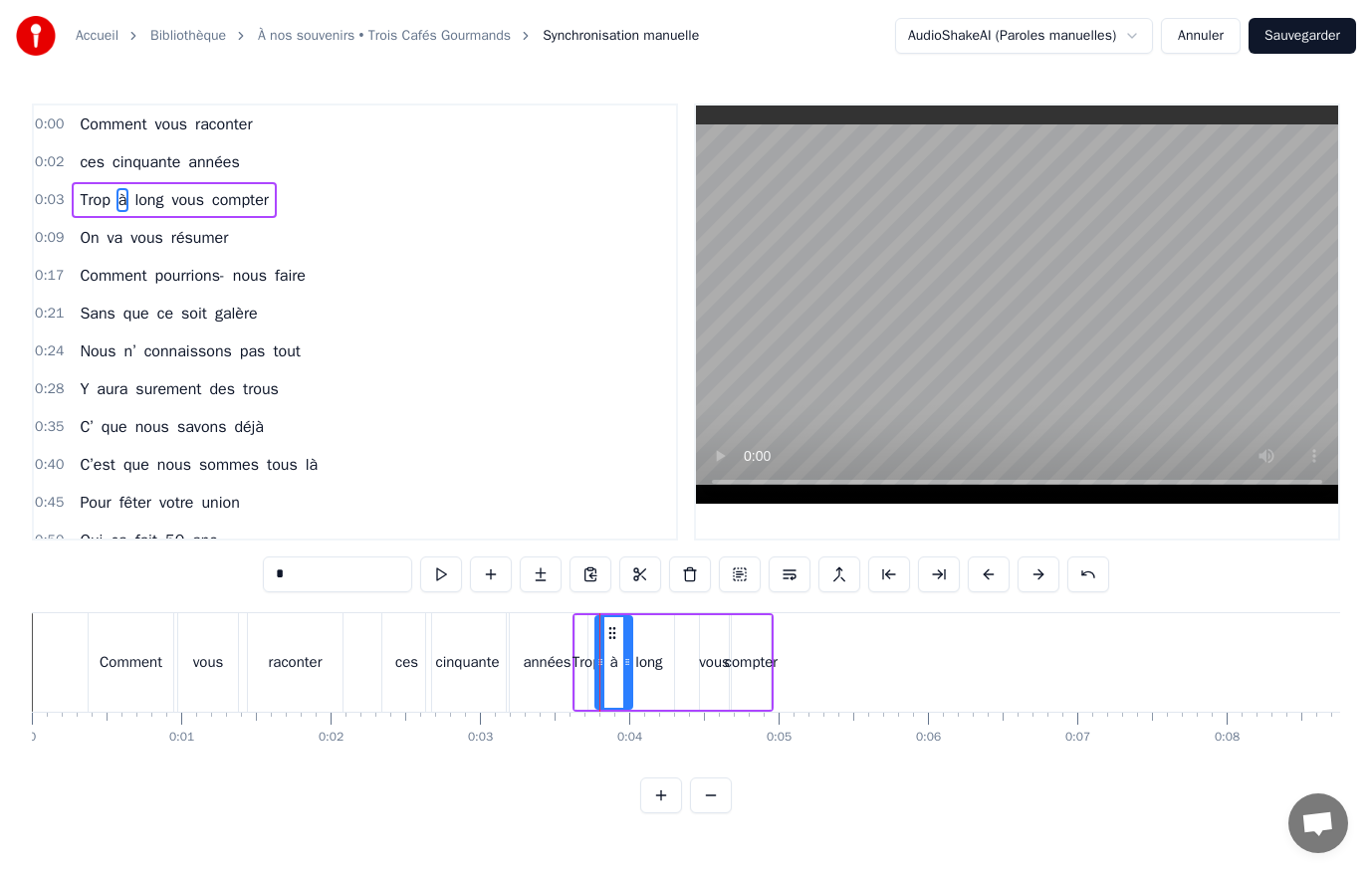 click on "0:40 C’est que nous sommes tous là" at bounding box center (354, 465) 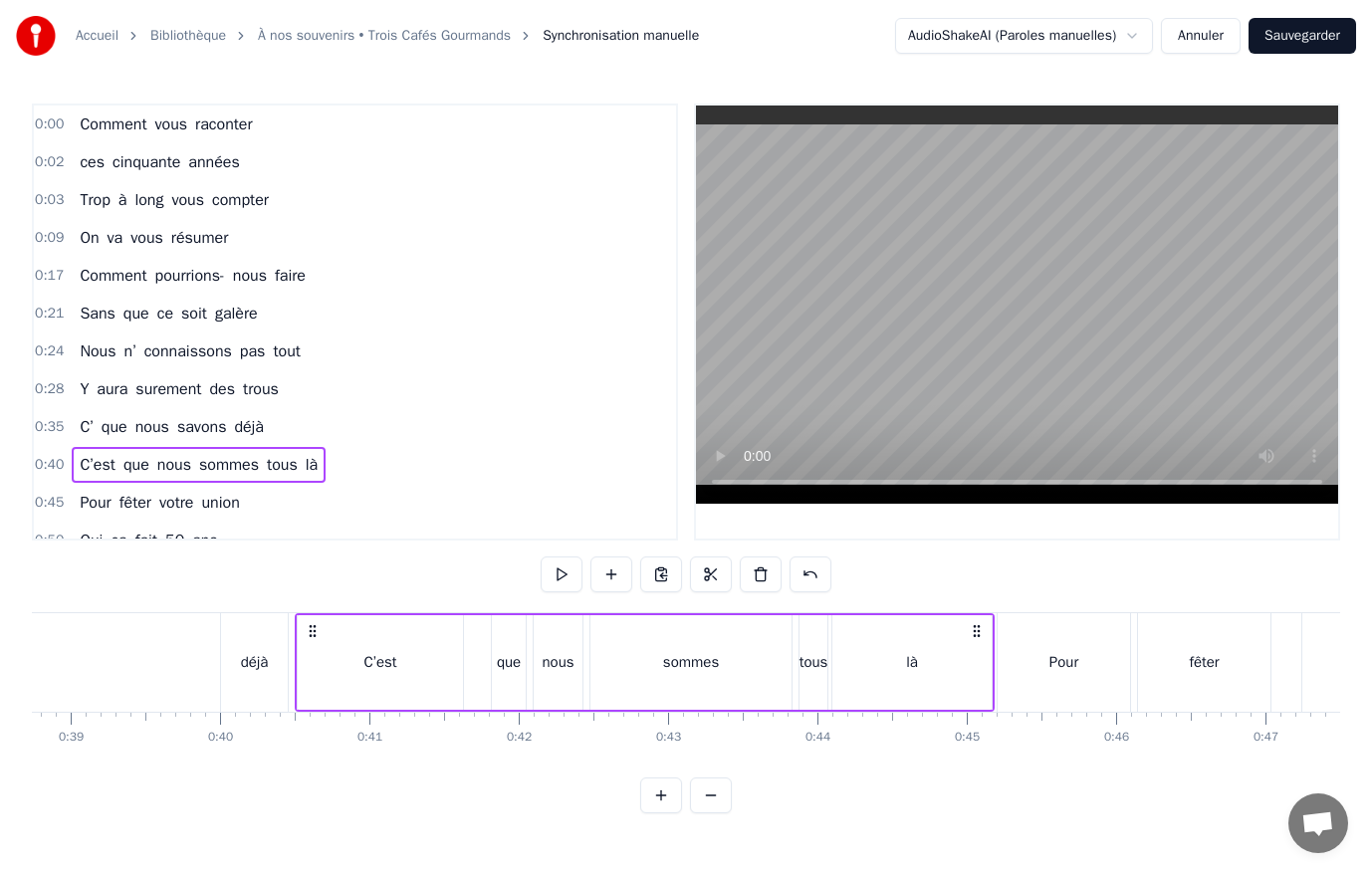 scroll, scrollTop: 0, scrollLeft: 5949, axis: horizontal 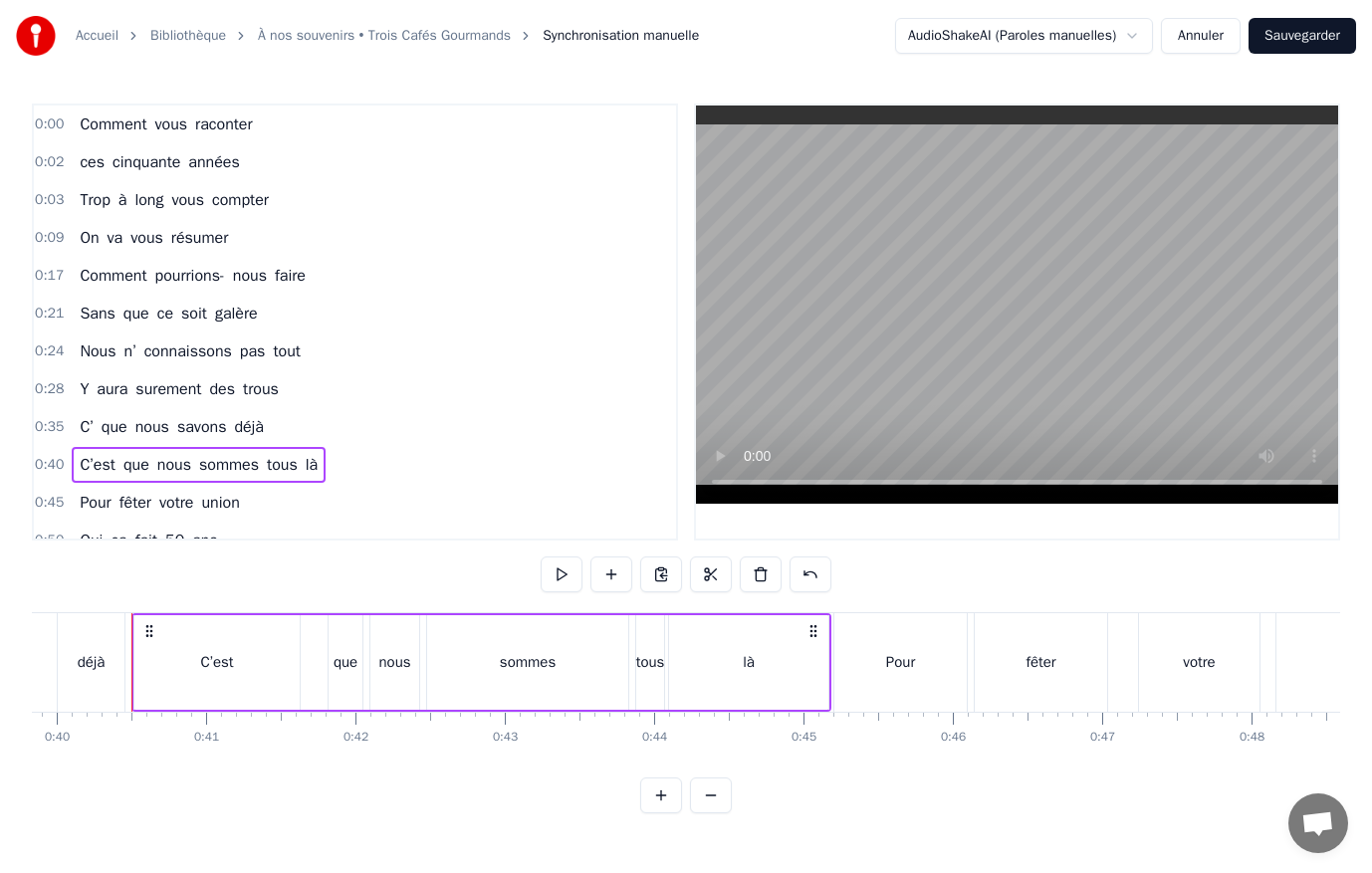 click at bounding box center [1017, 305] 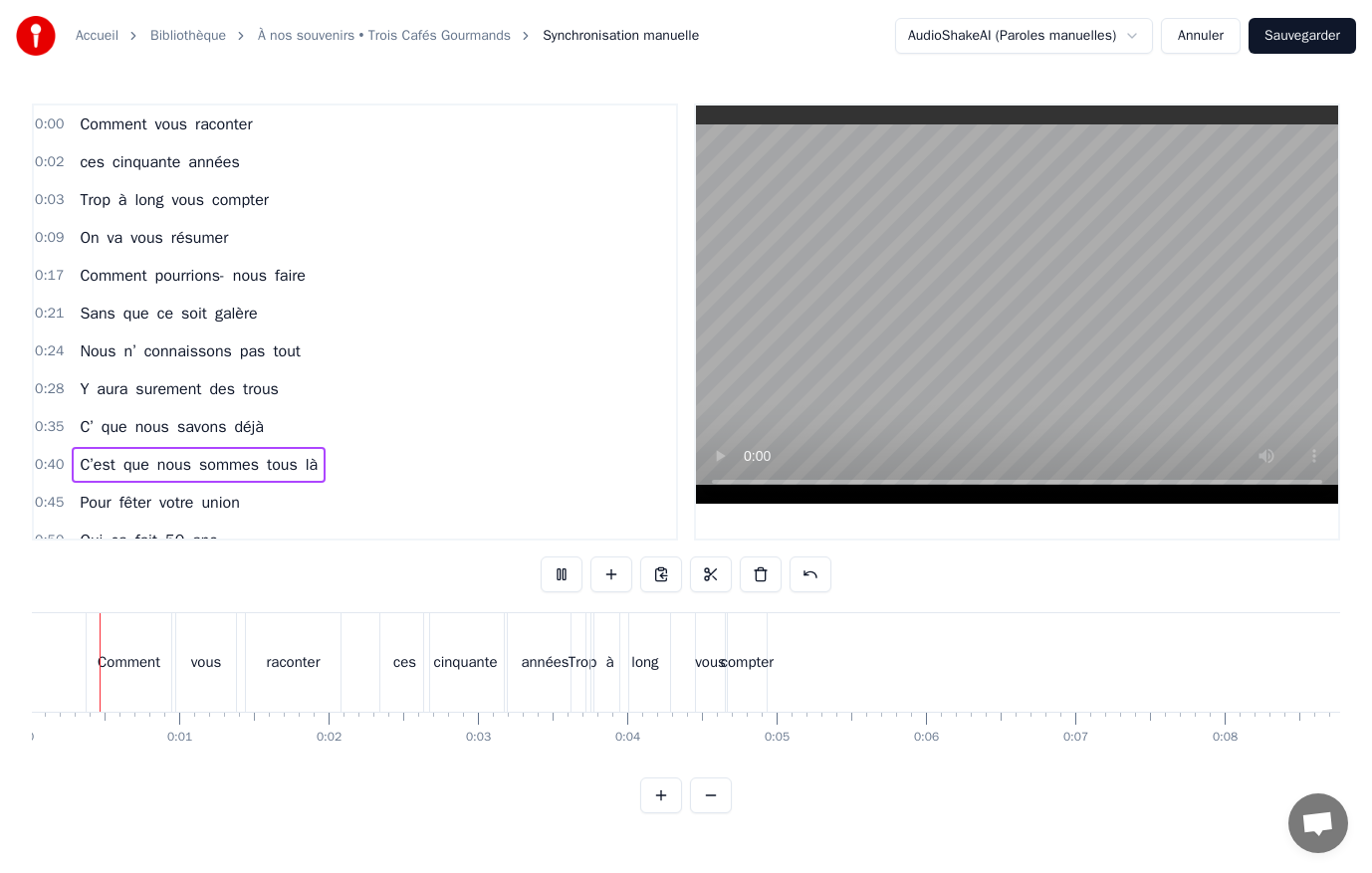 scroll, scrollTop: 0, scrollLeft: 0, axis: both 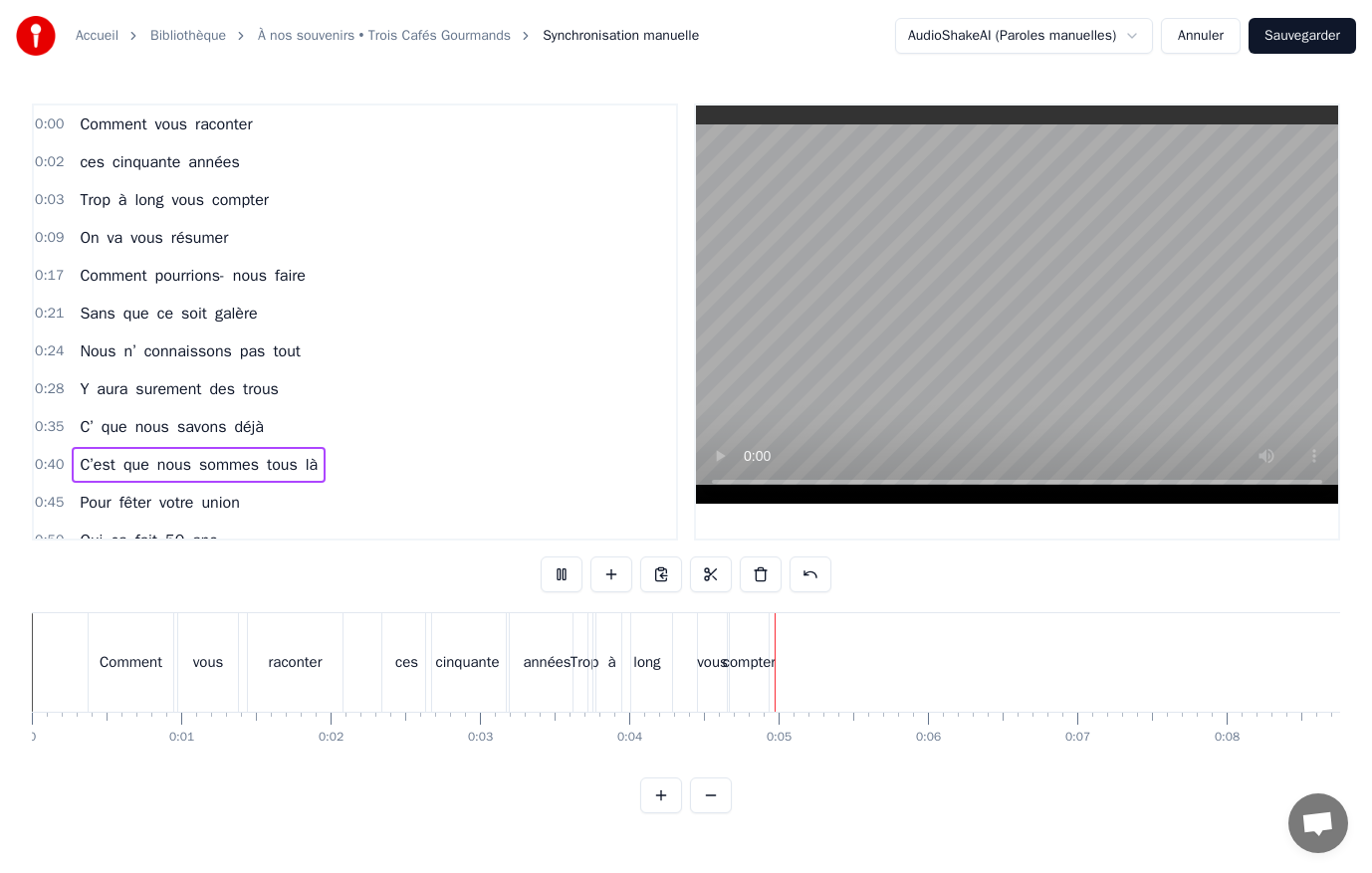 click on "0:35 C’ que nous savons déjà" at bounding box center (354, 427) 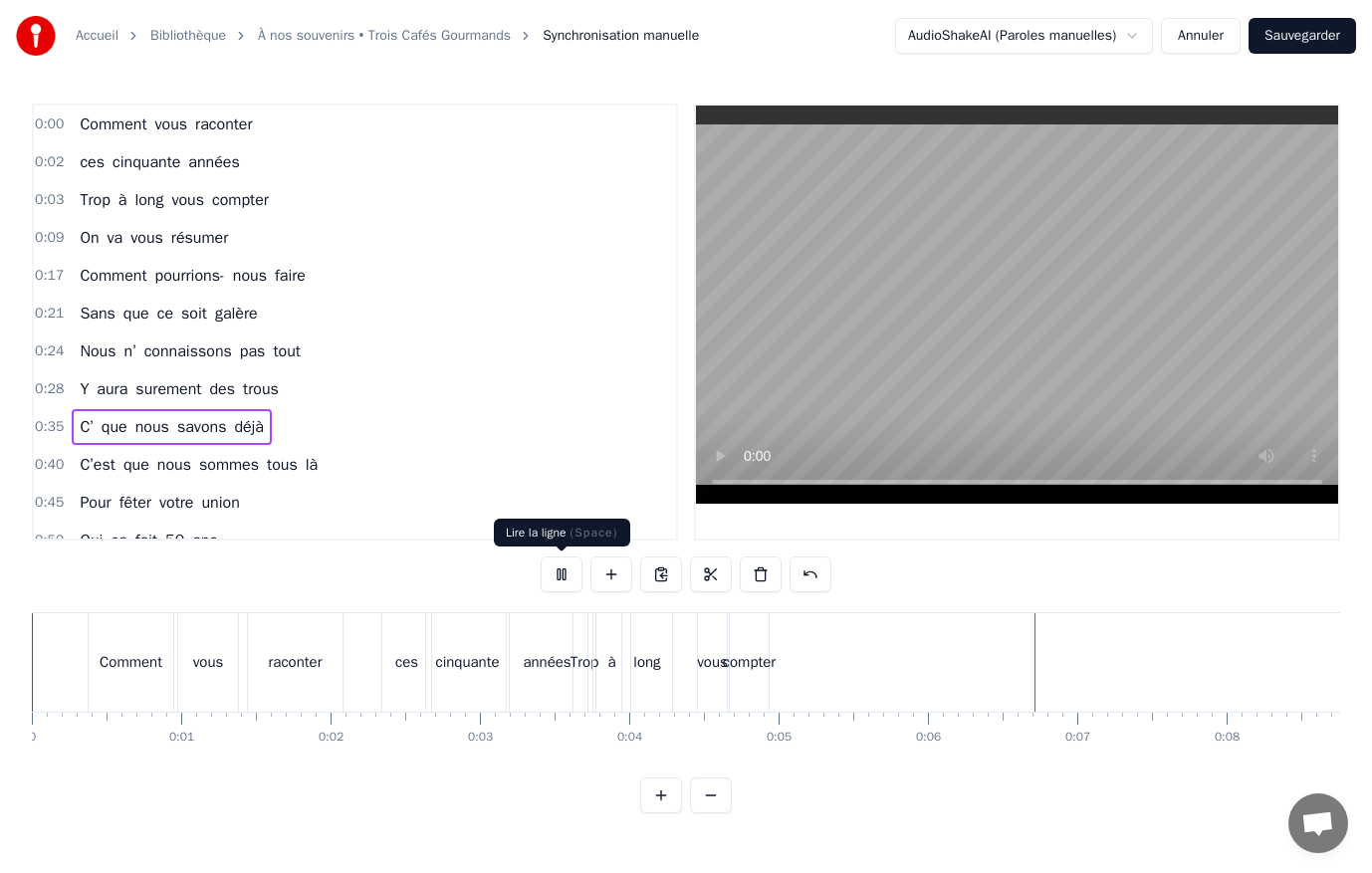 click on "0:45 Pour fêter votre union" at bounding box center [354, 503] 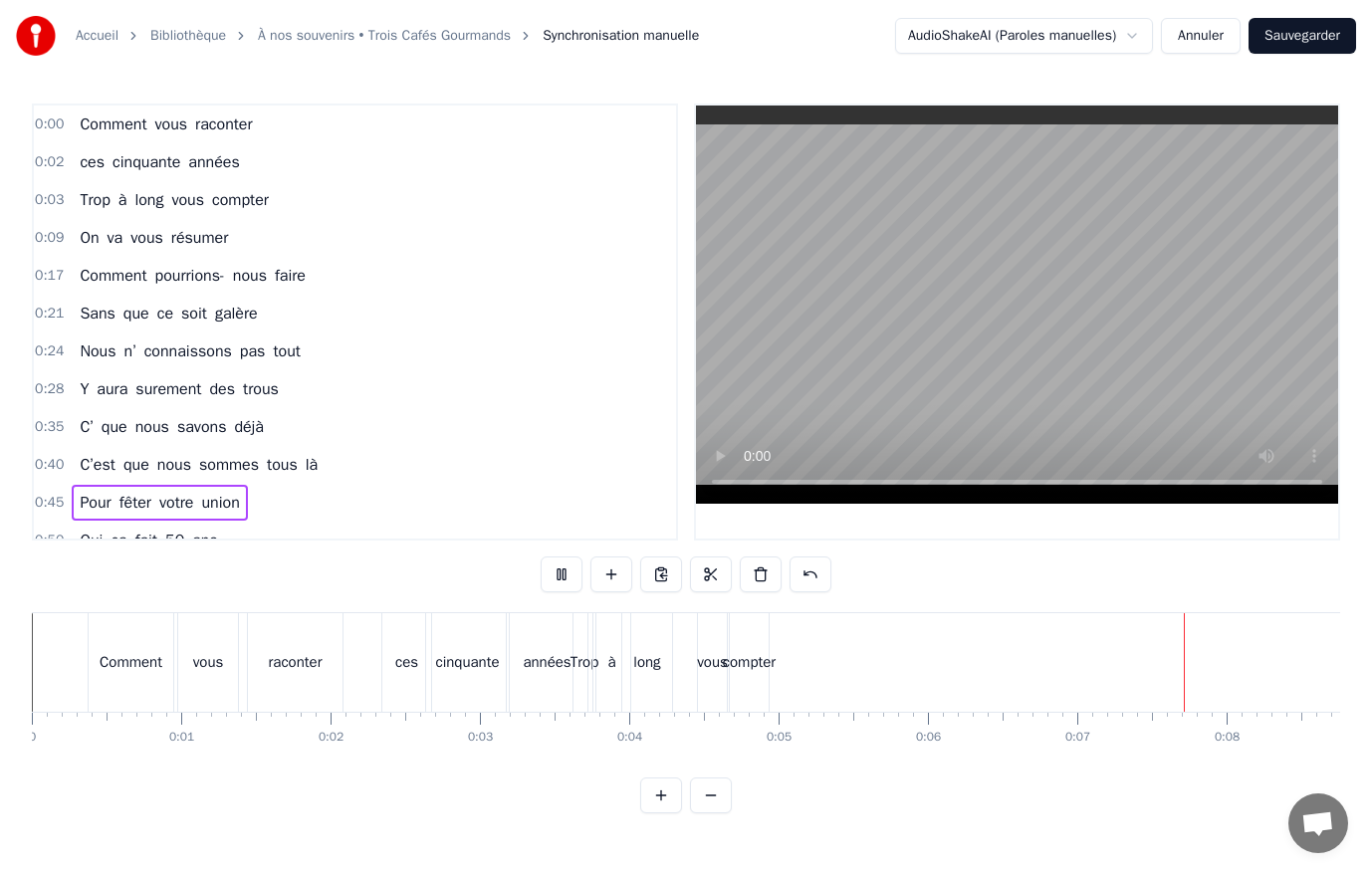 click on "Trop" at bounding box center (584, 662) 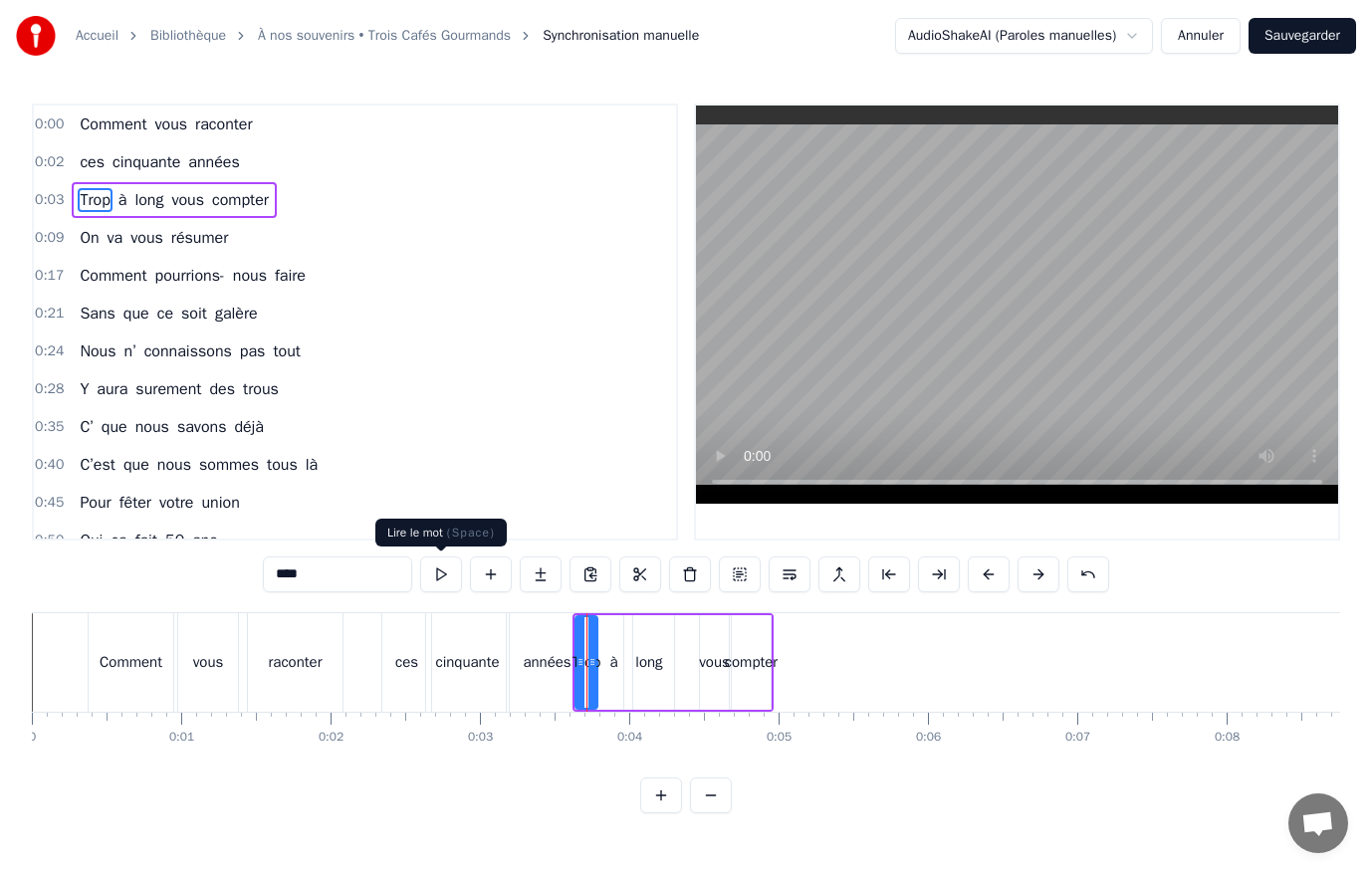 click at bounding box center [441, 574] 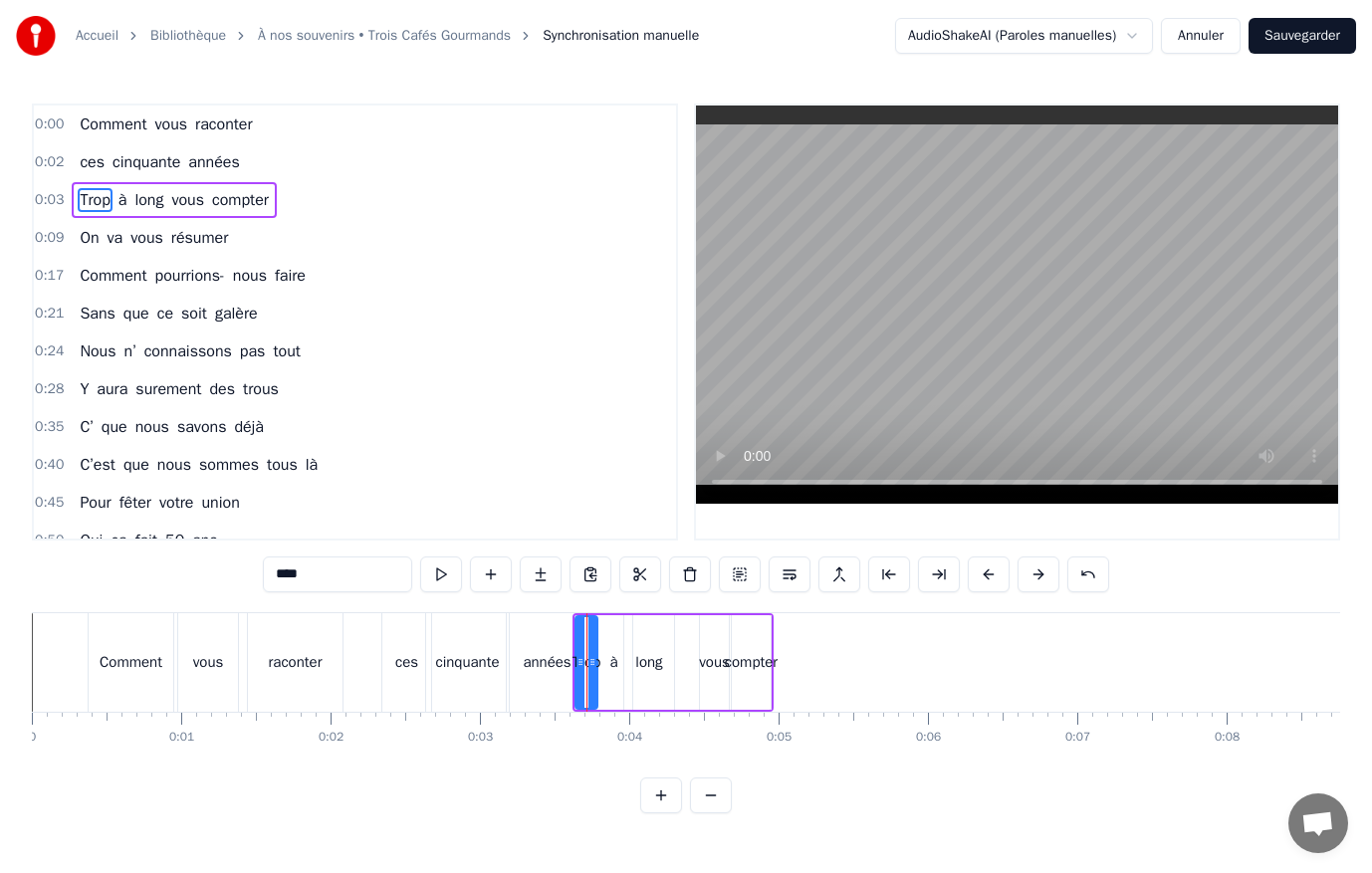 click at bounding box center [441, 574] 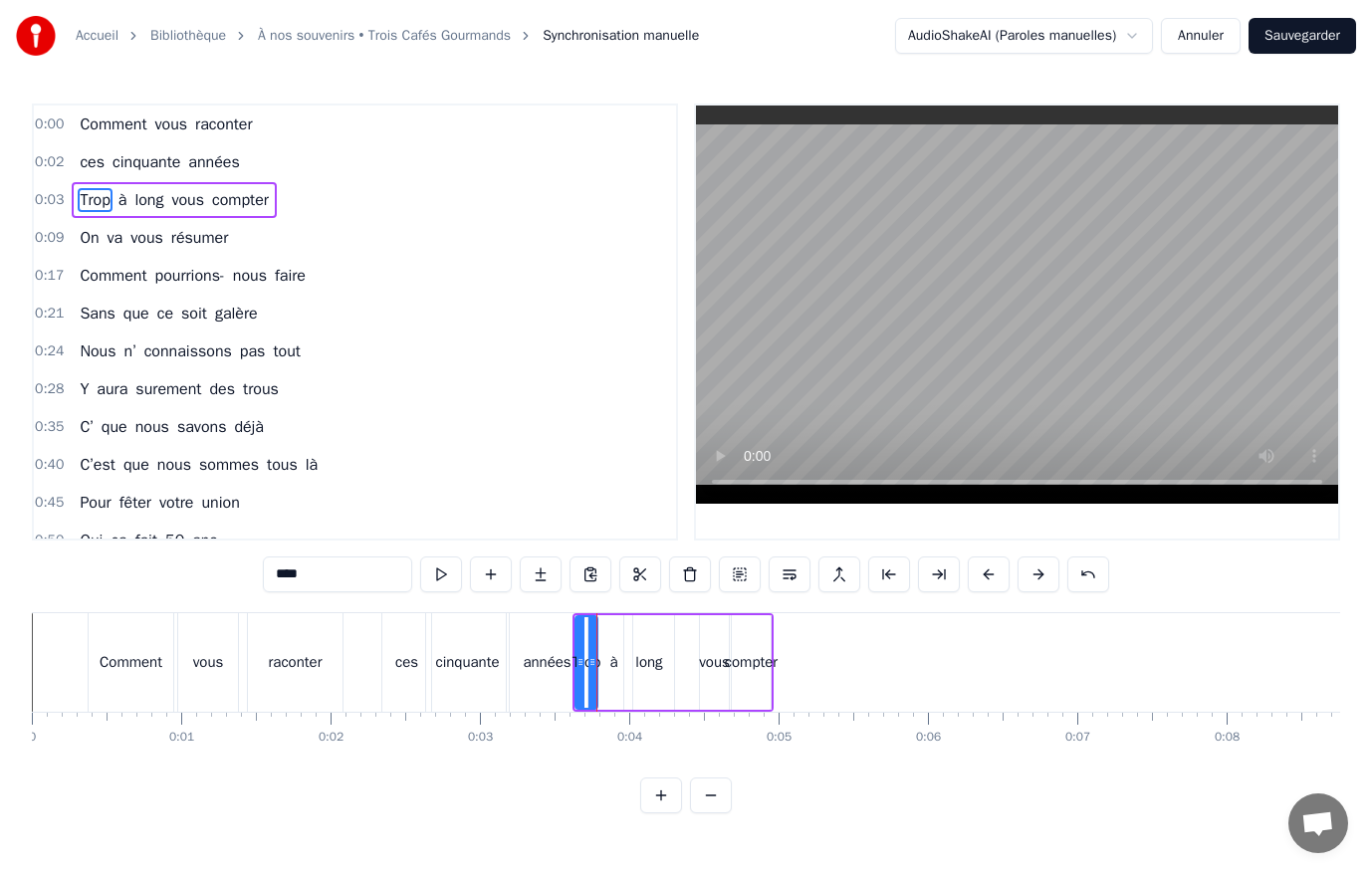 click on "0:45 Pour fêter votre union" at bounding box center [354, 503] 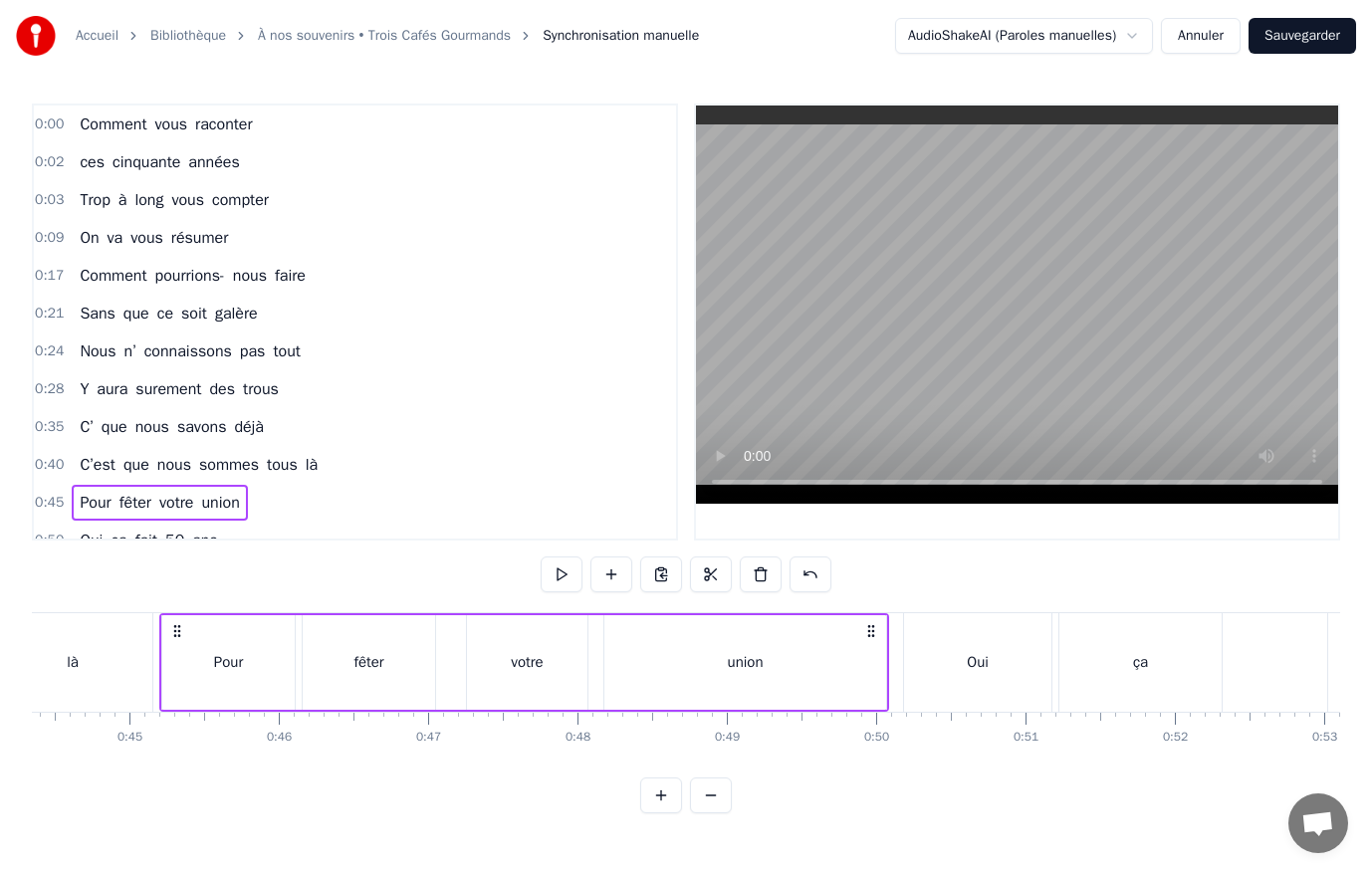 scroll, scrollTop: 0, scrollLeft: 6651, axis: horizontal 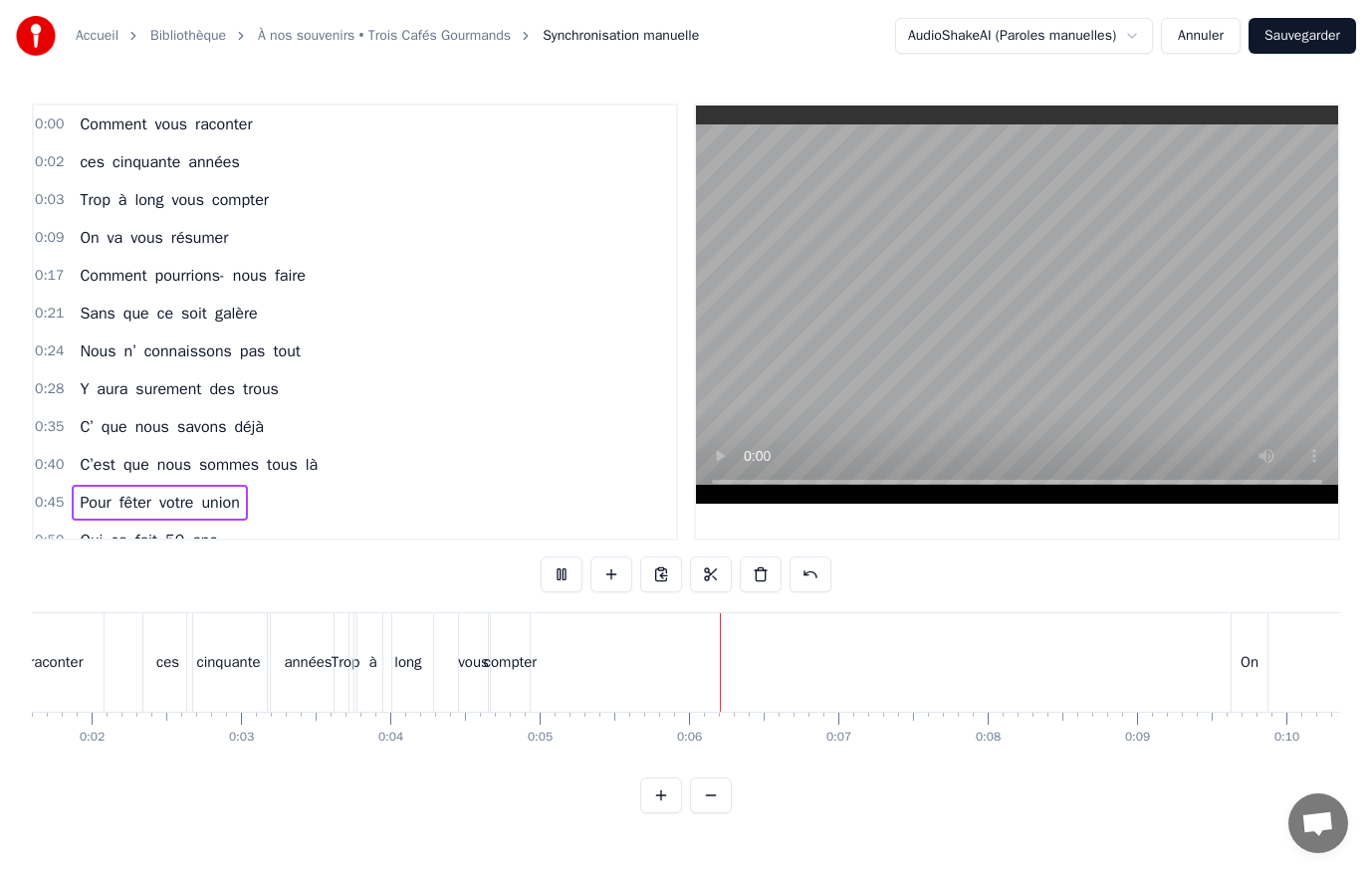 click at bounding box center (1017, 305) 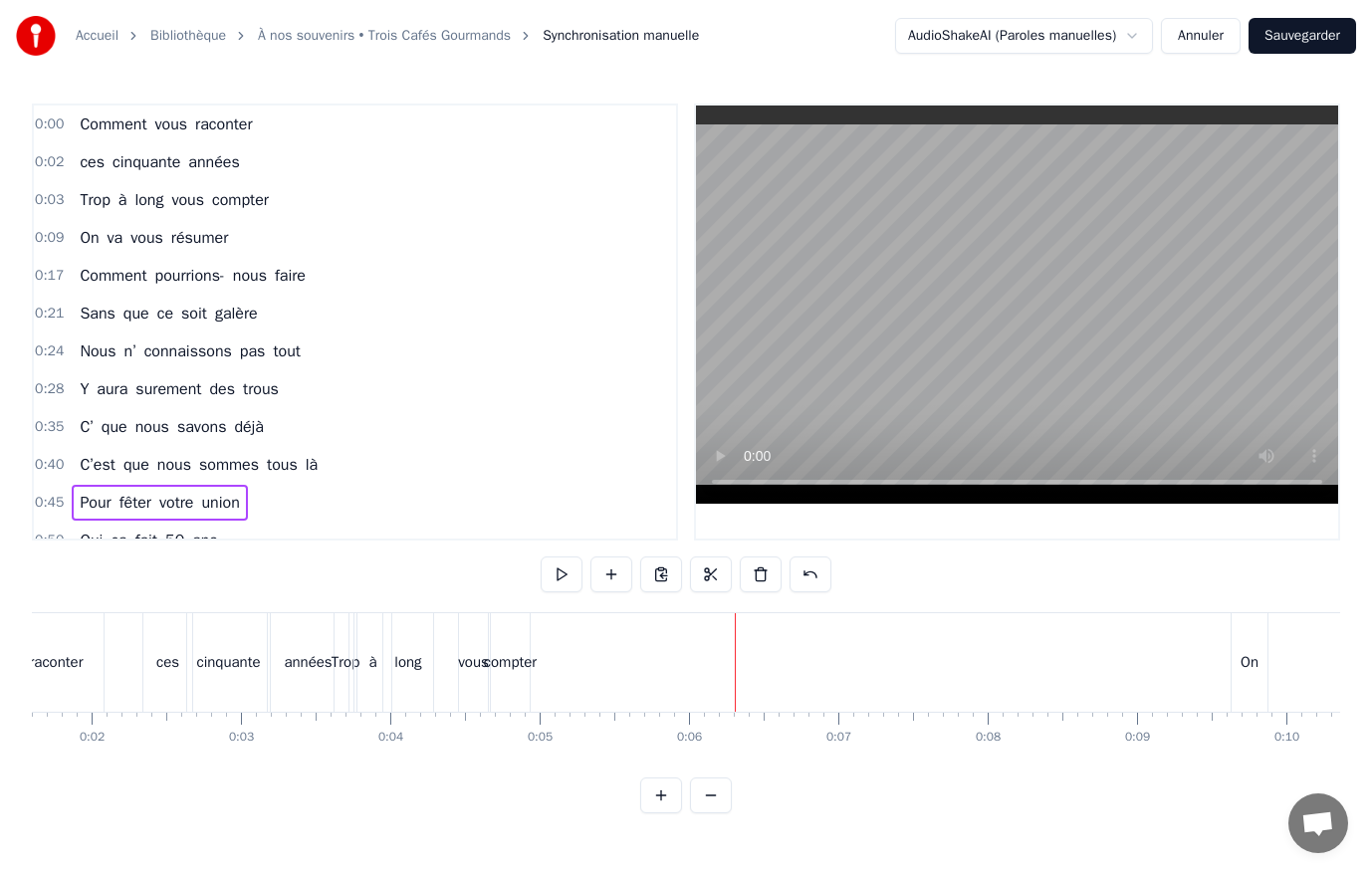 scroll, scrollTop: 0, scrollLeft: 0, axis: both 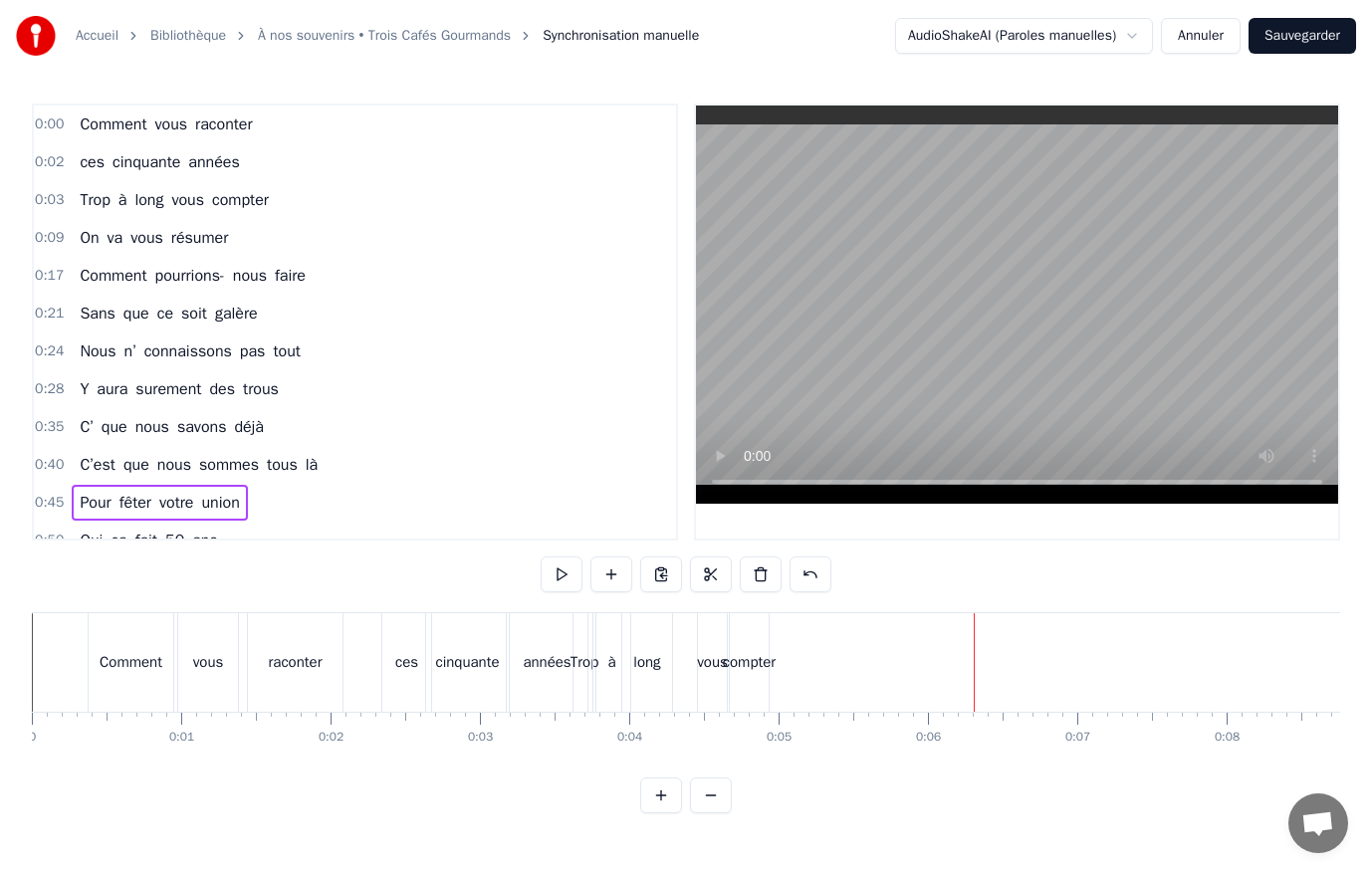 click on "raconter" at bounding box center [224, 124] 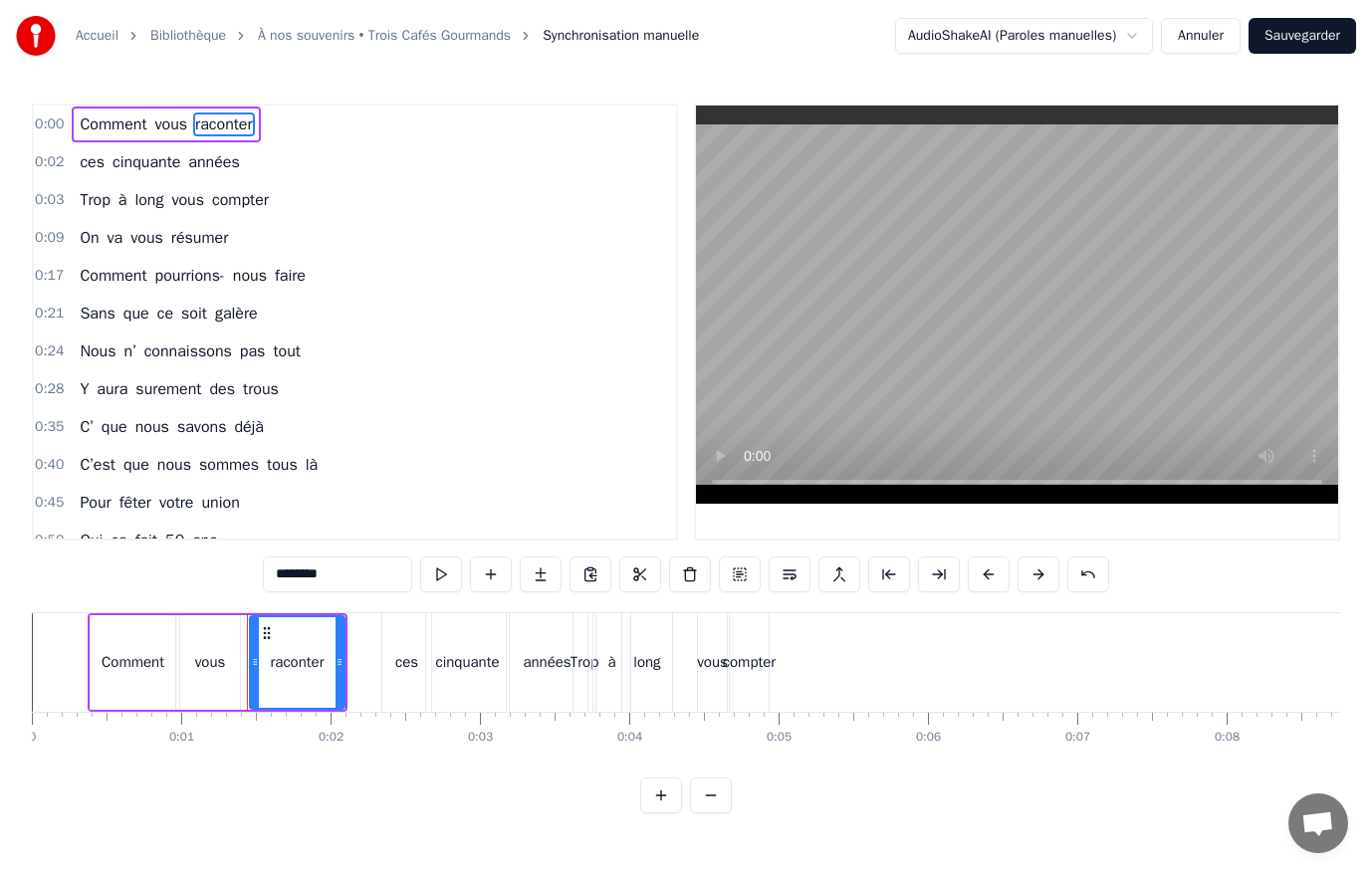 click on "vous" at bounding box center (187, 200) 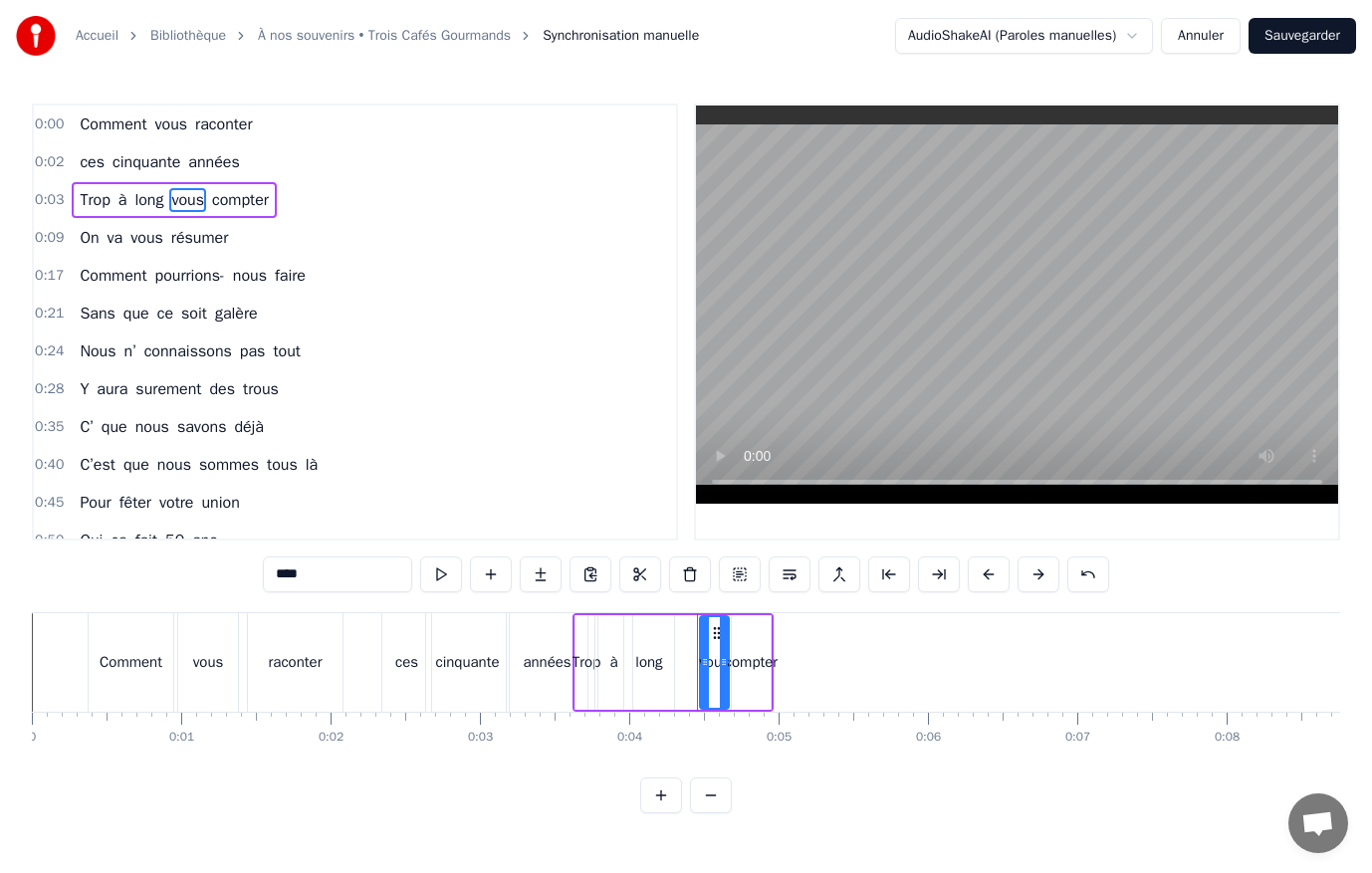 click on "à" at bounding box center (613, 662) 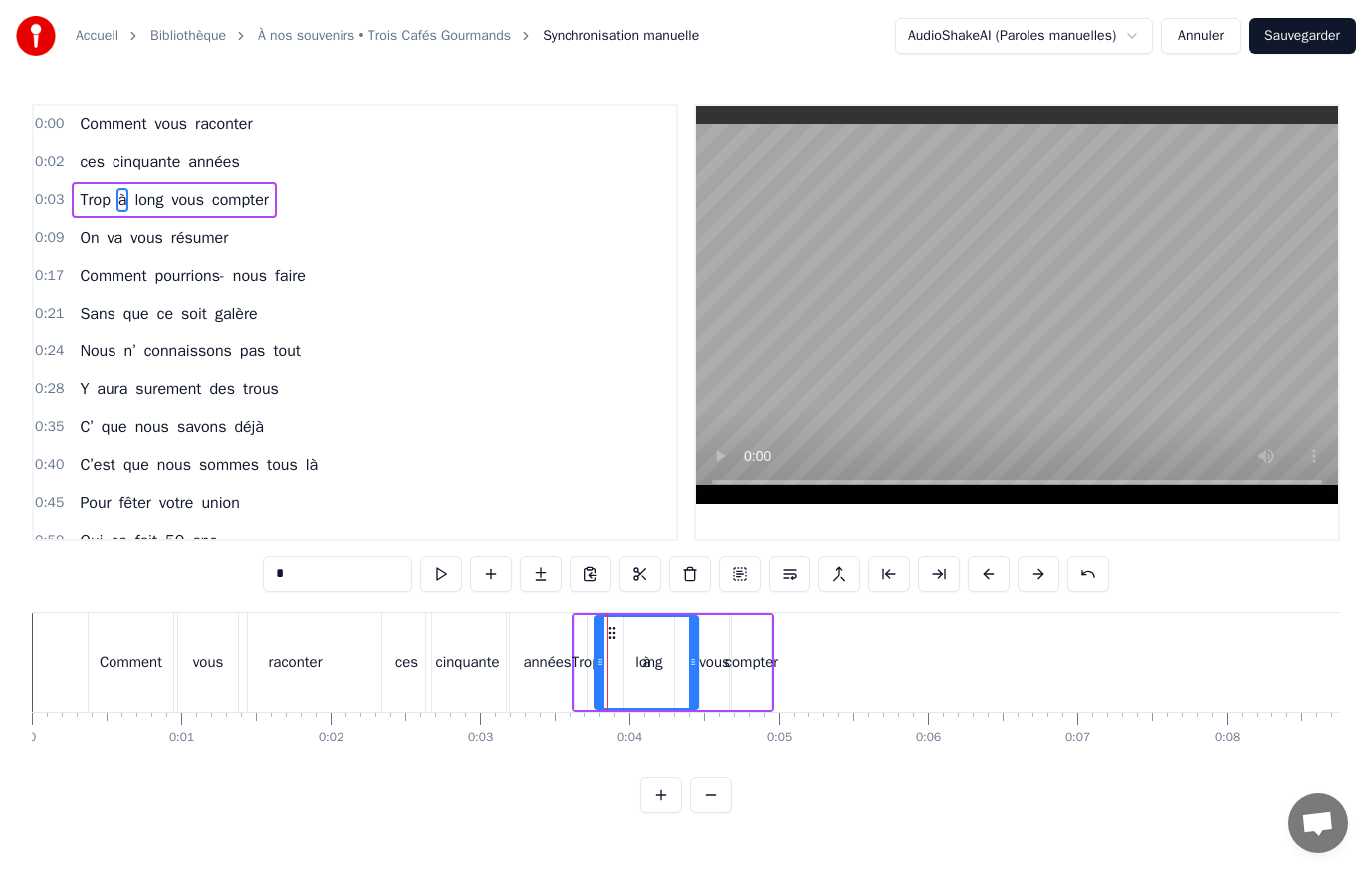 drag, startPoint x: 630, startPoint y: 664, endPoint x: 696, endPoint y: 661, distance: 66.068147 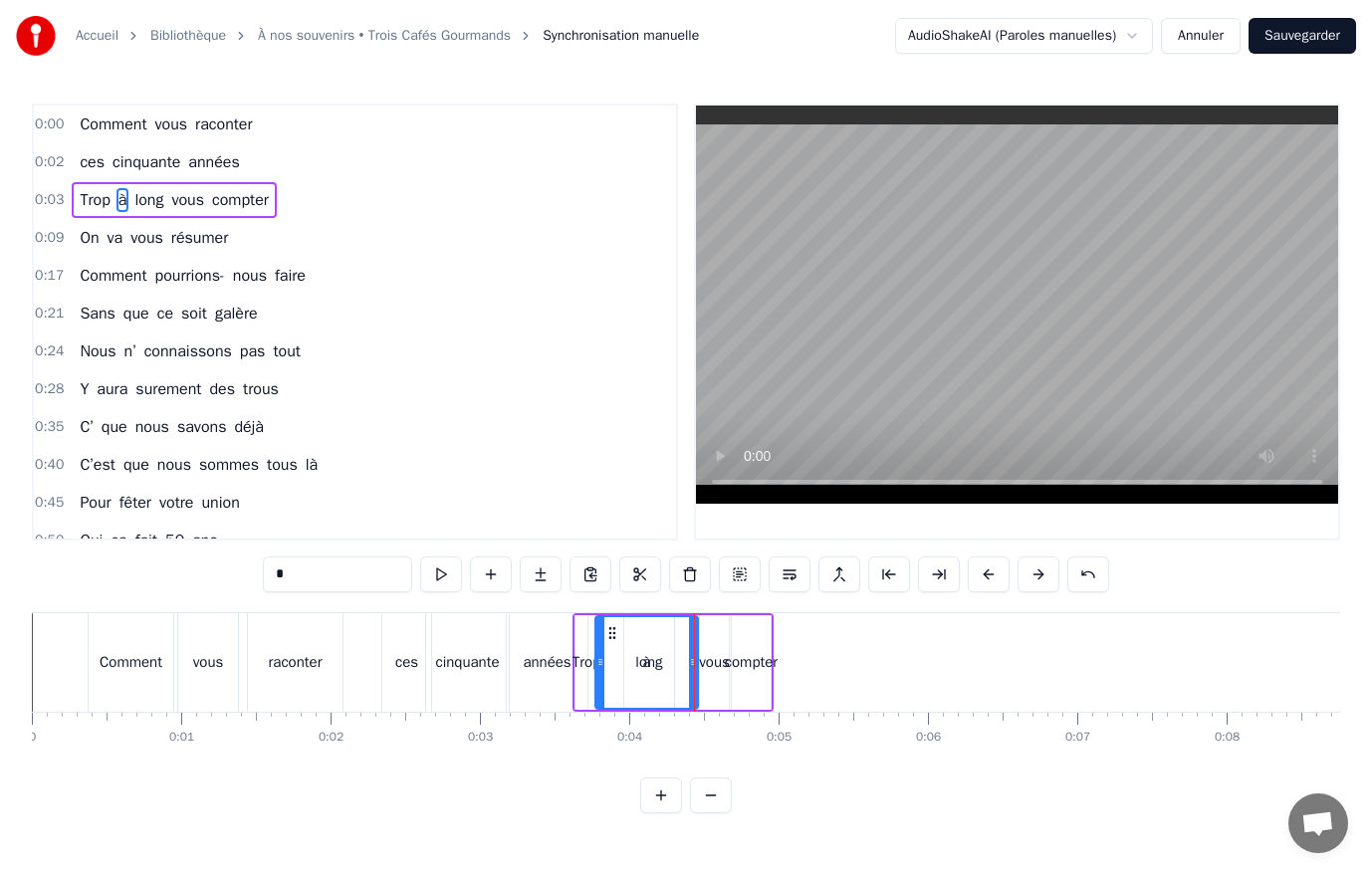 drag, startPoint x: 595, startPoint y: 661, endPoint x: 682, endPoint y: 661, distance: 87 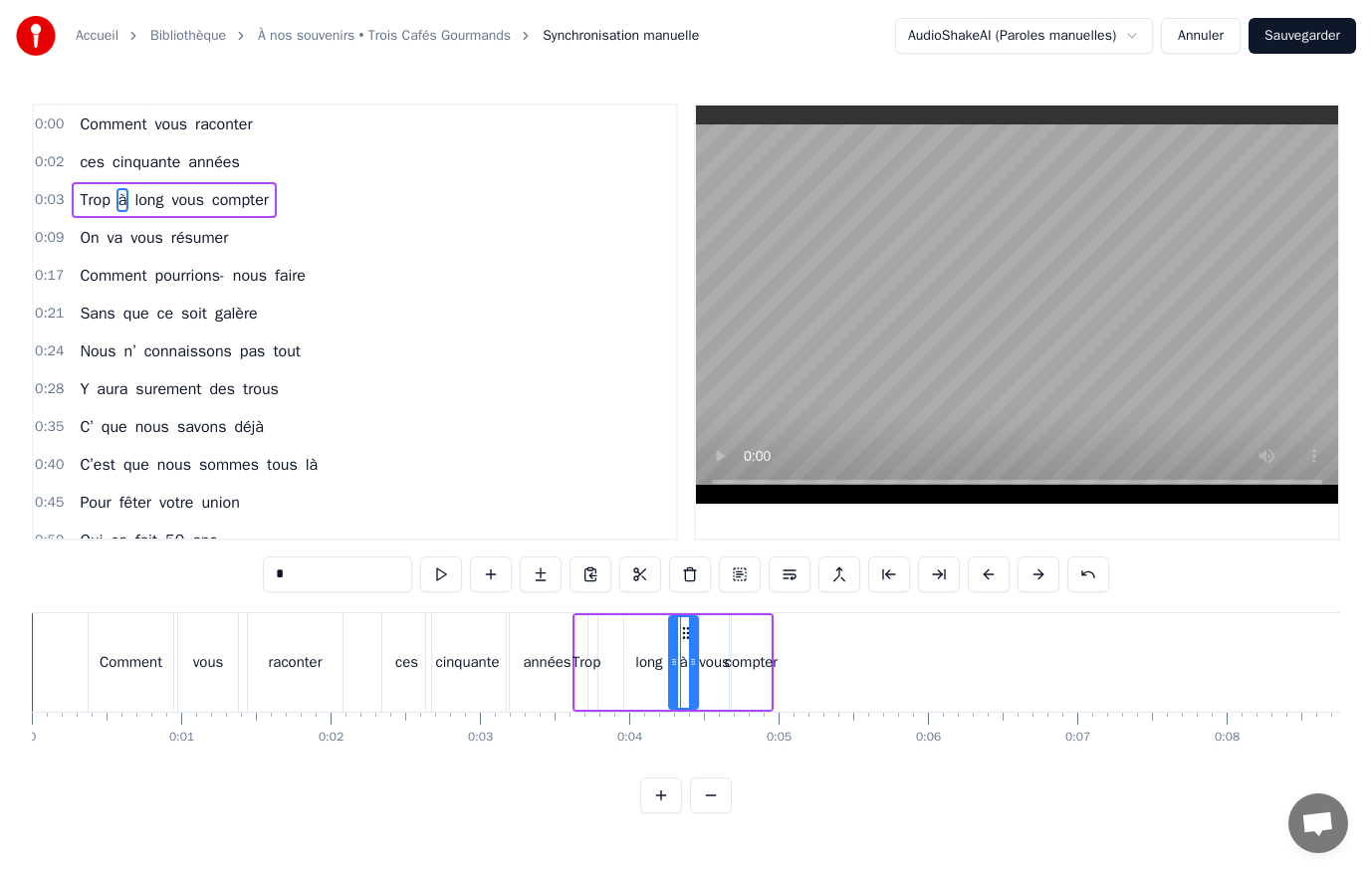 drag, startPoint x: 600, startPoint y: 666, endPoint x: 674, endPoint y: 665, distance: 74.00676 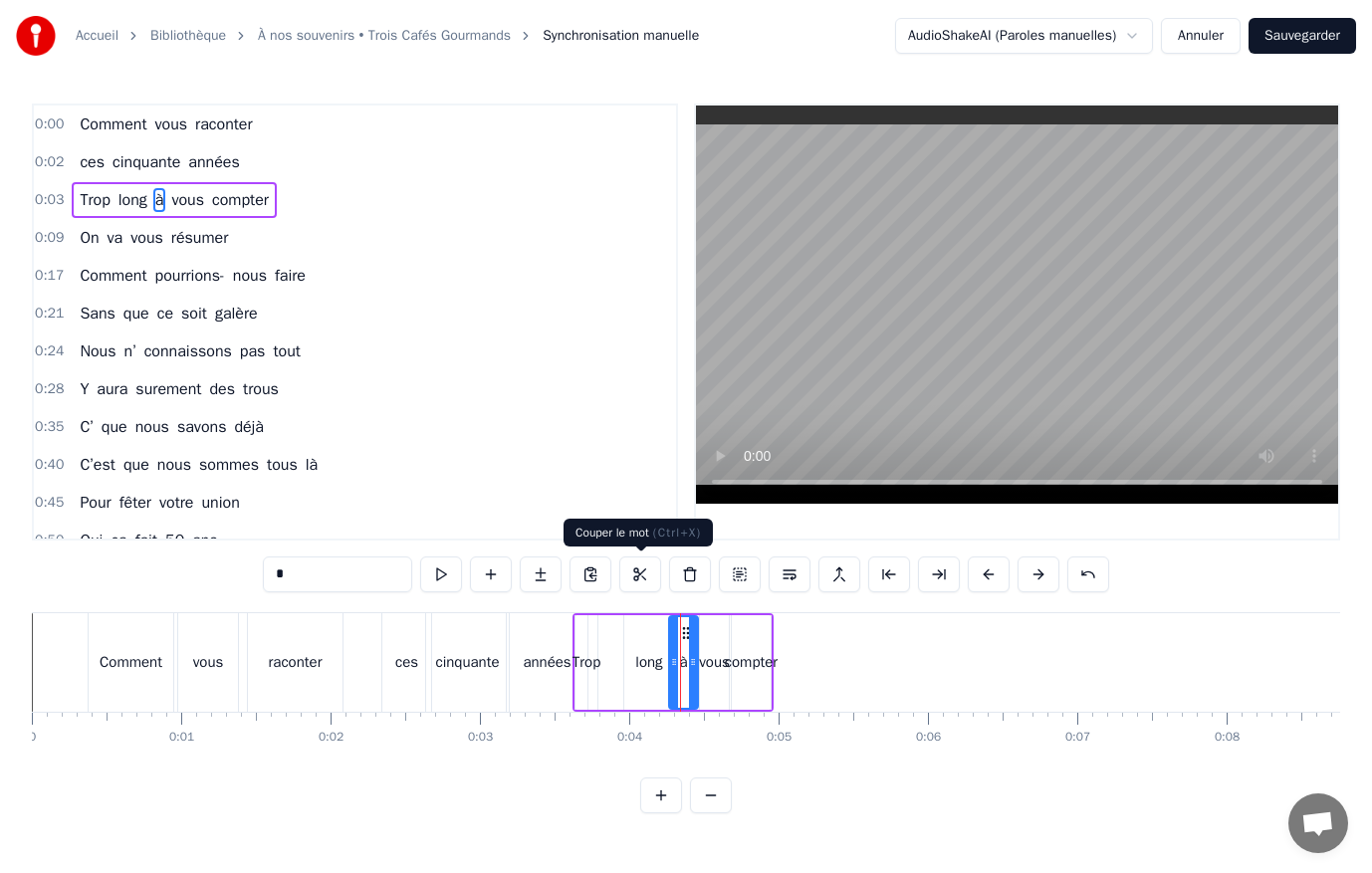 click on "0:40 C’est que nous sommes tous là" at bounding box center (354, 465) 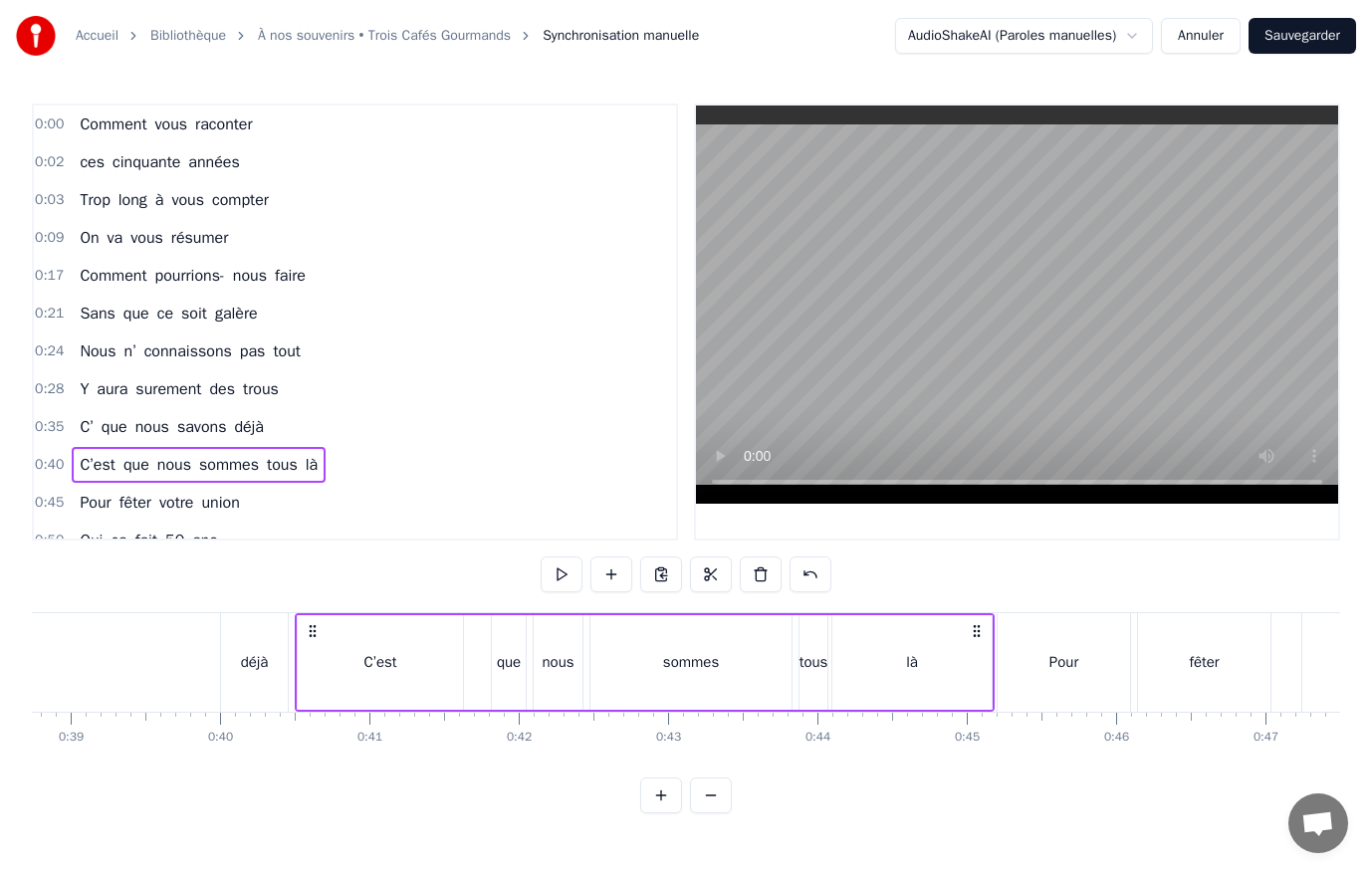 scroll, scrollTop: 0, scrollLeft: 5949, axis: horizontal 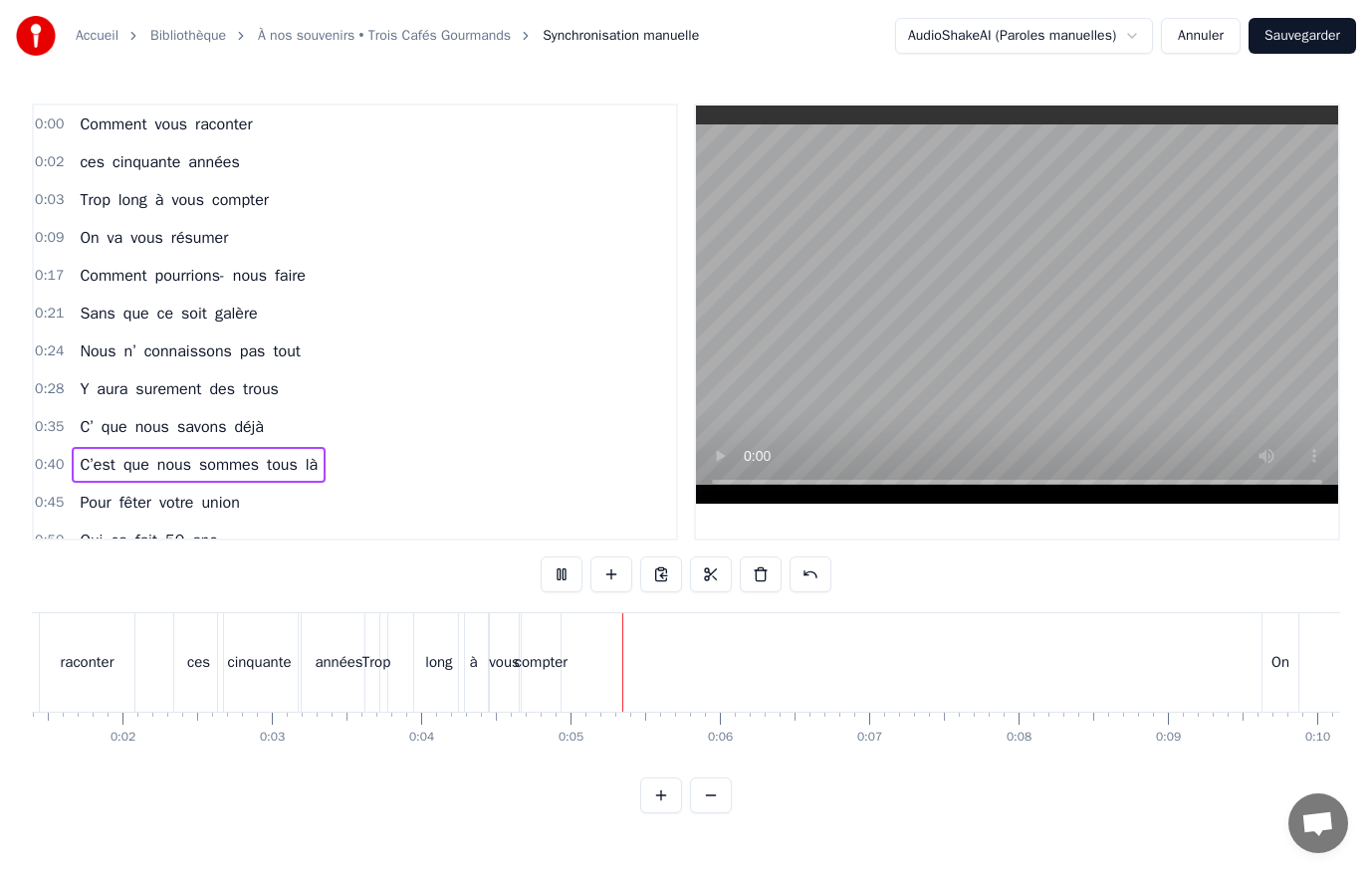 click at bounding box center [1017, 305] 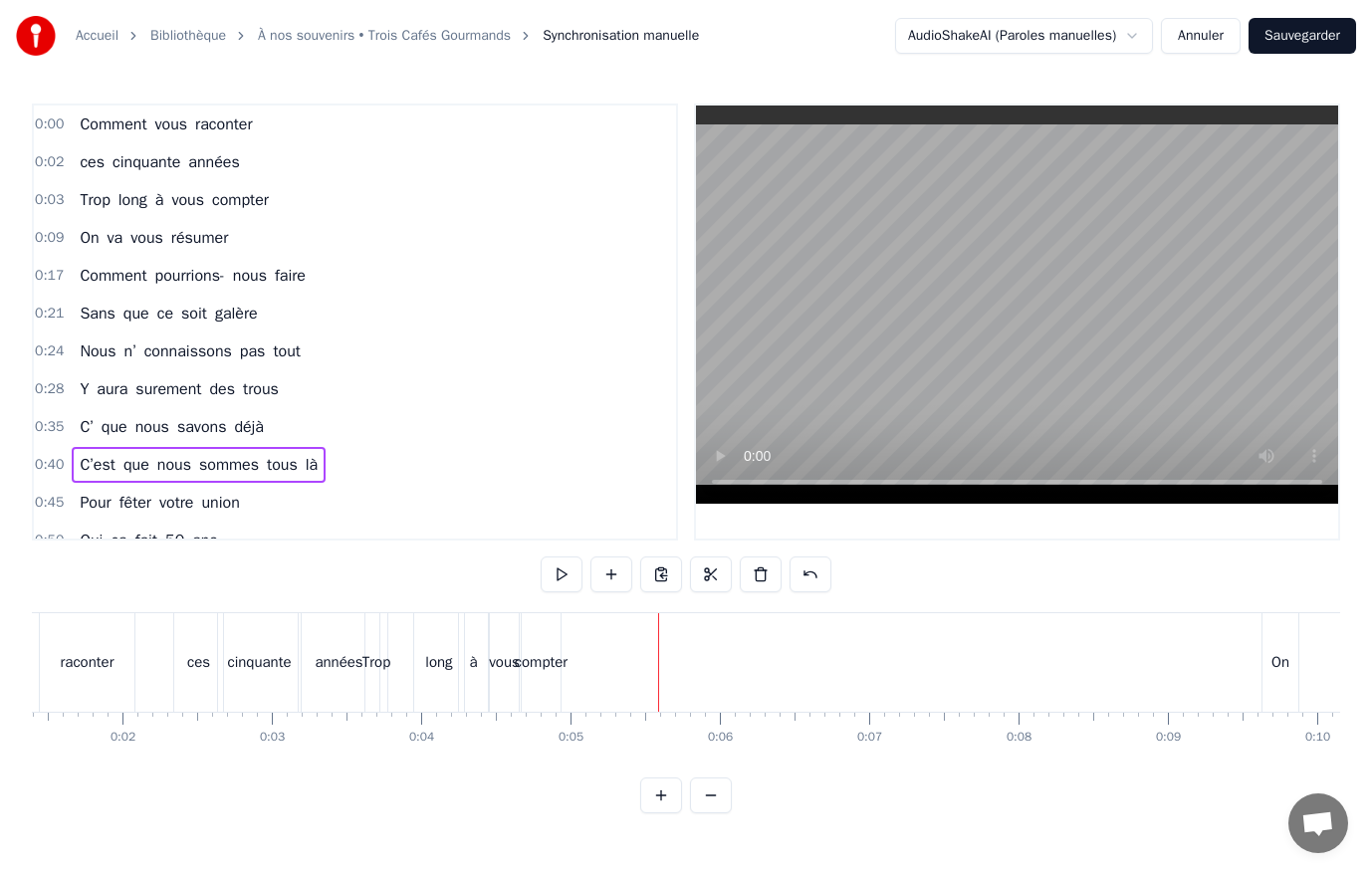 click on "Trop" at bounding box center [376, 662] 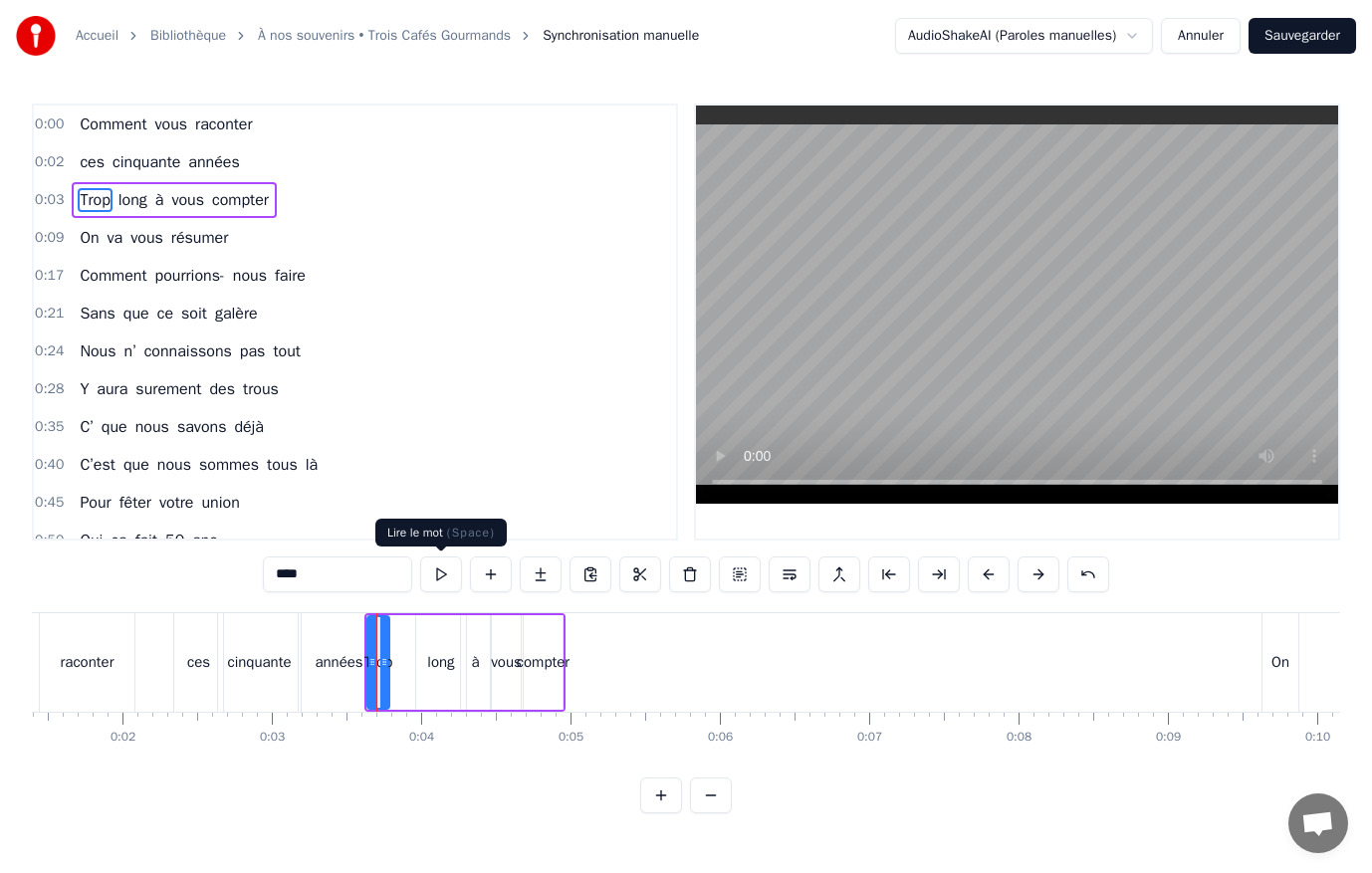 click at bounding box center [441, 574] 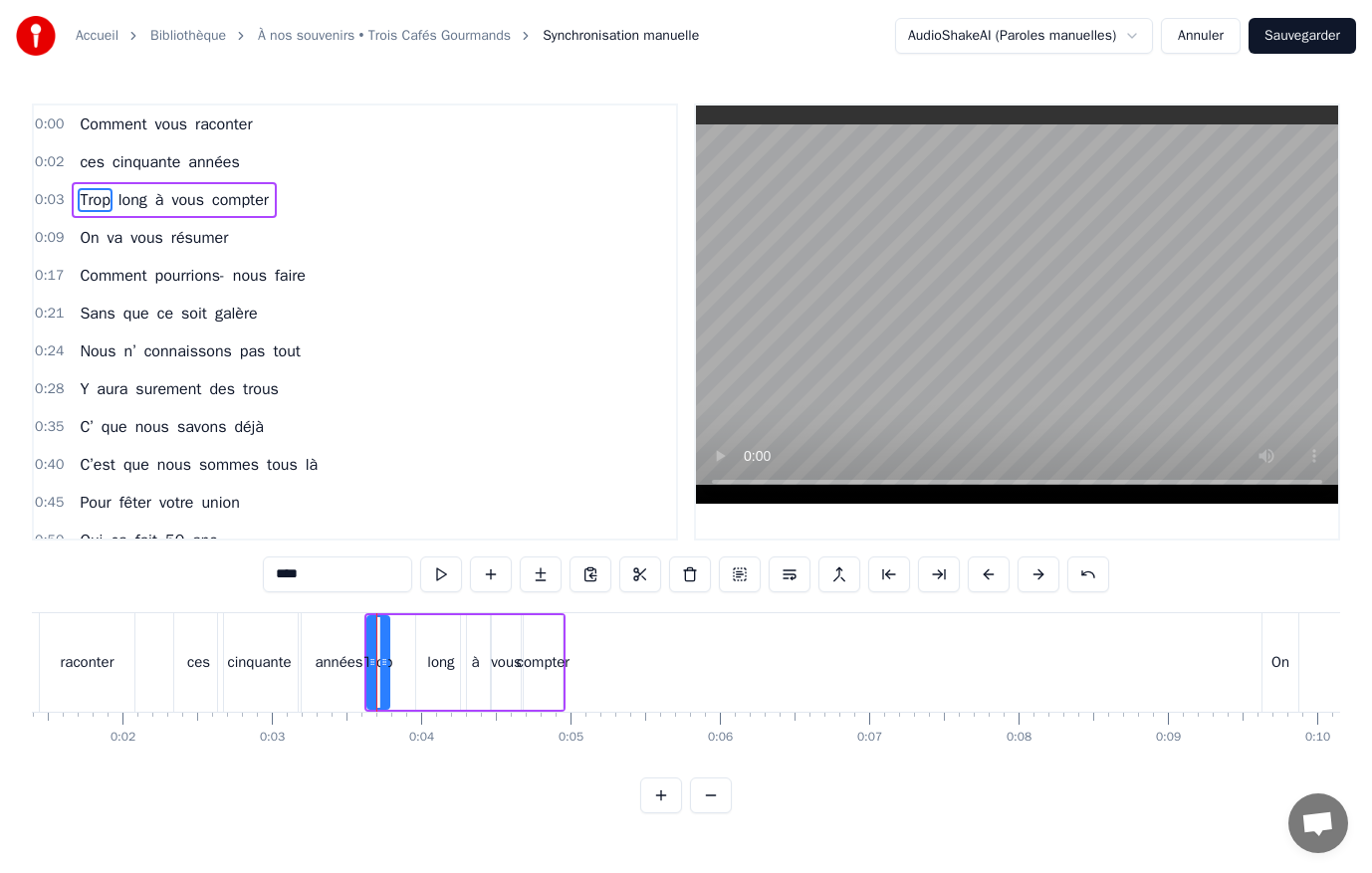 click at bounding box center [441, 574] 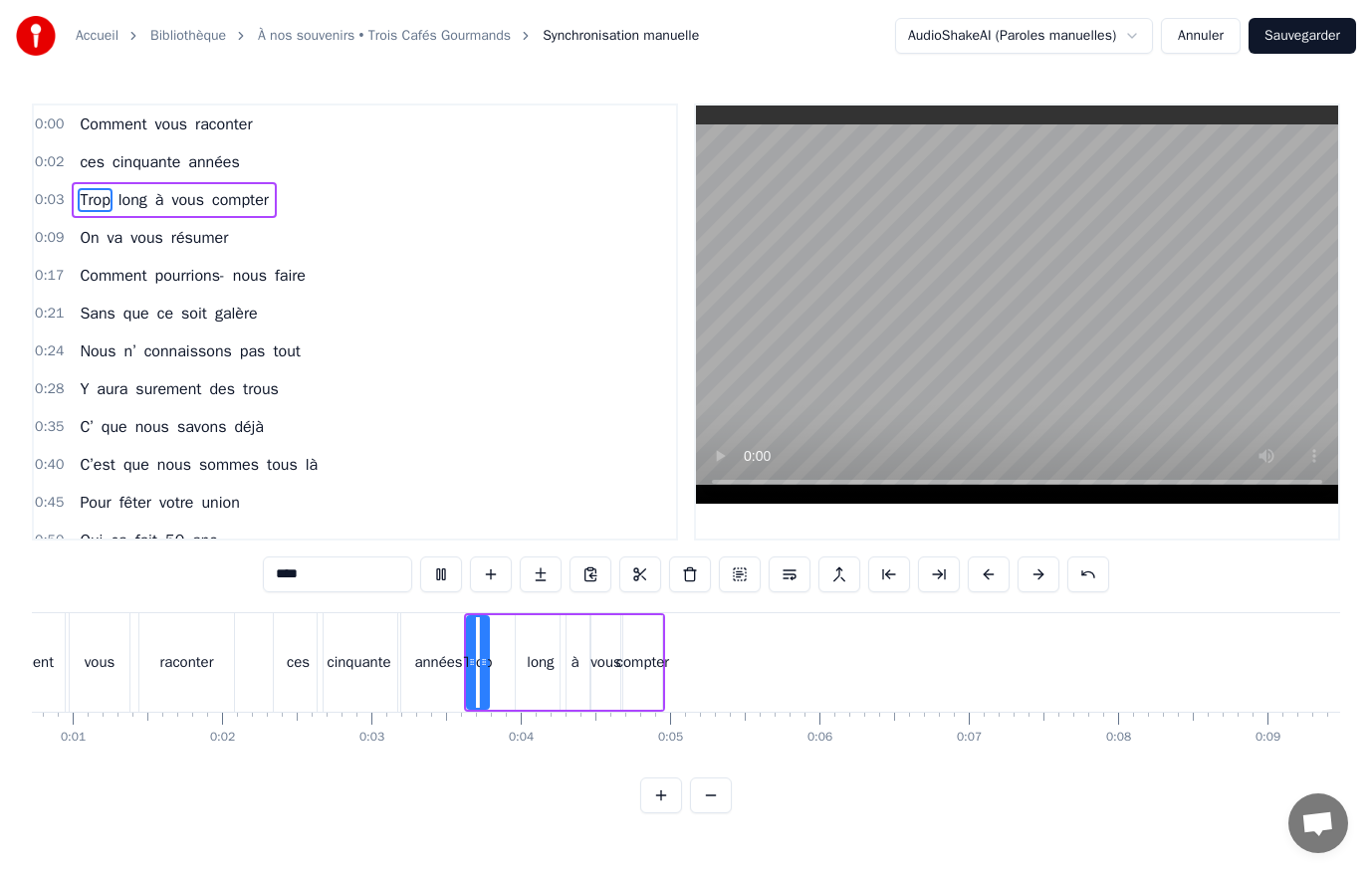 scroll, scrollTop: 0, scrollLeft: 0, axis: both 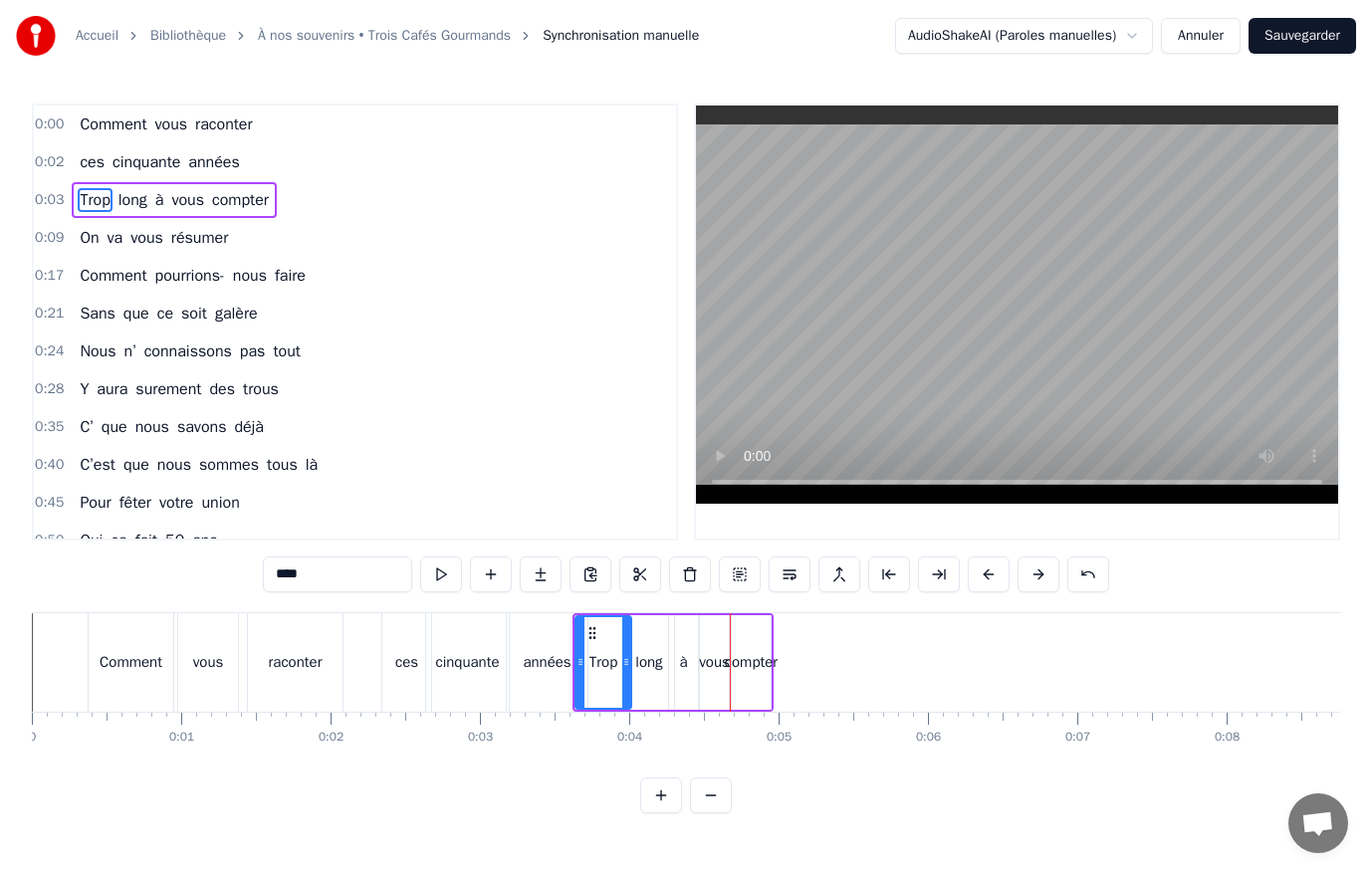drag, startPoint x: 594, startPoint y: 642, endPoint x: 628, endPoint y: 639, distance: 34.132096 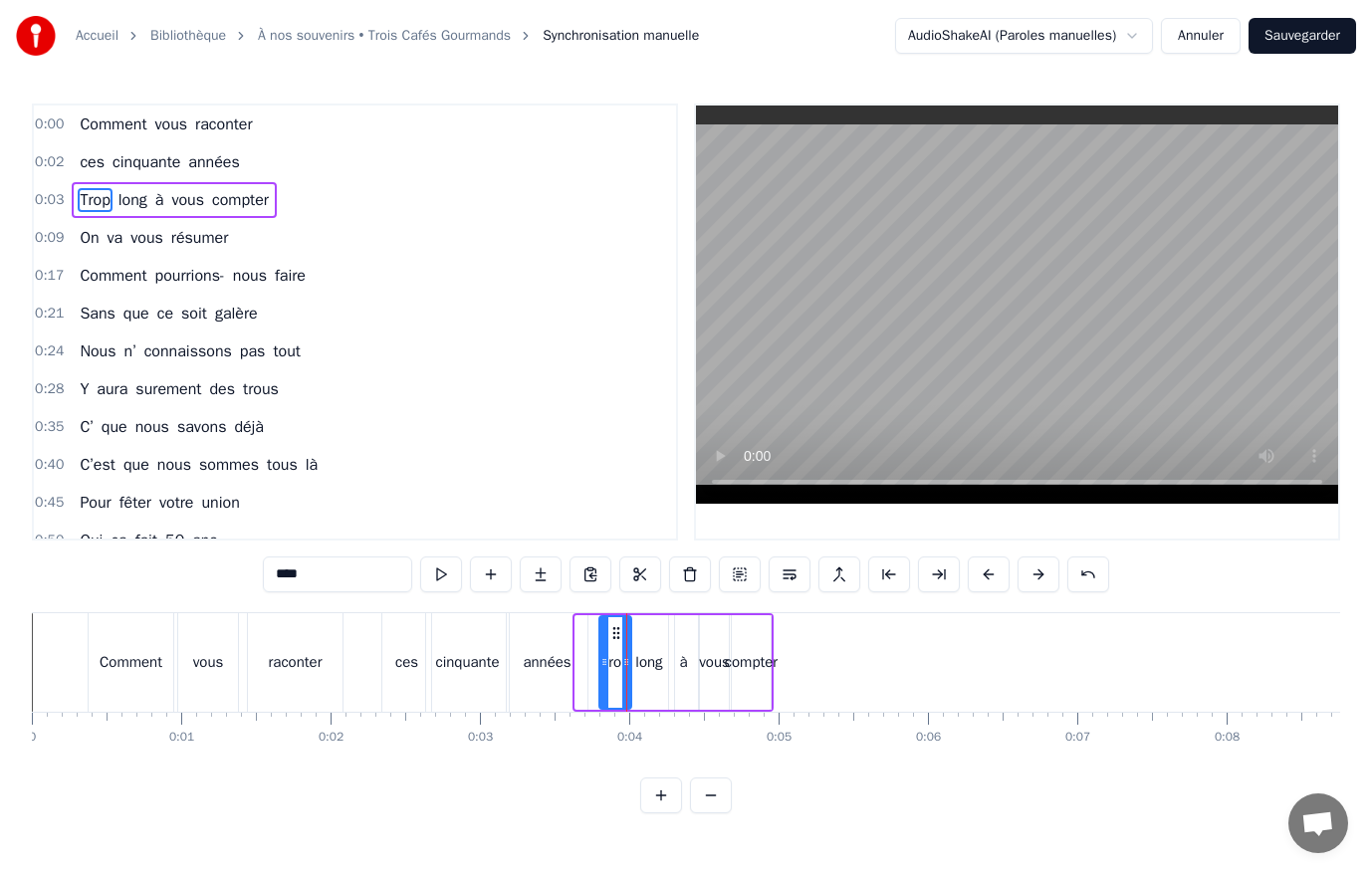 drag, startPoint x: 581, startPoint y: 661, endPoint x: 605, endPoint y: 658, distance: 24.186773 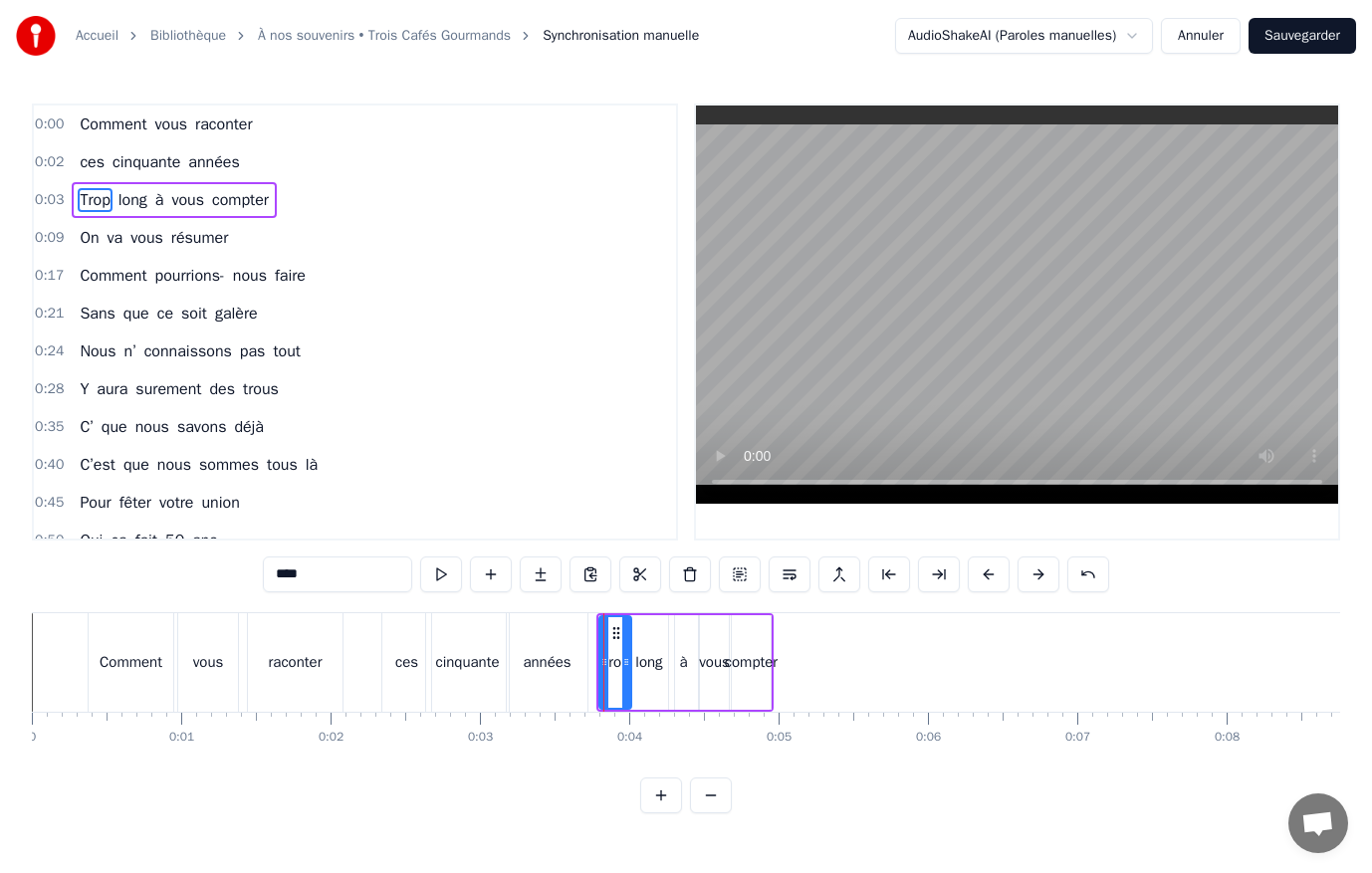 click on "0:40 C’est que nous sommes tous là" at bounding box center [354, 465] 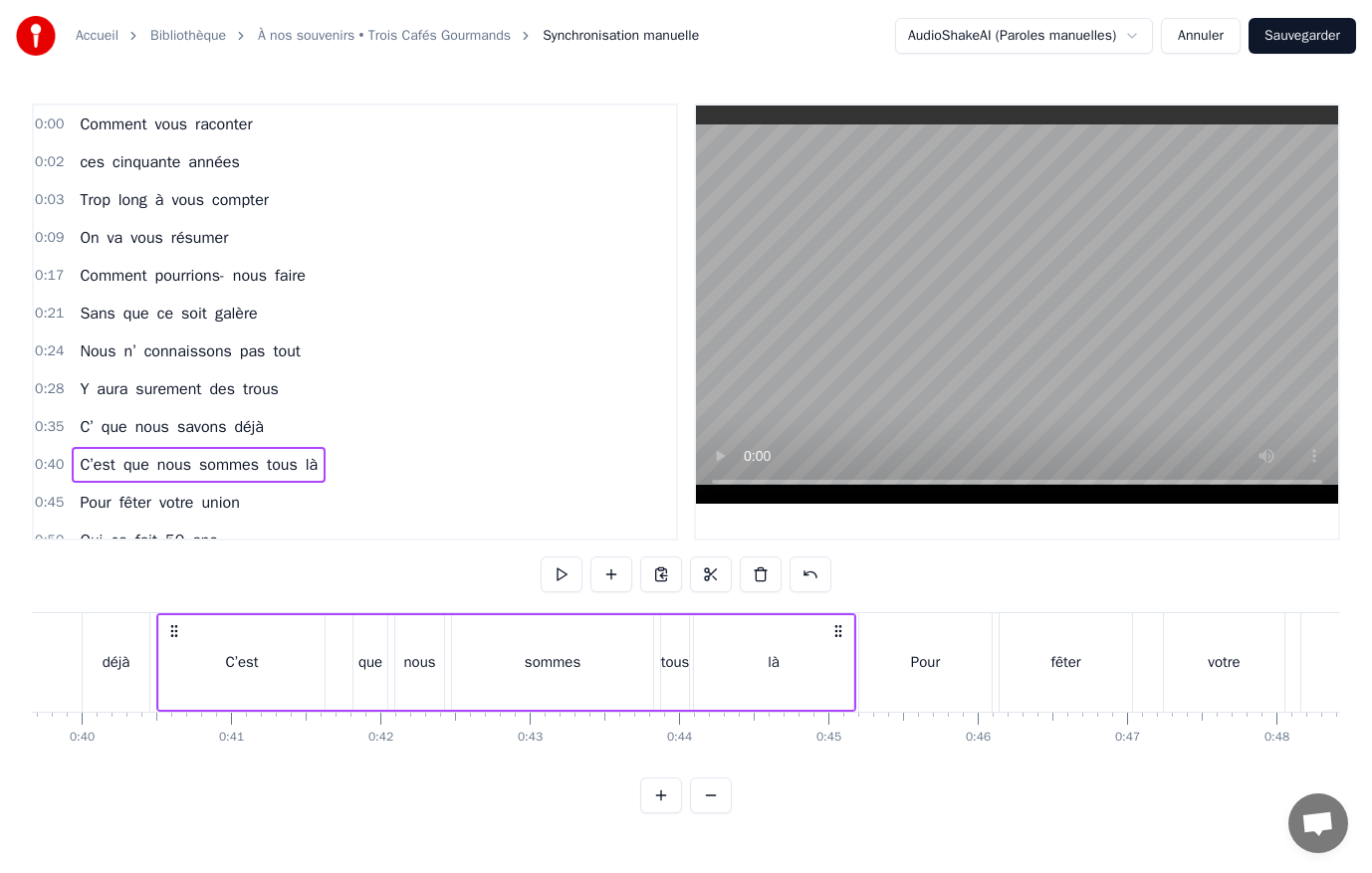scroll, scrollTop: 0, scrollLeft: 5949, axis: horizontal 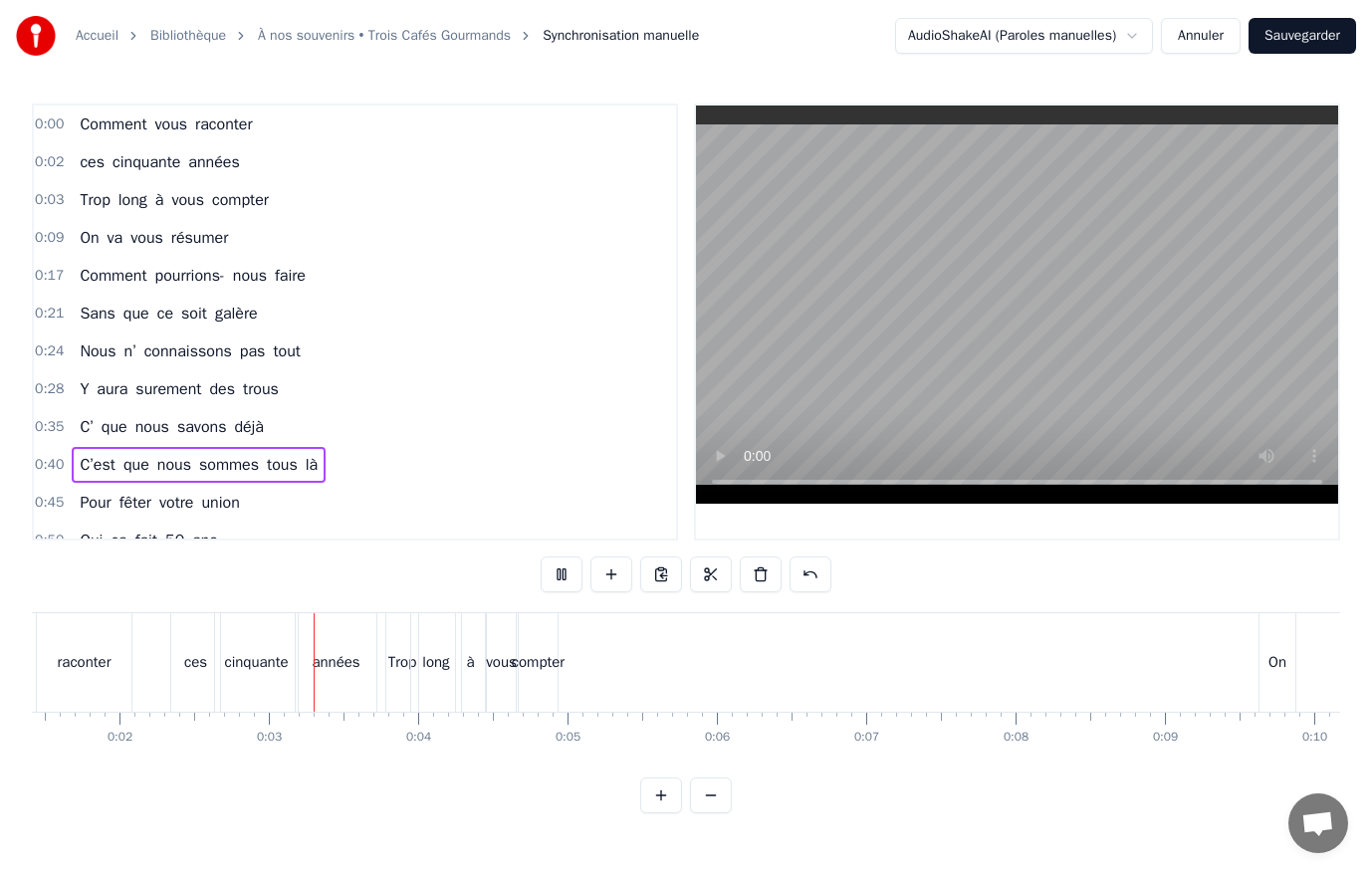 click at bounding box center (1017, 305) 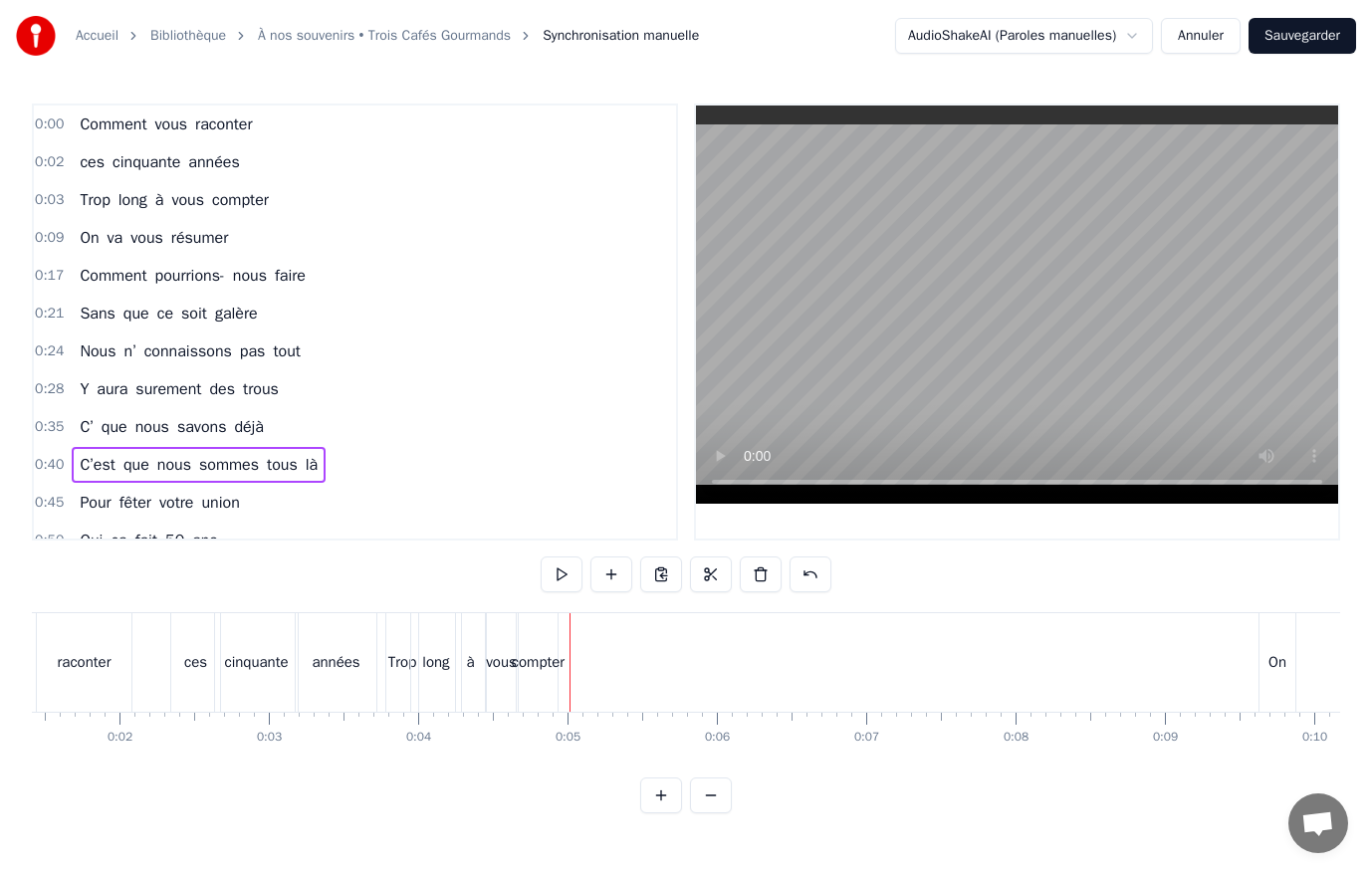 click on "Trop long à vous compter" at bounding box center [474, 662] 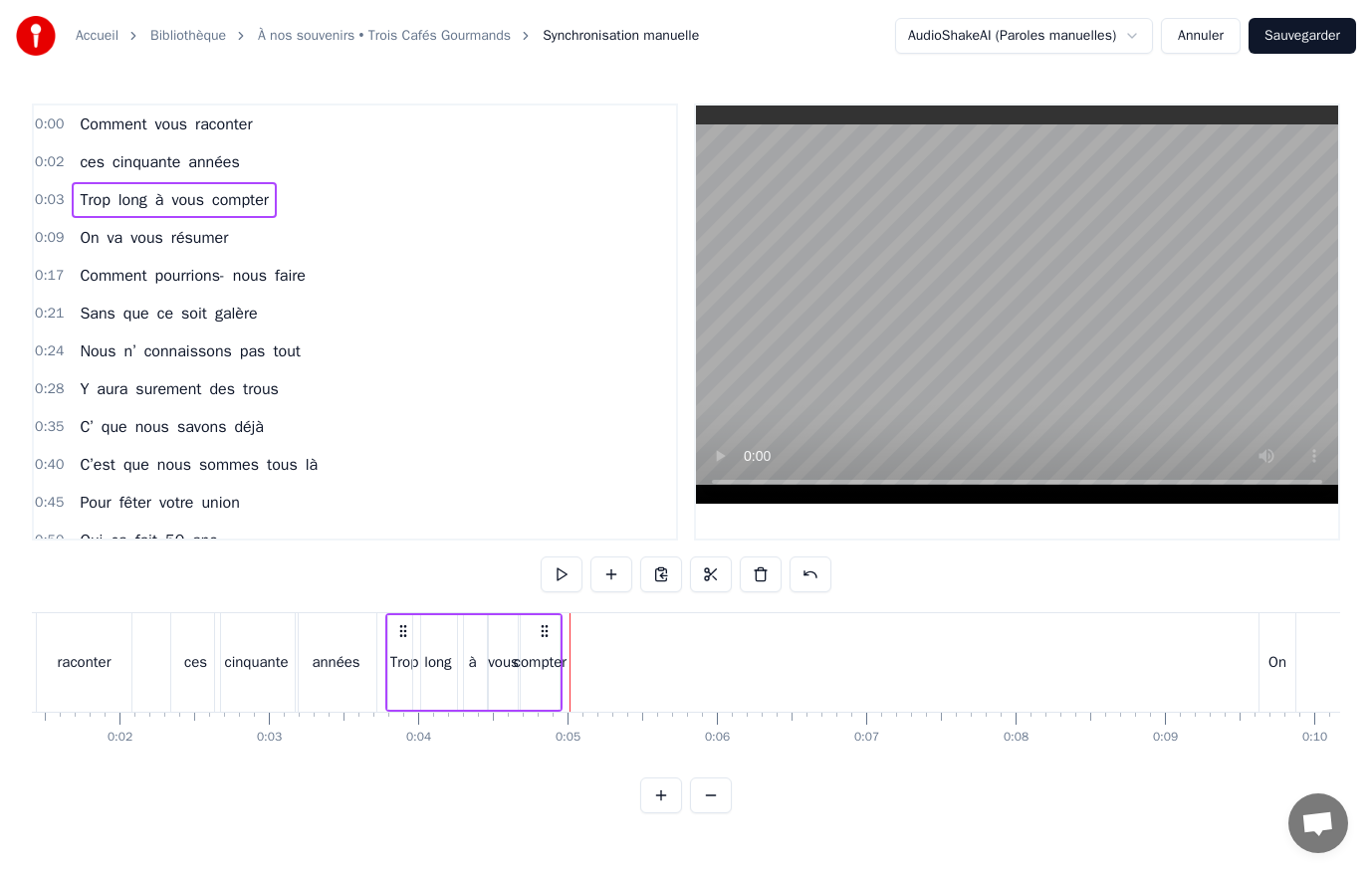 click 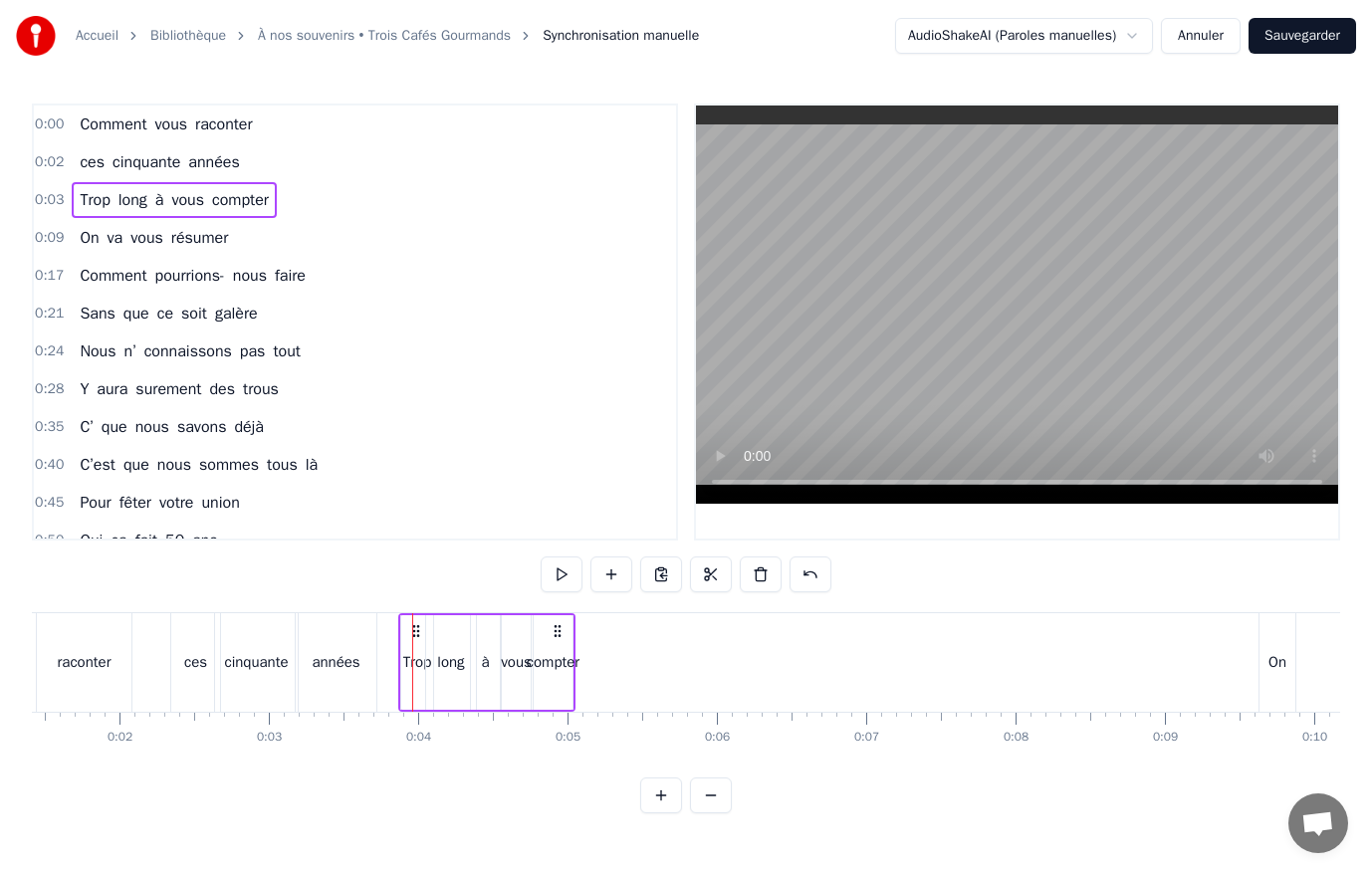 drag, startPoint x: 399, startPoint y: 629, endPoint x: 412, endPoint y: 631, distance: 13.152946 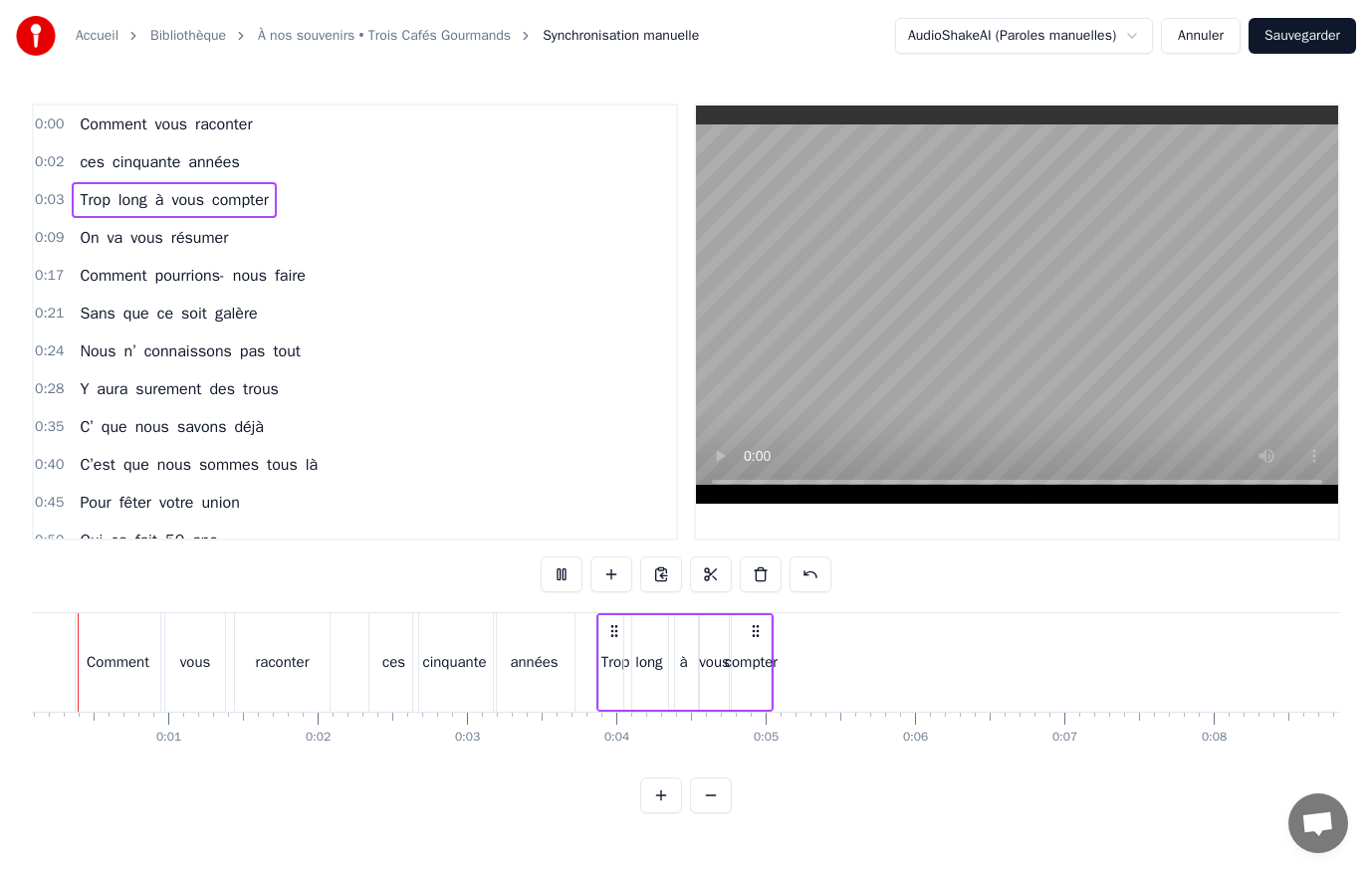scroll, scrollTop: 0, scrollLeft: 0, axis: both 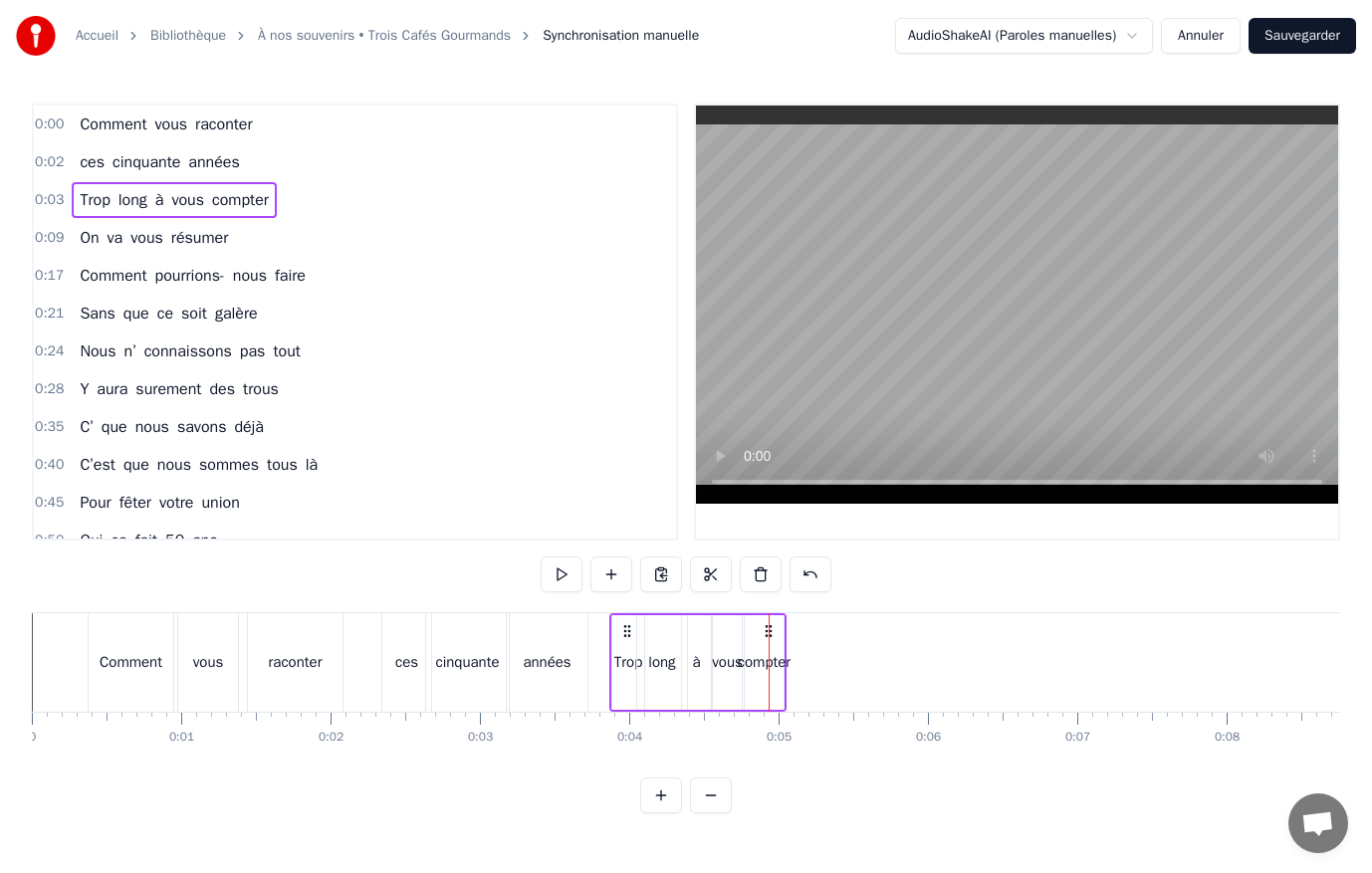 click 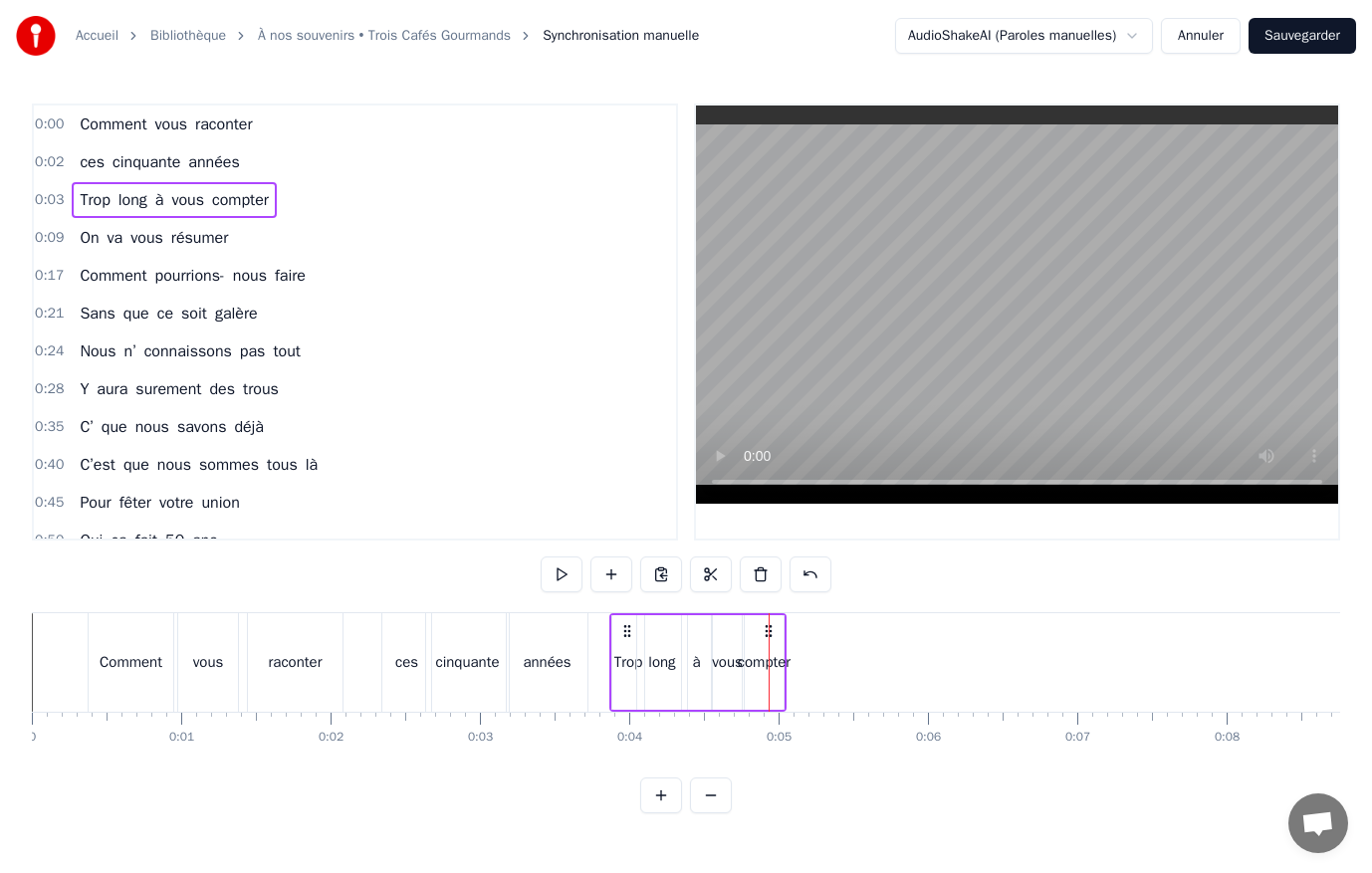 drag, startPoint x: 658, startPoint y: 638, endPoint x: 631, endPoint y: 639, distance: 27.018512 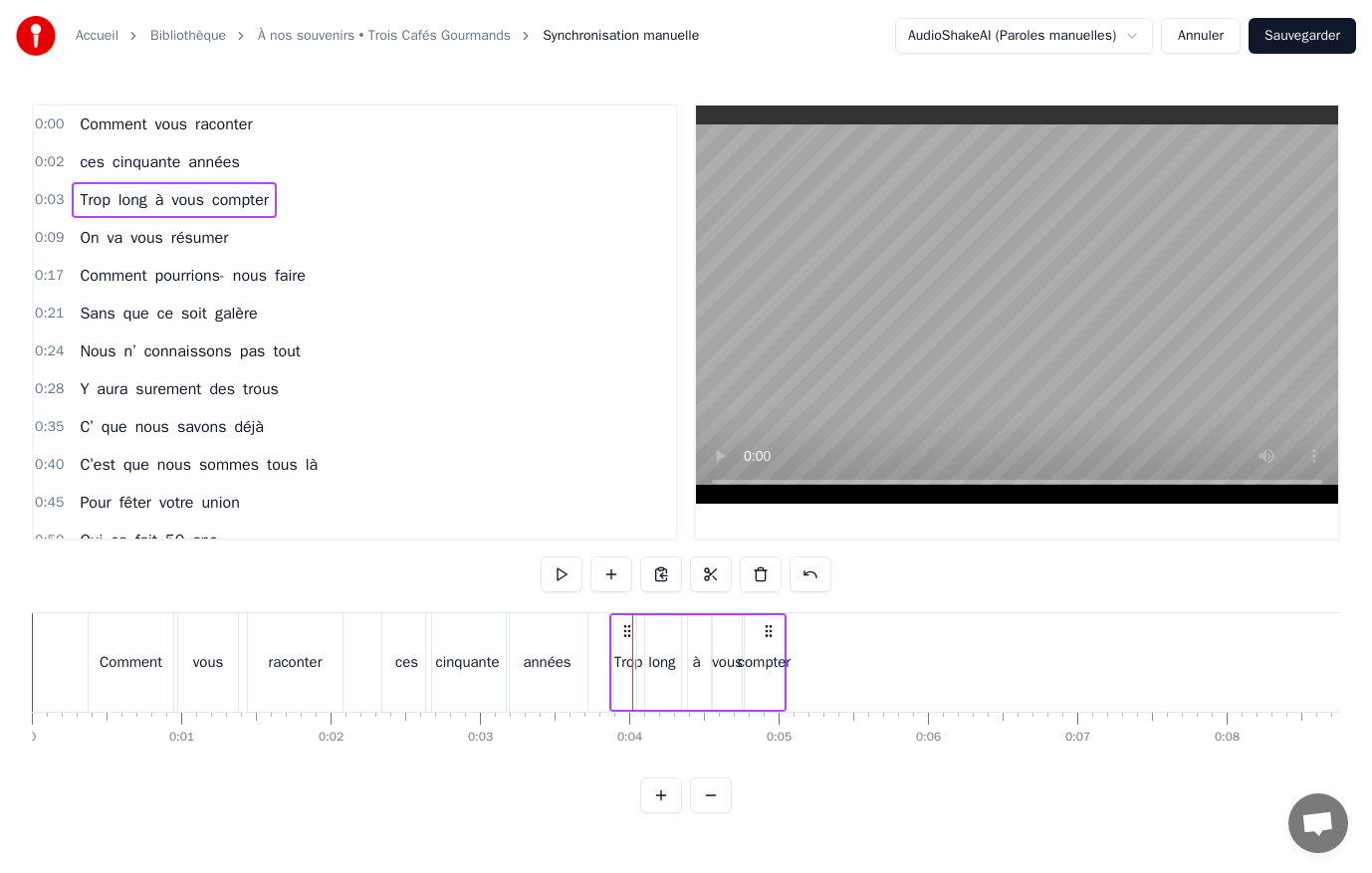 drag, startPoint x: 622, startPoint y: 639, endPoint x: 658, endPoint y: 643, distance: 36.221541 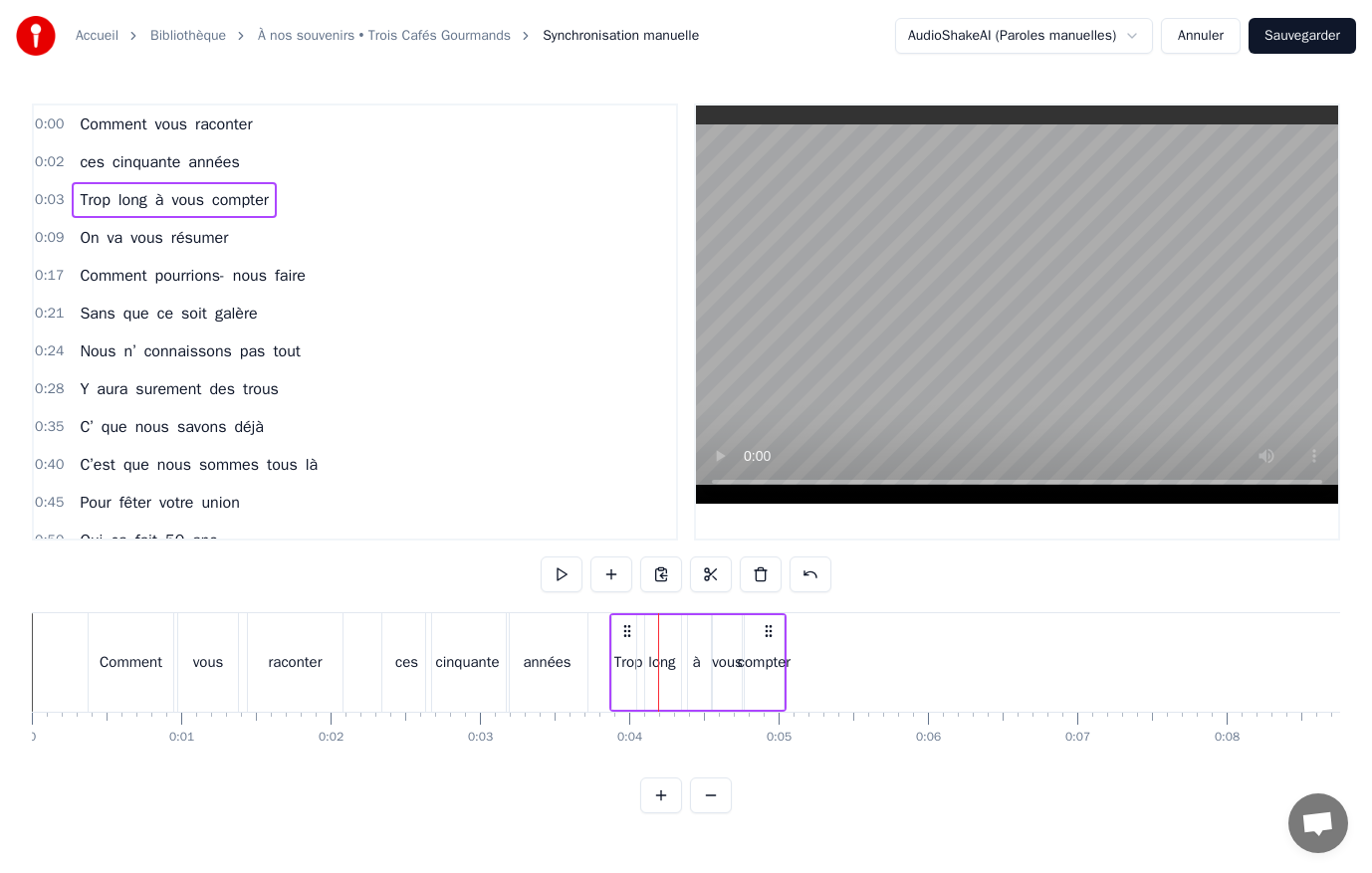 click on "Comment vous raconter ces cinquante années Trop long à vous compter On va vous résumer Comment pourrions- nous faire Sans que ce soit galère Nous n’ connaissons pas tout Y aura surement des trous C’ que nous savons déjà C’est que nous sommes tous là Pour fêter votre union Oui ça fait 50 ans Et tout a commencé Dunkerque pour vous situer Un regard échangé Et tout a découlé Le 3 aout 75 Il s’passe un truc de dingue Vous vous êtes dit oui Et ce pour toute la vie Le premier nid douillé Au [STREET_ADDRESS] êtes dev’nus parents Et ce pour très longtemps Et vint la construction De vot’ première maison Et un troisième enfant Fait son apparition Et là ça en fait trois Plus que le choix du roi On va s’arreter la On a plus d’debarras ….. Après des mutations On a changé d’maison Nous voilà parisiens On continu l’chemin J’avoue tous chamboulé Mais" at bounding box center (14389, 662) 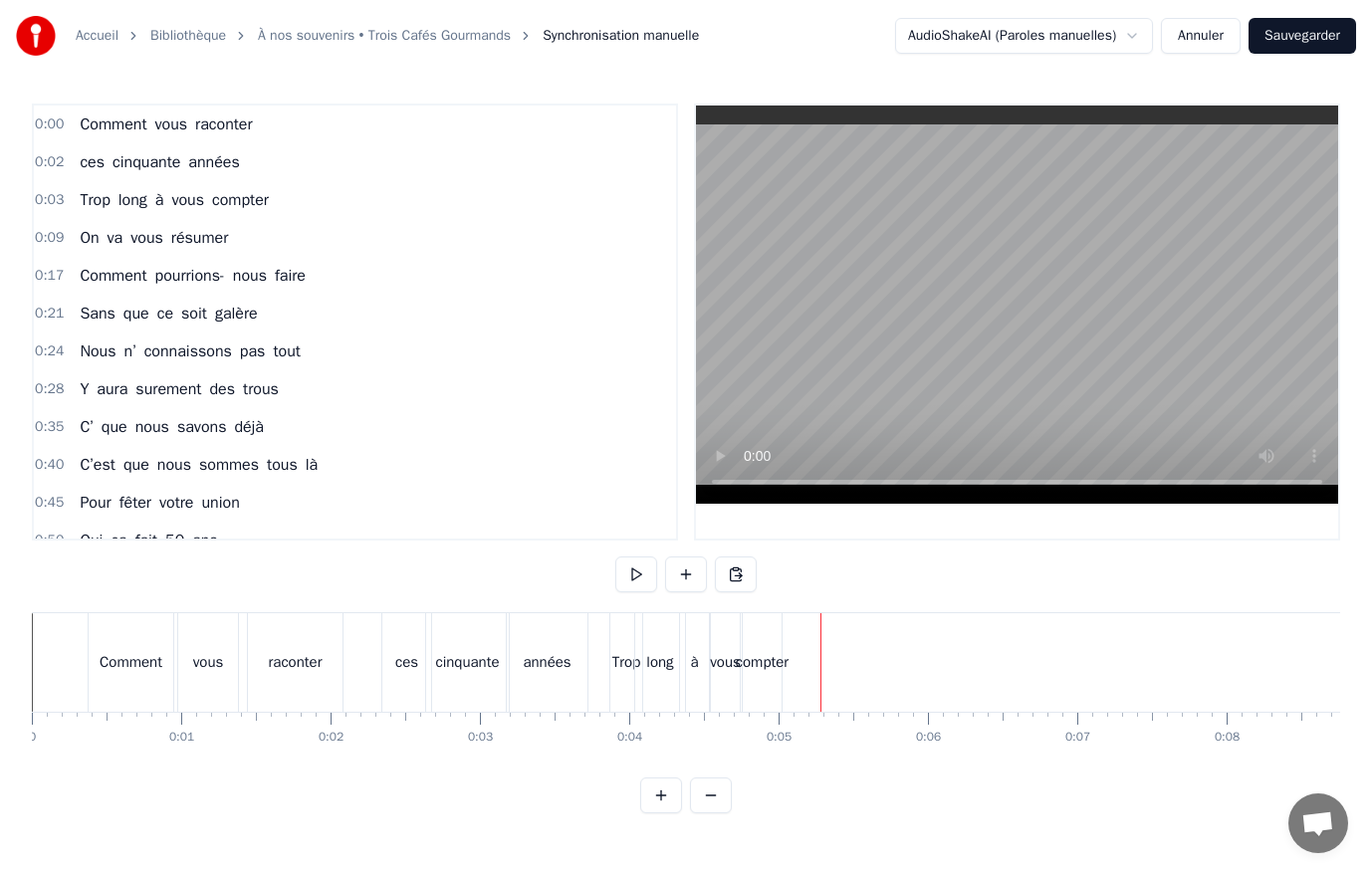 click on "Trop" at bounding box center (626, 662) 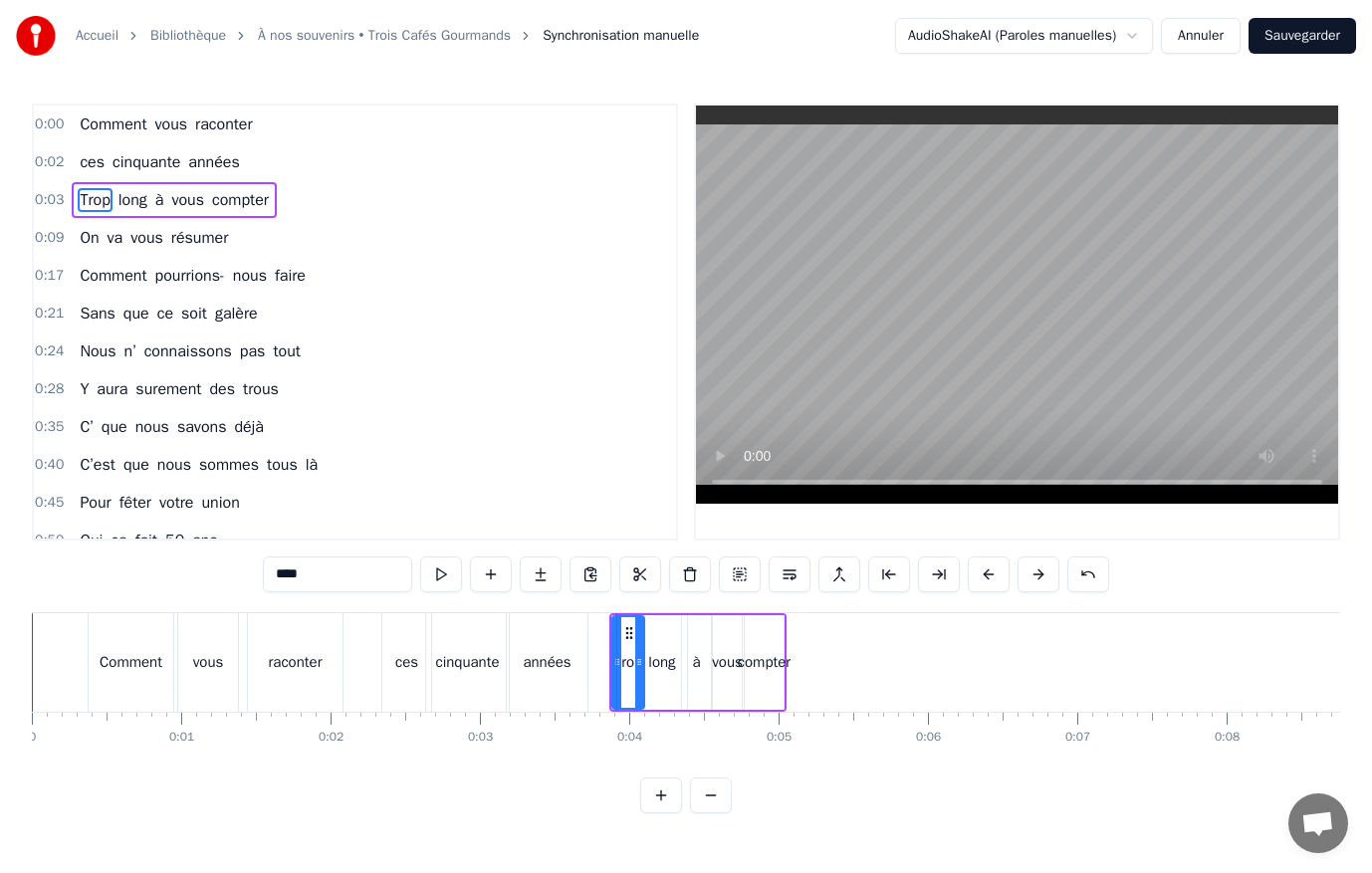 click on "0:09 On va vous résumer" at bounding box center (354, 238) 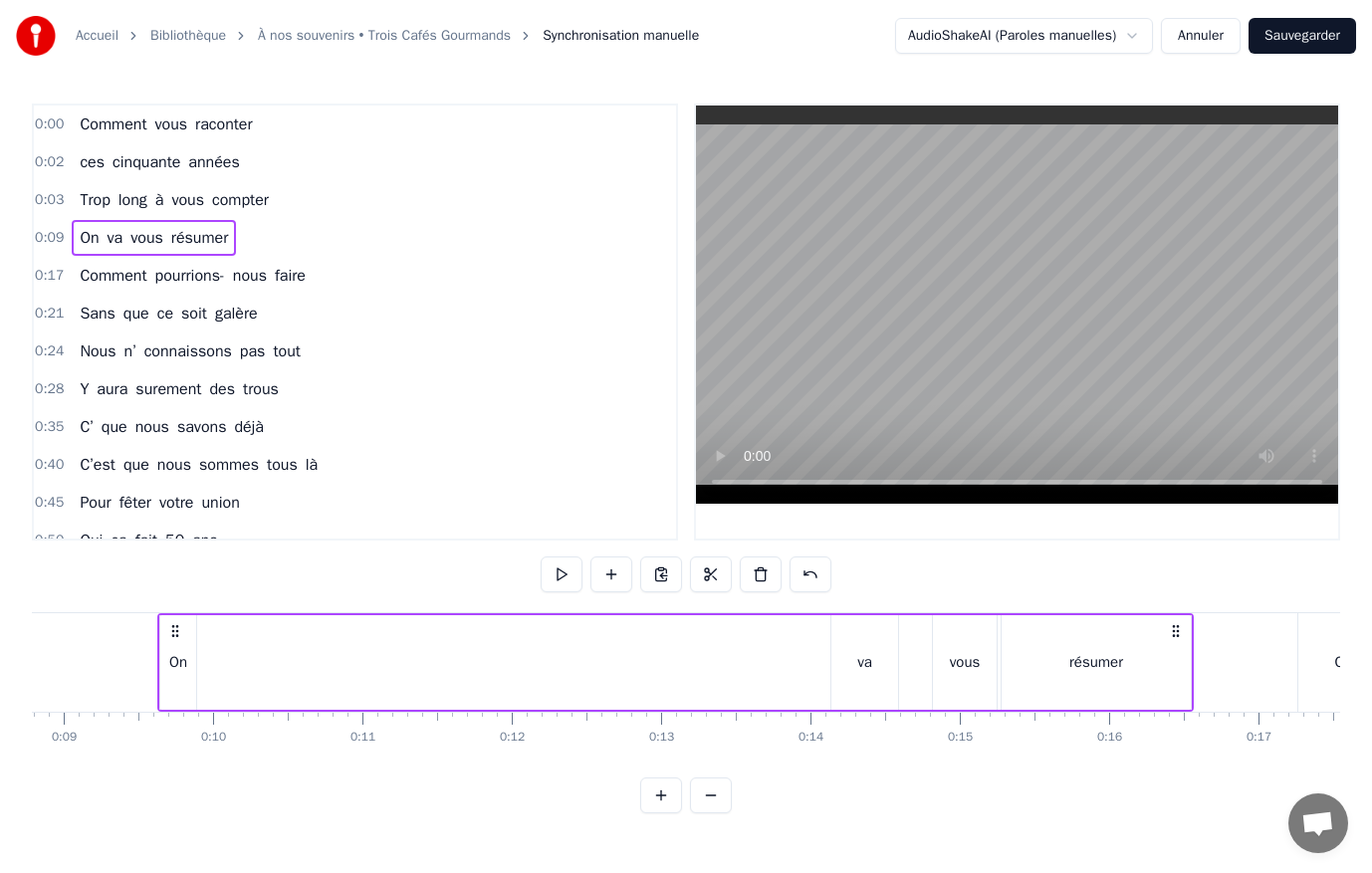 scroll, scrollTop: 0, scrollLeft: 1338, axis: horizontal 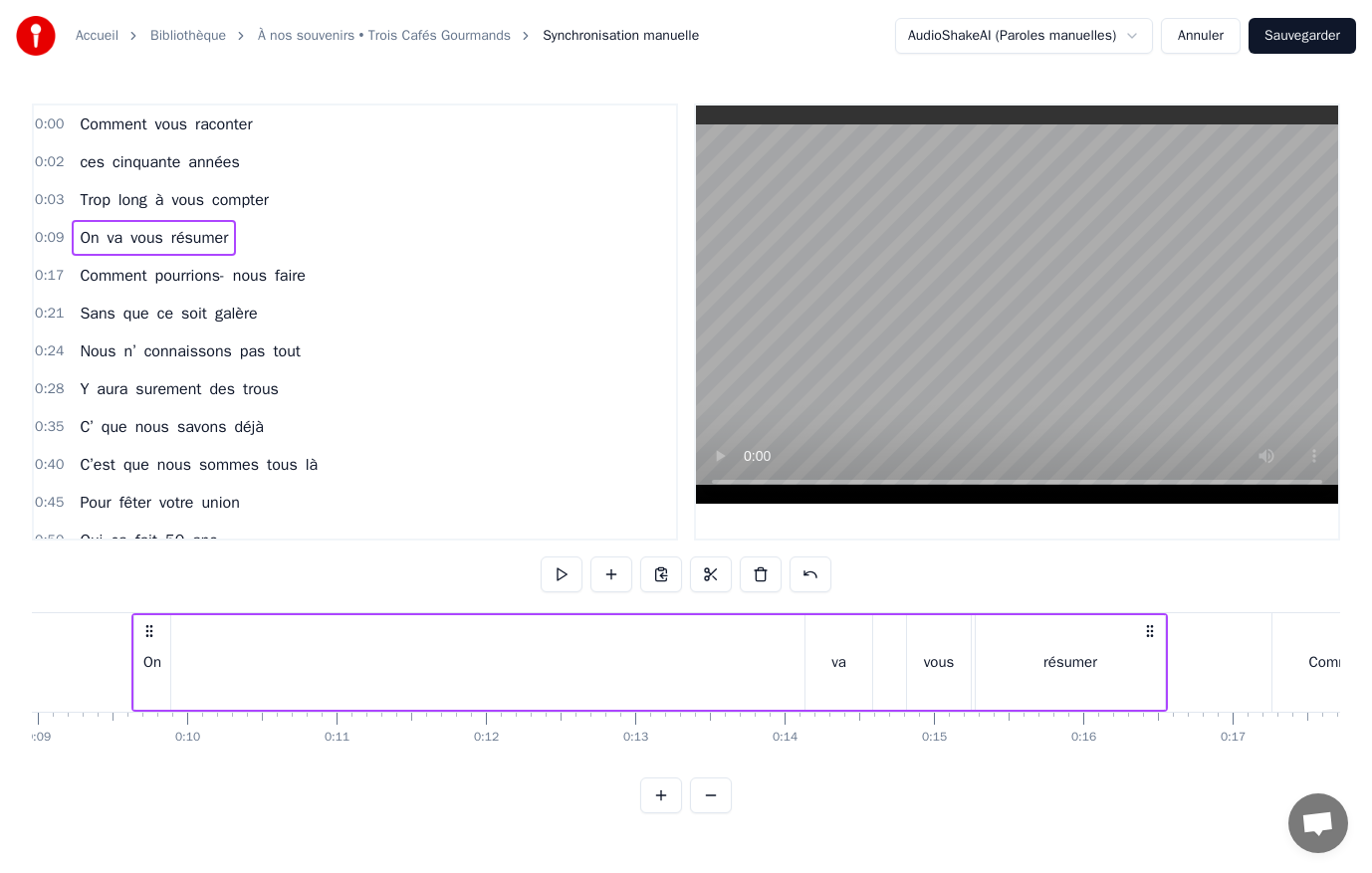click on "long" at bounding box center [132, 200] 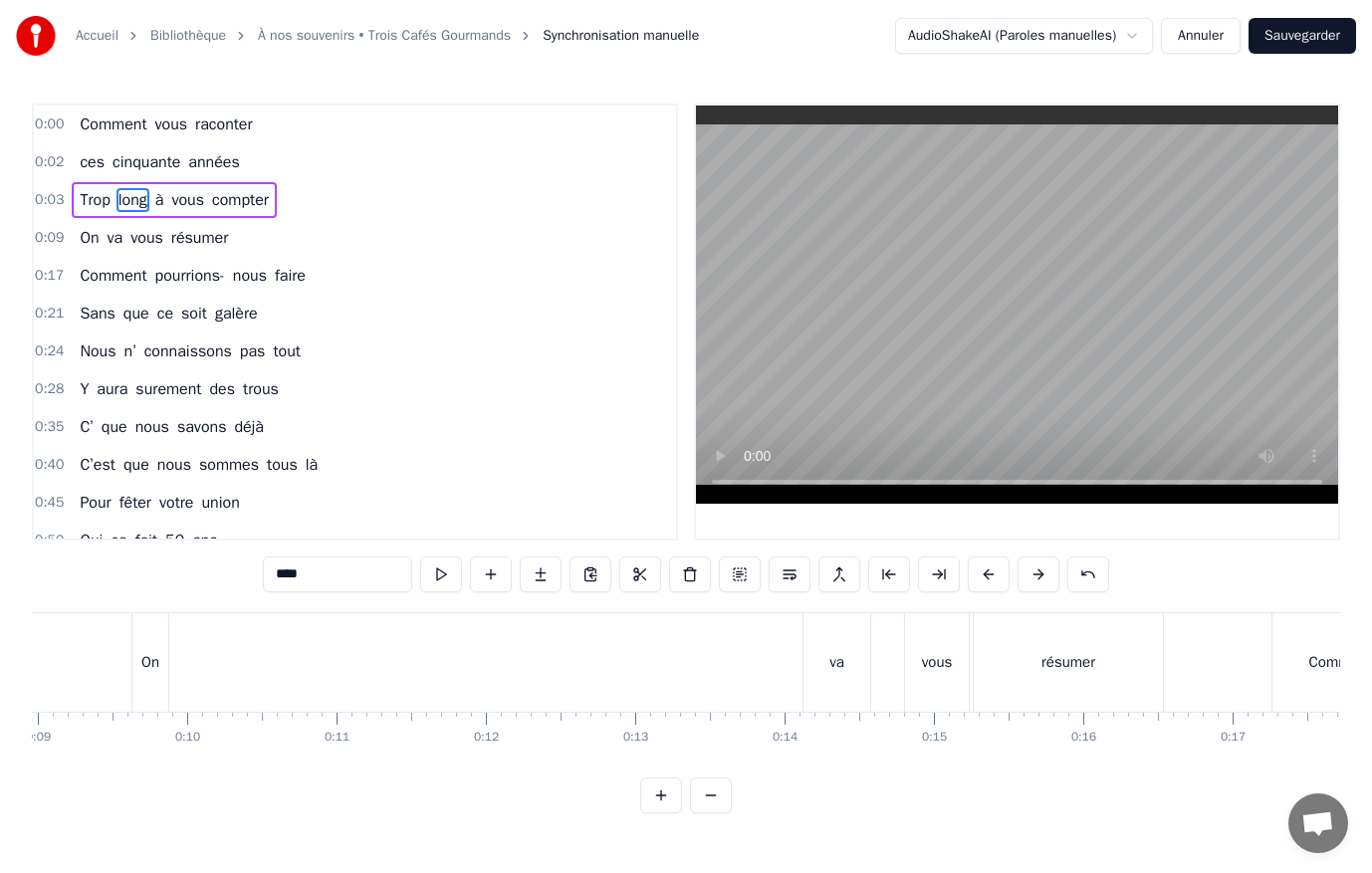 click on "0:03" at bounding box center (49, 200) 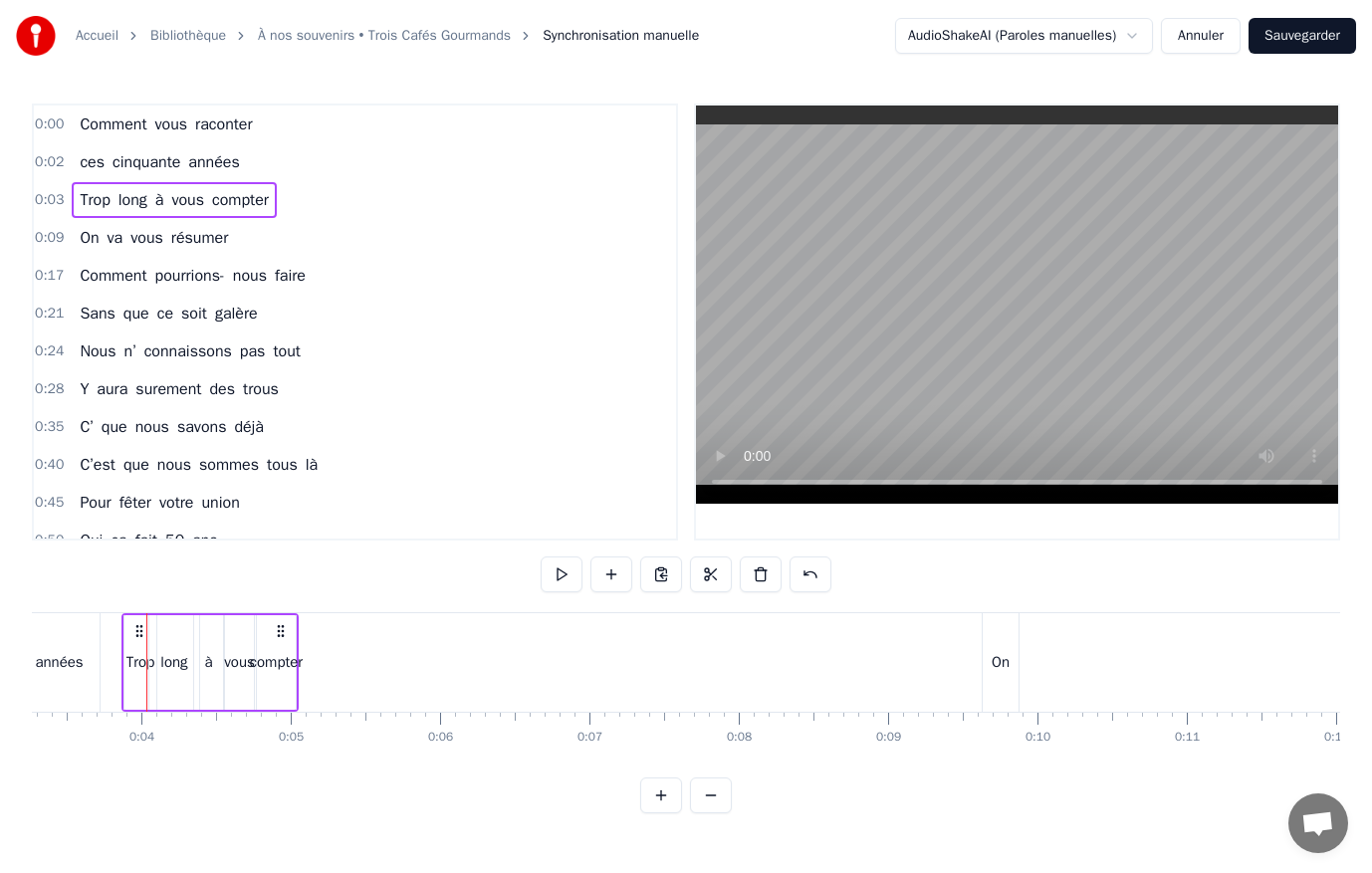 scroll, scrollTop: 0, scrollLeft: 478, axis: horizontal 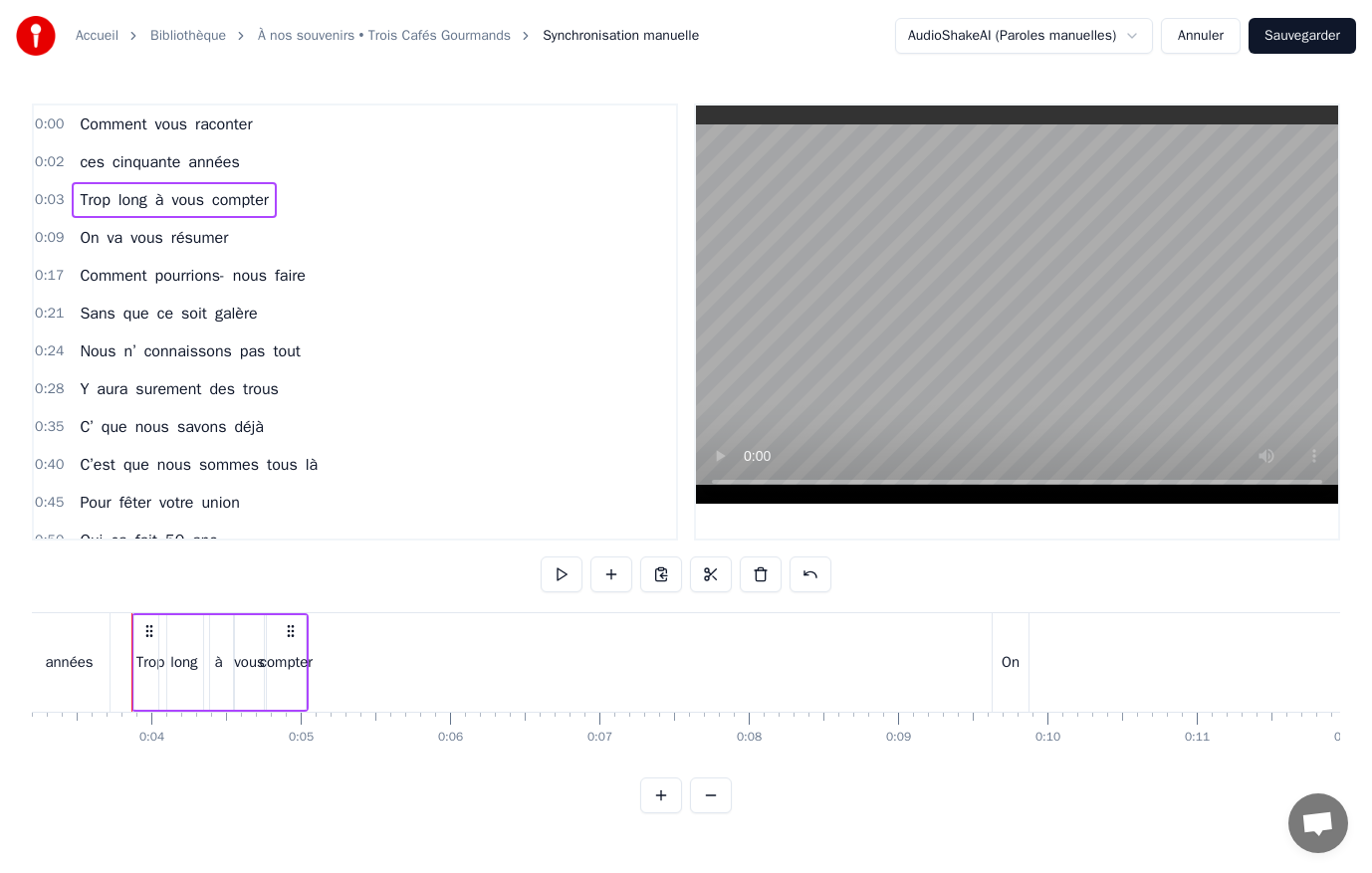click 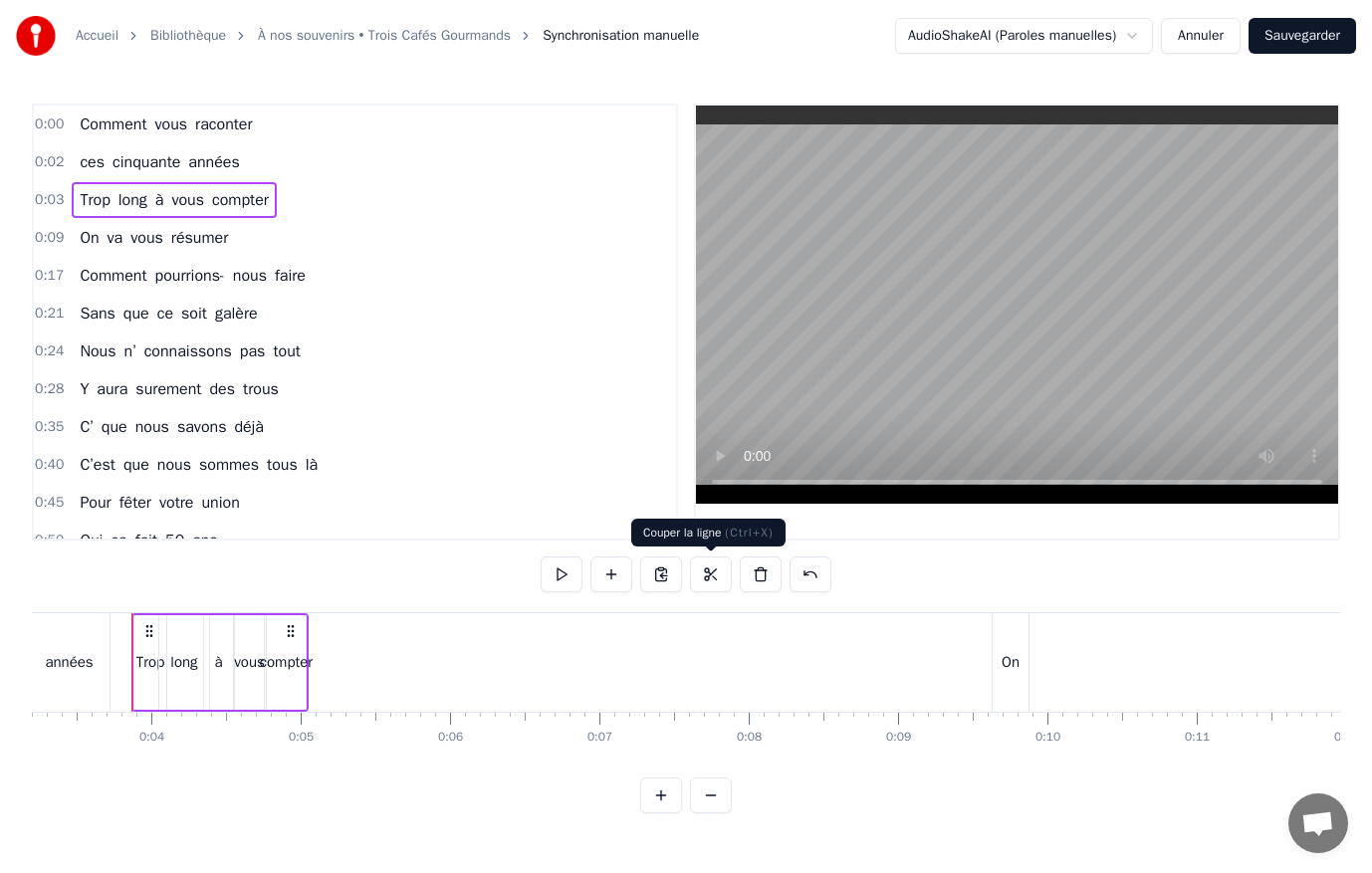 click at bounding box center (711, 574) 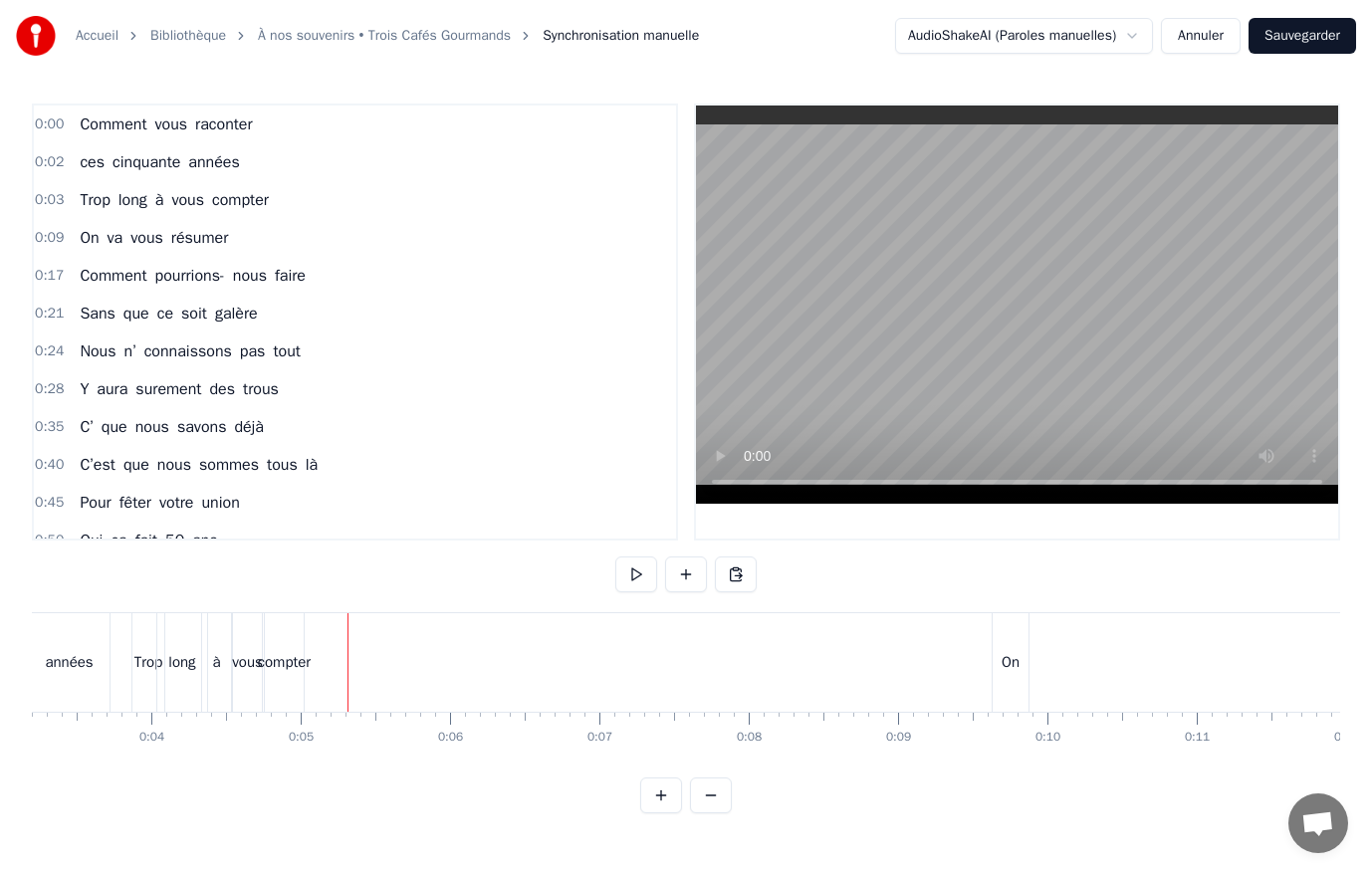 drag, startPoint x: 143, startPoint y: 654, endPoint x: 172, endPoint y: 644, distance: 30.675723 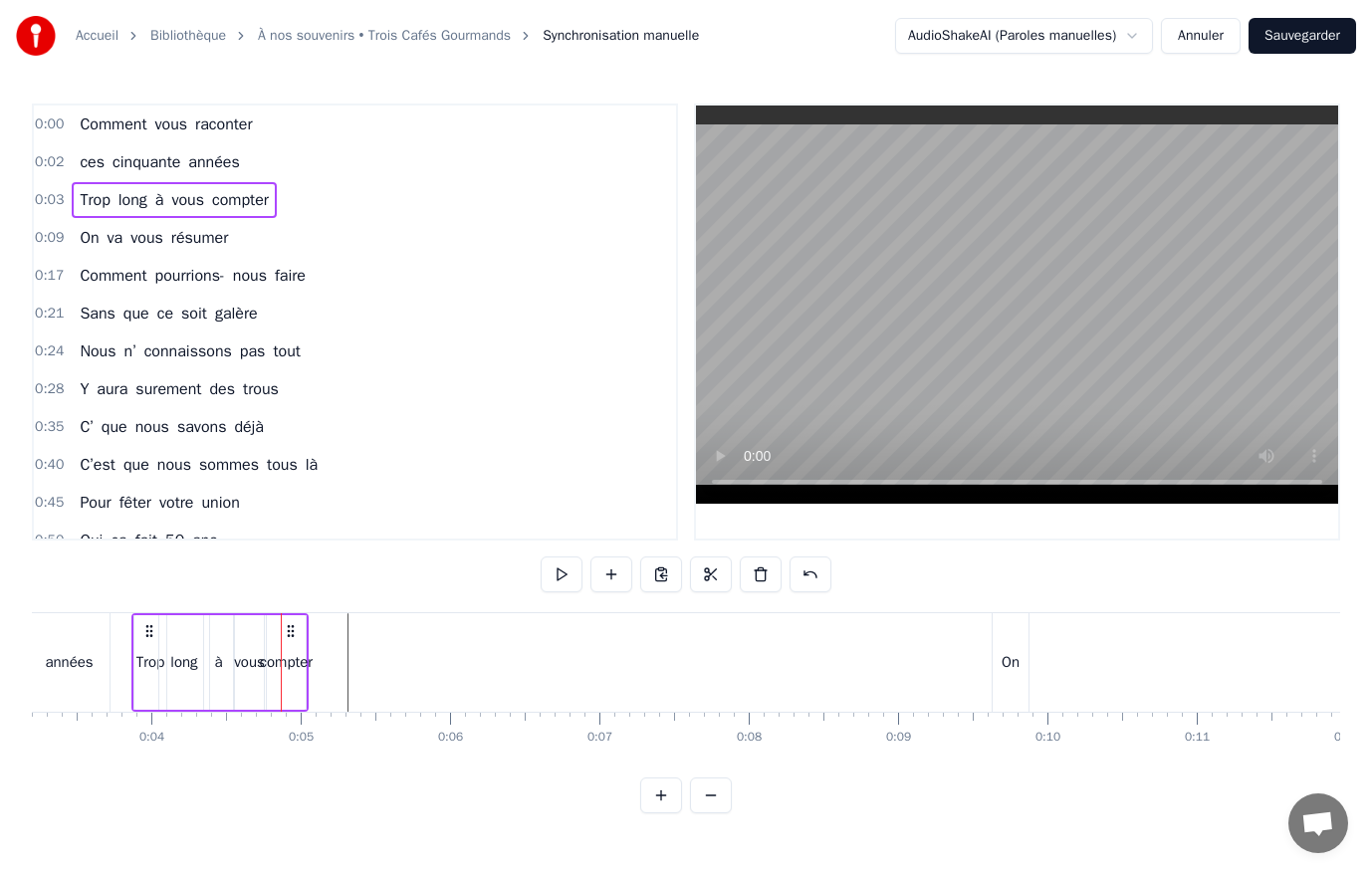 click on "Comment vous raconter ces cinquante années Trop long à vous compter On va vous résumer Comment pourrions- nous faire Sans que ce soit galère Nous n’ connaissons pas tout Y aura surement des trous C’ que nous savons déjà C’est que nous sommes tous là Pour fêter votre union Oui ça fait 50 ans Et tout a commencé Dunkerque pour vous situer Un regard échangé Et tout a découlé Le 3 aout 75 Il s’passe un truc de dingue Vous vous êtes dit oui Et ce pour toute la vie Le premier nid douillé Au [STREET_ADDRESS] êtes dev’nus parents Et ce pour très longtemps Et vint la construction De vot’ première maison Et un troisième enfant Fait son apparition Et là ça en fait trois Plus que le choix du roi On va s’arreter la On a plus d’debarras ….. Après des mutations On a changé d’maison Nous voilà parisiens On continu l’chemin J’avoue tous chamboulé Mais" at bounding box center (13911, 662) 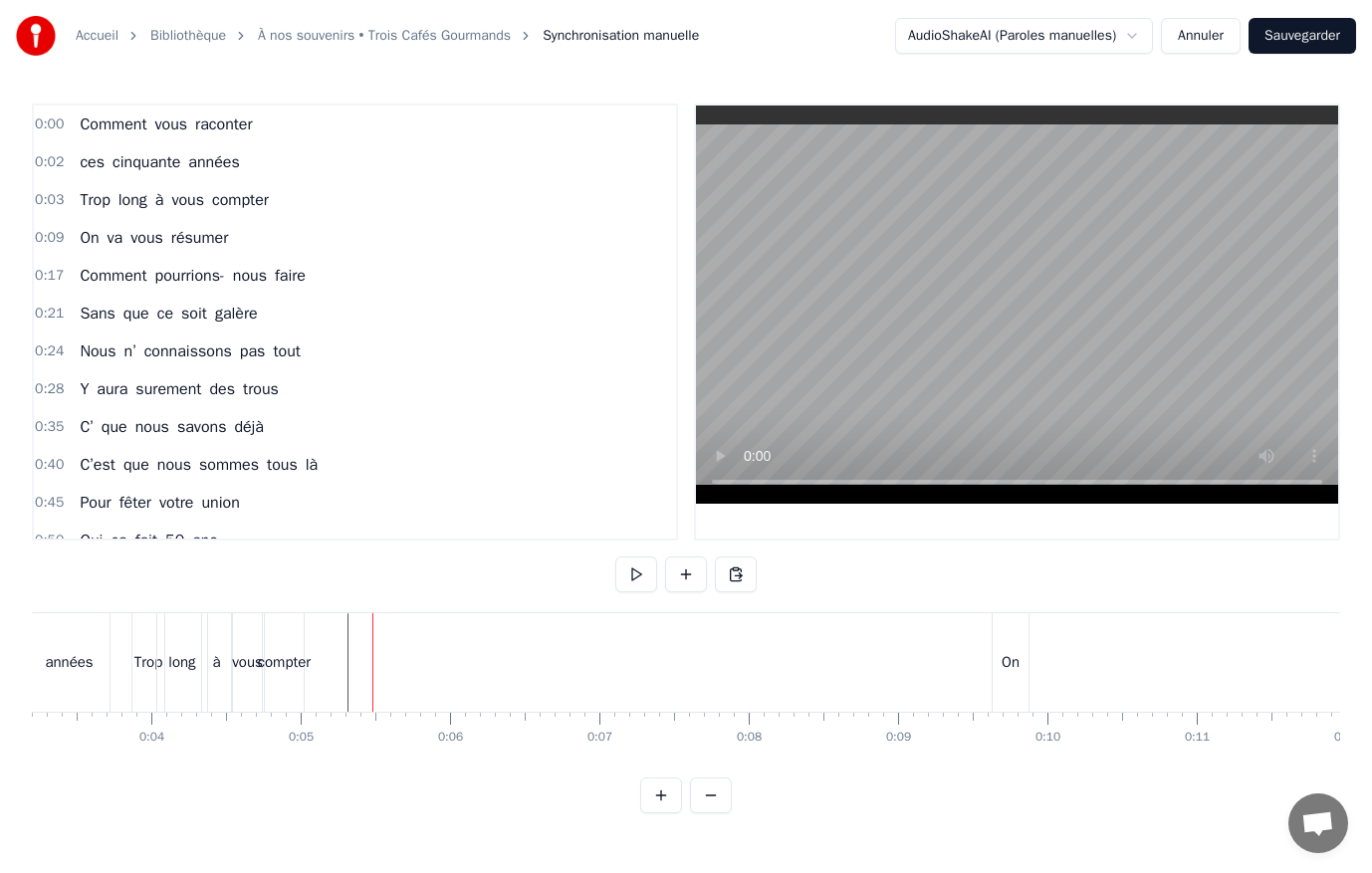 drag, startPoint x: 153, startPoint y: 664, endPoint x: 271, endPoint y: 666, distance: 118.016948 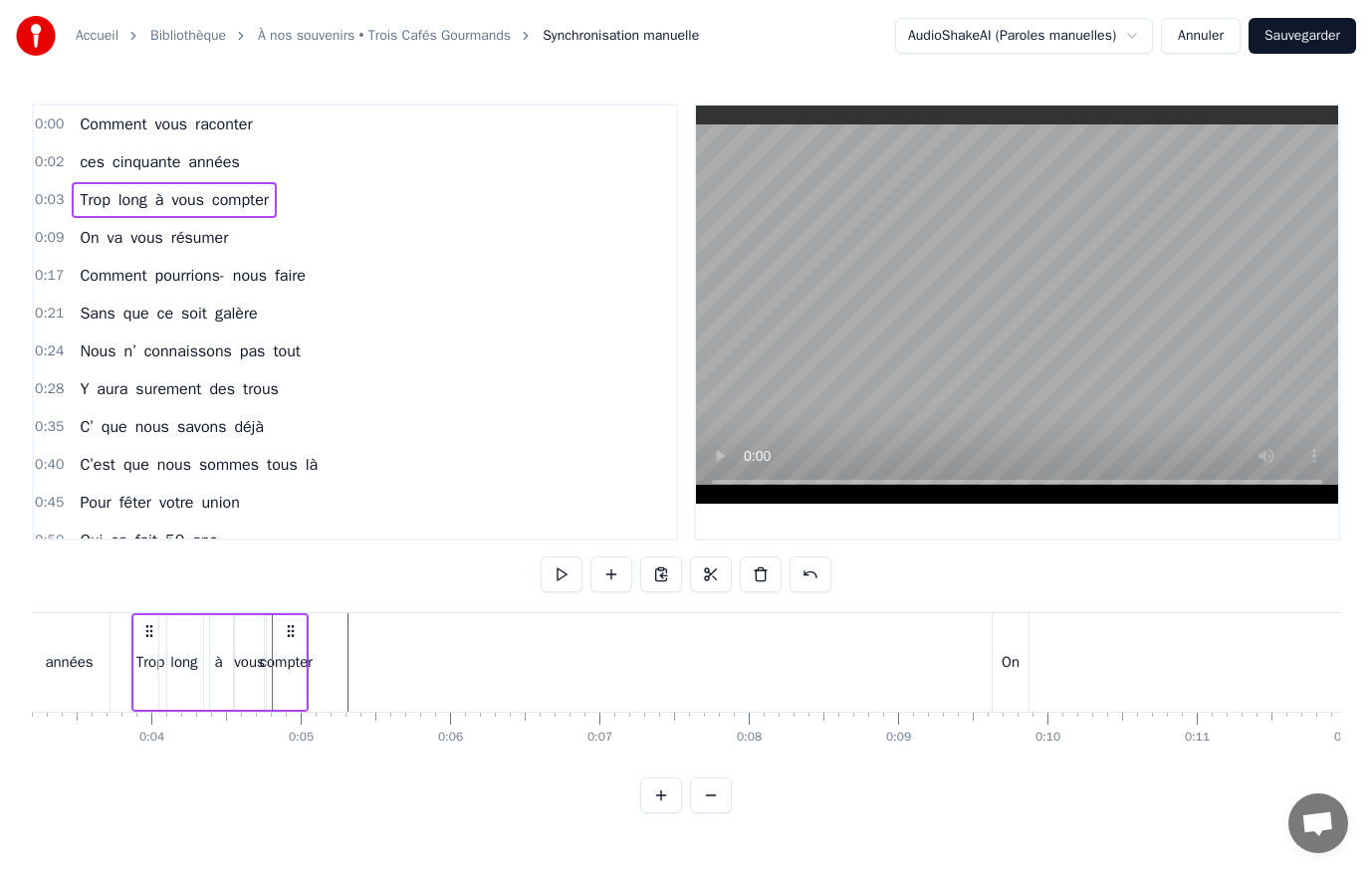 click on "0 0:01 0:02 0:03 0:04 0:05 0:06 0:07 0:08 0:09 0:10 0:11 0:12 0:13 0:14 0:15 0:16 0:17 0:18 0:19 0:20 0:21 0:22 0:23 0:24 0:25 0:26 0:27 0:28 0:29 0:30 0:31 0:32 0:33 0:34 0:35 0:36 0:37 0:38 0:39 0:40 0:41 0:42 0:43 0:44 0:45 0:46 0:47 0:48 0:49 0:50 0:51 0:52 0:53 0:54 0:55 0:56 0:57 0:58 0:59 1:00 1:01 1:02 1:03 1:04 1:05 1:06 1:07 1:08 1:09 1:10 1:11 1:12 1:13 1:14 1:15 1:16 1:17 1:18 1:19 1:20 1:21 1:22 1:23 1:24 1:25 1:26 1:27 1:28 1:29 1:30 1:31 1:32 1:33 1:34 1:35 1:36 1:37 1:38 1:39 1:40 1:41 1:42 1:43 1:44 1:45 1:46 1:47 1:48 1:49 1:50 1:51 1:52 1:53 1:54 1:55 1:56 1:57 1:58 1:59 2:00 2:01 2:02 2:03 2:04 2:05 2:06 2:07 2:08 2:09 2:10 2:11 2:12 2:13 2:14 2:15 2:16 2:17 2:18 2:19 2:20 2:21 2:22 2:23 2:24 2:25 2:26 2:27 2:28 2:29 2:30 2:31 2:32 2:33 2:34 2:35 2:36 2:37 2:38 2:39 2:40 2:41 2:42 2:43 2:44 2:45 2:46 2:47 2:48 2:49 2:50 2:51 2:52 2:53 2:54 2:55 2:56 2:57 2:58 2:59 3:00 3:01 3:02 3:03 3:04 3:05 3:06 3:07 3:08 3:09 3:10 3:11 3:12" at bounding box center (13911, 728) 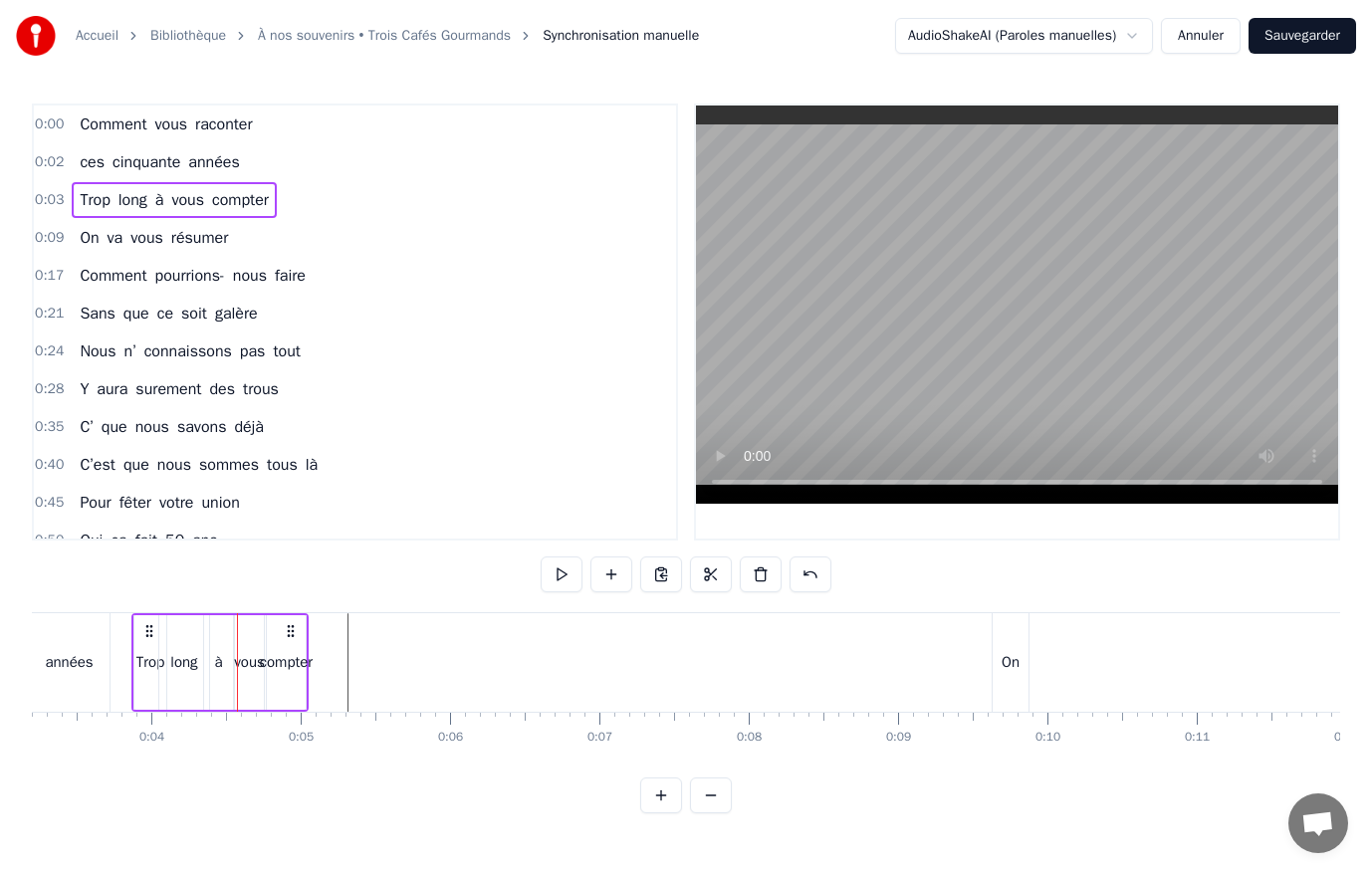 click at bounding box center [1017, 305] 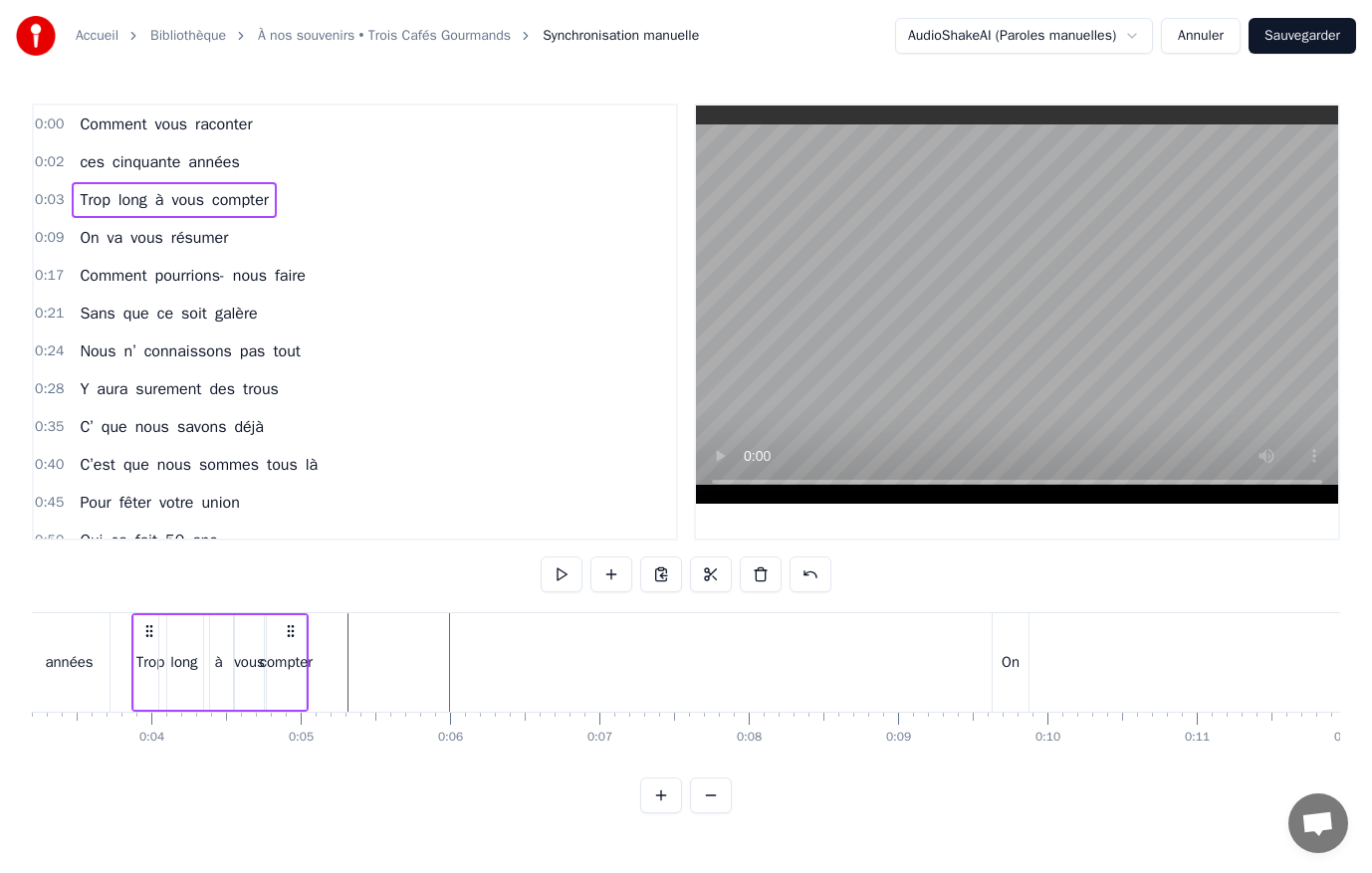 click at bounding box center (1017, 305) 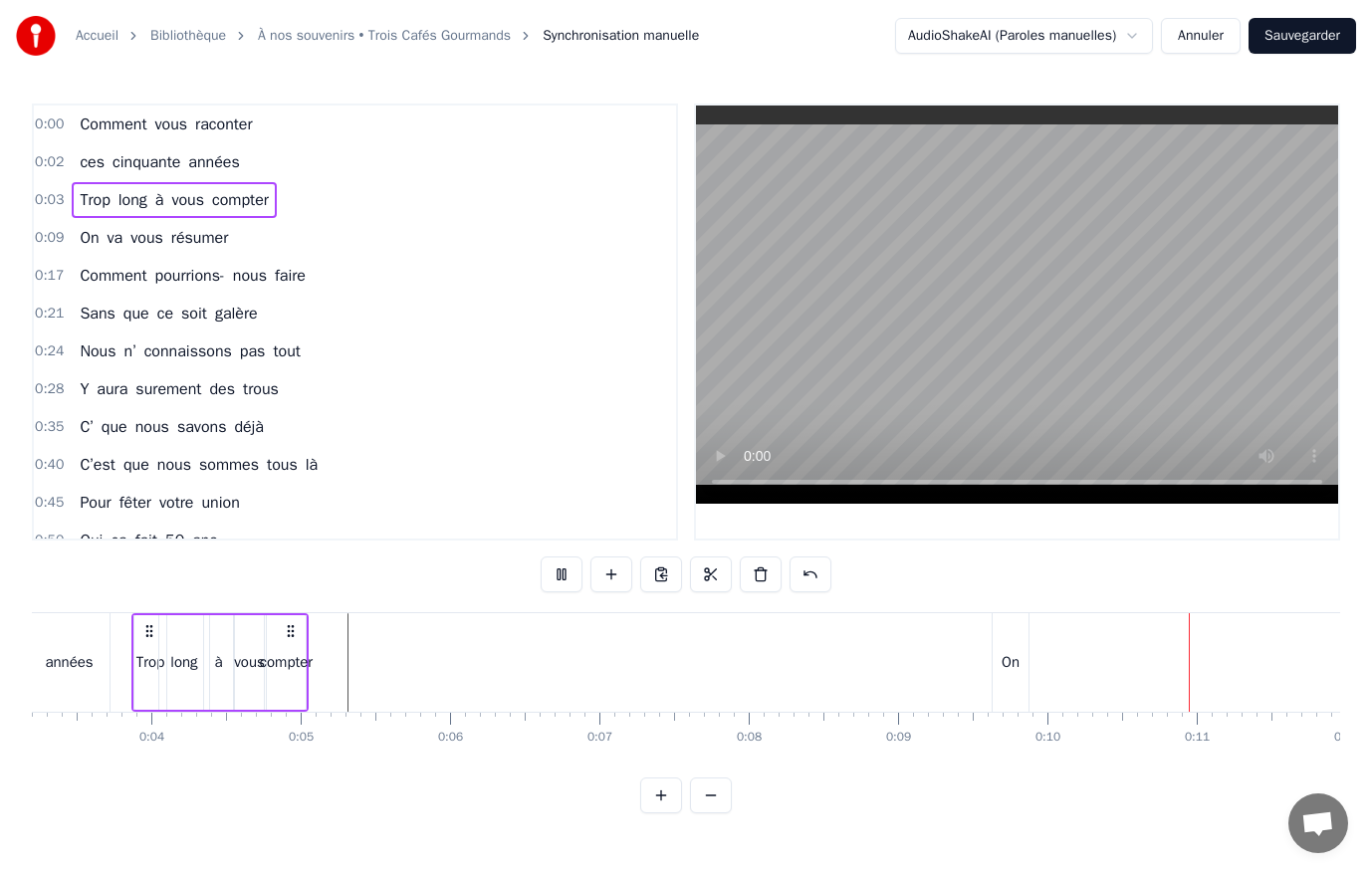 click at bounding box center (1017, 305) 